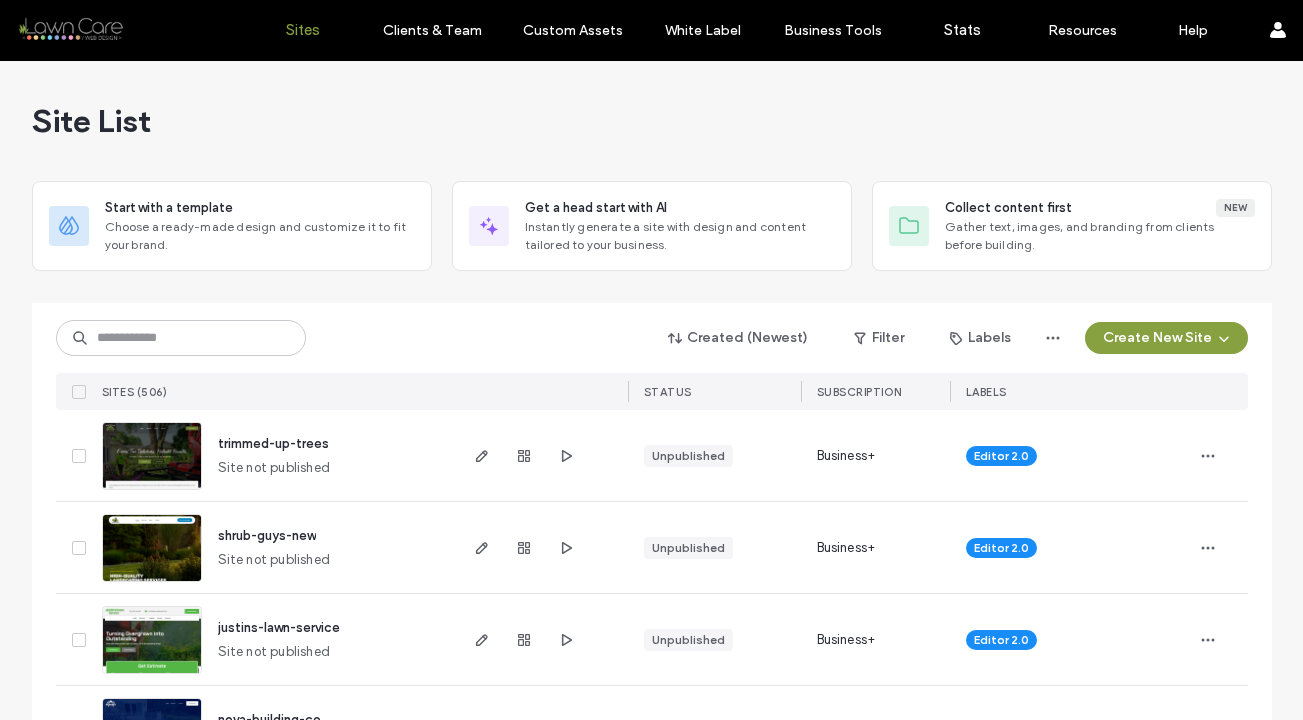 scroll, scrollTop: 0, scrollLeft: 0, axis: both 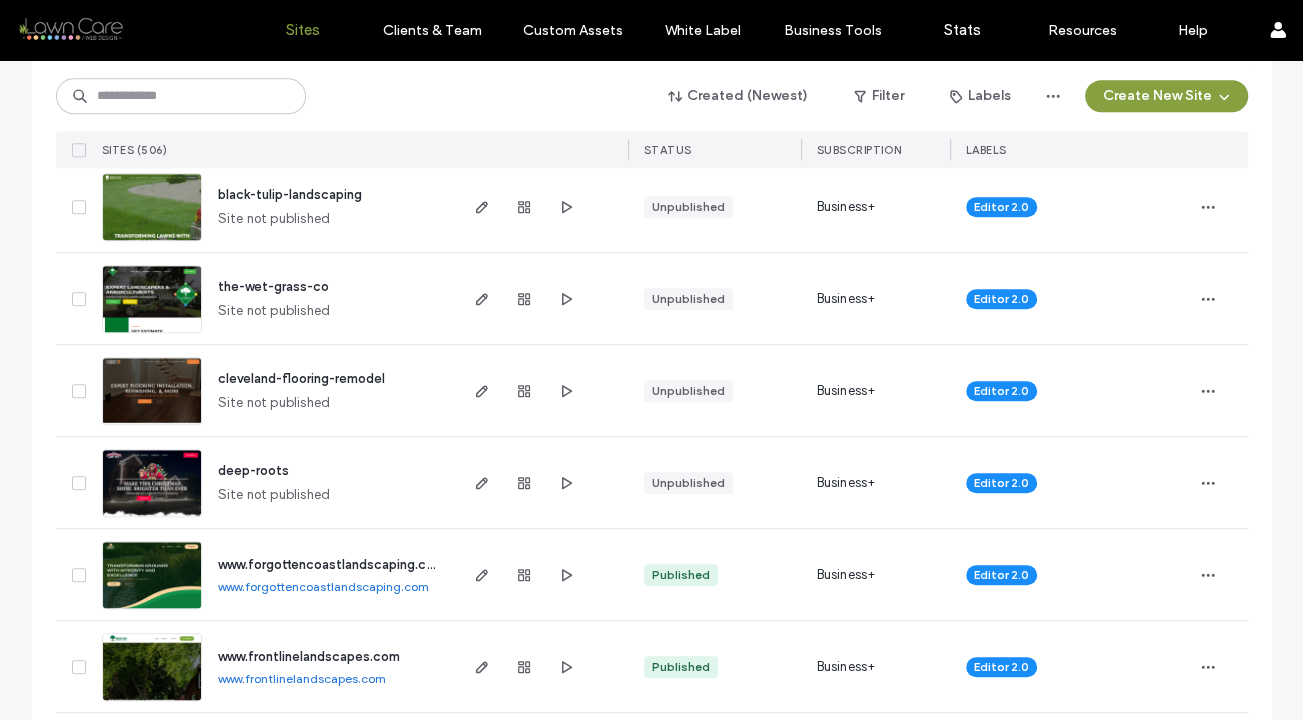 click at bounding box center (152, 334) 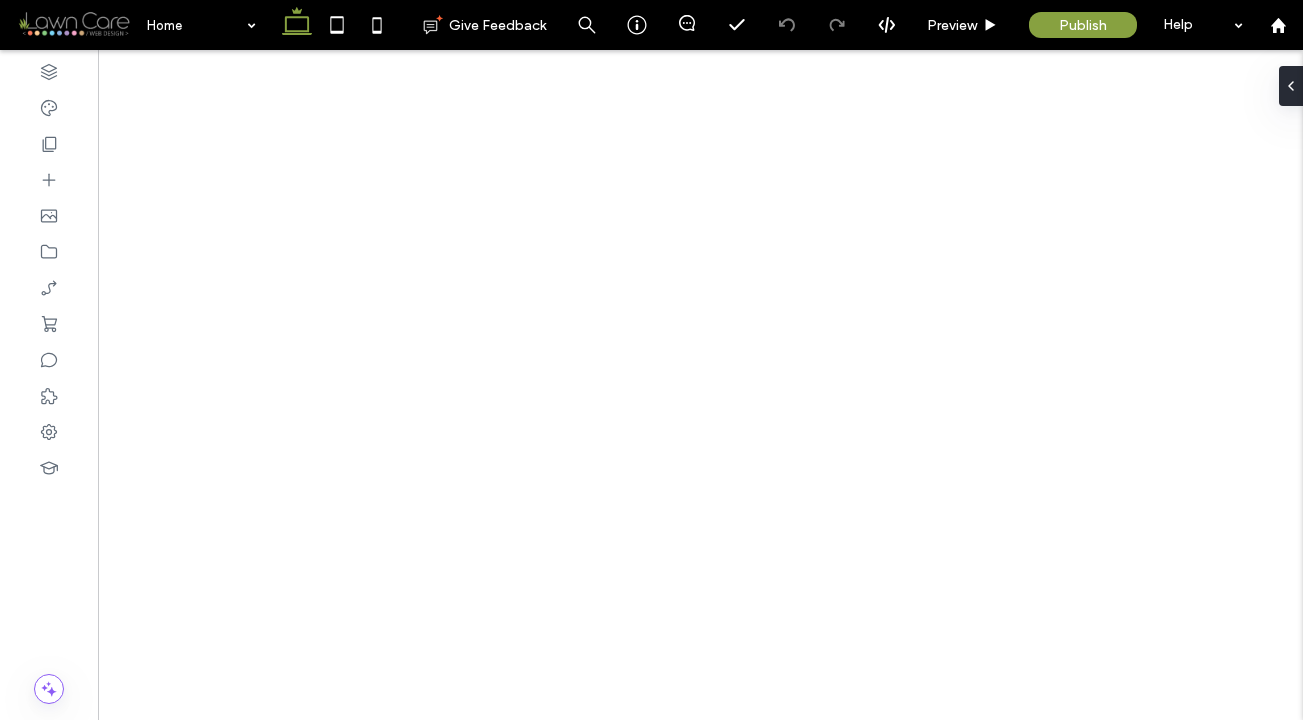 scroll, scrollTop: 0, scrollLeft: 0, axis: both 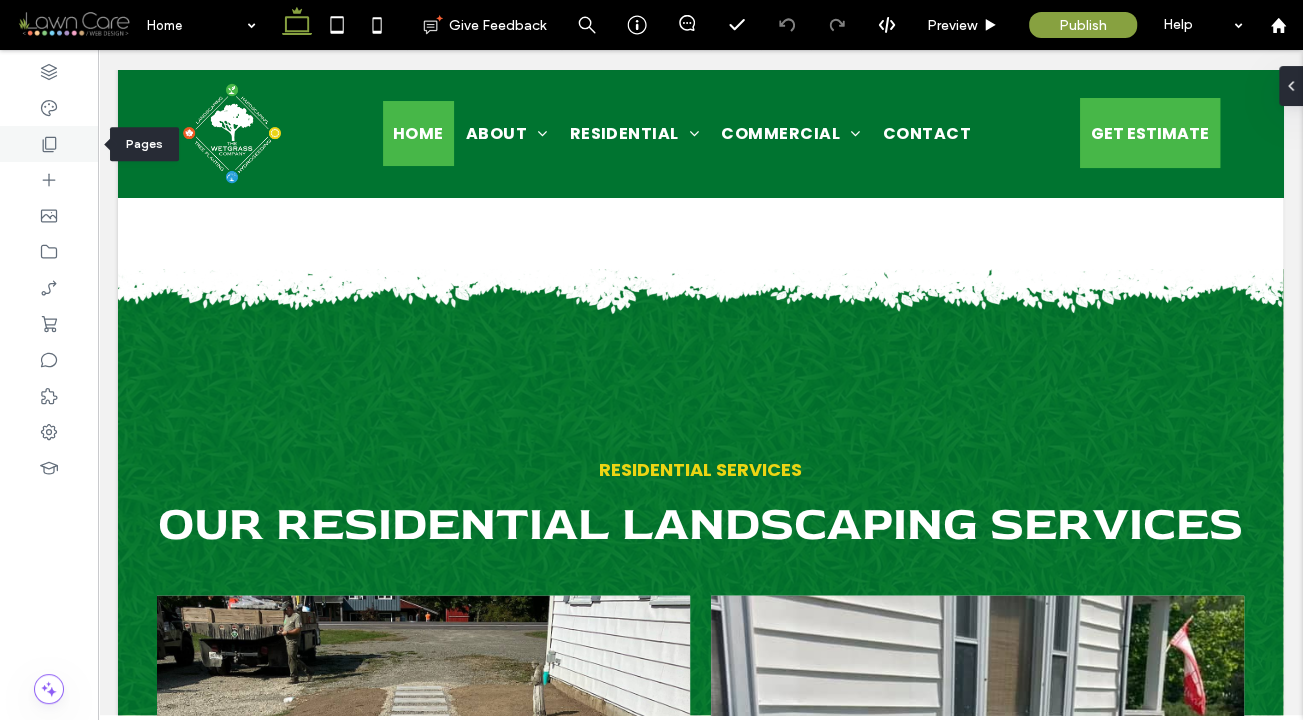 click 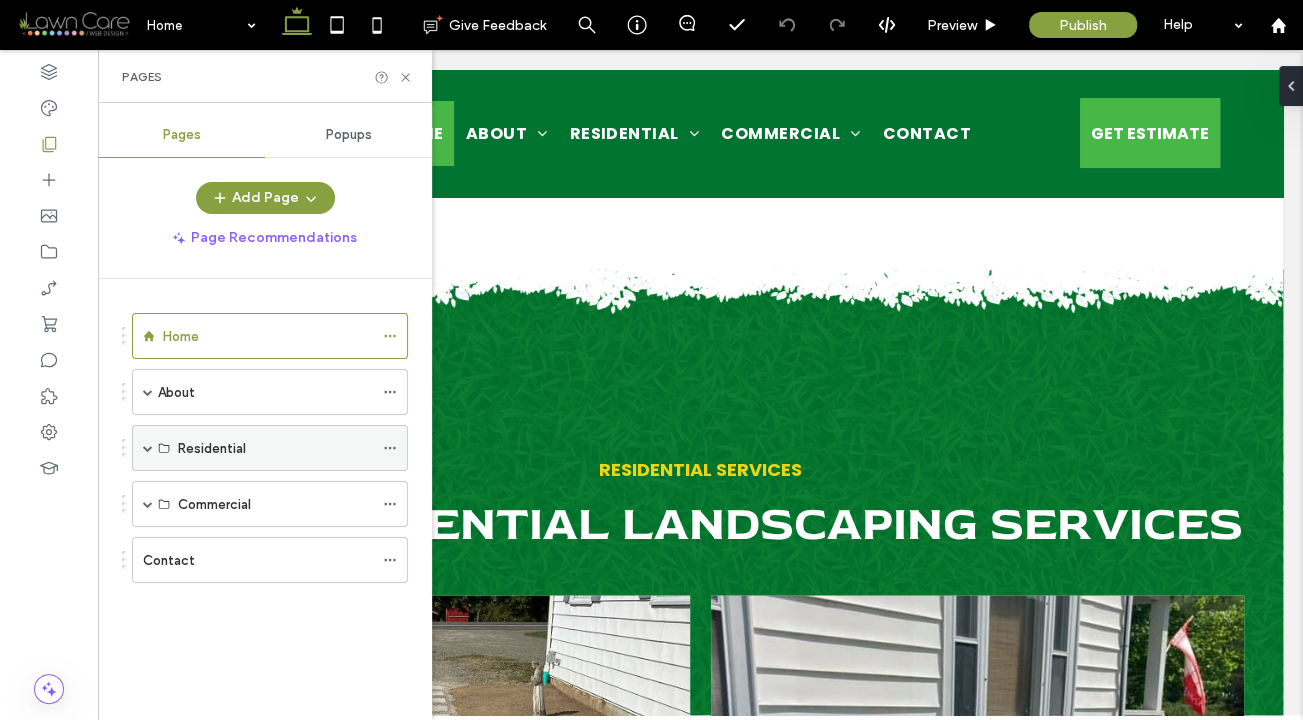 click at bounding box center (148, 448) 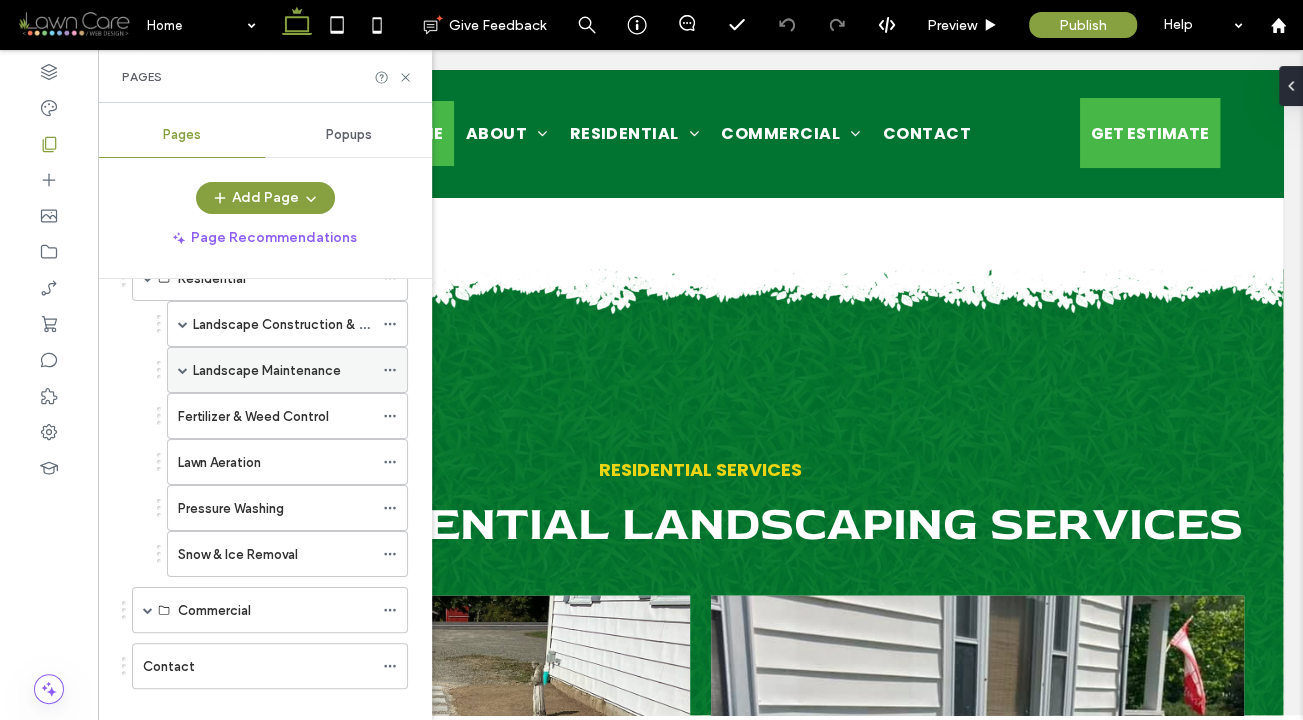 scroll, scrollTop: 175, scrollLeft: 0, axis: vertical 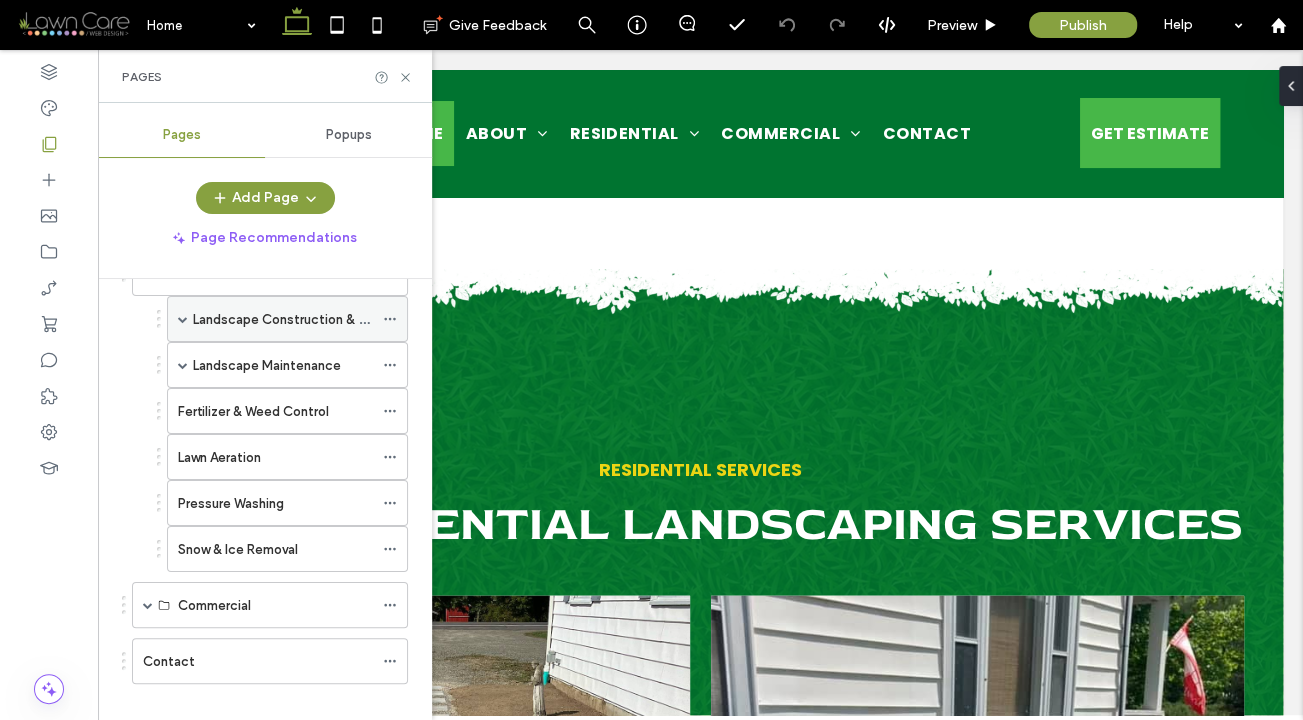 click 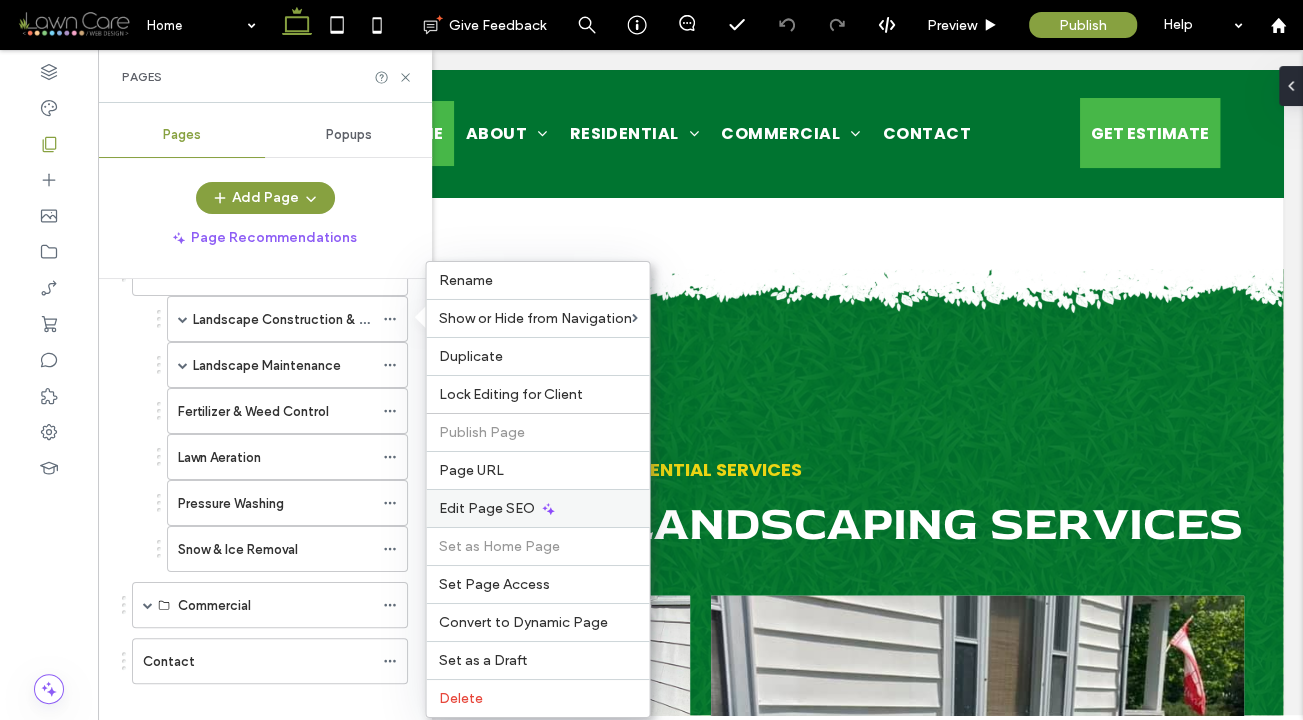 click on "Edit Page SEO" at bounding box center (486, 508) 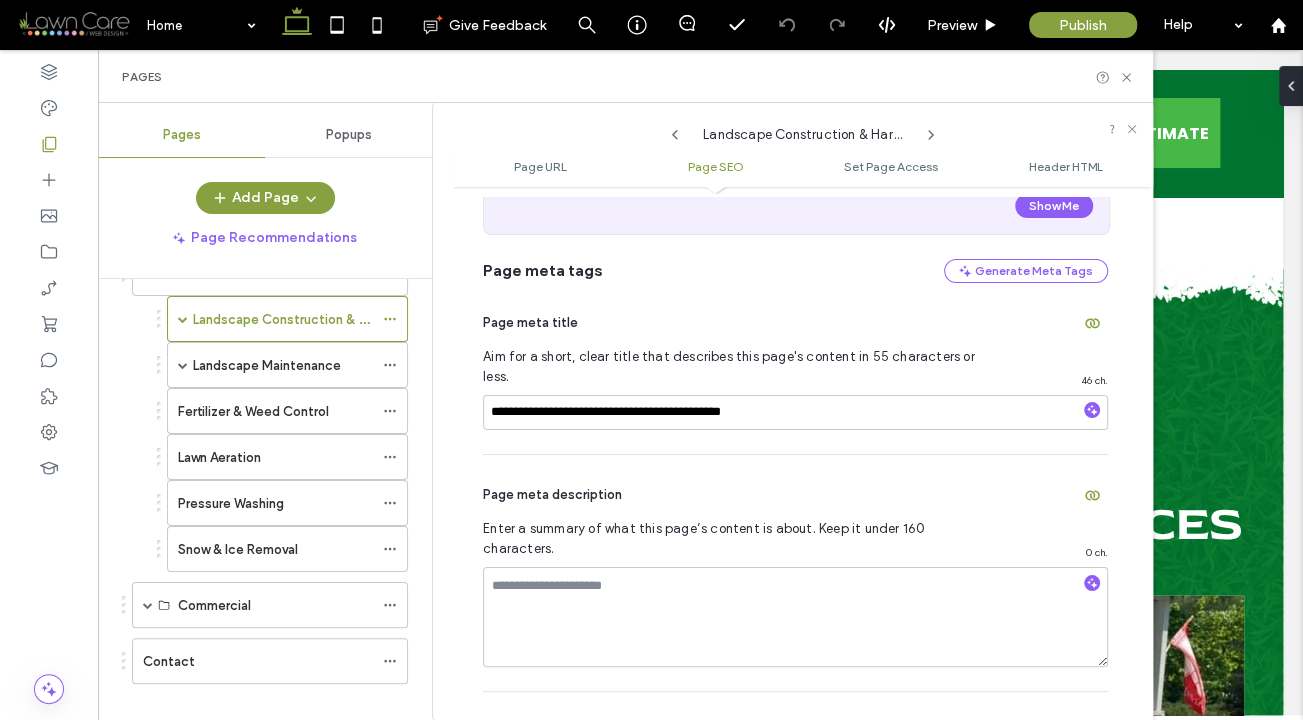 scroll, scrollTop: 437, scrollLeft: 0, axis: vertical 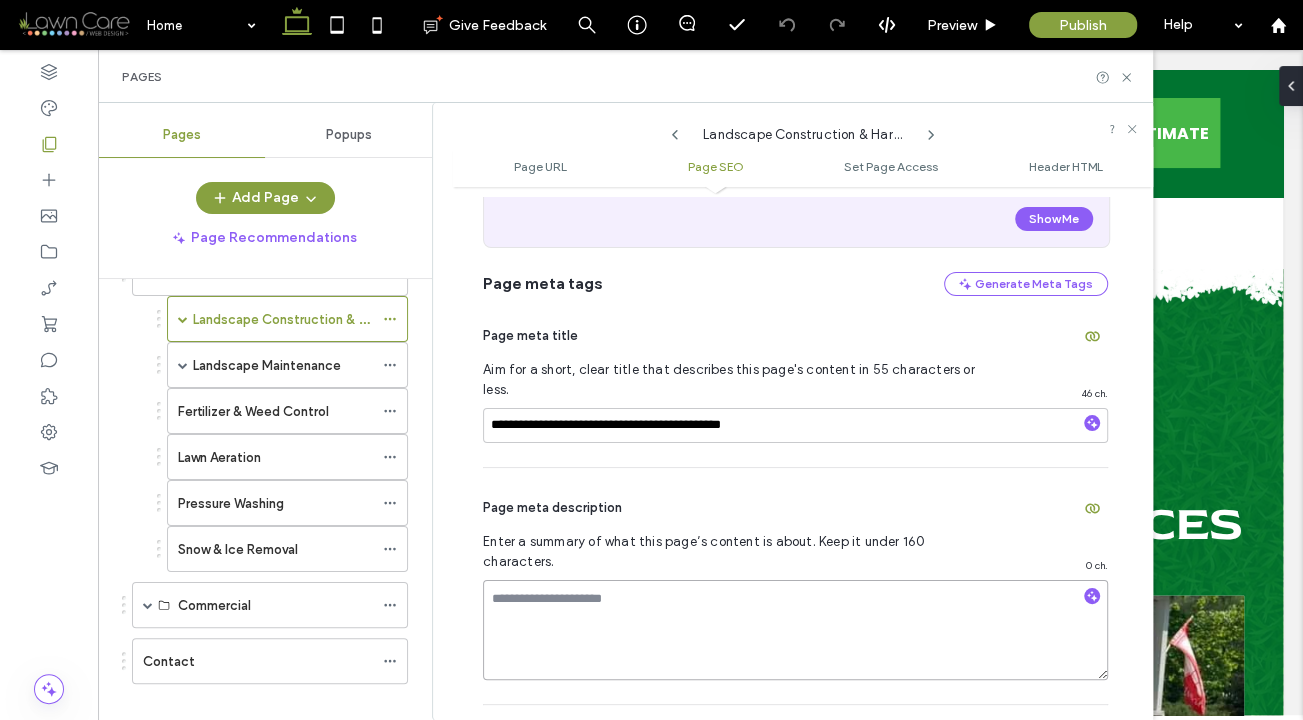 click at bounding box center [795, 630] 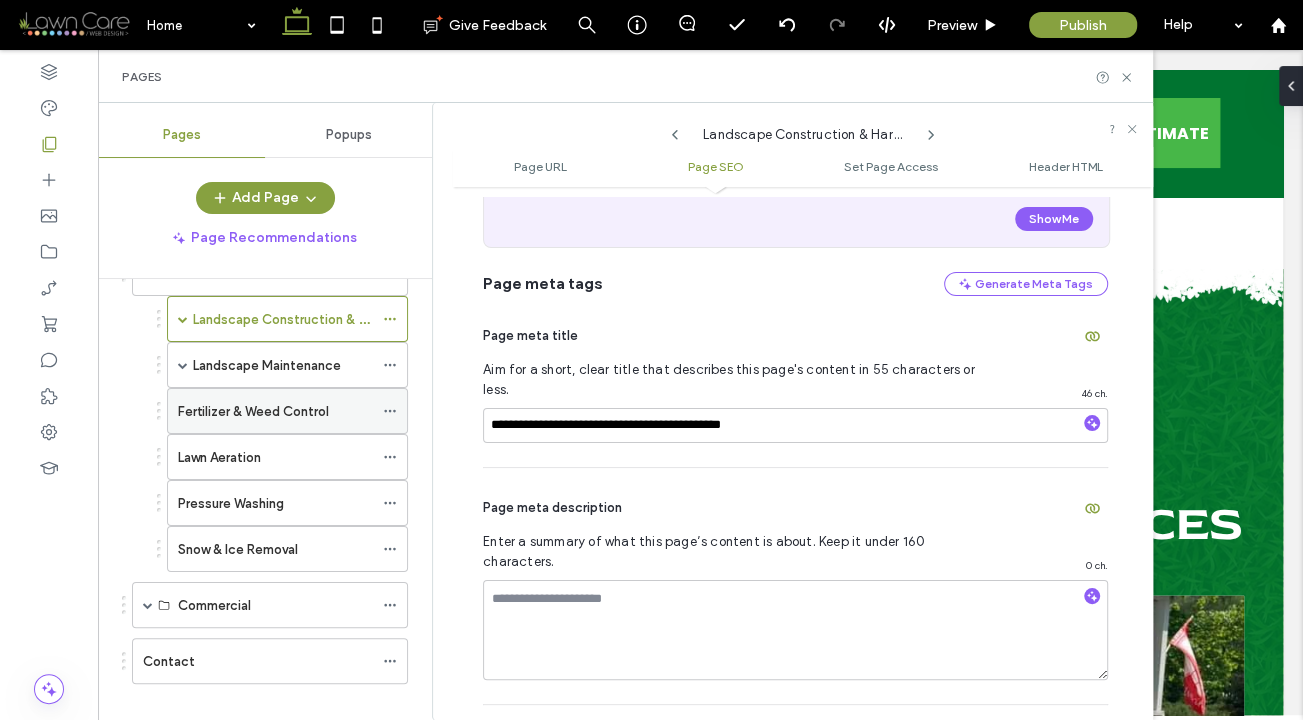 click 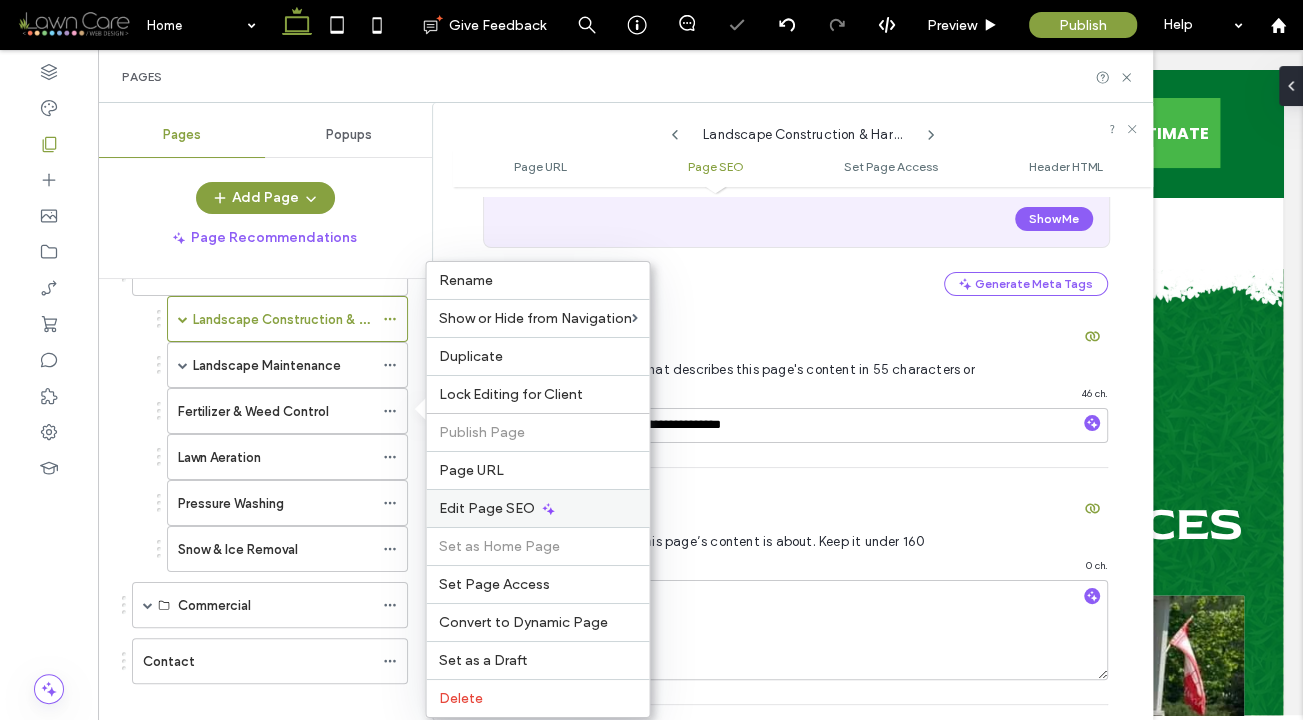 click on "Edit Page SEO" at bounding box center [486, 508] 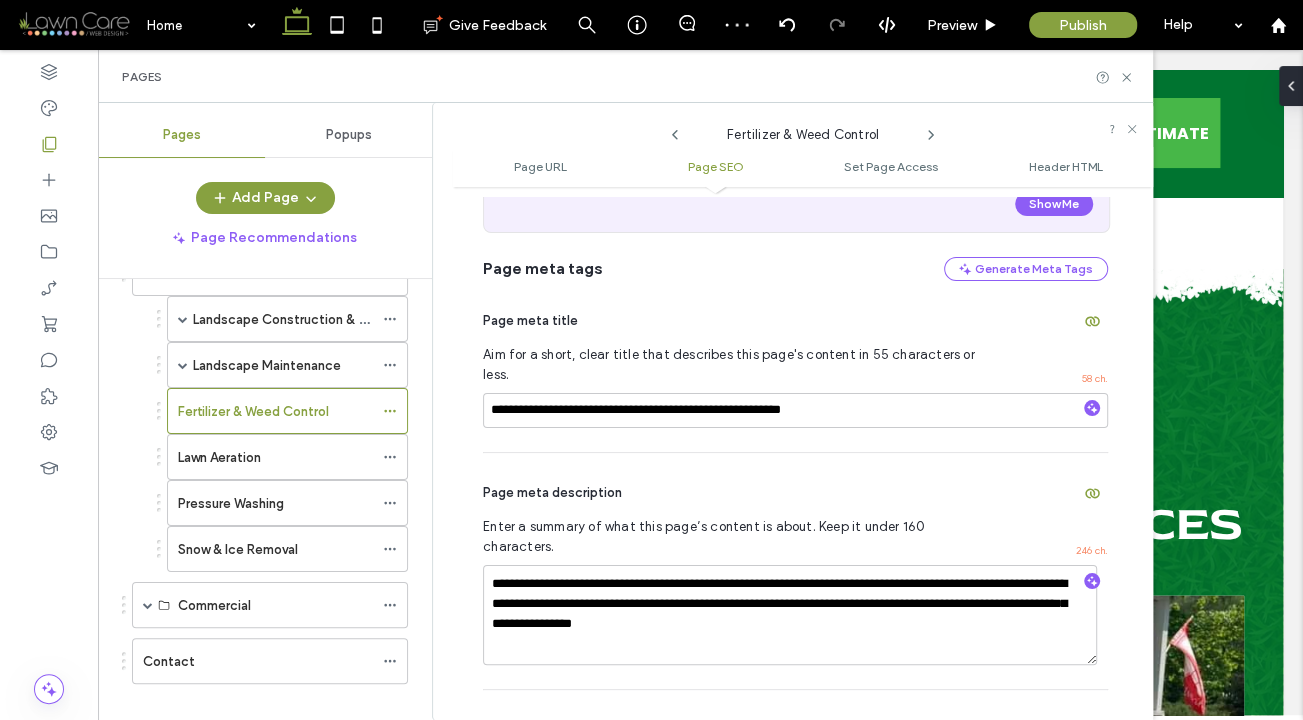 scroll, scrollTop: 453, scrollLeft: 0, axis: vertical 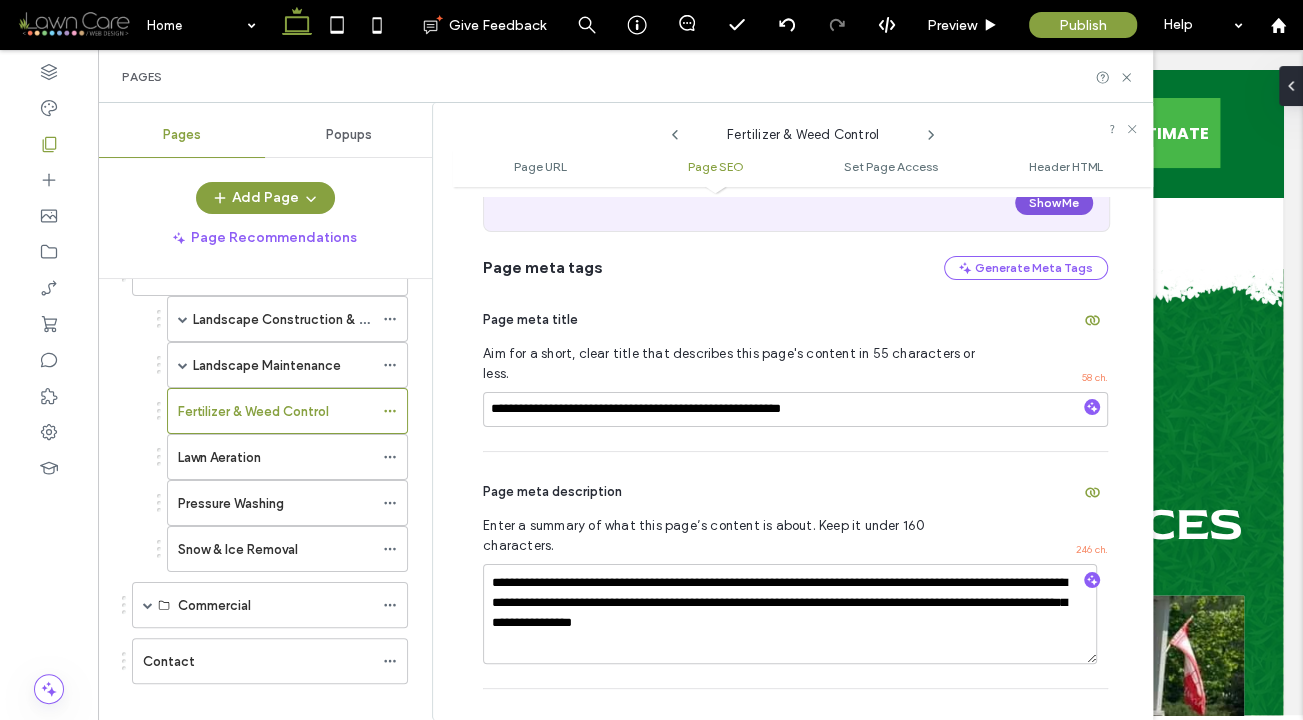 click on "Show Me" at bounding box center (1054, 203) 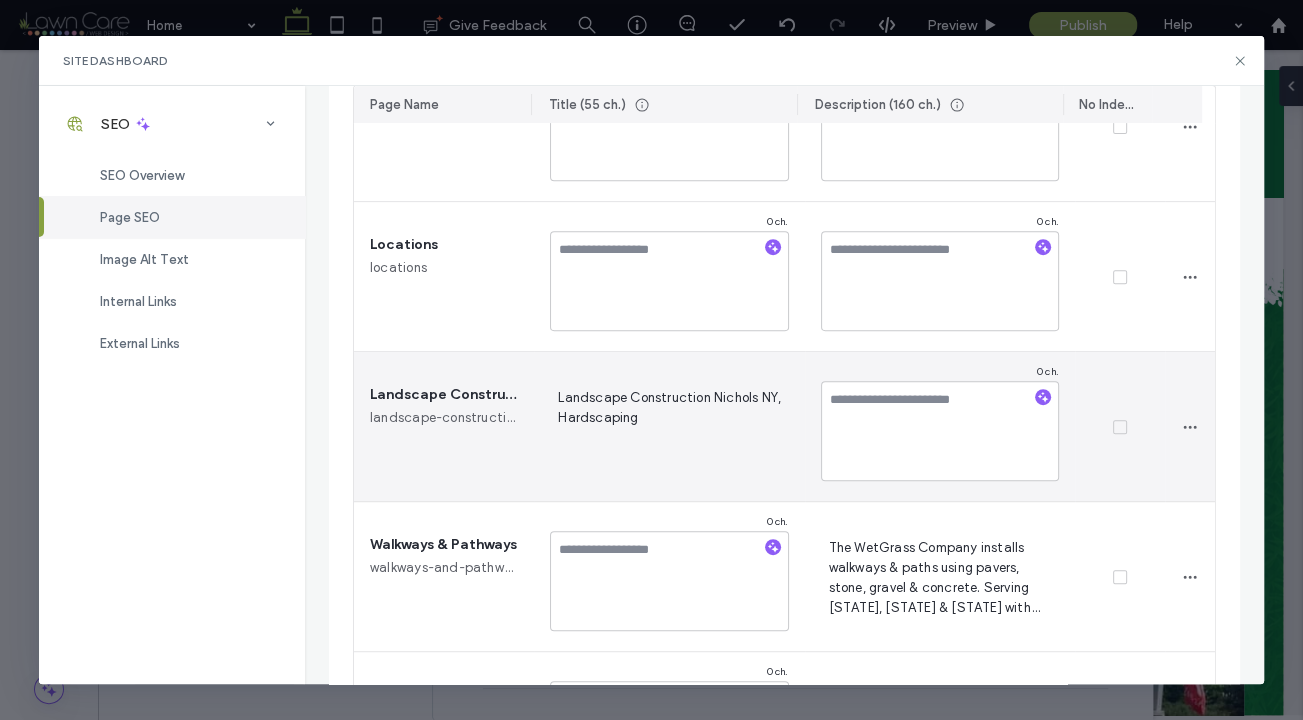 scroll, scrollTop: 517, scrollLeft: 0, axis: vertical 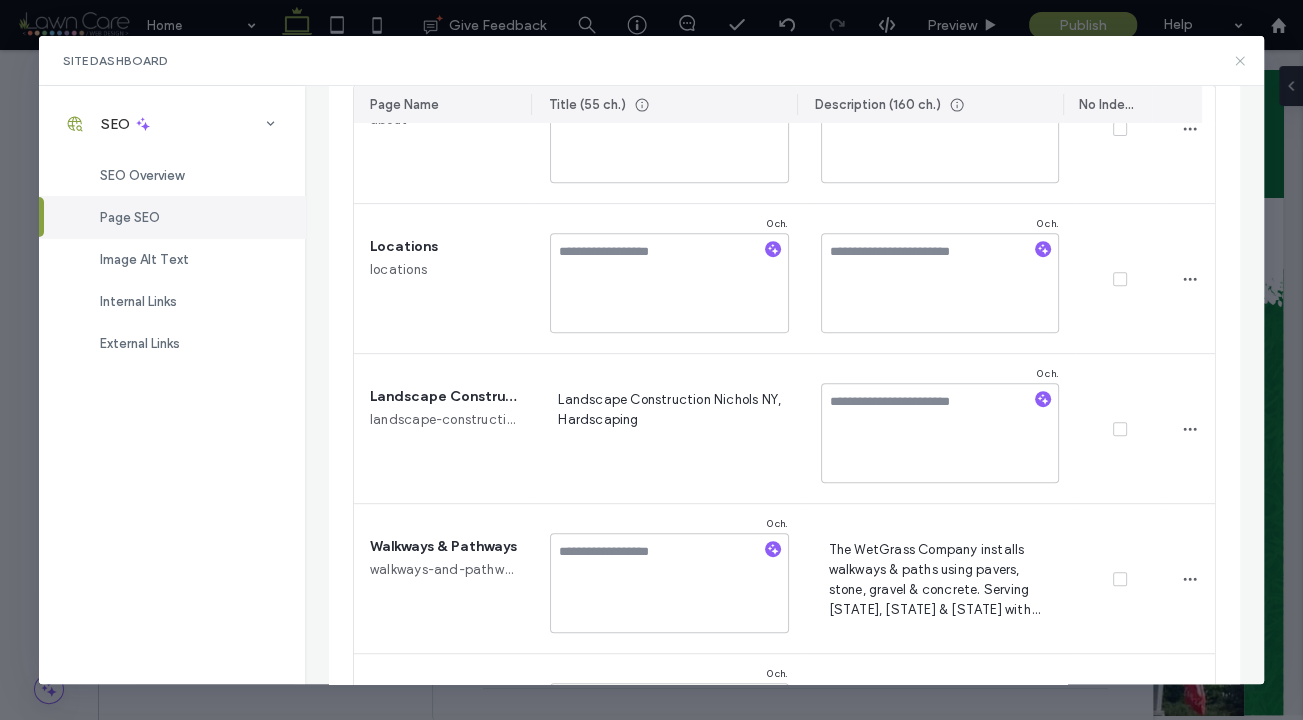 click 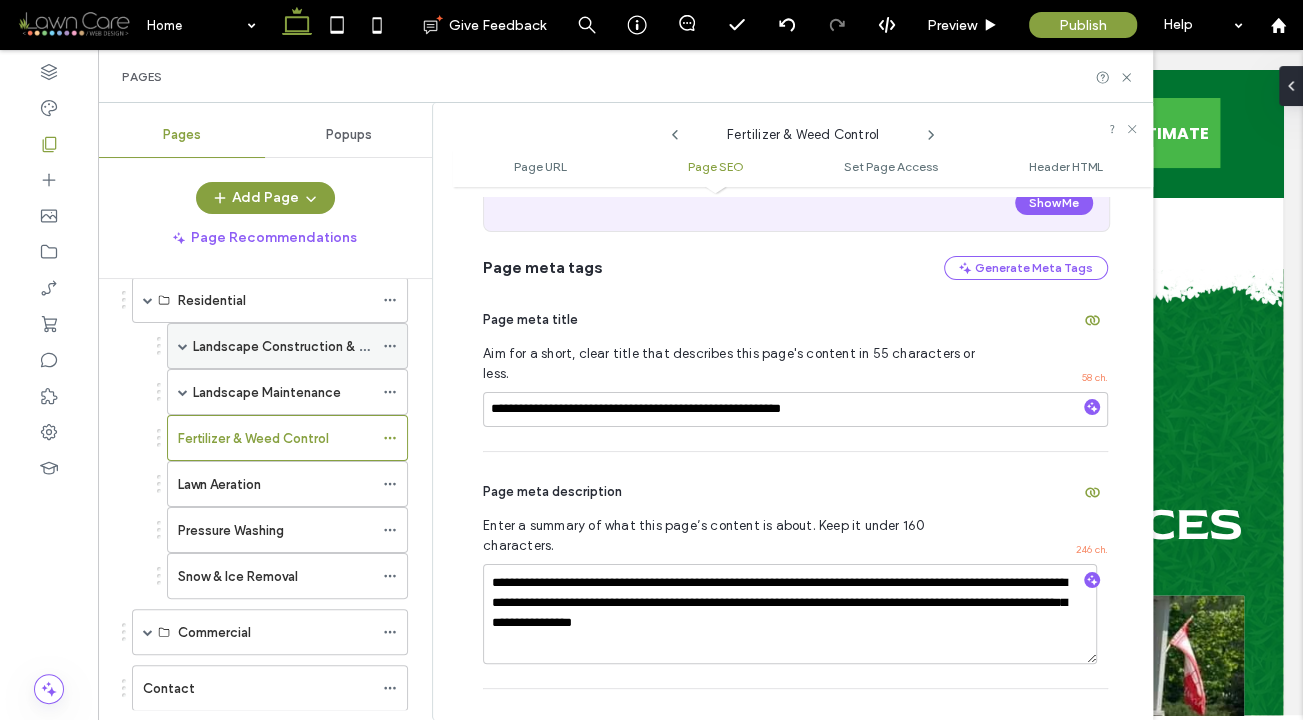 scroll, scrollTop: 146, scrollLeft: 0, axis: vertical 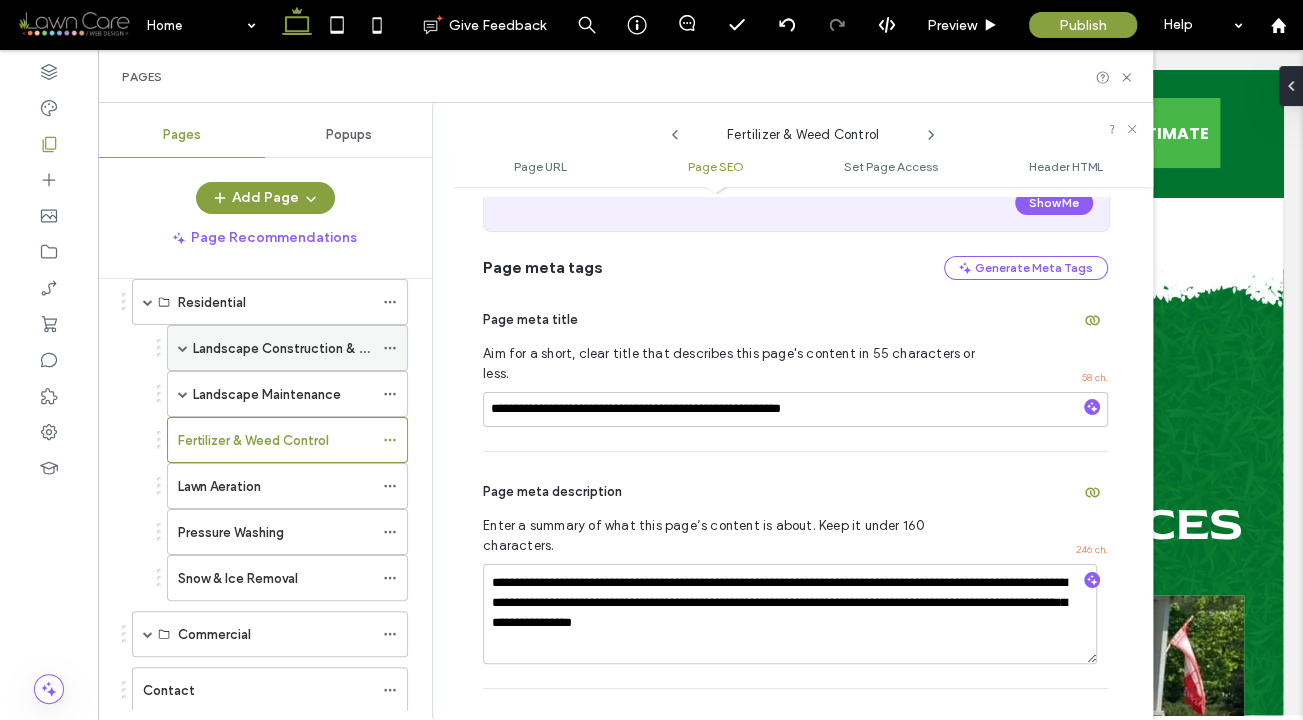 click 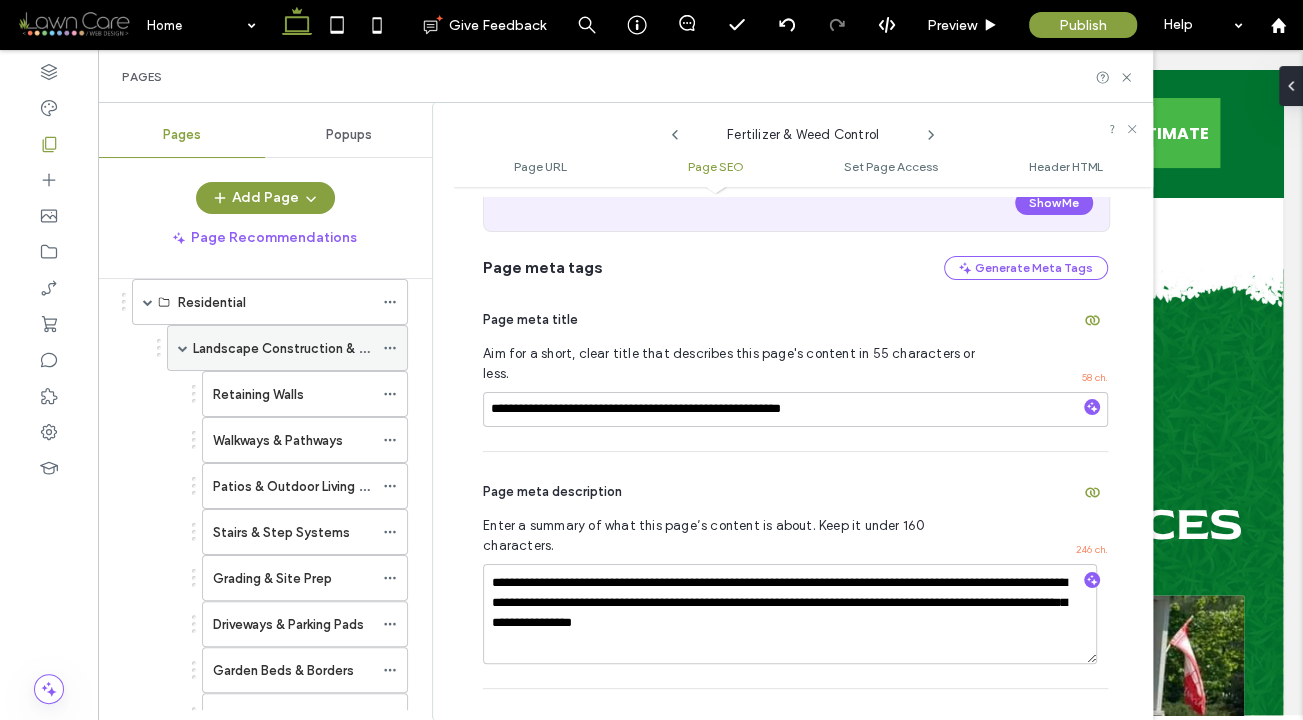 click on "Landscape Construction & Hardscaping" at bounding box center (313, 348) 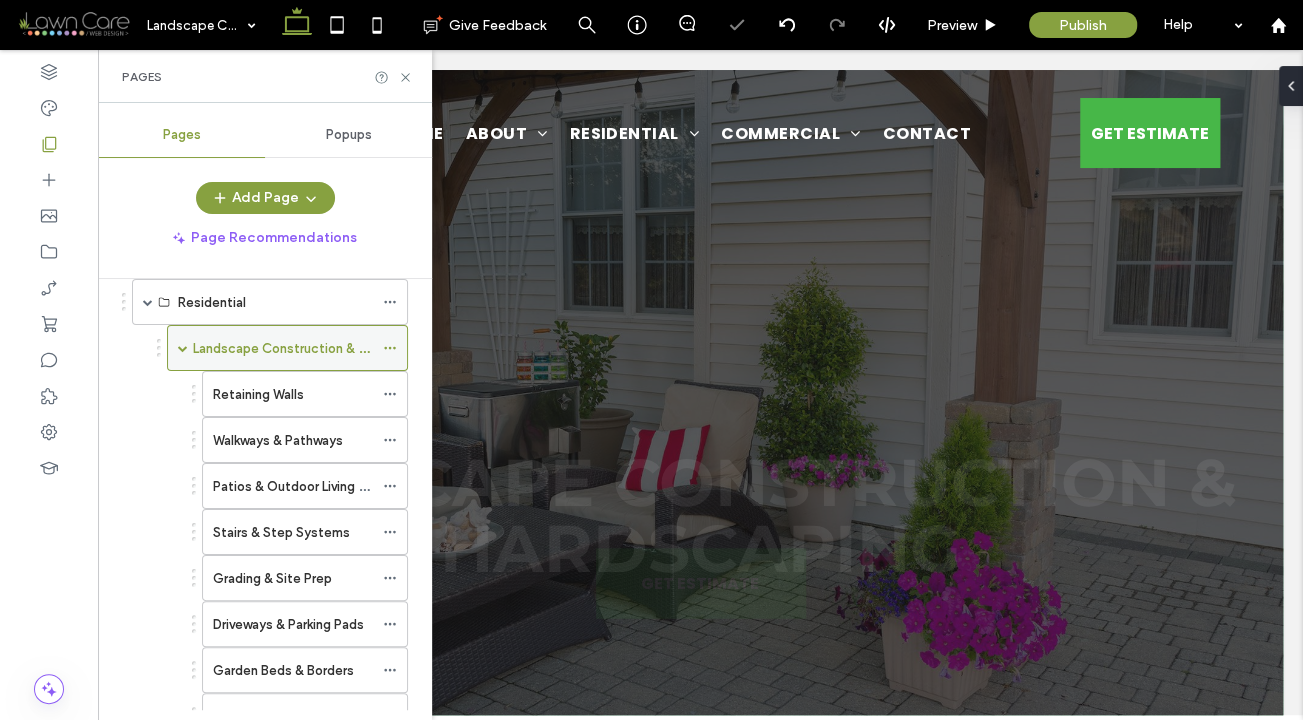 scroll, scrollTop: 0, scrollLeft: 0, axis: both 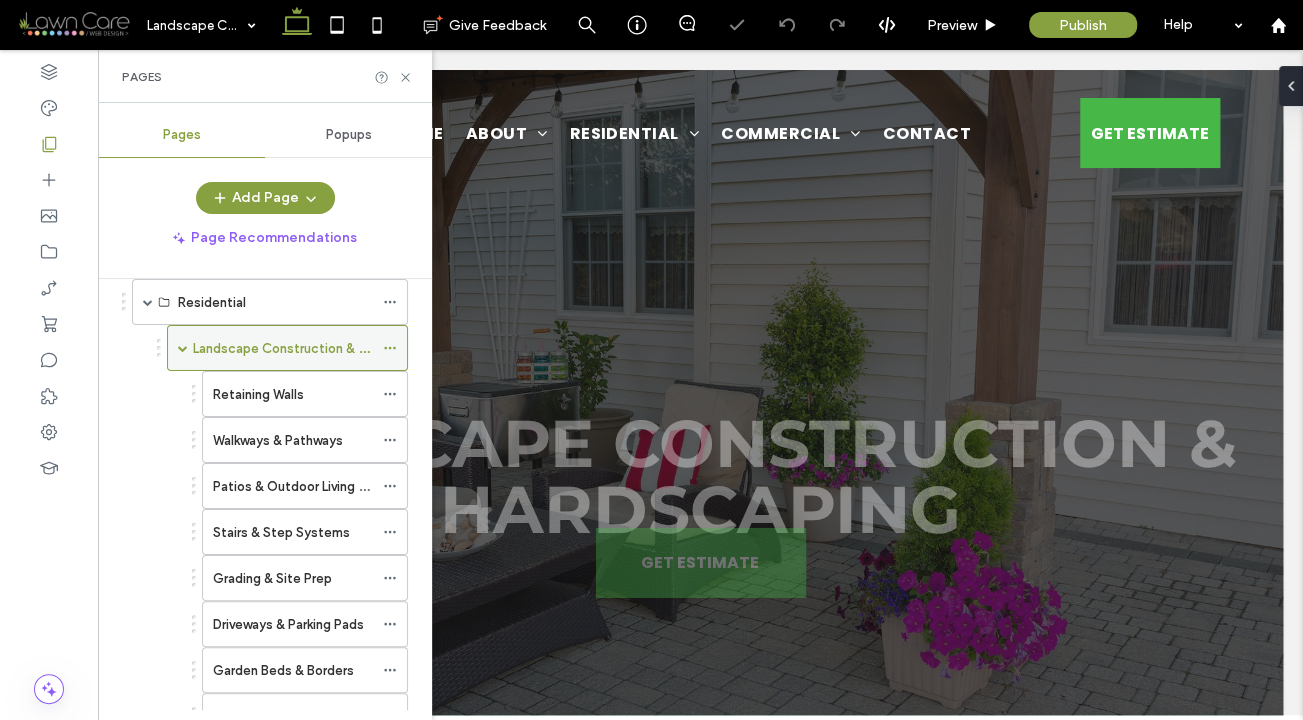 click 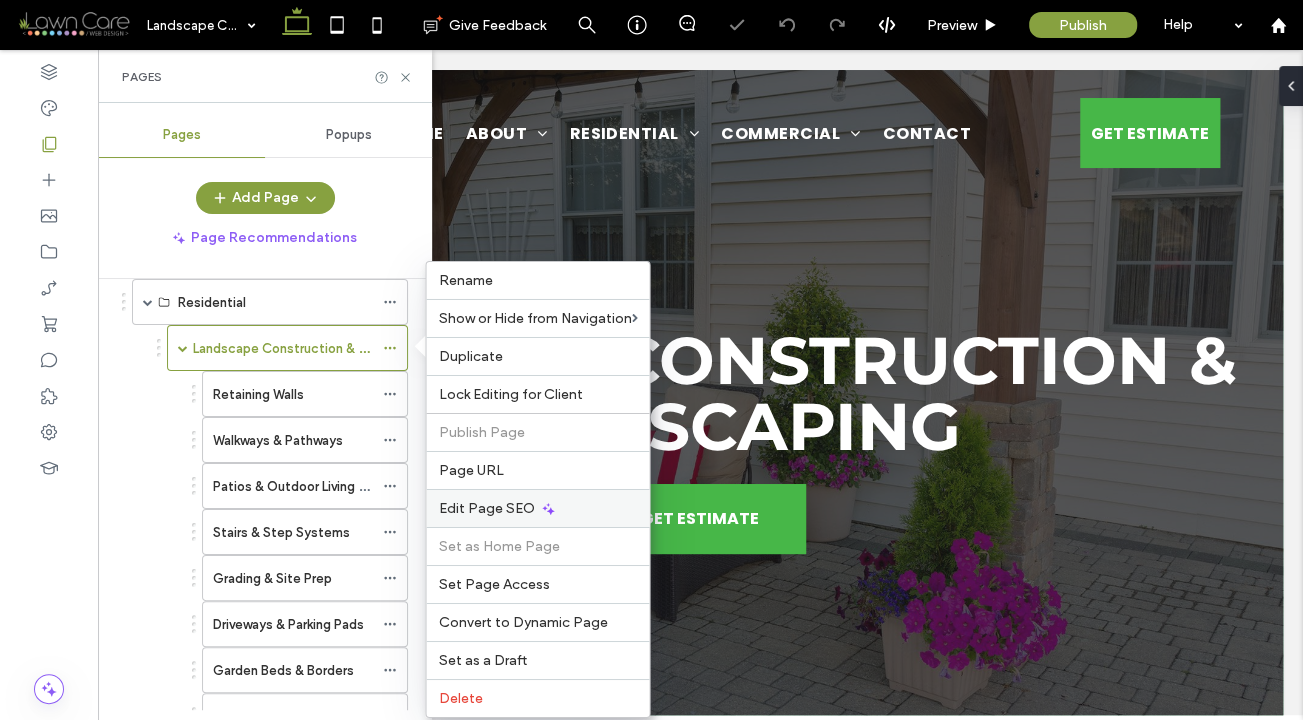 click on "Edit Page SEO" at bounding box center [486, 508] 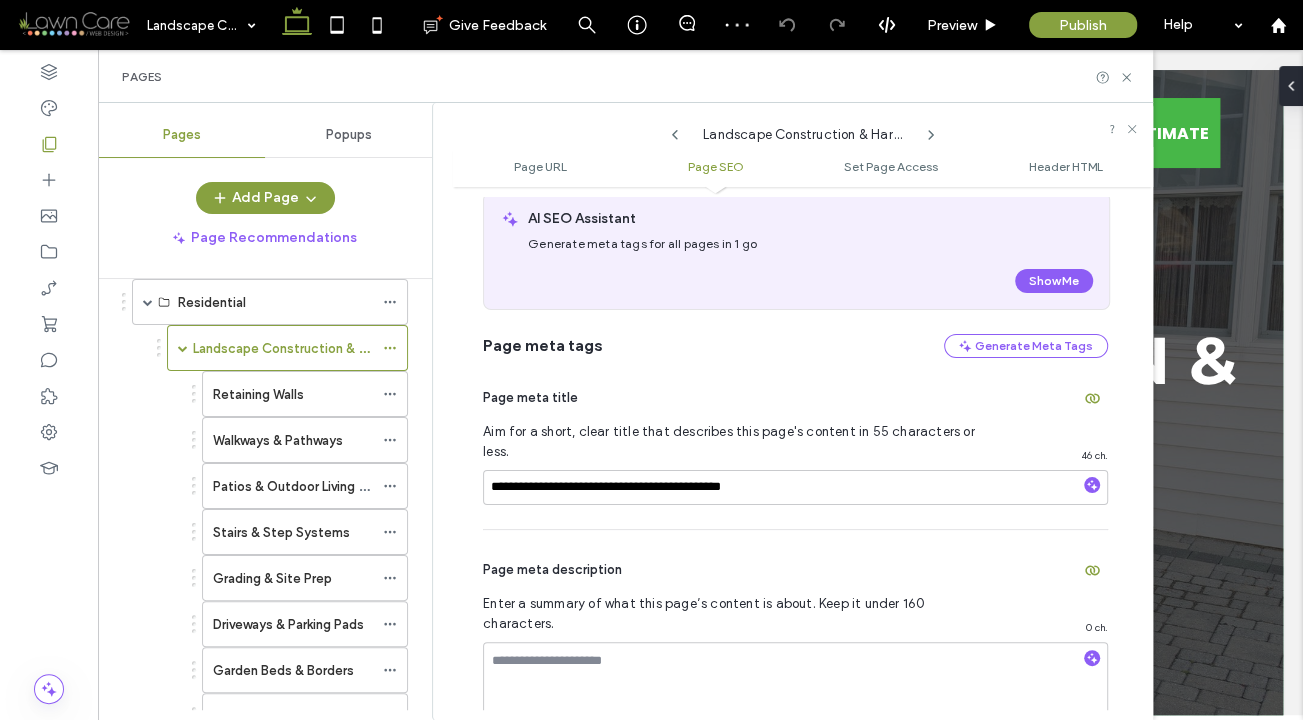 scroll, scrollTop: 534, scrollLeft: 0, axis: vertical 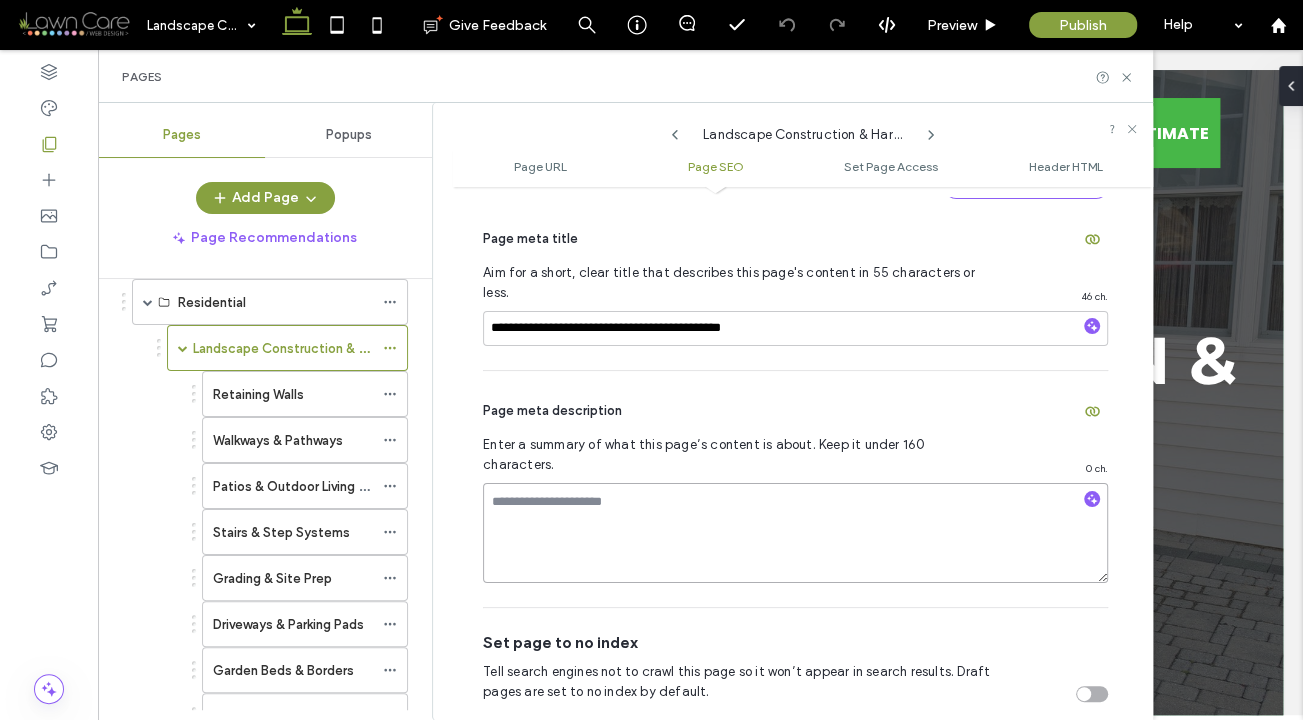 click at bounding box center (795, 533) 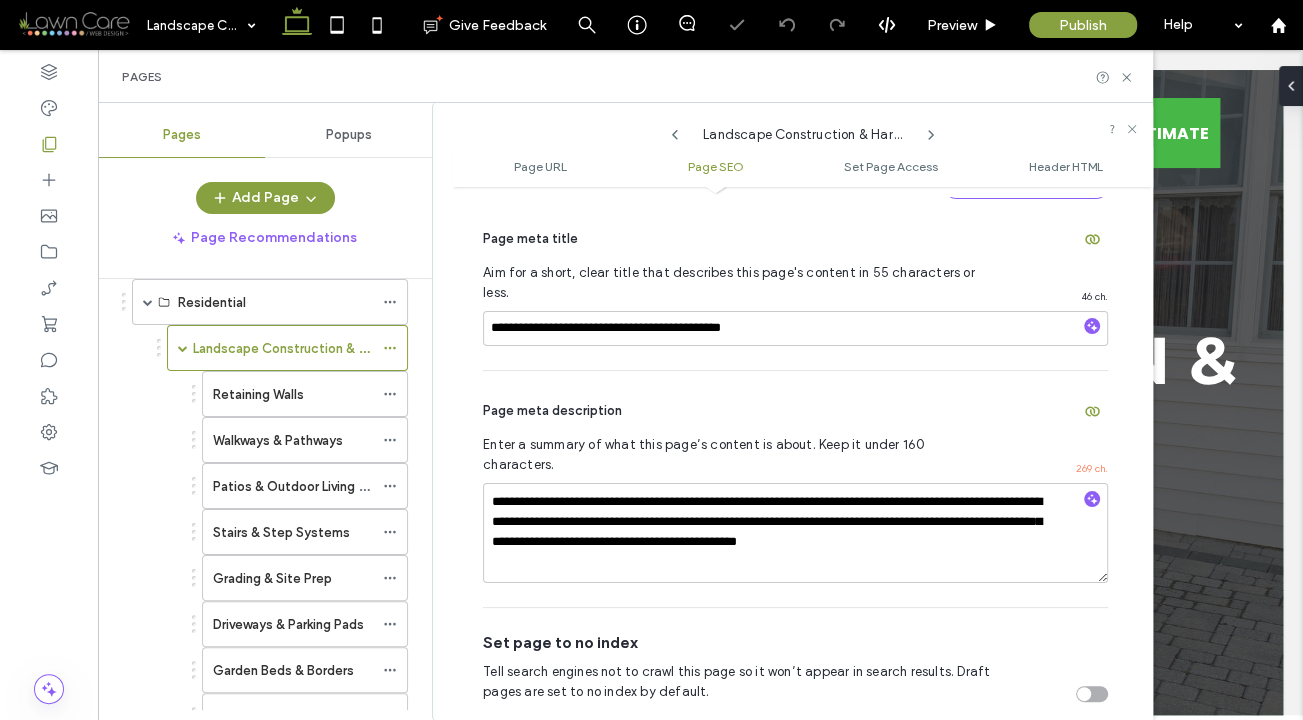 click 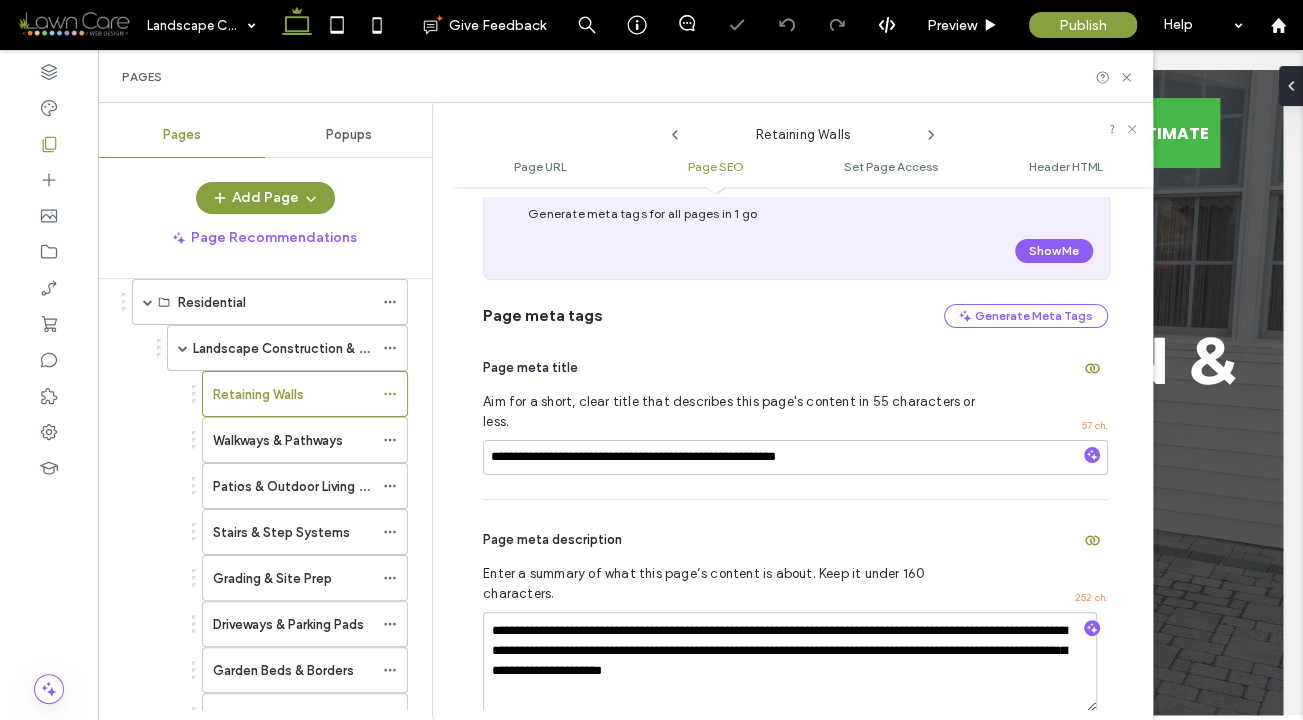 scroll, scrollTop: 427, scrollLeft: 0, axis: vertical 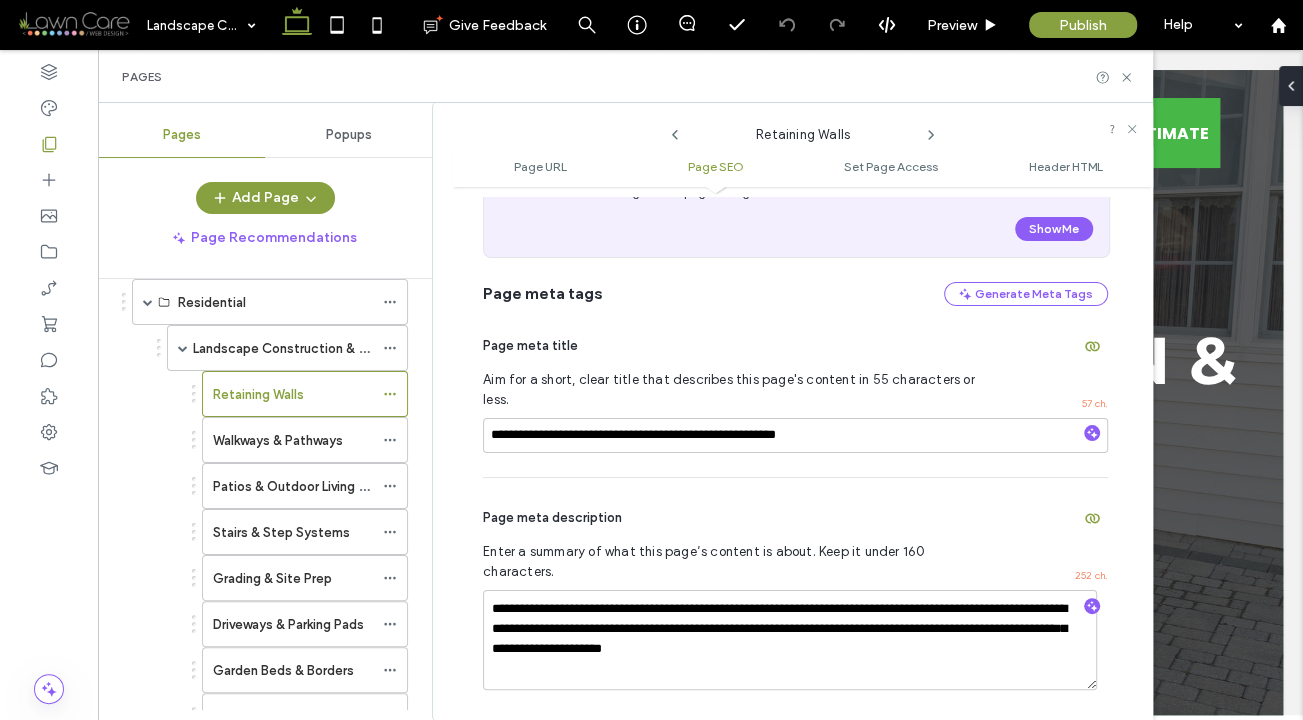 click 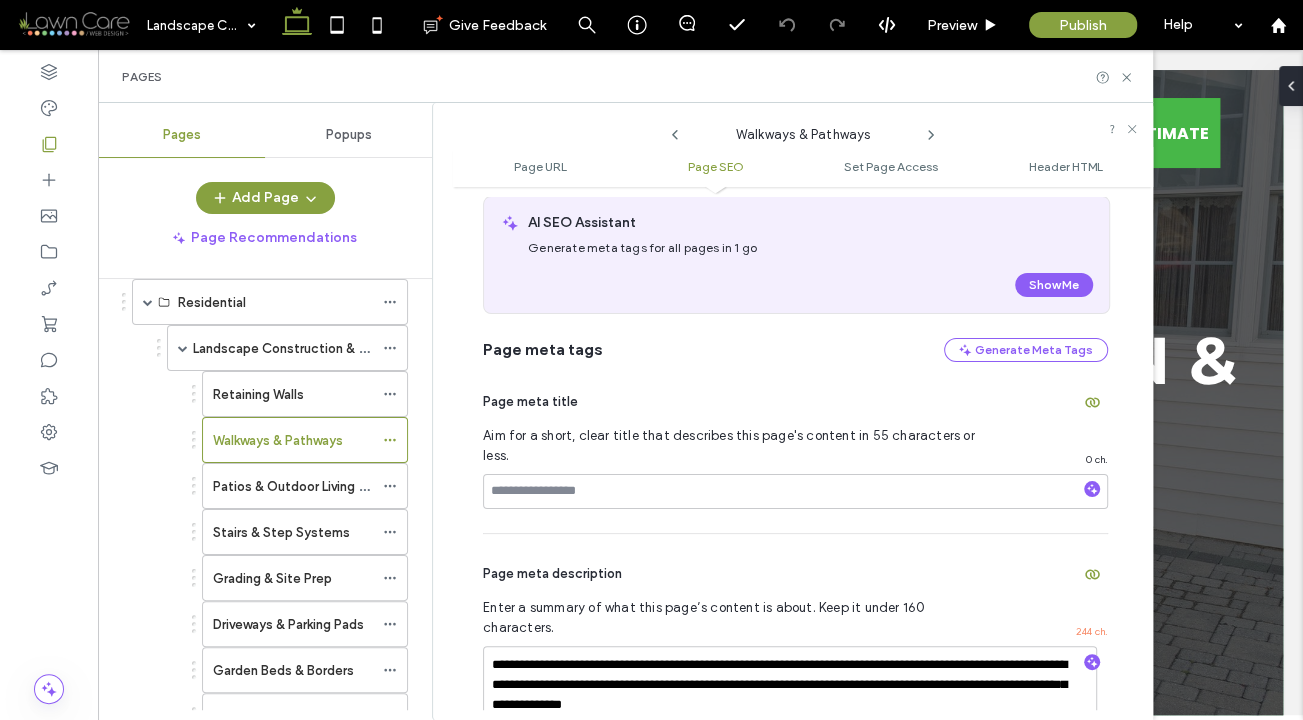 scroll, scrollTop: 376, scrollLeft: 0, axis: vertical 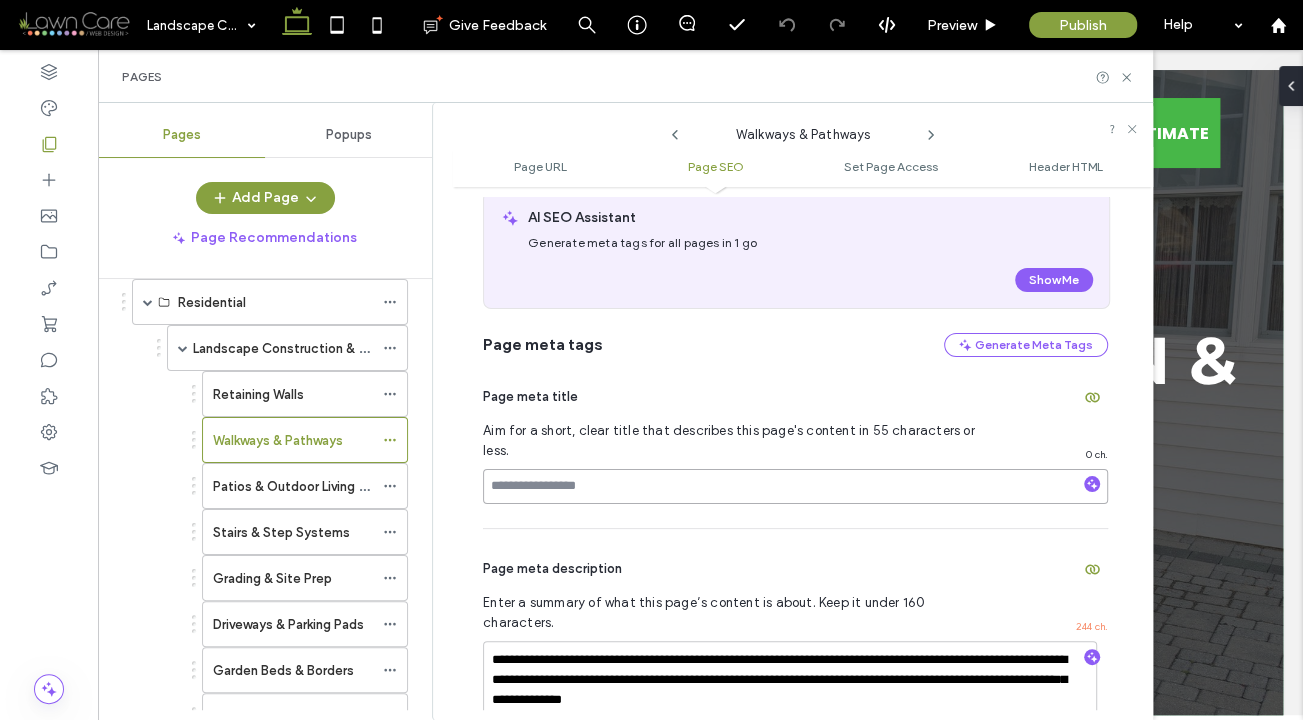 click at bounding box center [795, 486] 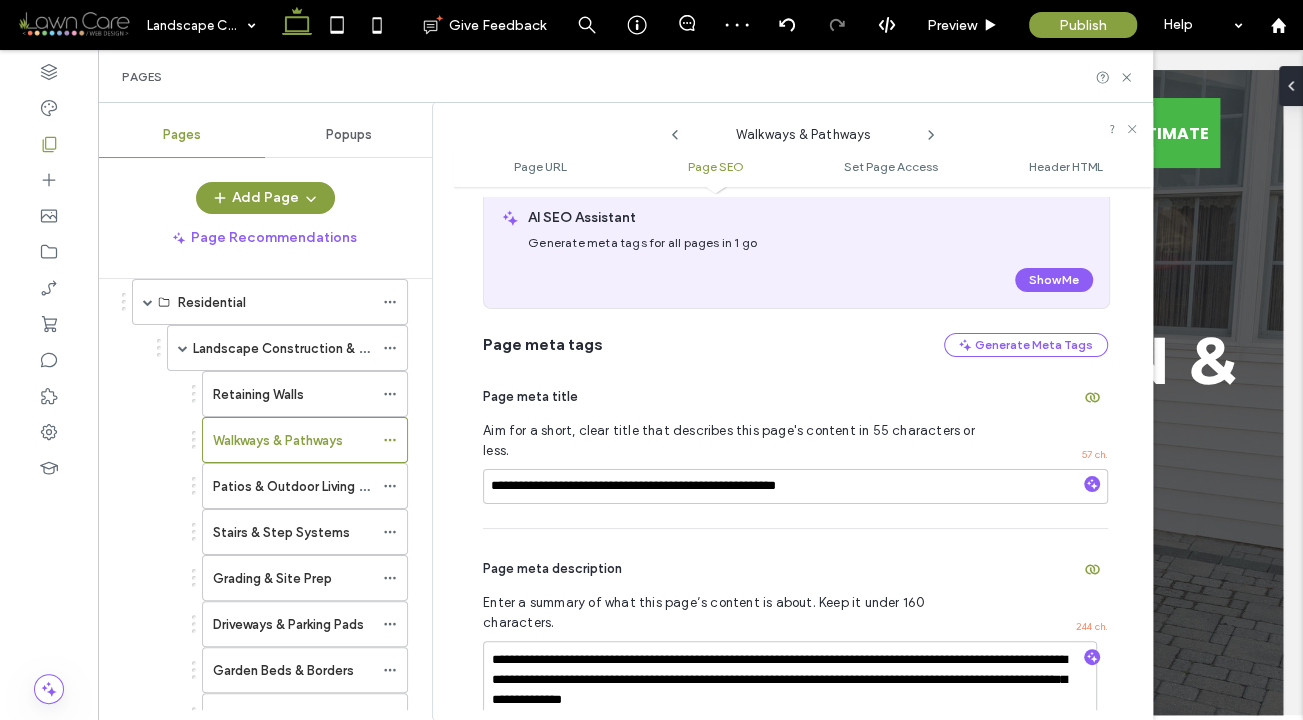 click 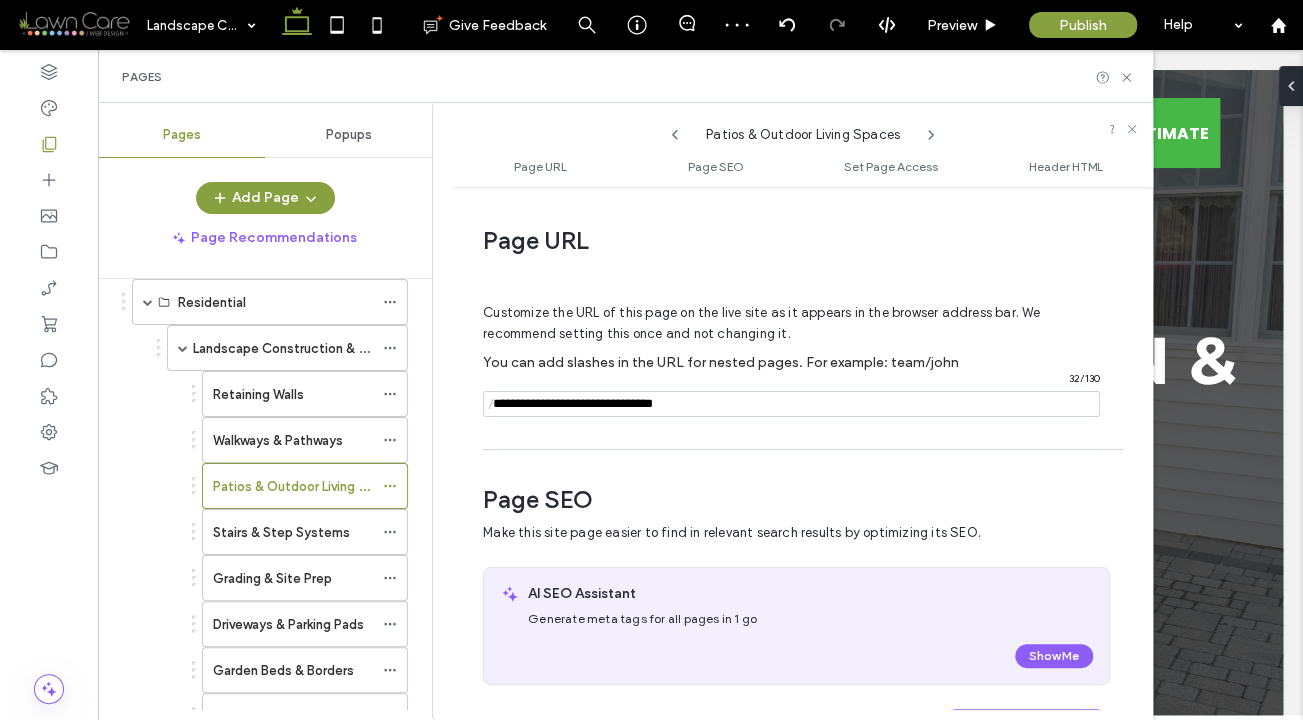 scroll, scrollTop: 282, scrollLeft: 0, axis: vertical 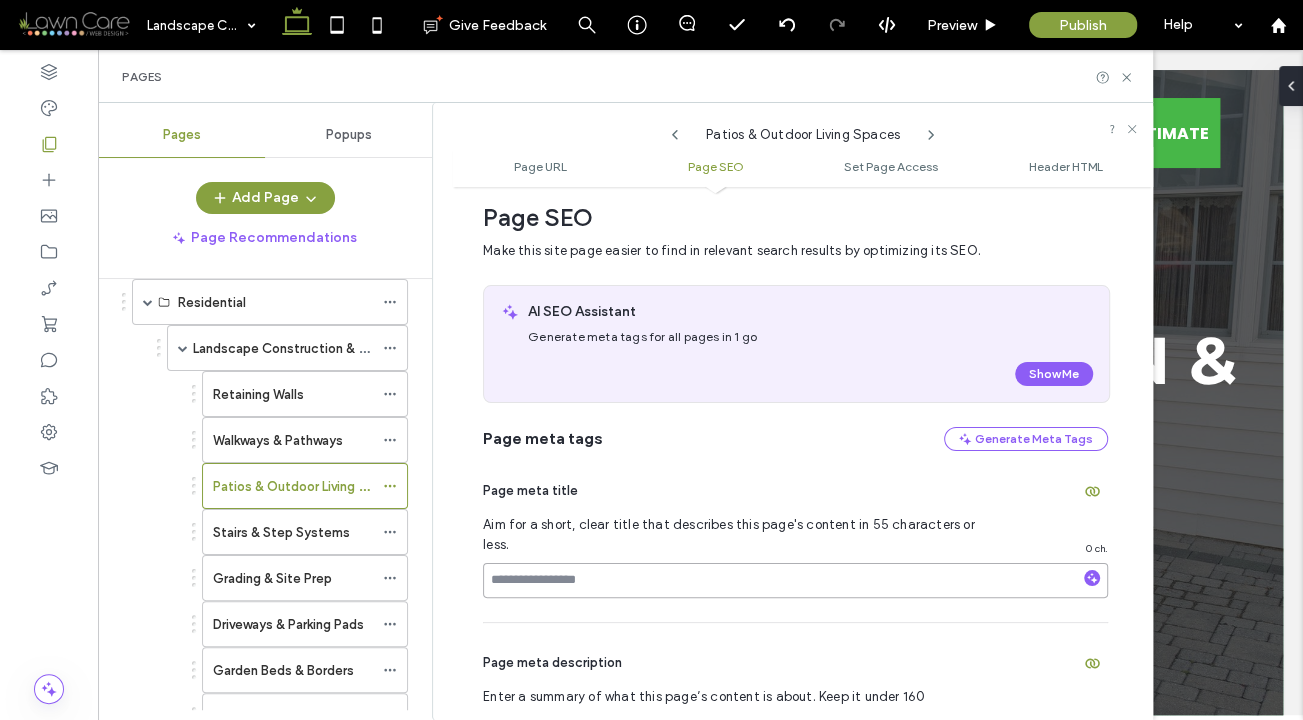 click at bounding box center (795, 580) 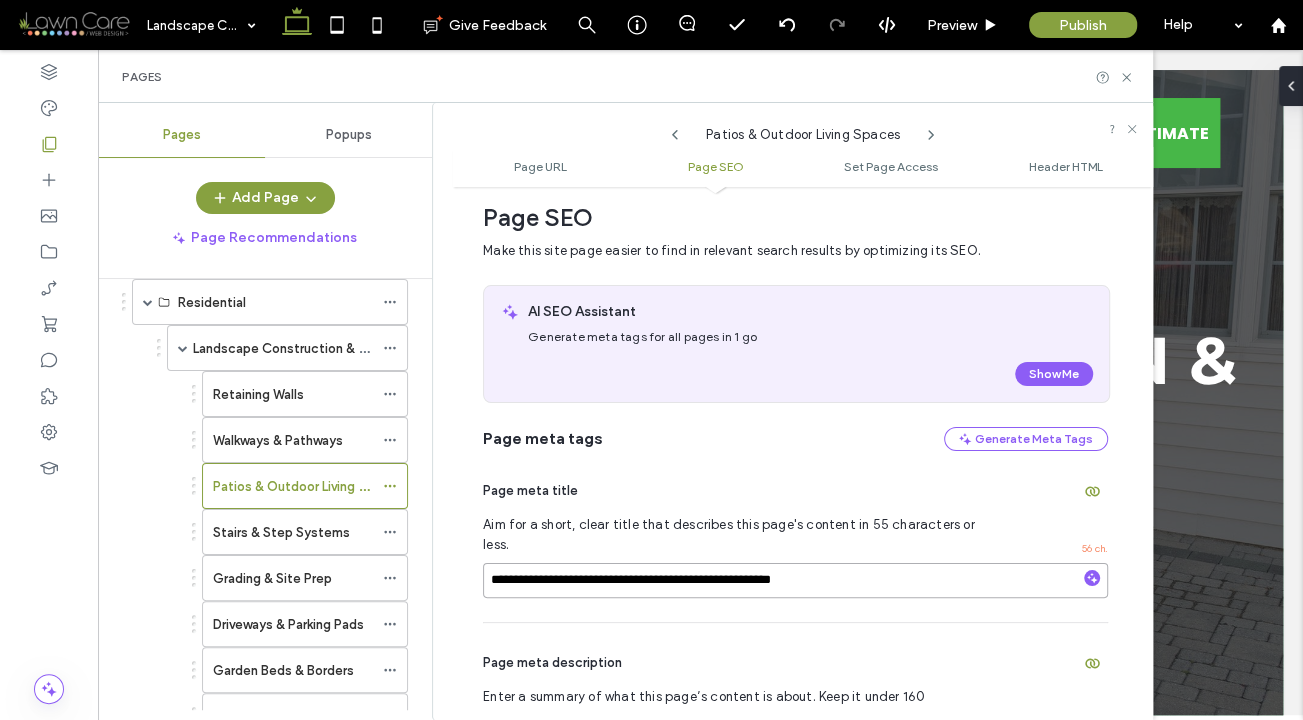 click on "**********" at bounding box center (795, 580) 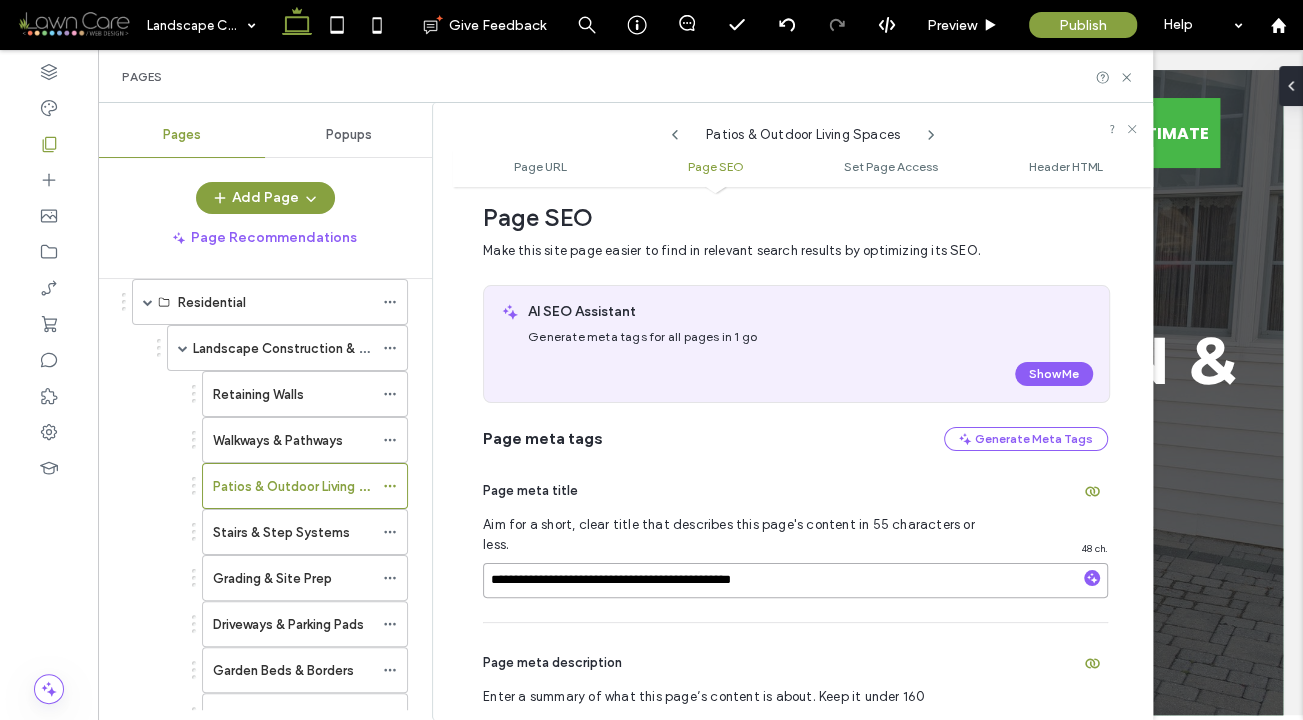 drag, startPoint x: 683, startPoint y: 570, endPoint x: 821, endPoint y: 576, distance: 138.13037 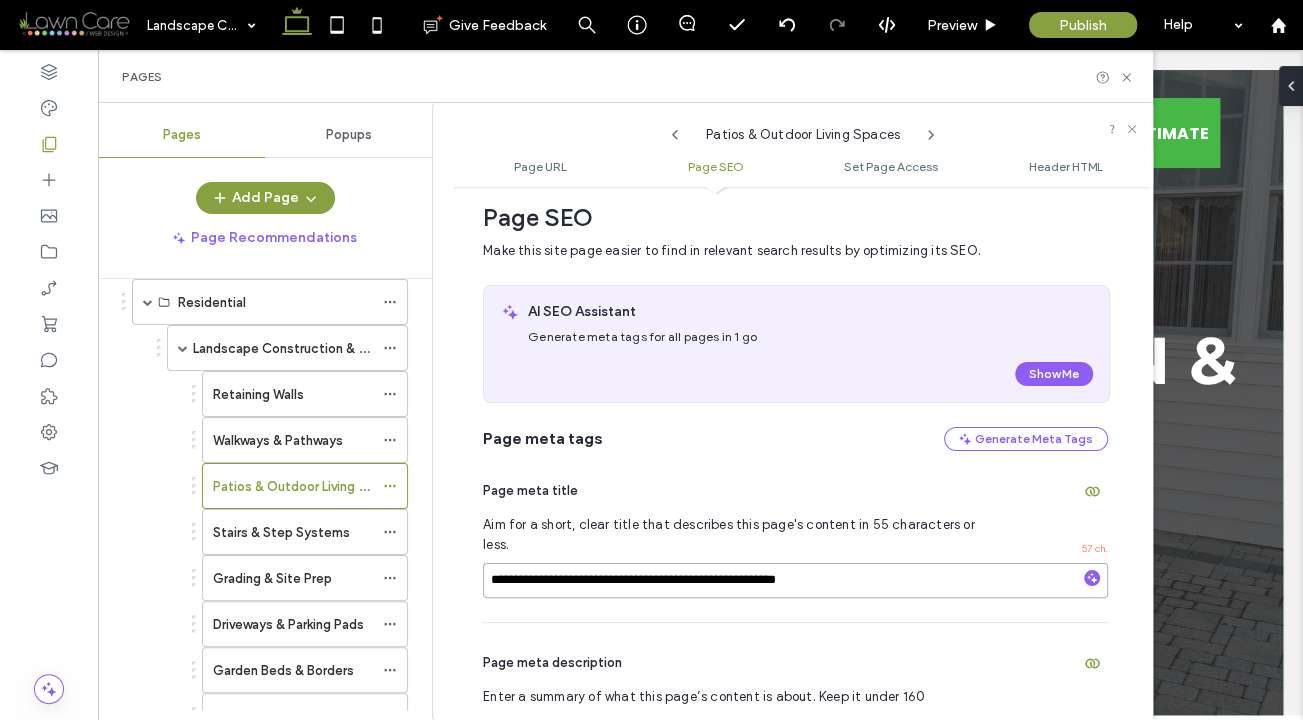 type on "**********" 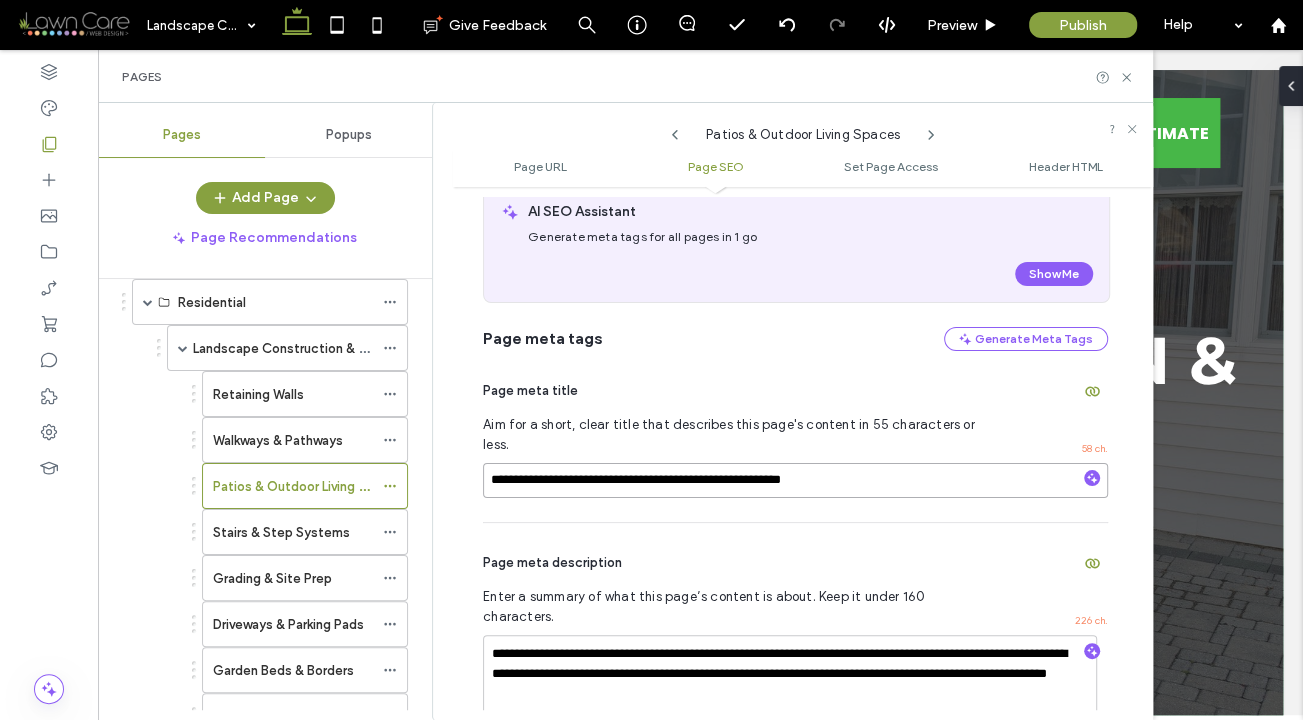scroll, scrollTop: 387, scrollLeft: 0, axis: vertical 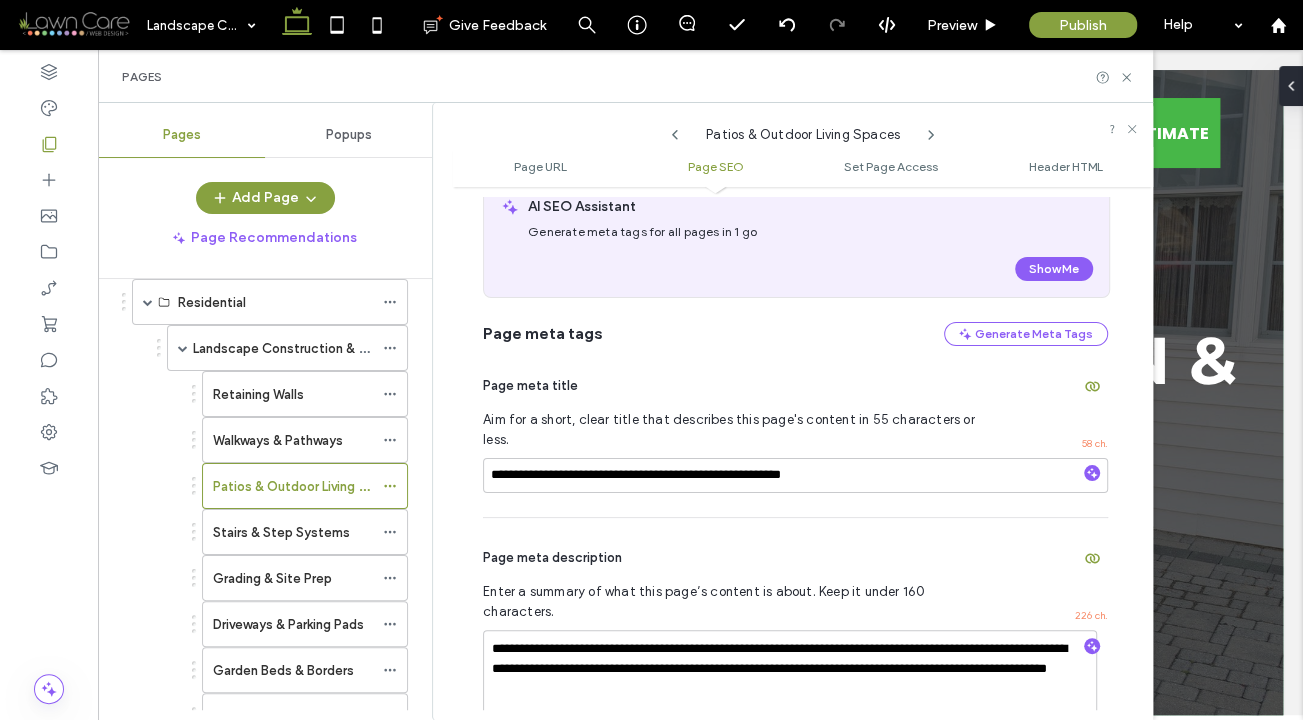 click 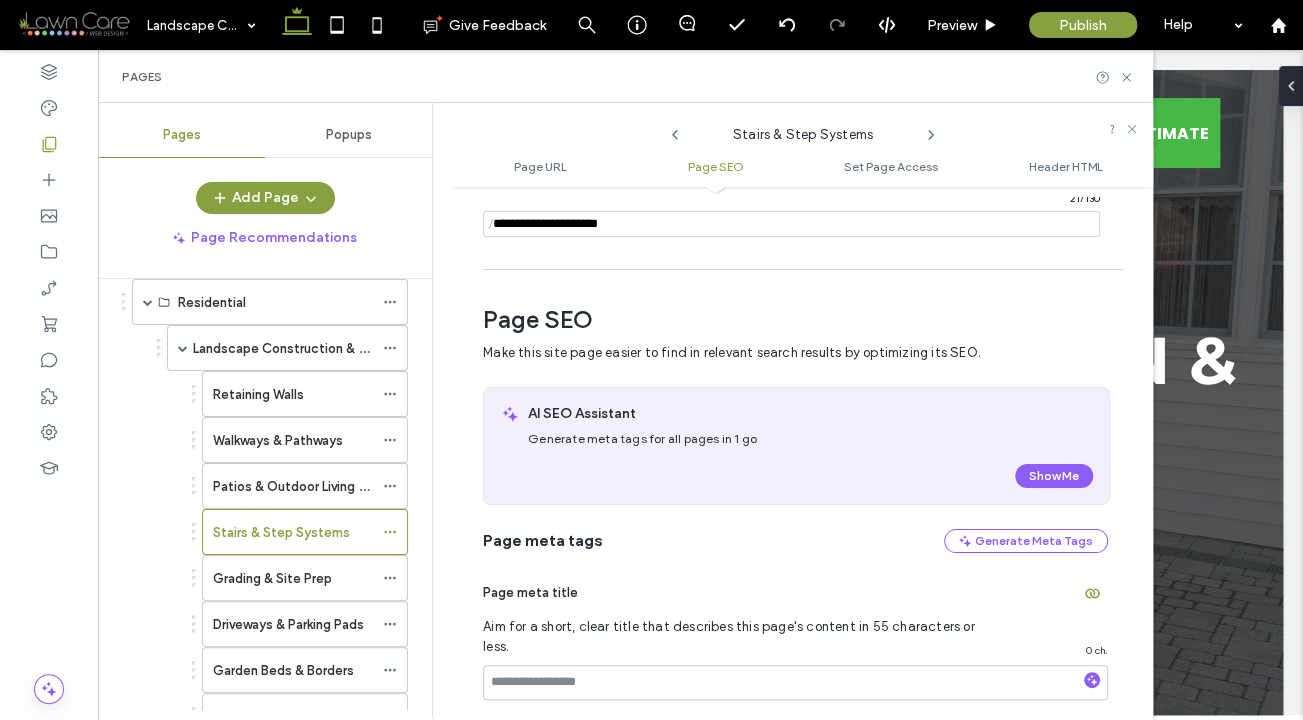 scroll, scrollTop: 282, scrollLeft: 0, axis: vertical 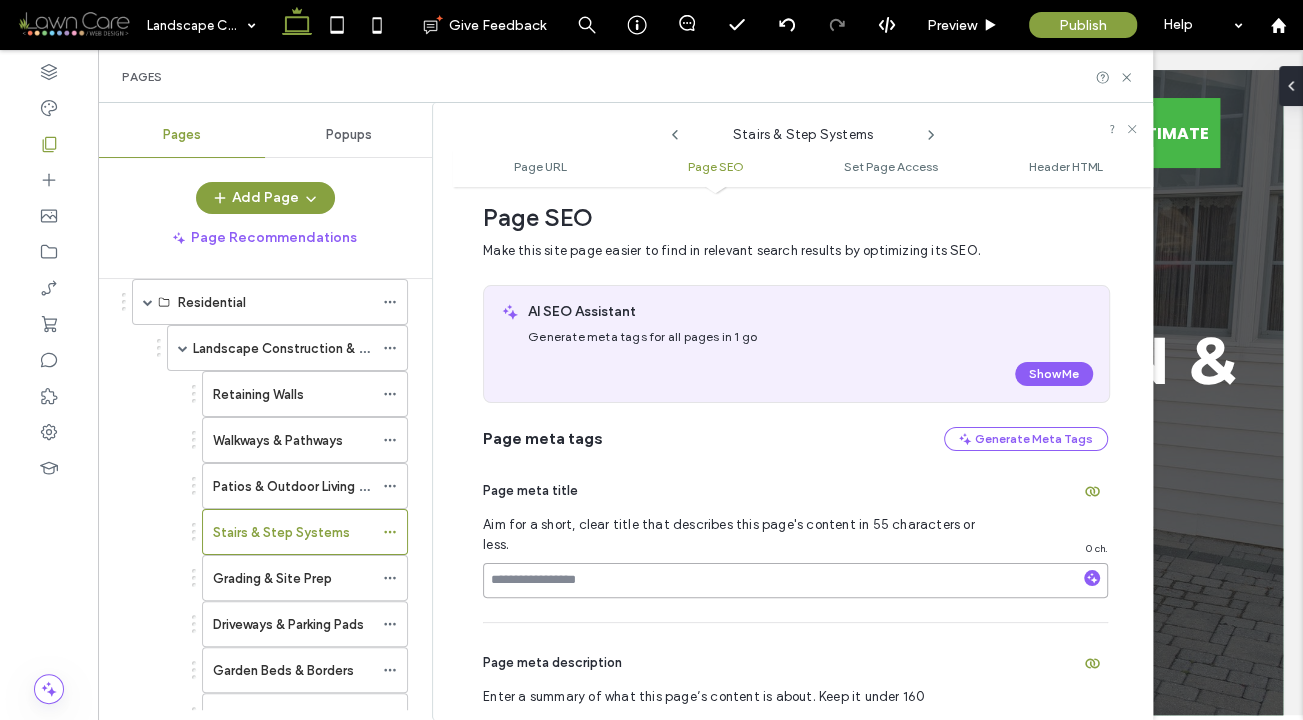 click at bounding box center [795, 580] 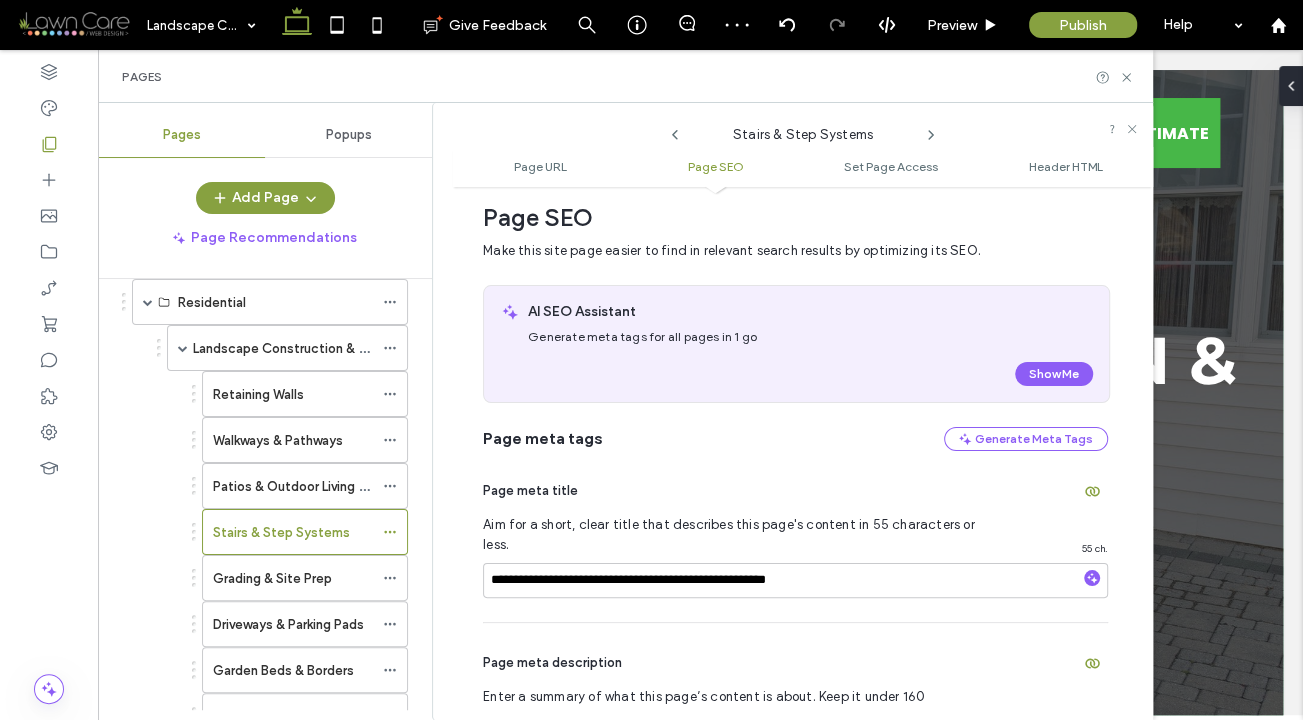 click 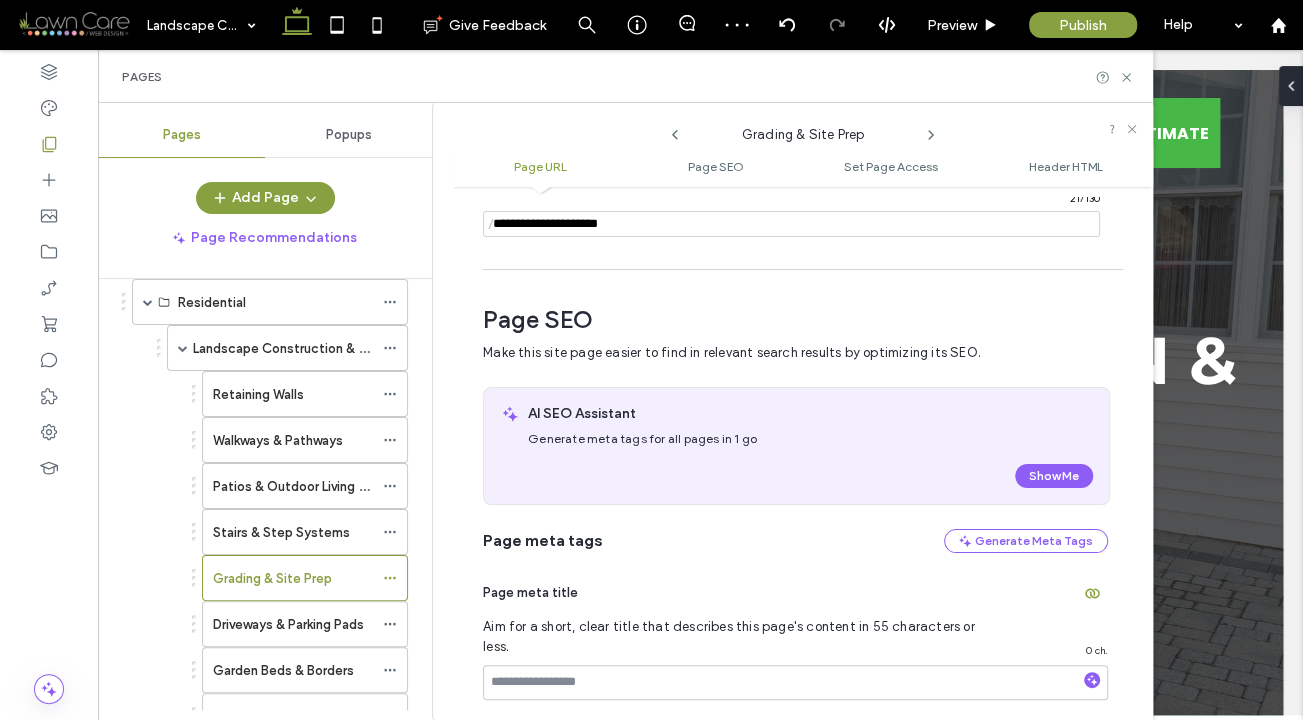 scroll, scrollTop: 282, scrollLeft: 0, axis: vertical 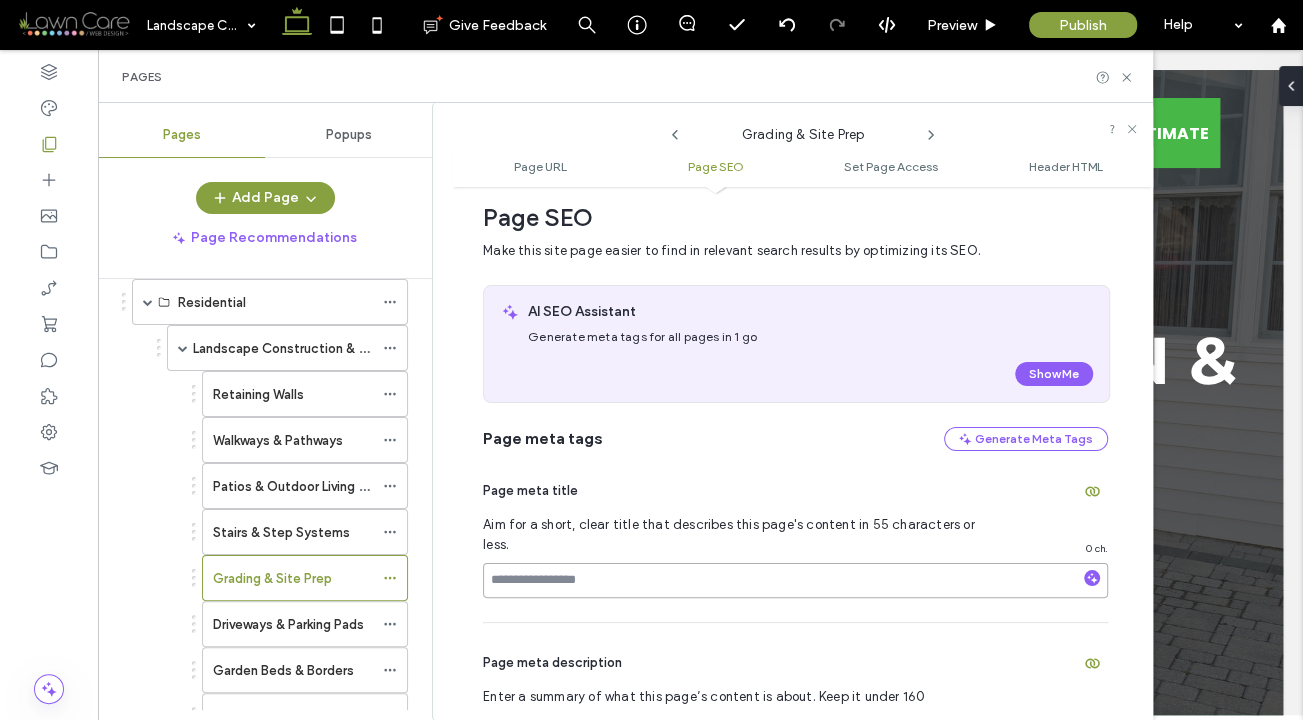 click at bounding box center (795, 580) 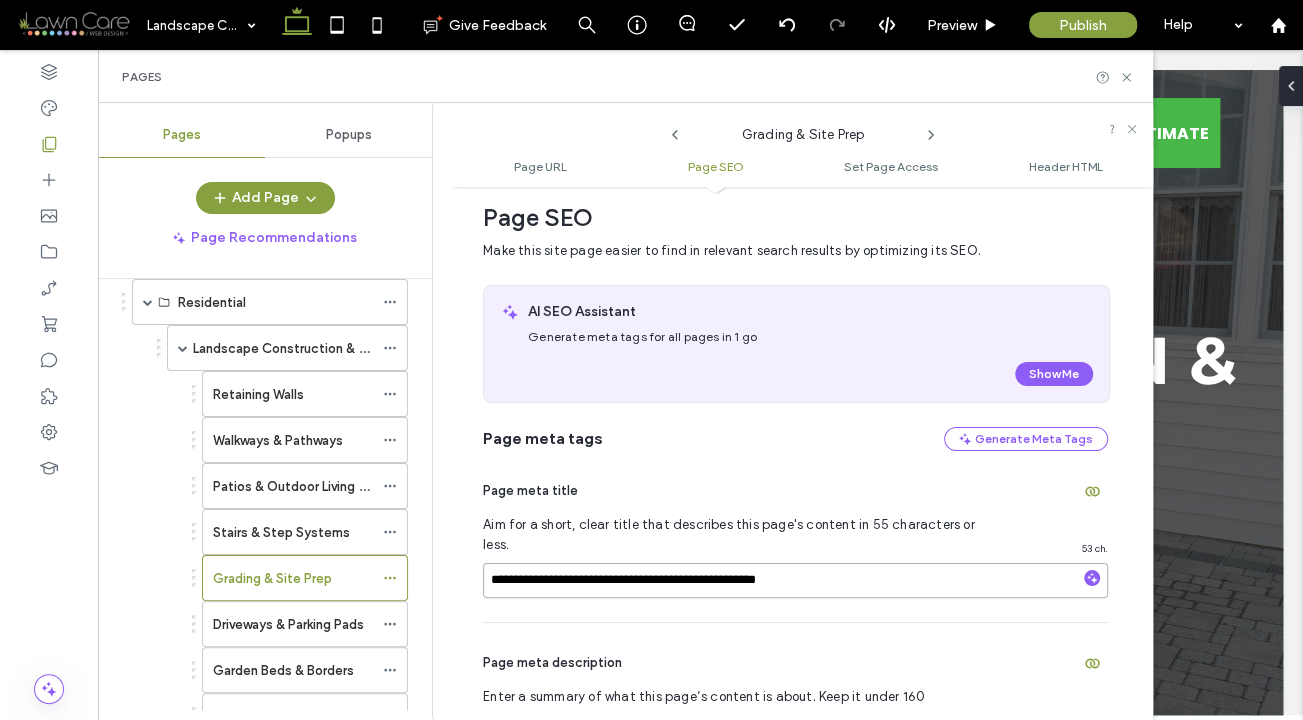 click on "**********" at bounding box center [795, 580] 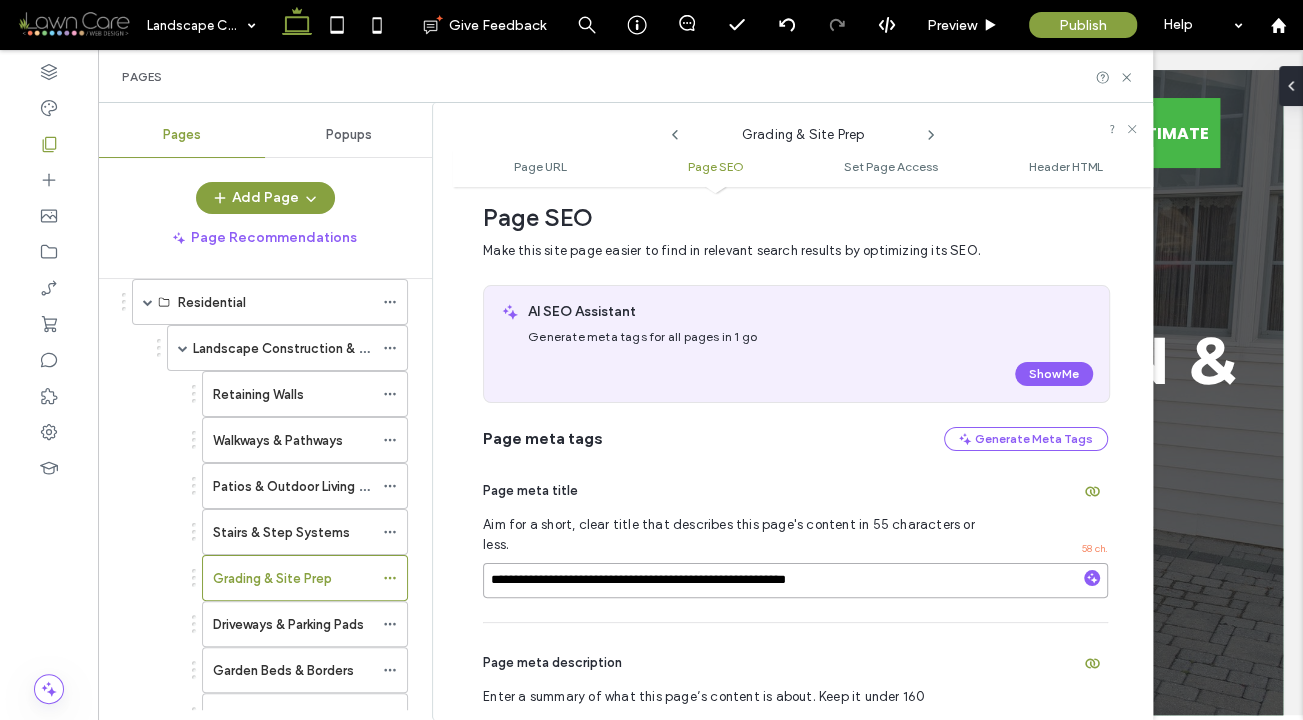 type on "**********" 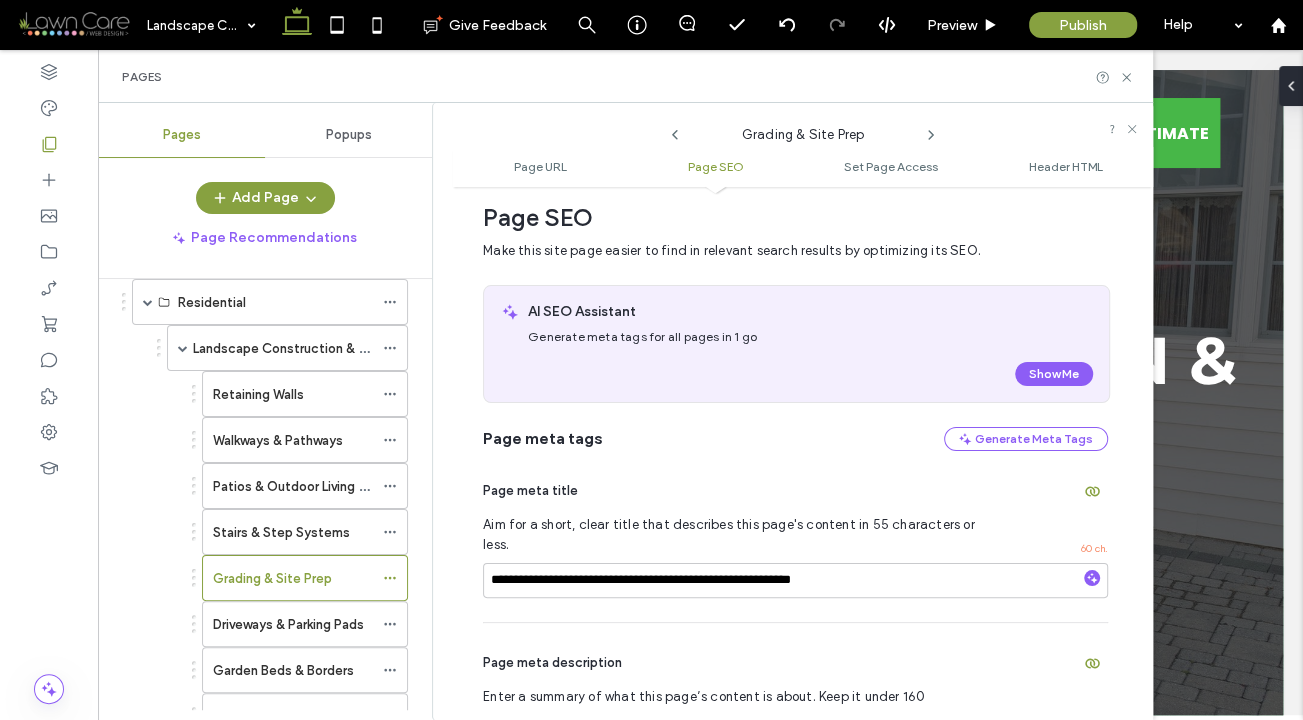 click 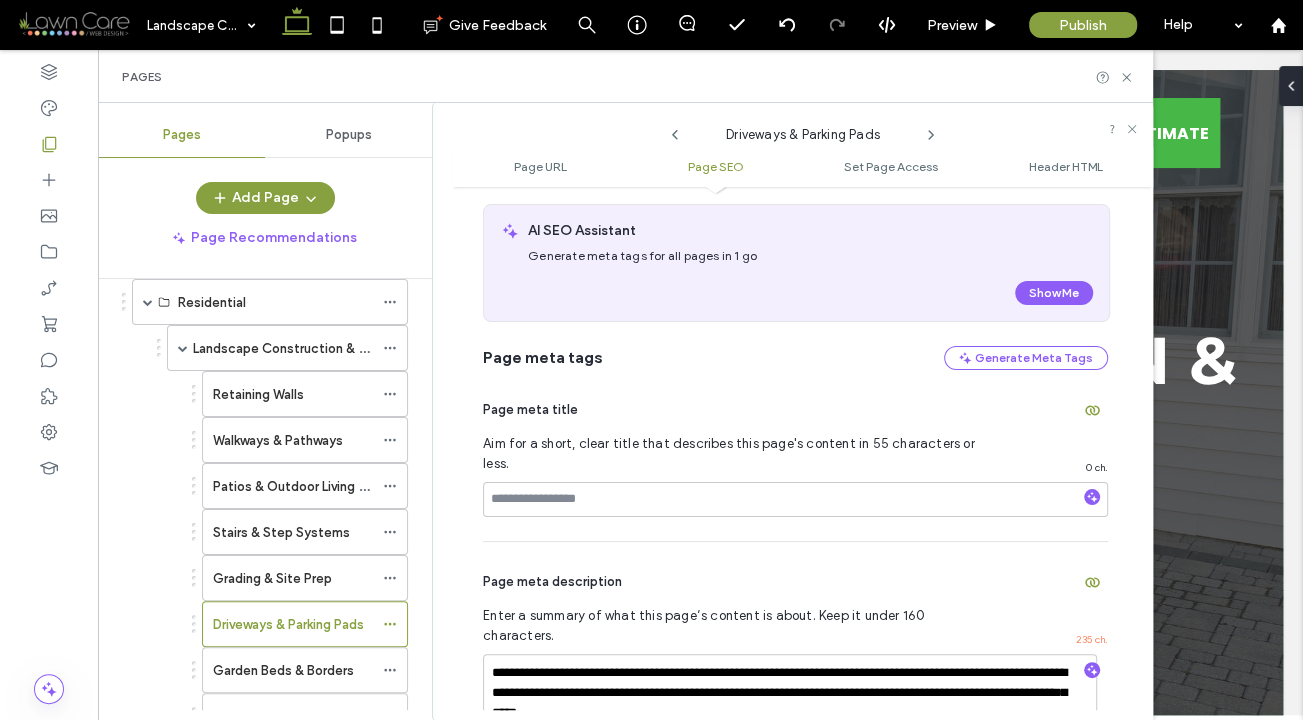 scroll, scrollTop: 398, scrollLeft: 0, axis: vertical 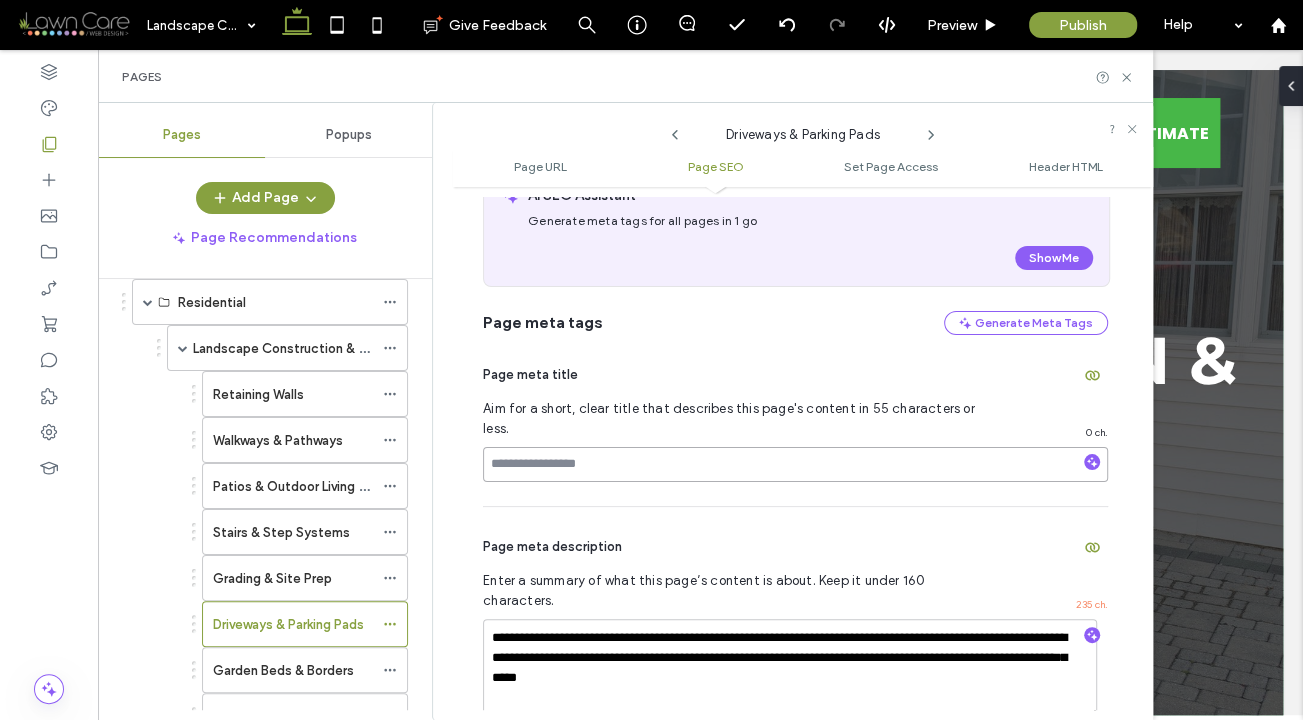click at bounding box center (795, 464) 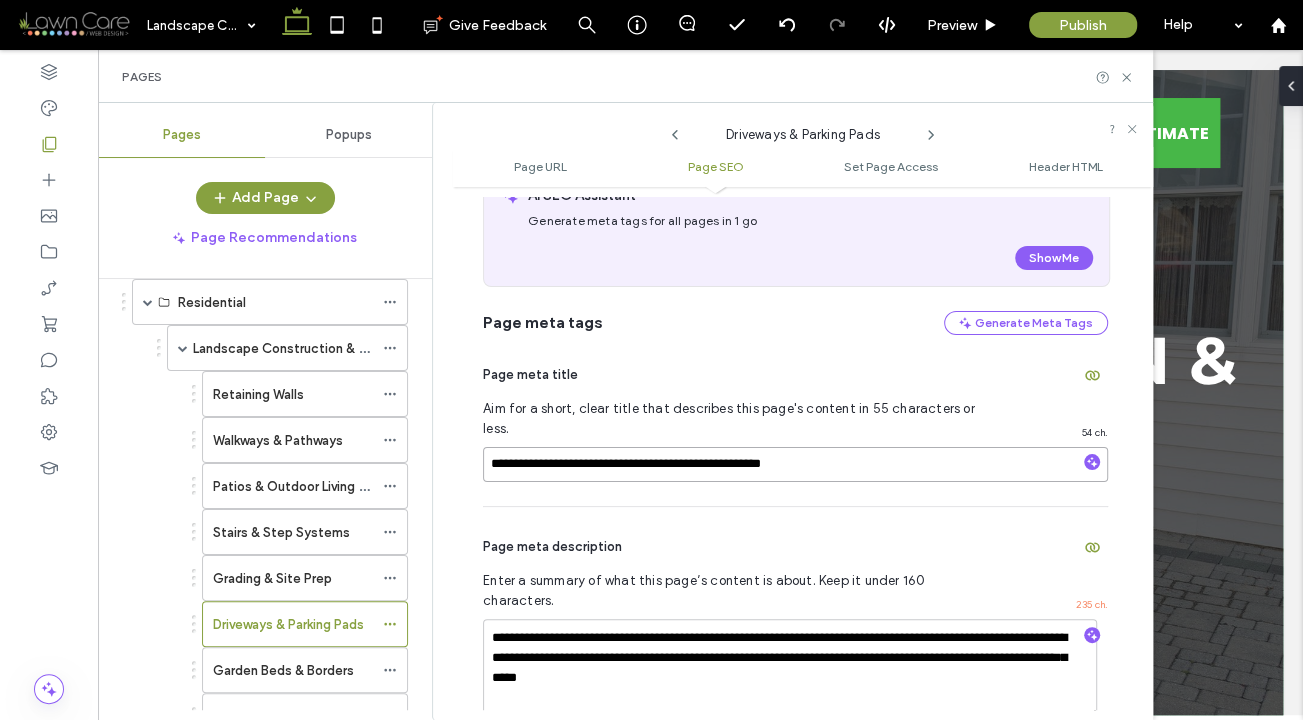drag, startPoint x: 712, startPoint y: 458, endPoint x: 759, endPoint y: 457, distance: 47.010635 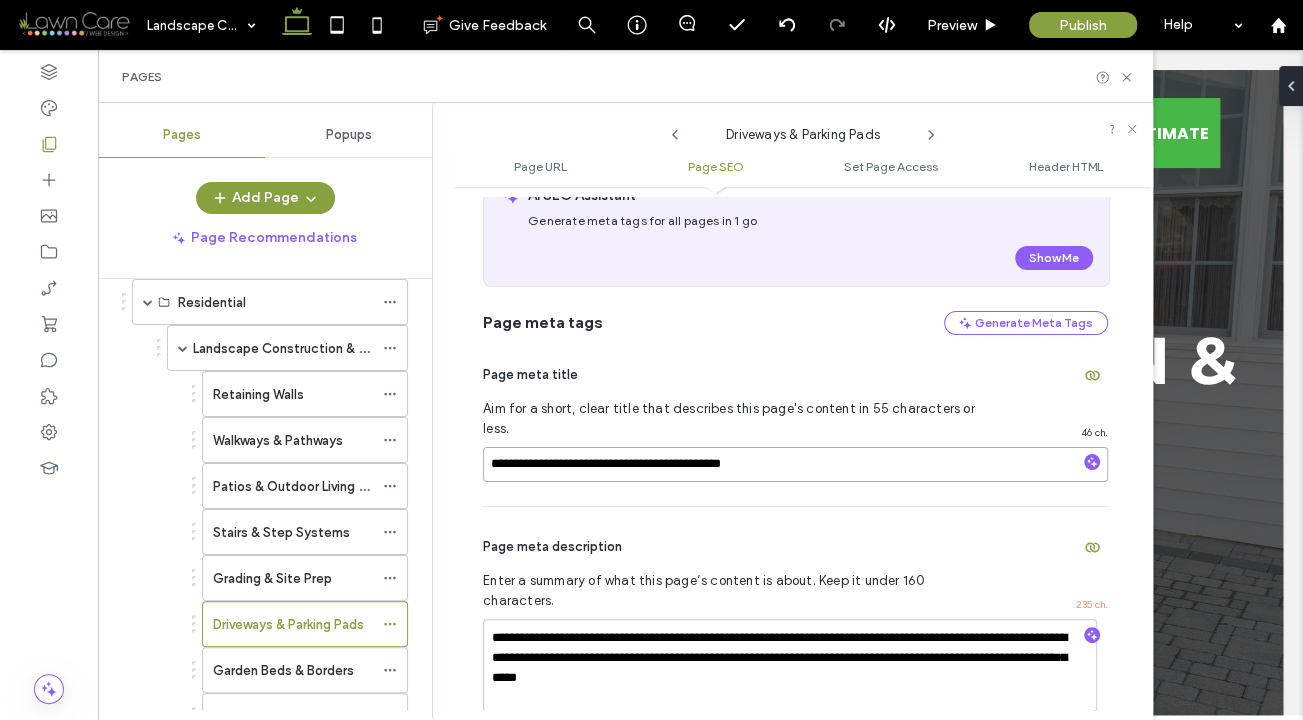 click on "**********" at bounding box center [795, 464] 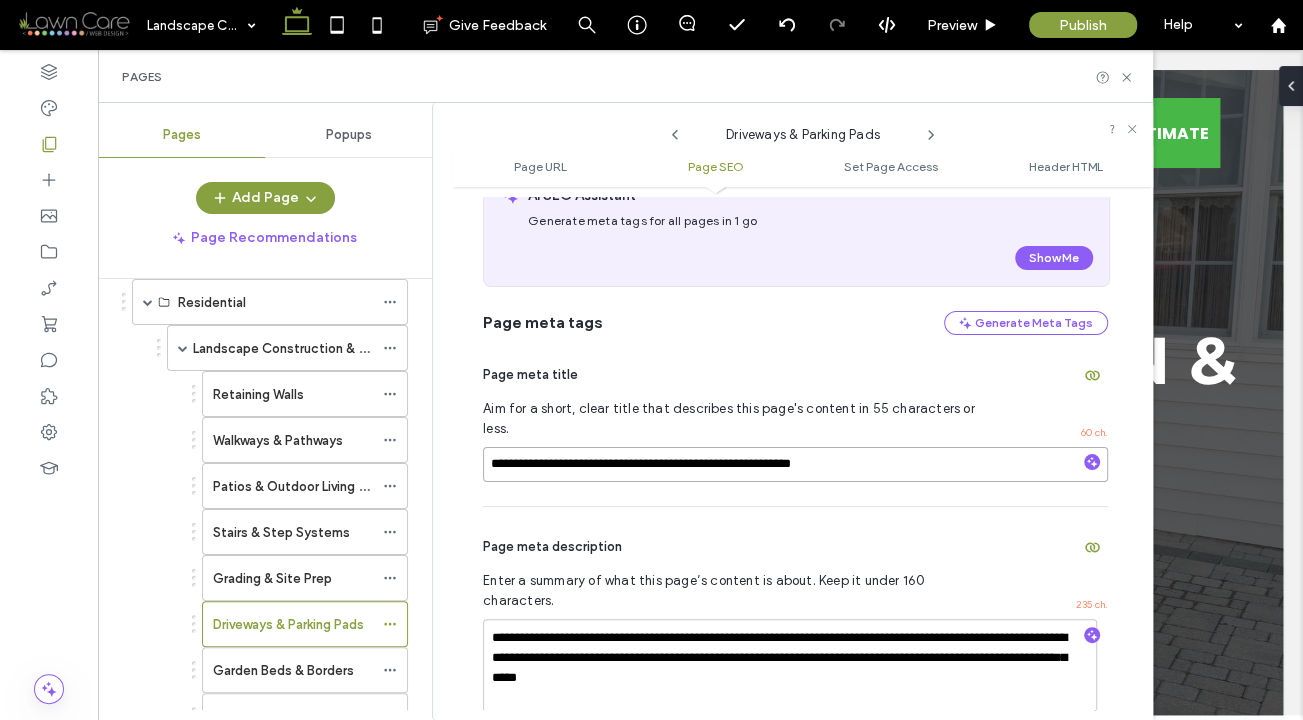 click on "**********" at bounding box center [795, 464] 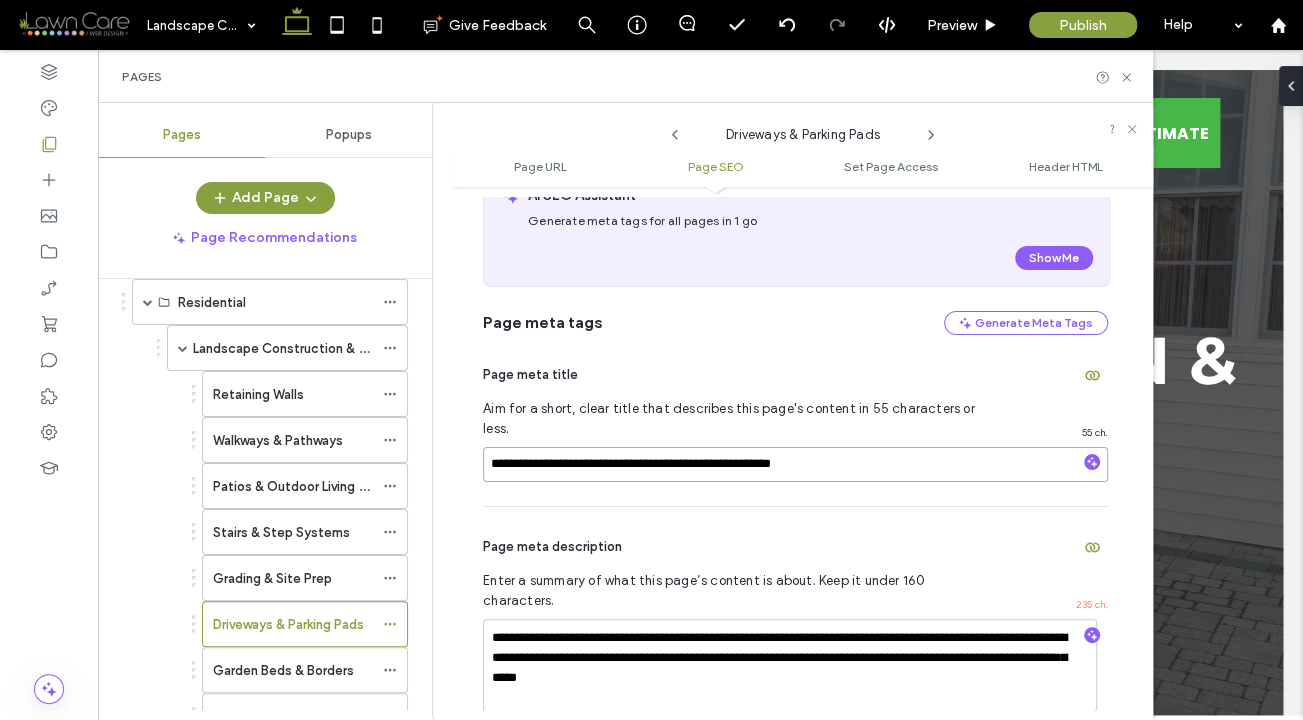 type on "**********" 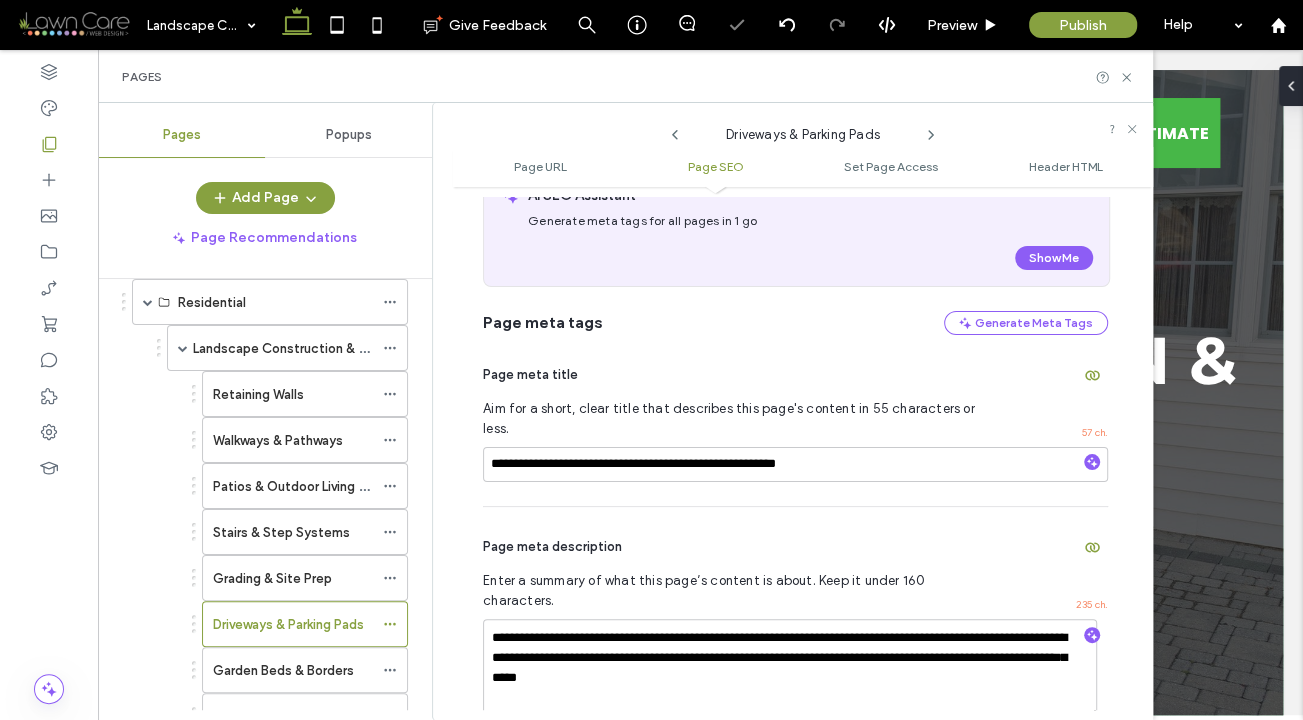 click 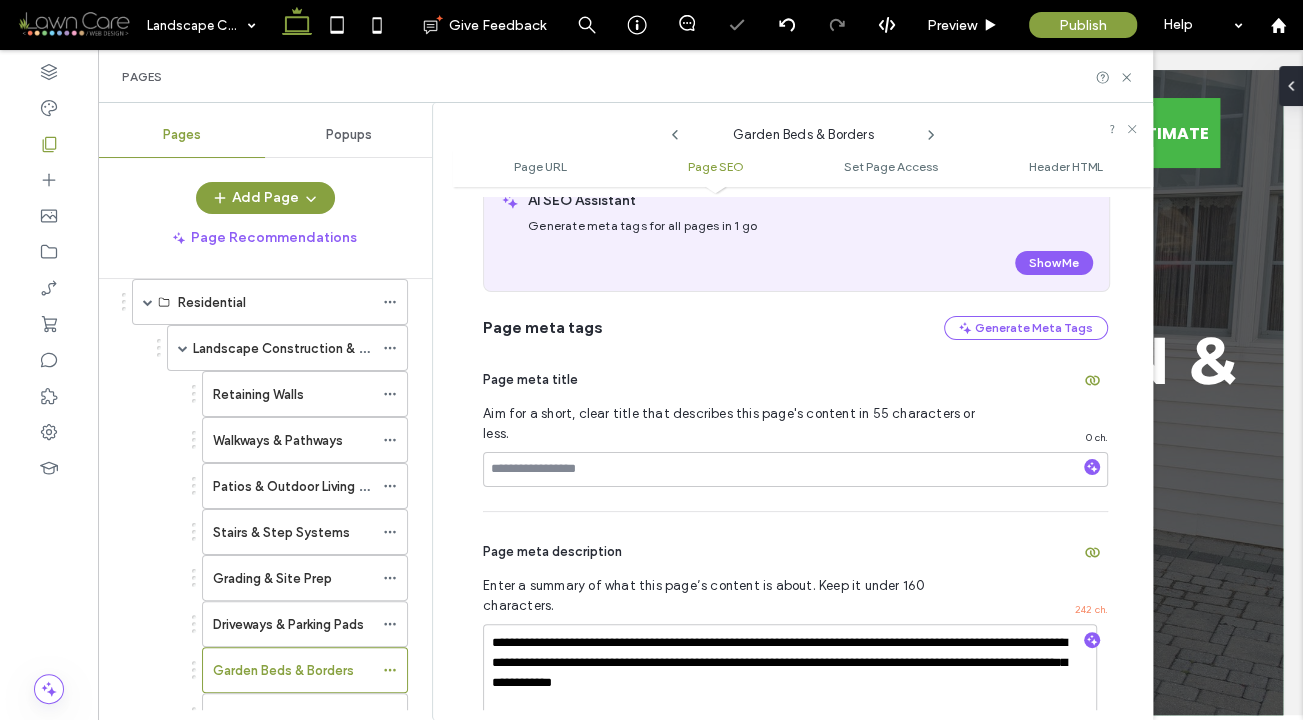 scroll, scrollTop: 428, scrollLeft: 0, axis: vertical 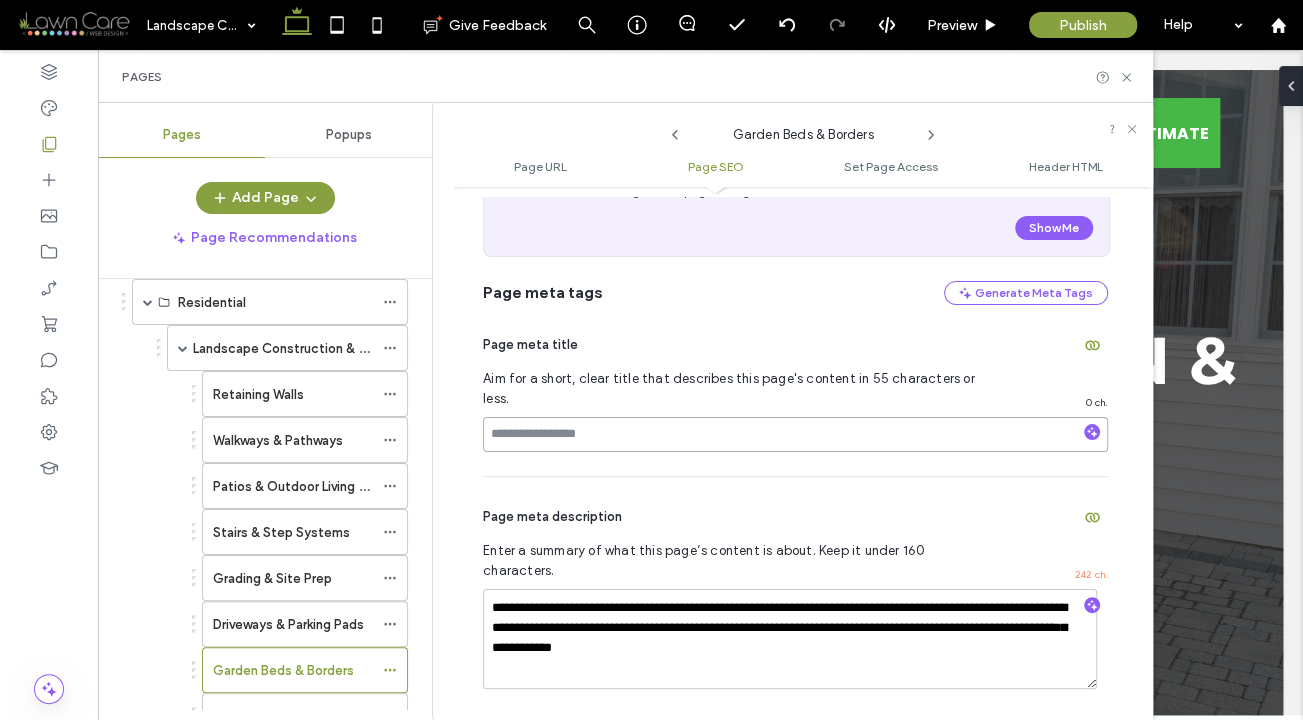 click at bounding box center [795, 434] 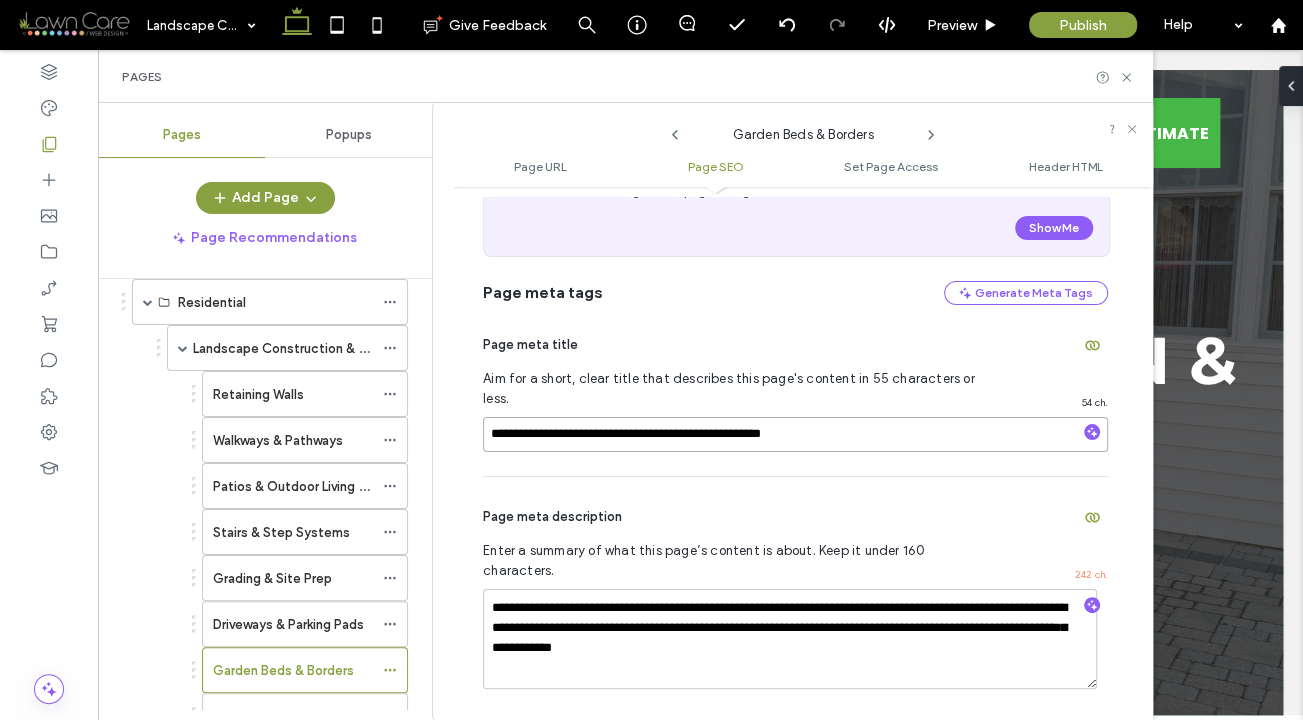 click on "**********" at bounding box center [795, 434] 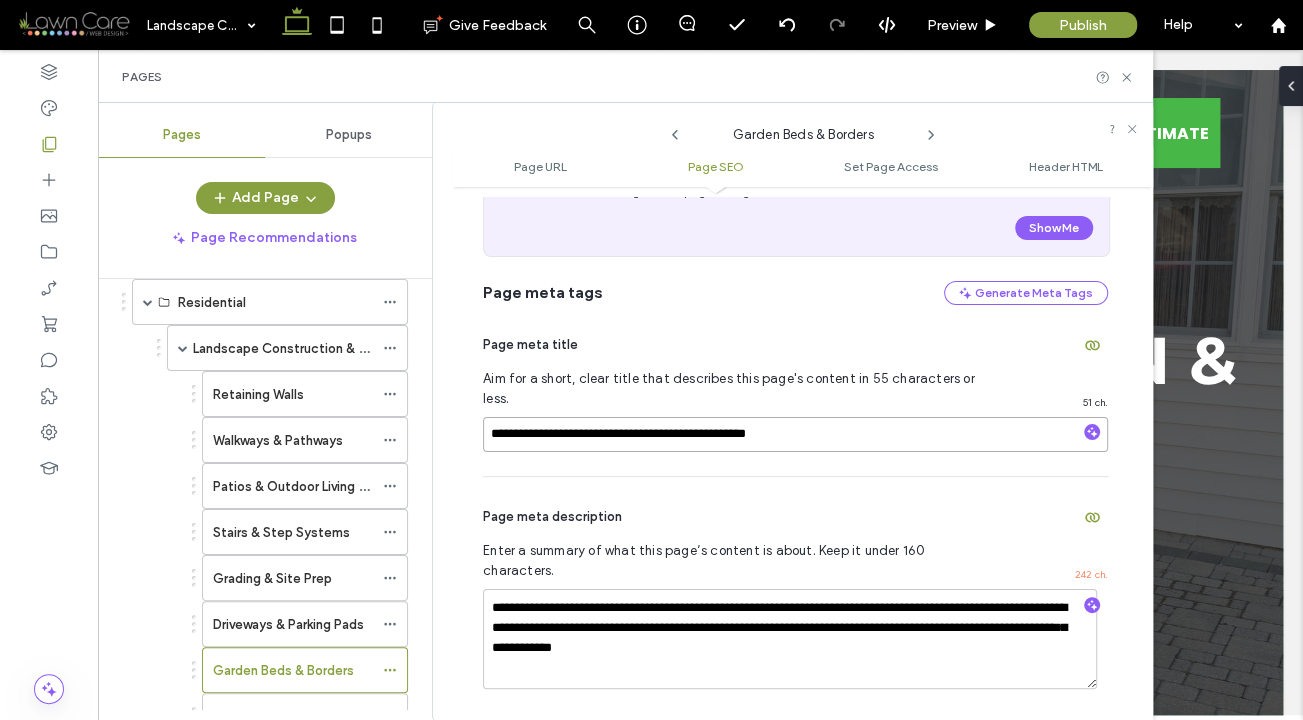 click on "**********" at bounding box center [795, 434] 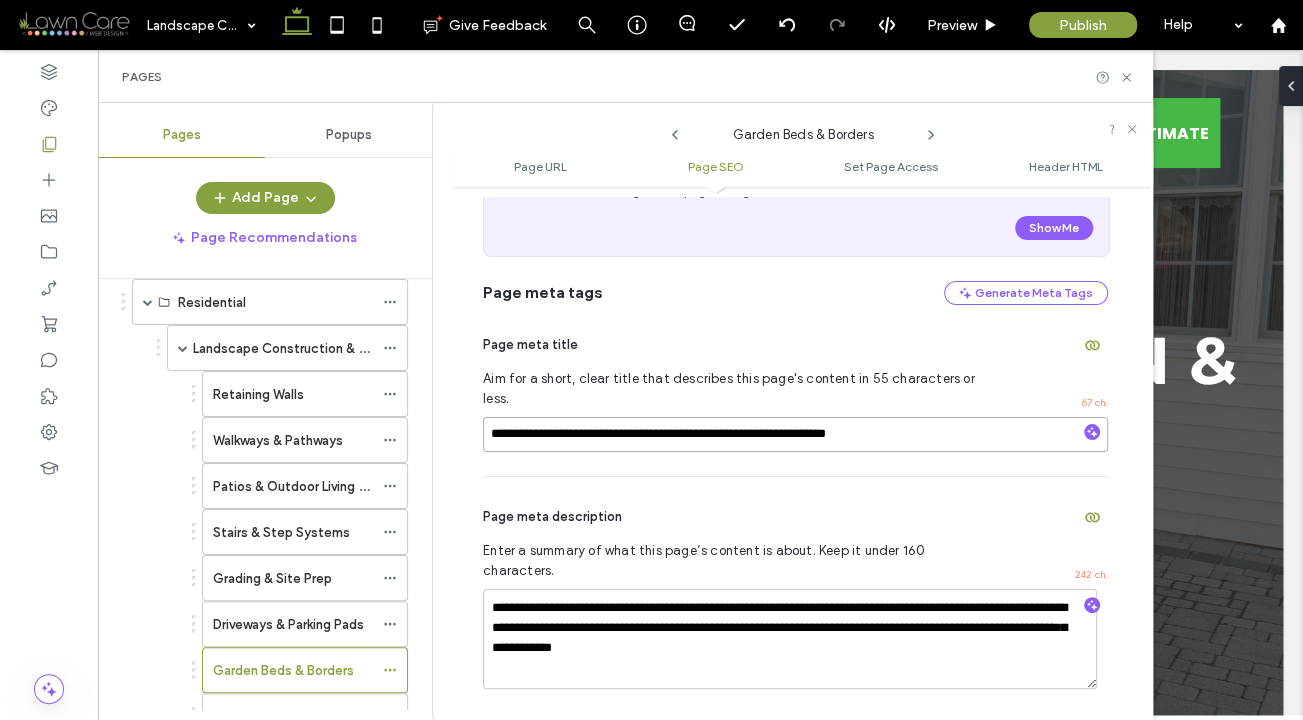 click on "**********" at bounding box center [795, 434] 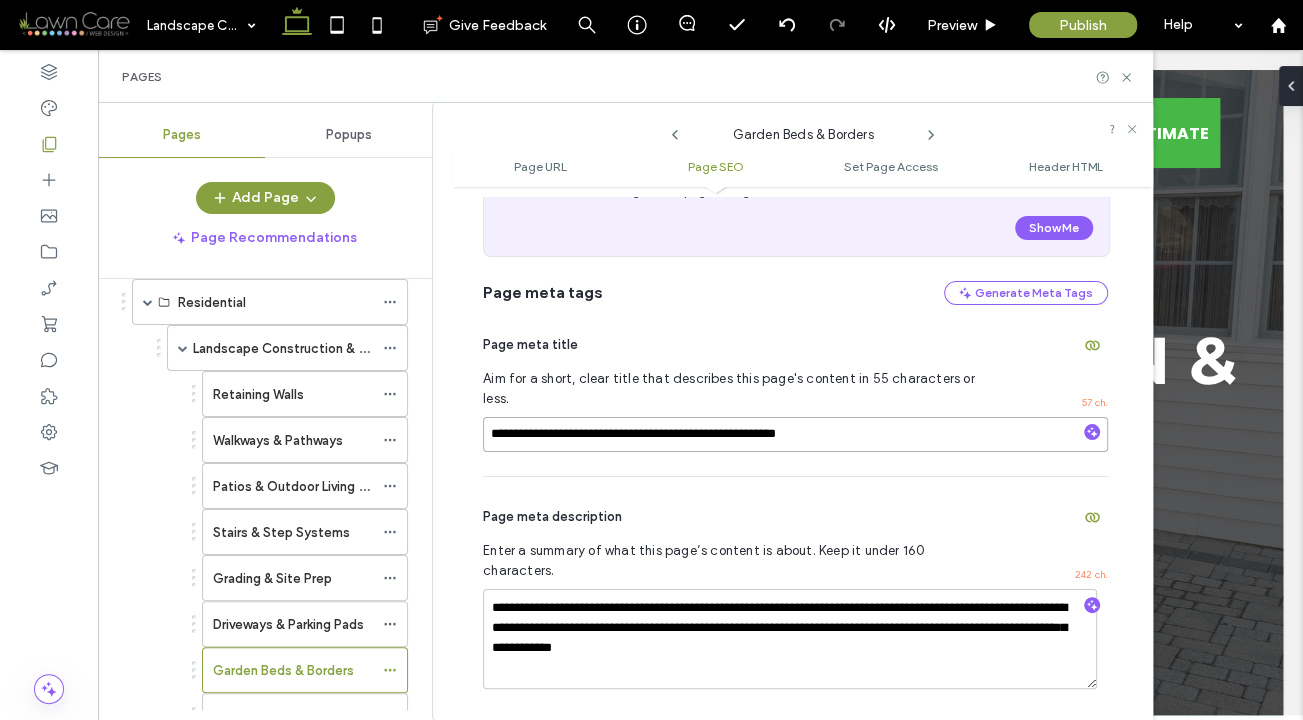 type on "**********" 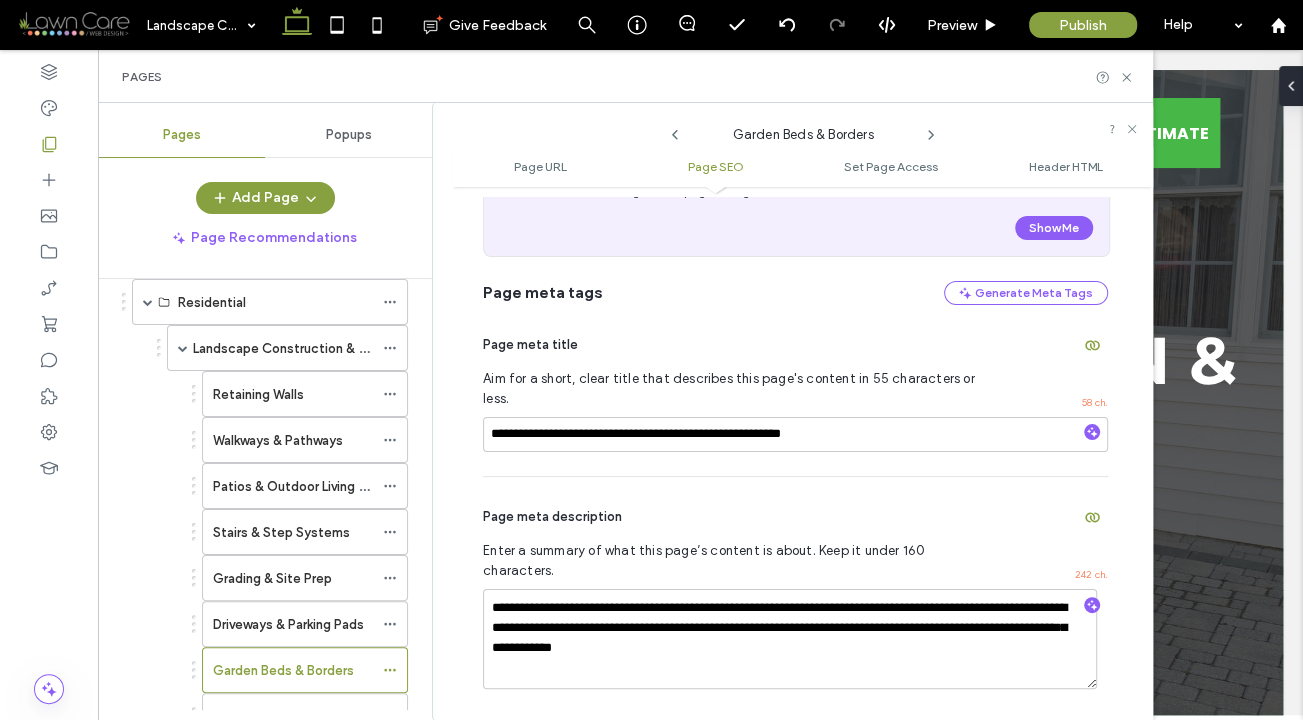 click 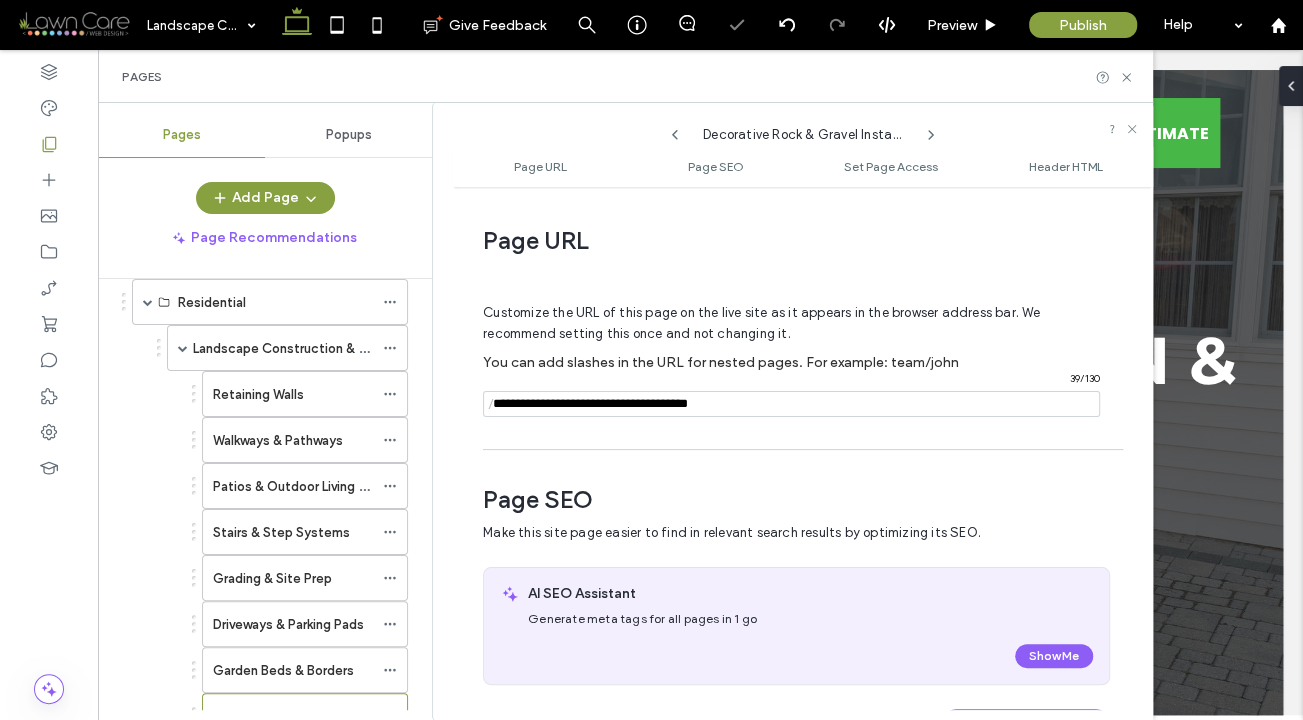 scroll, scrollTop: 282, scrollLeft: 0, axis: vertical 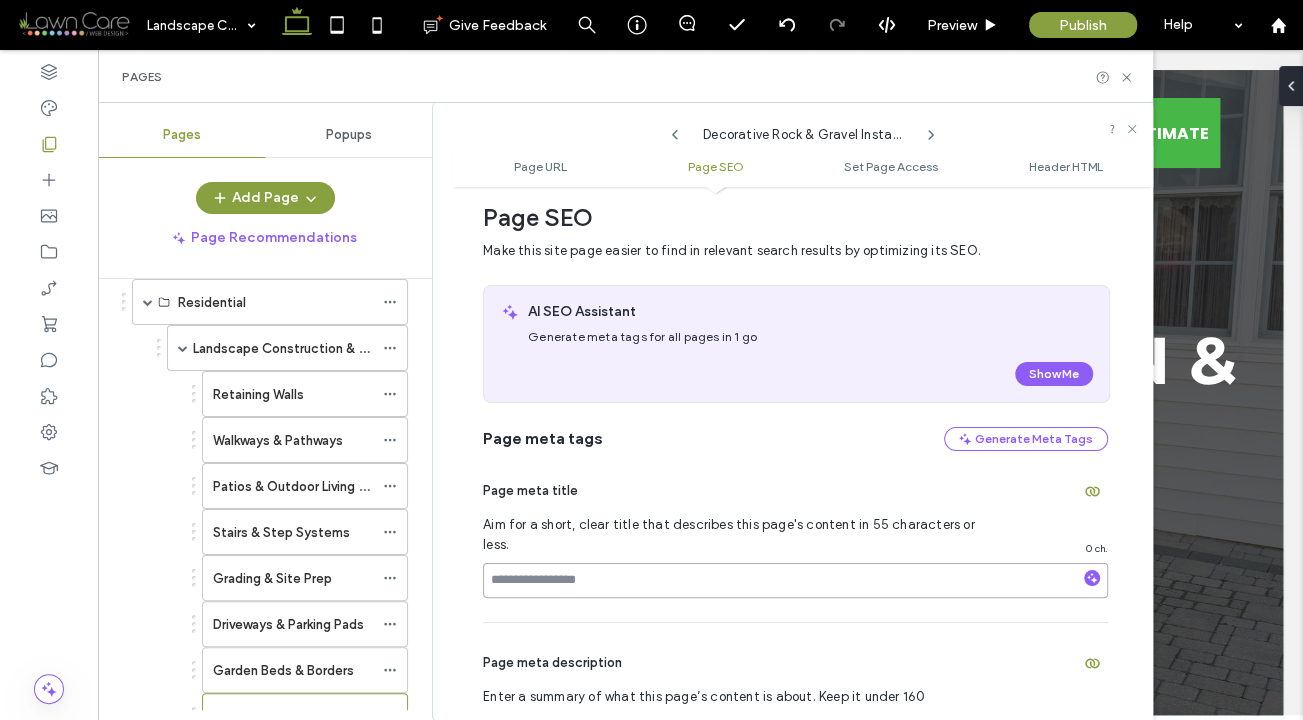 click at bounding box center [795, 580] 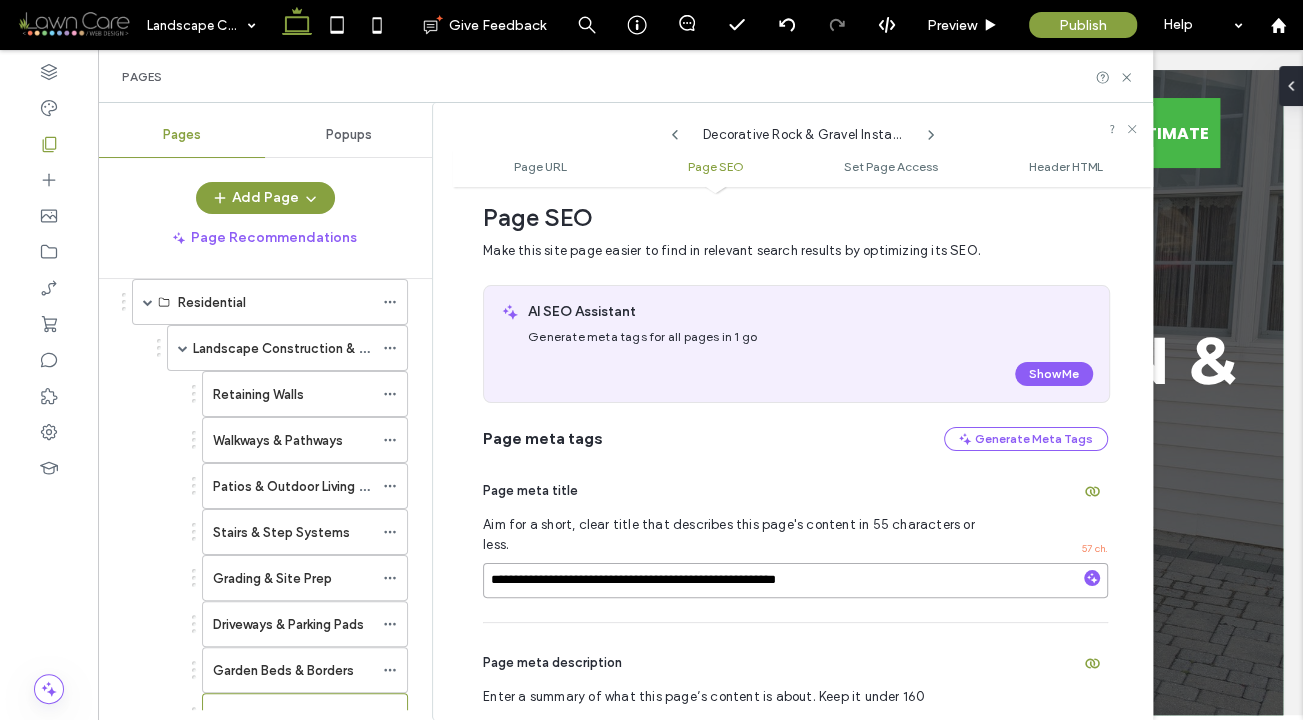 click on "**********" at bounding box center (795, 580) 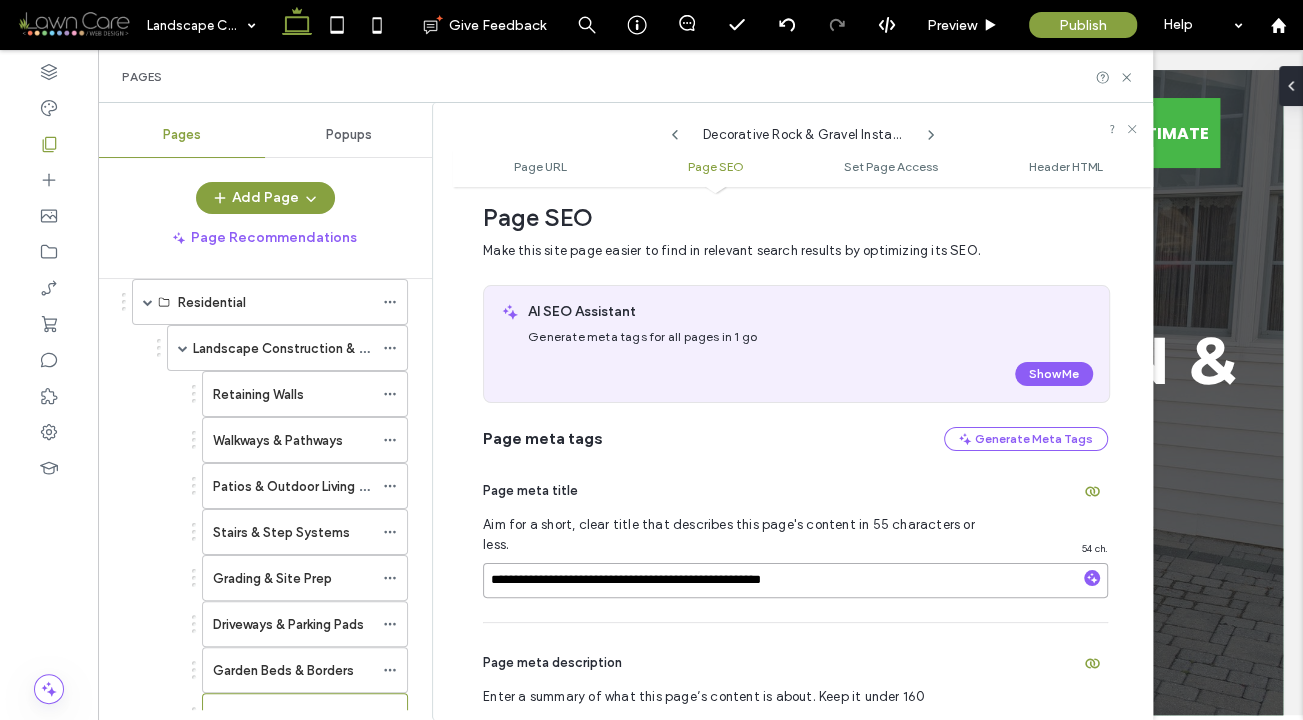click on "**********" at bounding box center (795, 580) 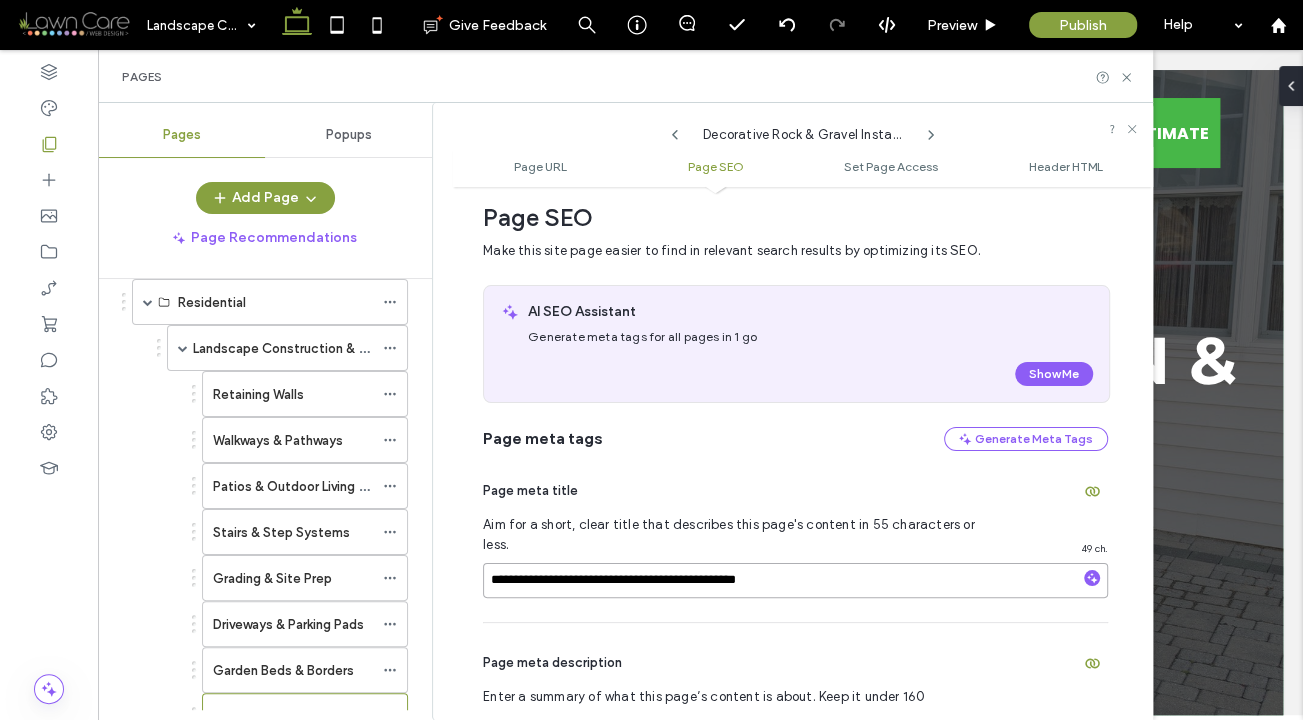 click on "**********" at bounding box center (795, 580) 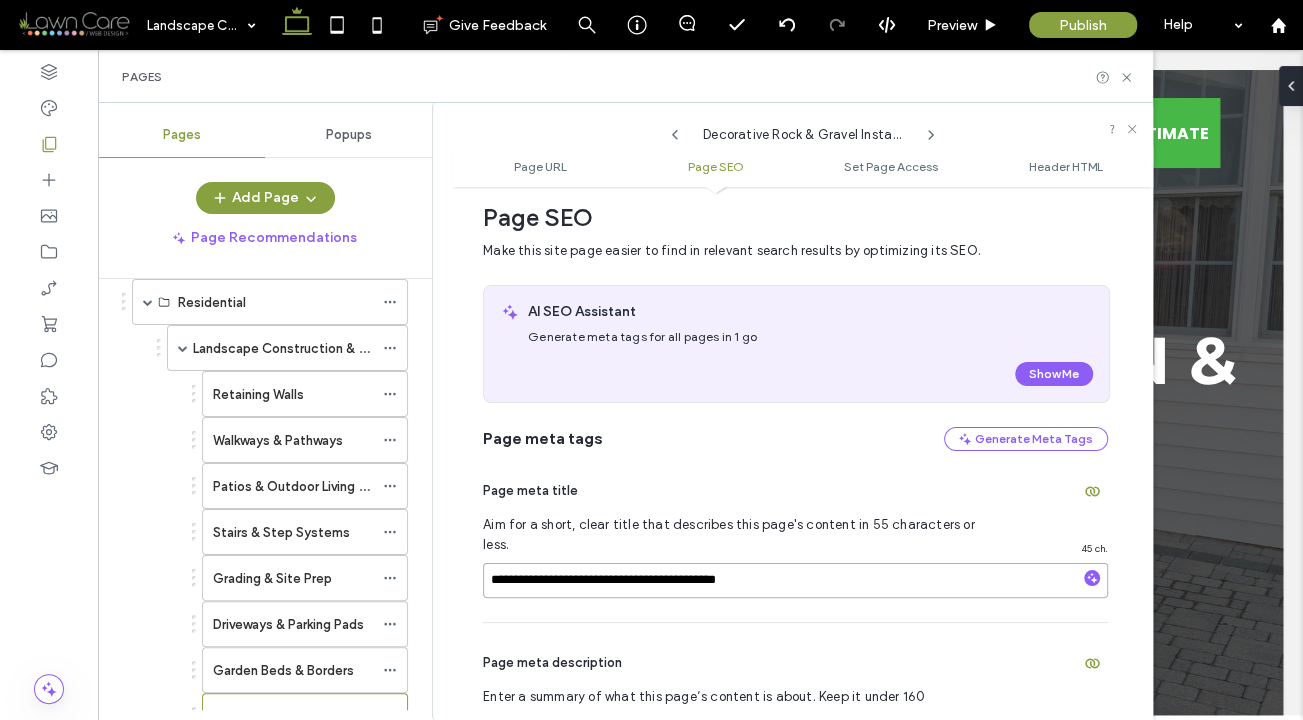 click on "**********" at bounding box center (795, 580) 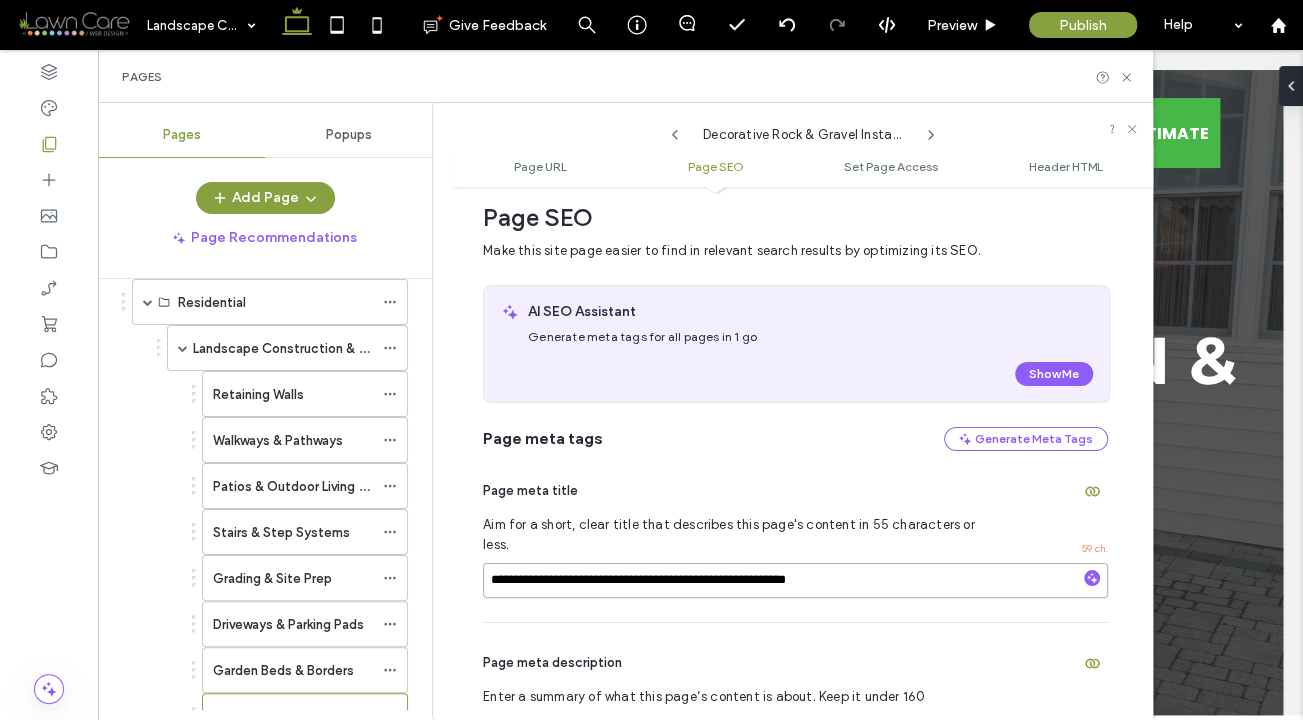 type on "**********" 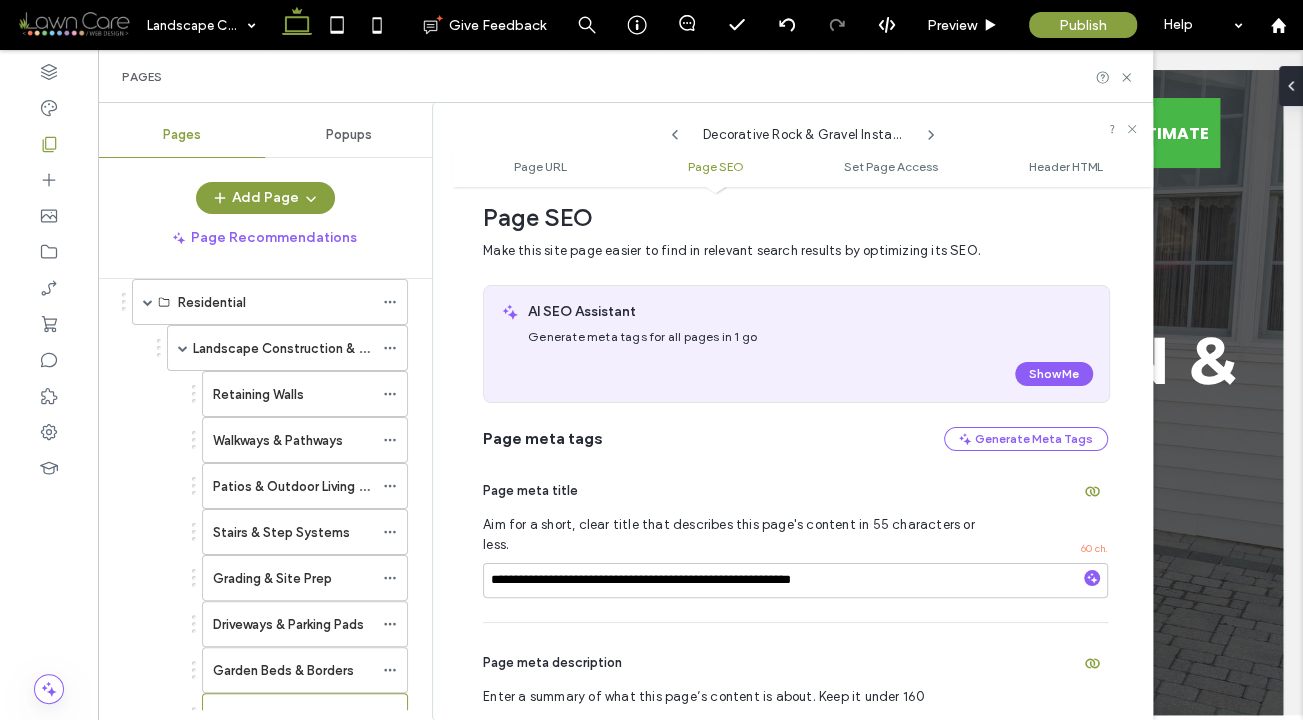 click 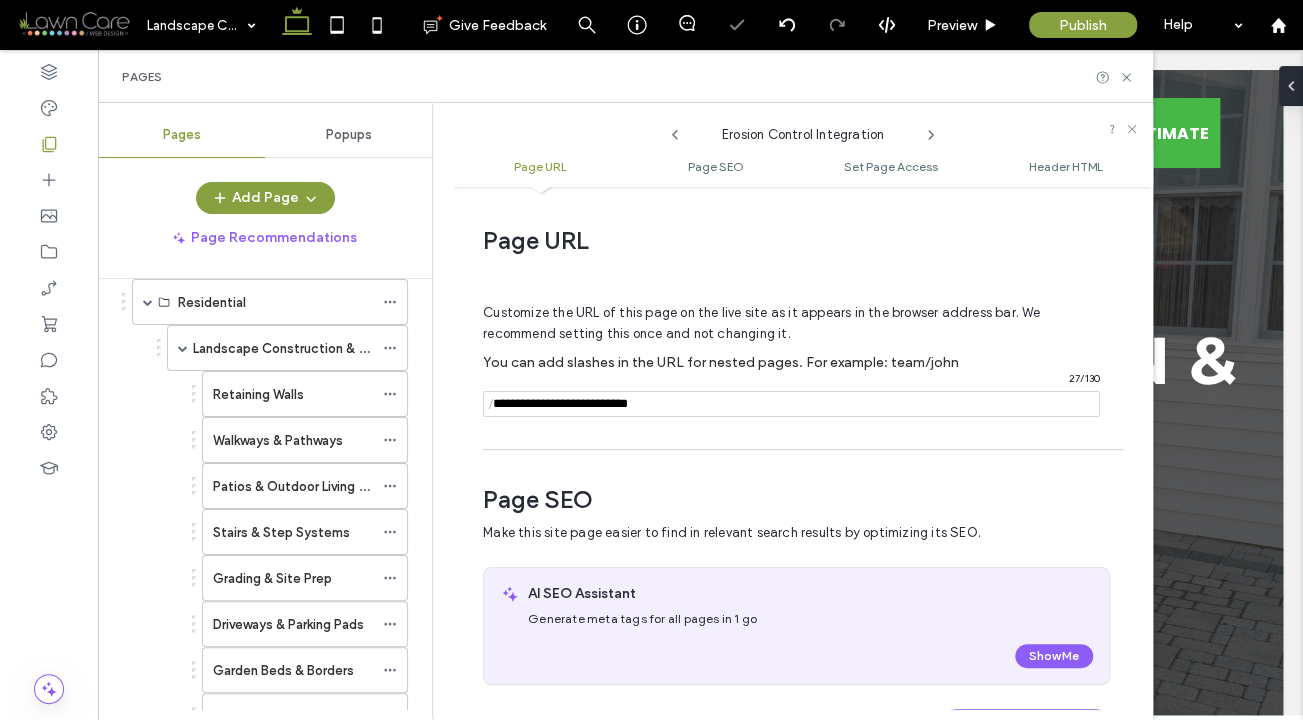 scroll, scrollTop: 282, scrollLeft: 0, axis: vertical 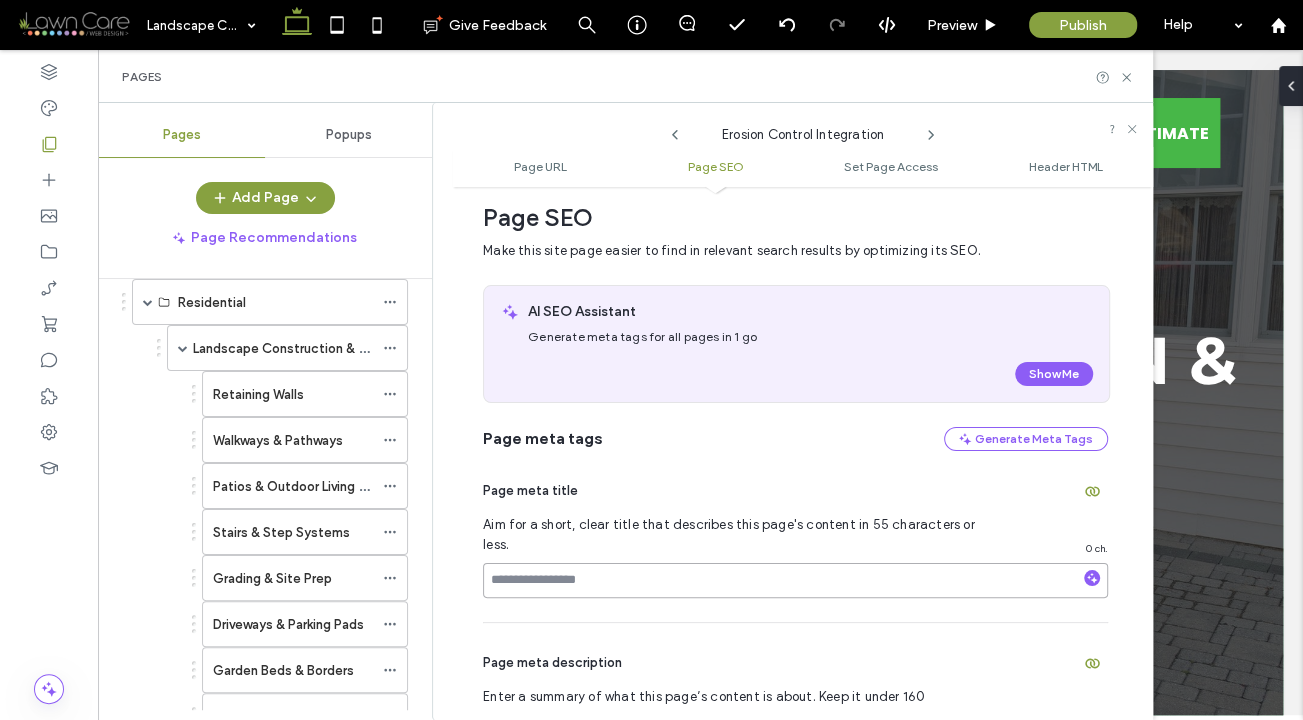 click at bounding box center [795, 580] 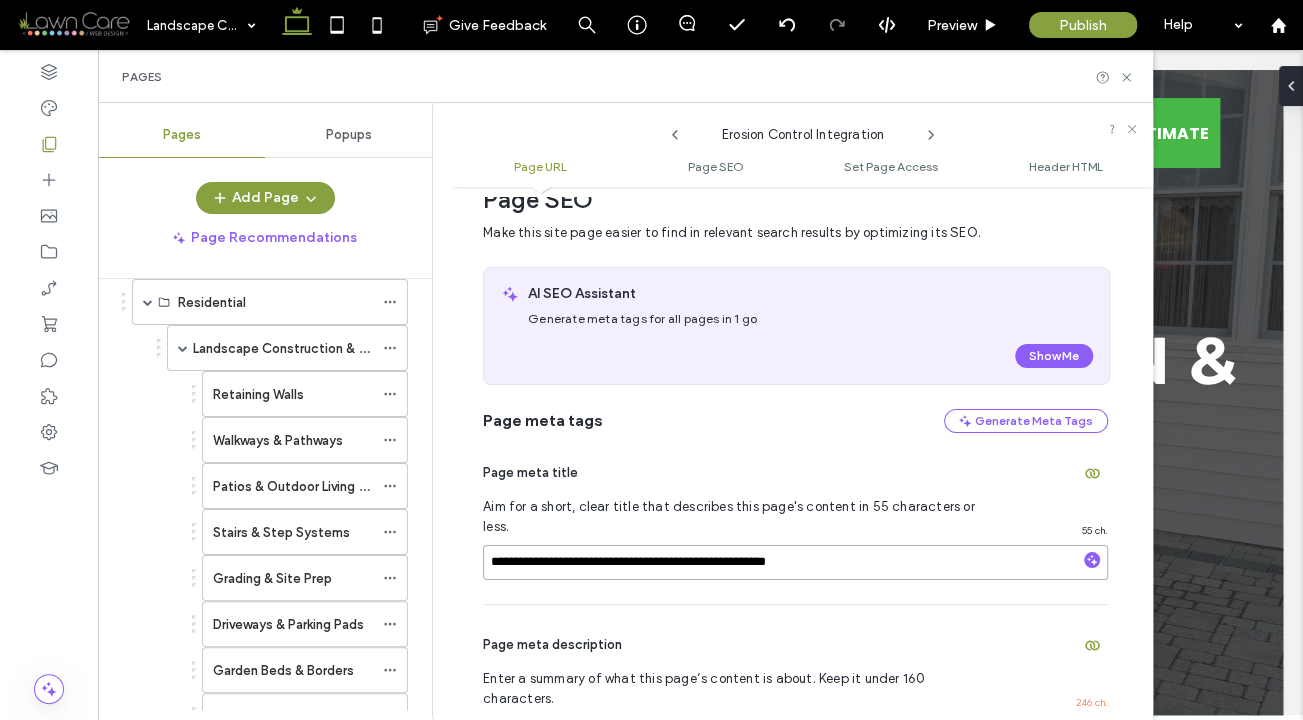 scroll, scrollTop: 329, scrollLeft: 0, axis: vertical 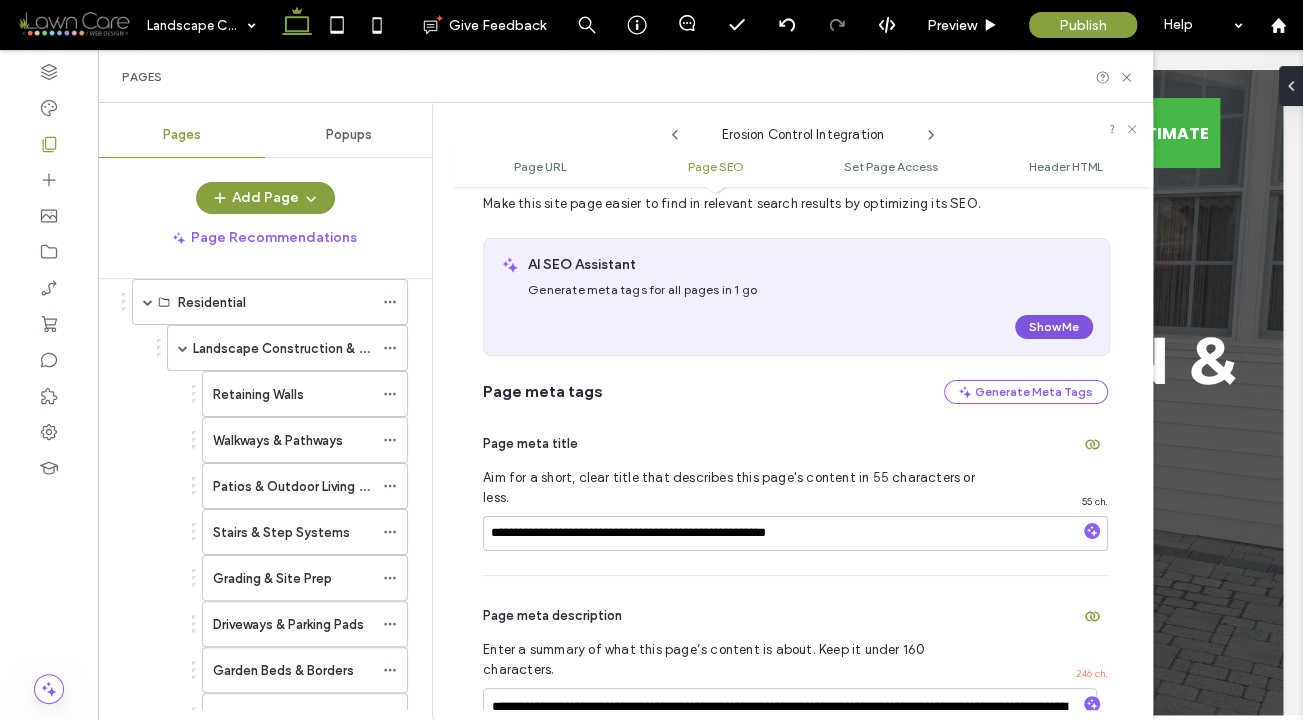 click on "Show Me" at bounding box center [1054, 327] 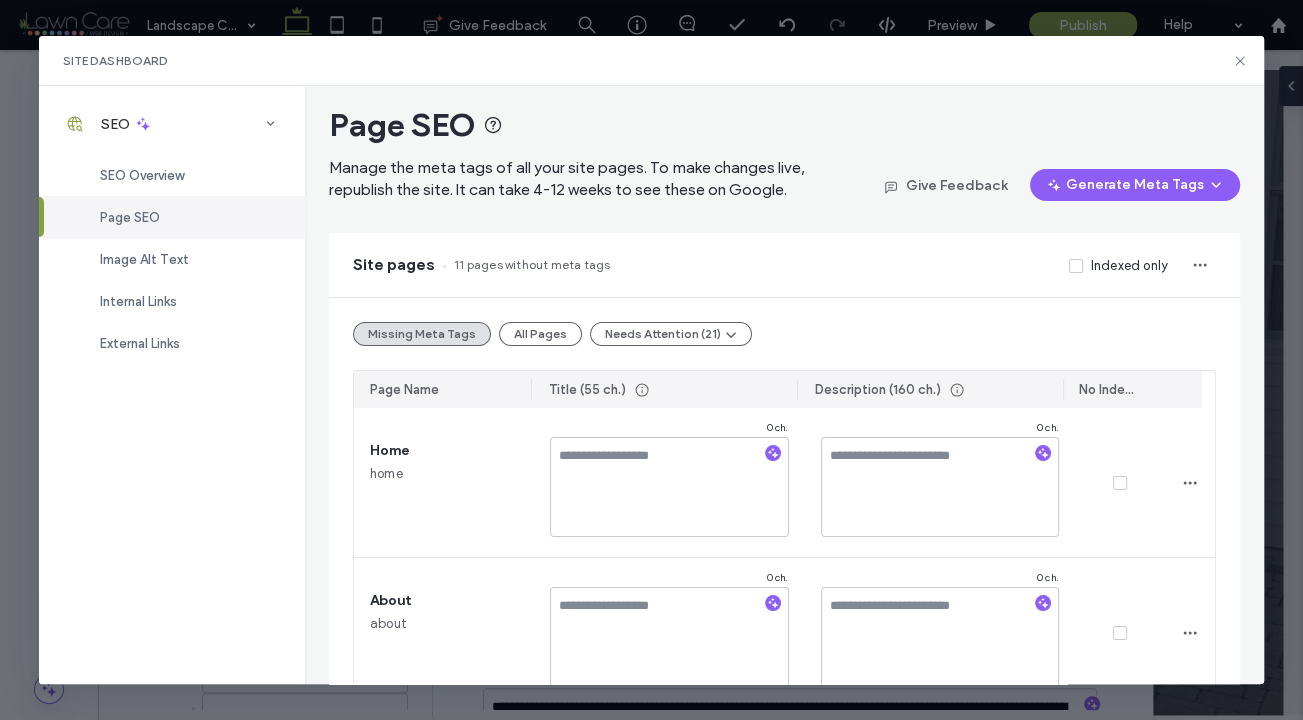 scroll, scrollTop: 0, scrollLeft: 0, axis: both 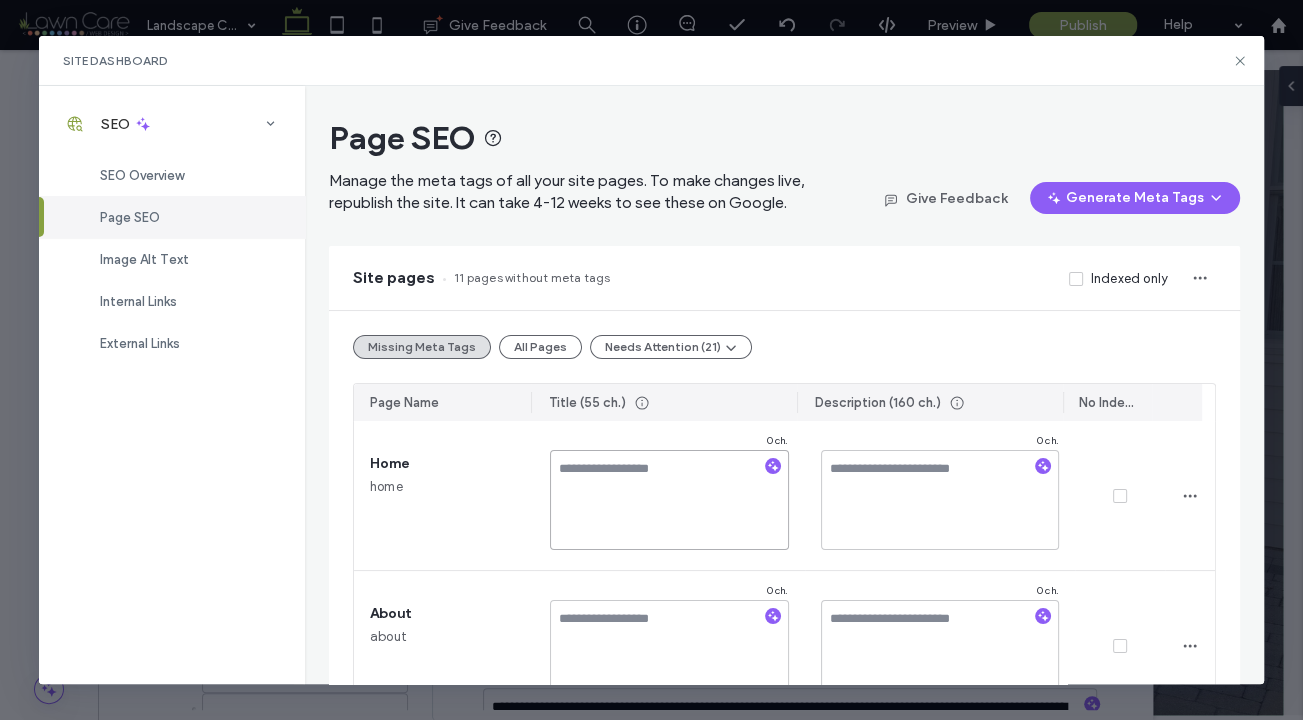 click at bounding box center (669, 500) 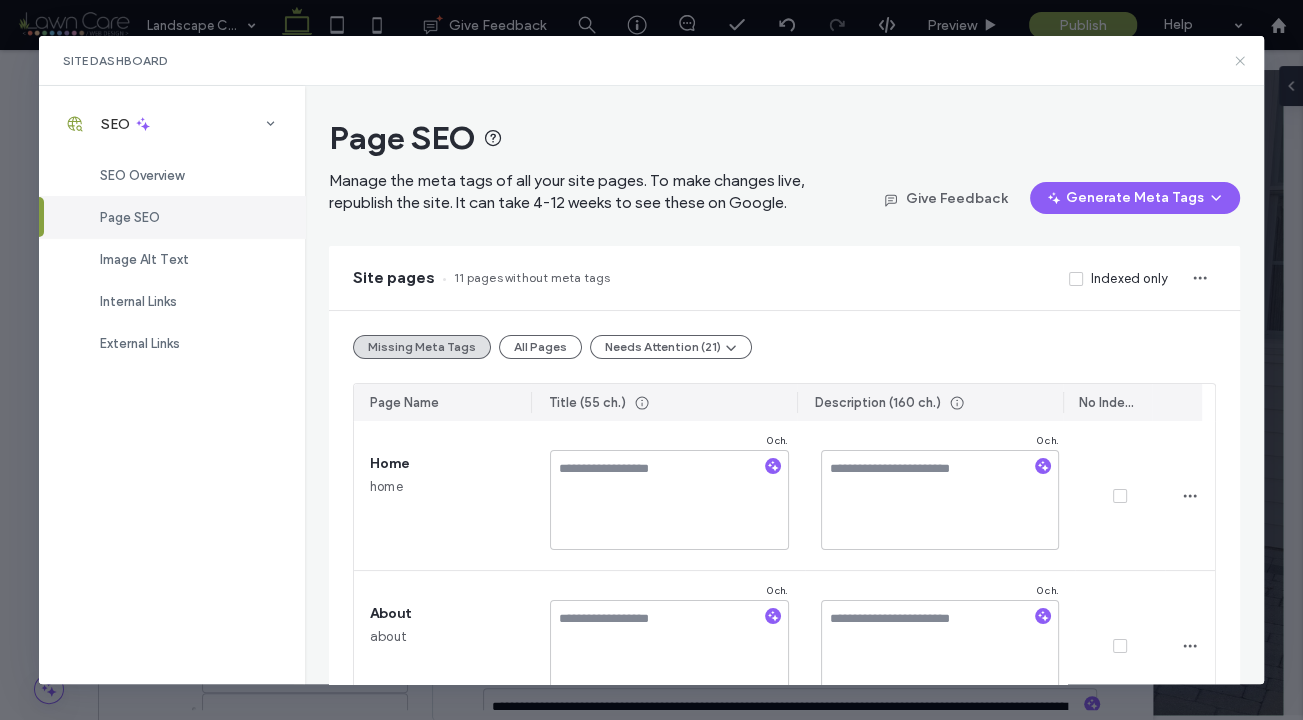 click 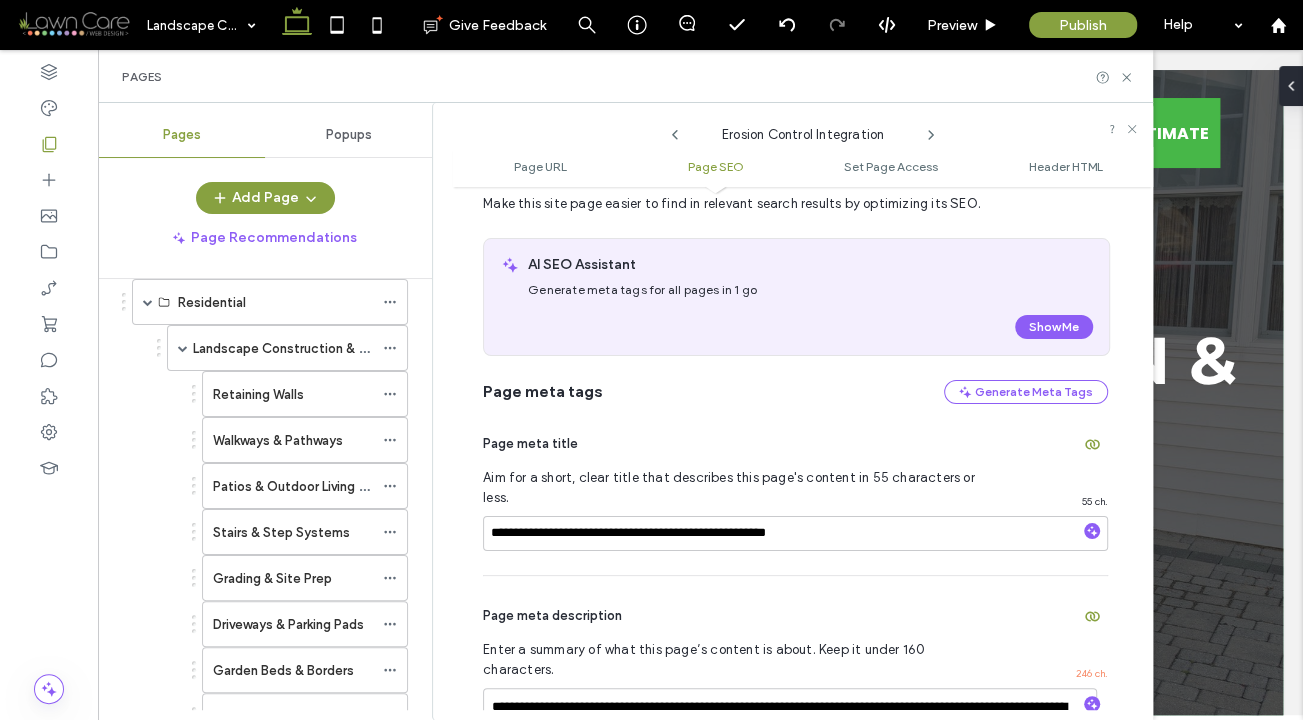 scroll, scrollTop: 0, scrollLeft: 0, axis: both 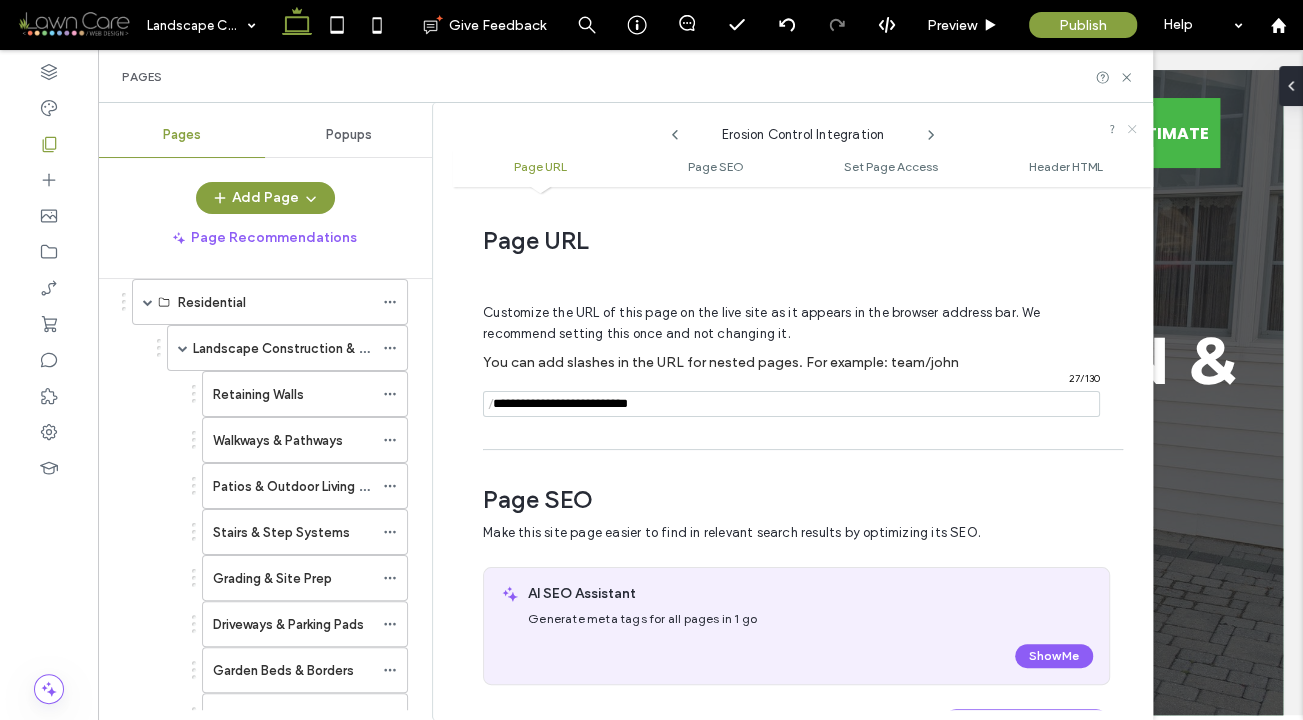 click 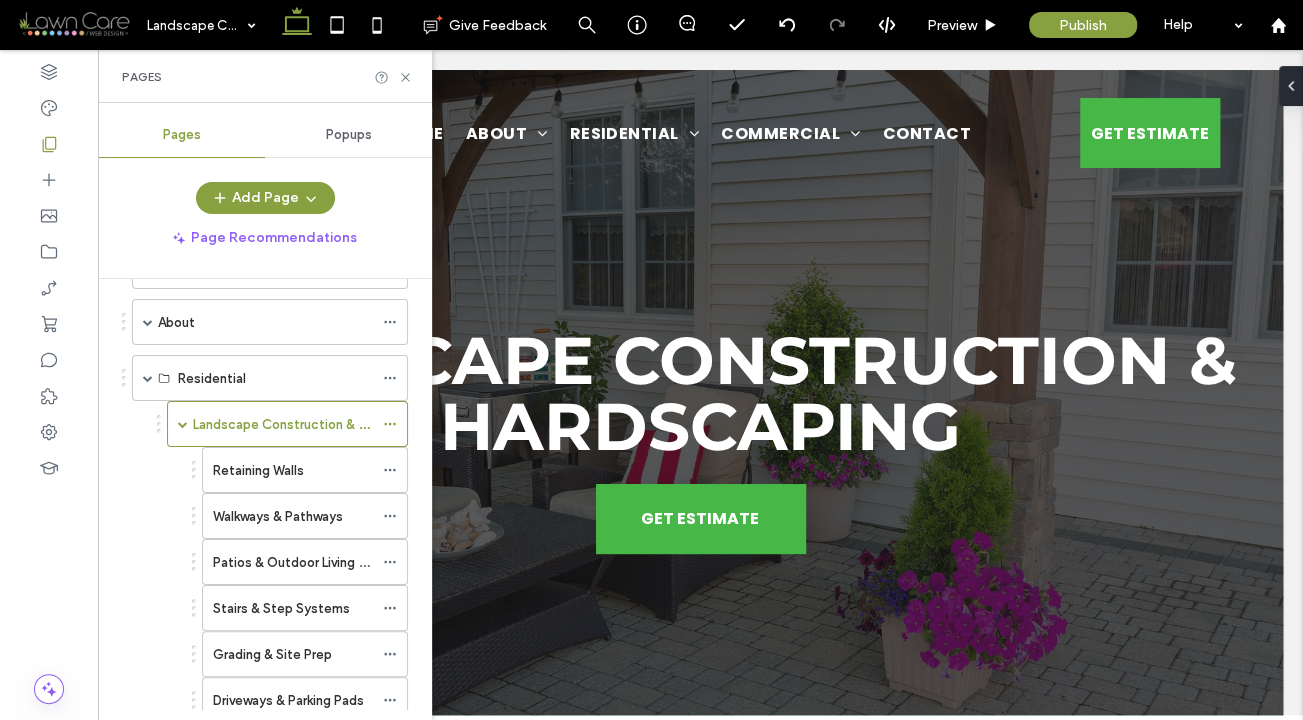 scroll, scrollTop: 0, scrollLeft: 0, axis: both 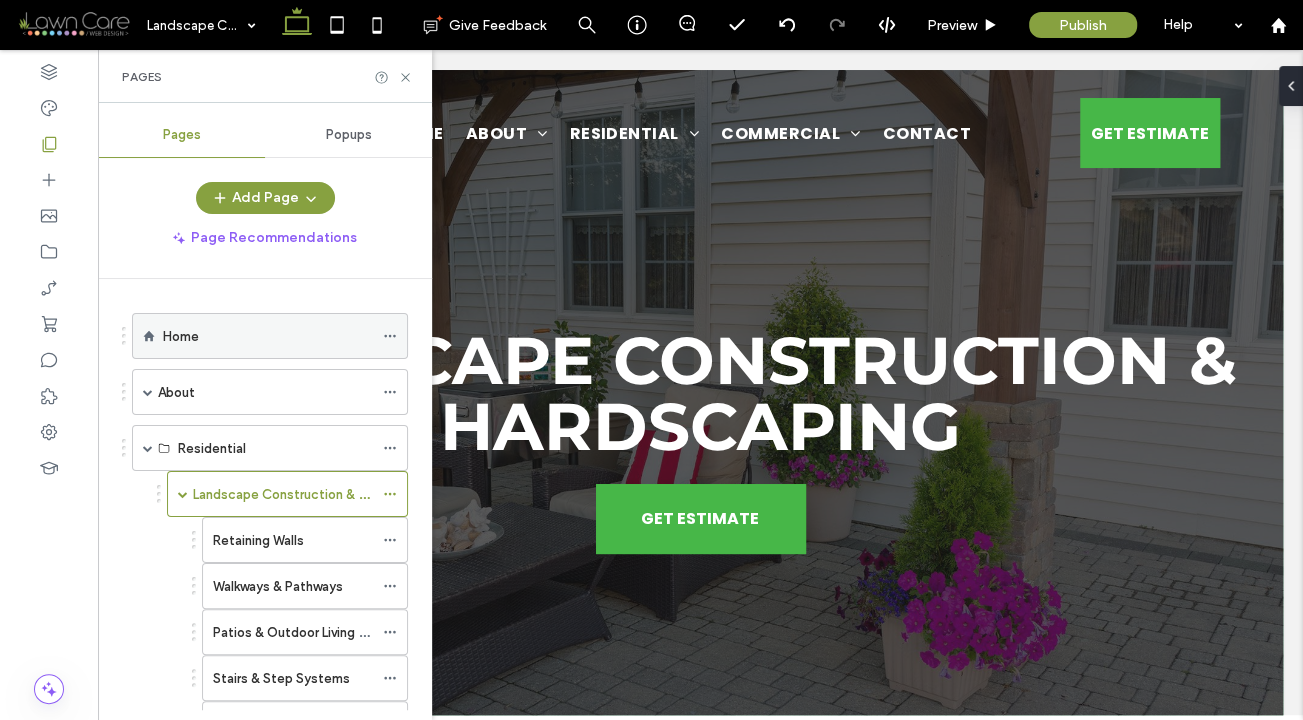click 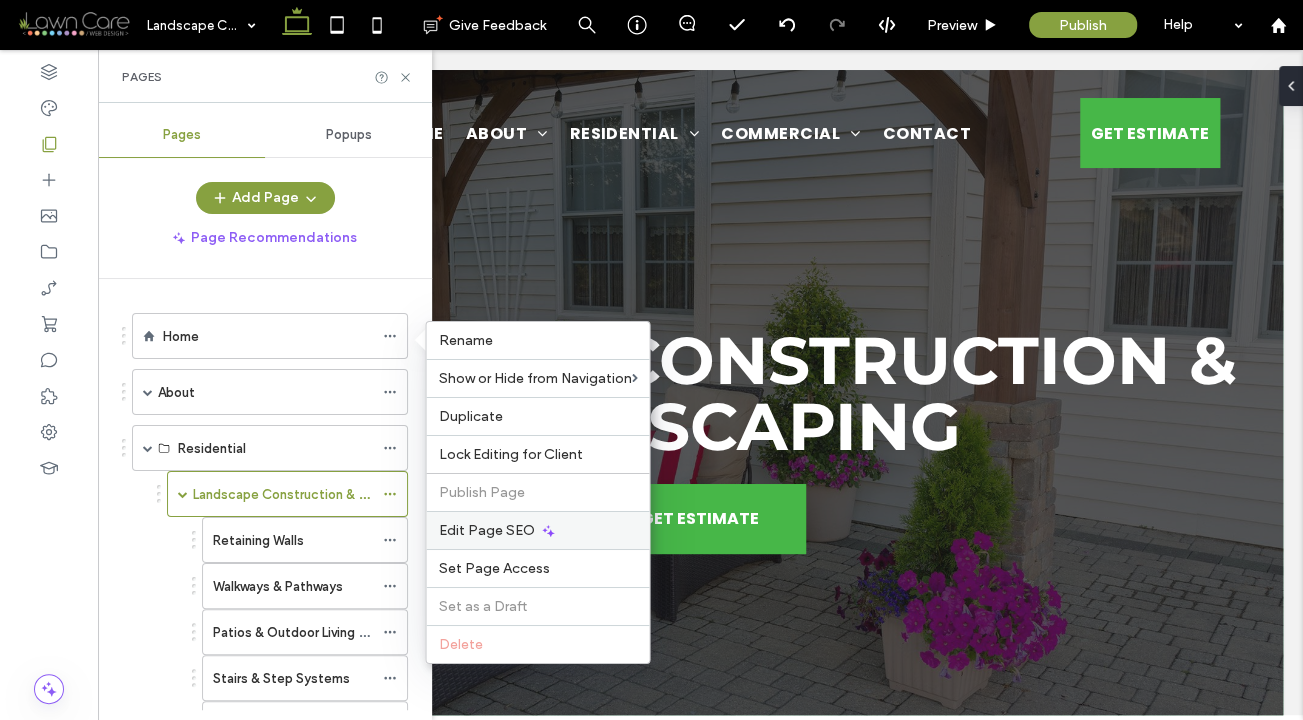 click on "Edit Page SEO" at bounding box center [486, 530] 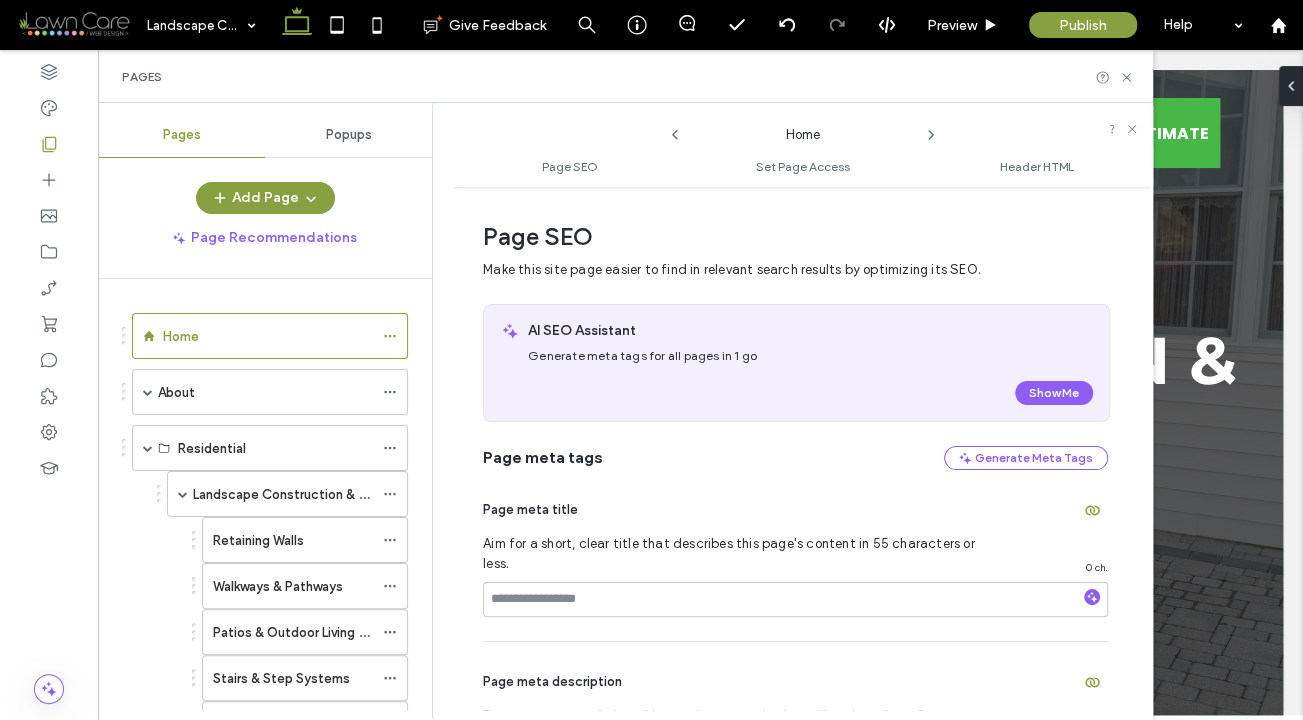 scroll, scrollTop: 10, scrollLeft: 0, axis: vertical 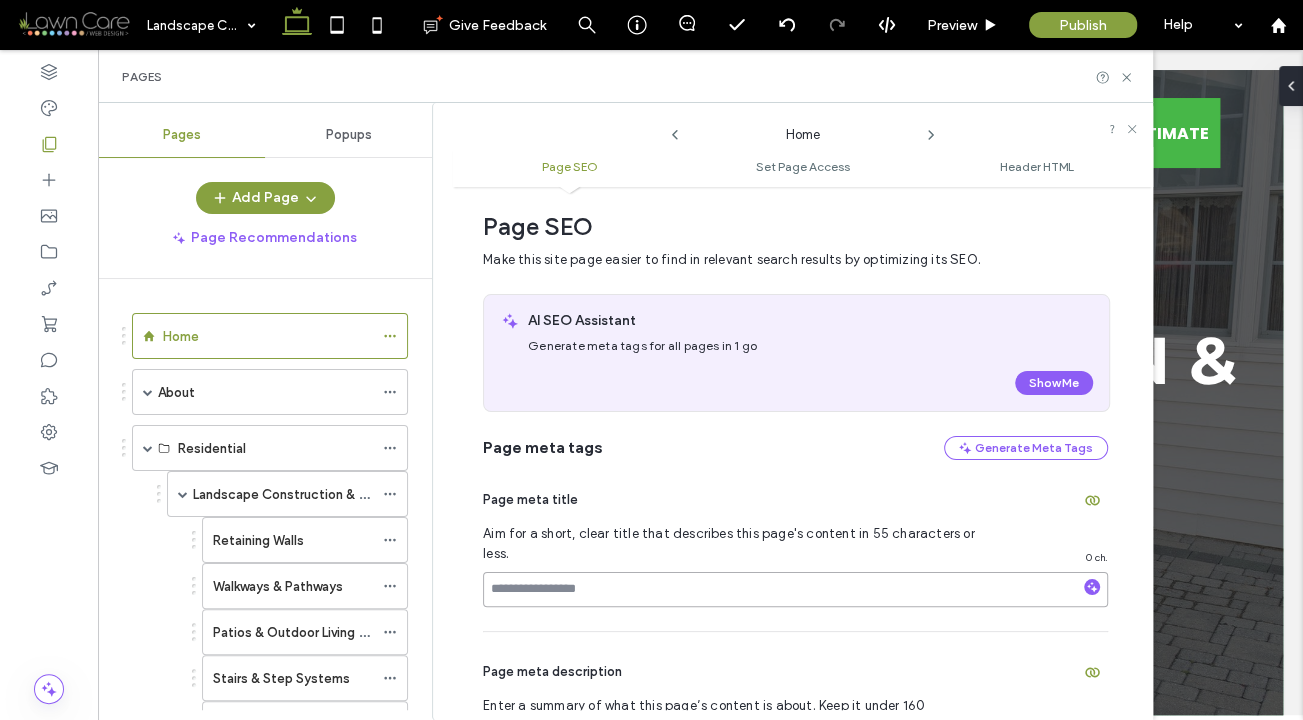 click at bounding box center [795, 589] 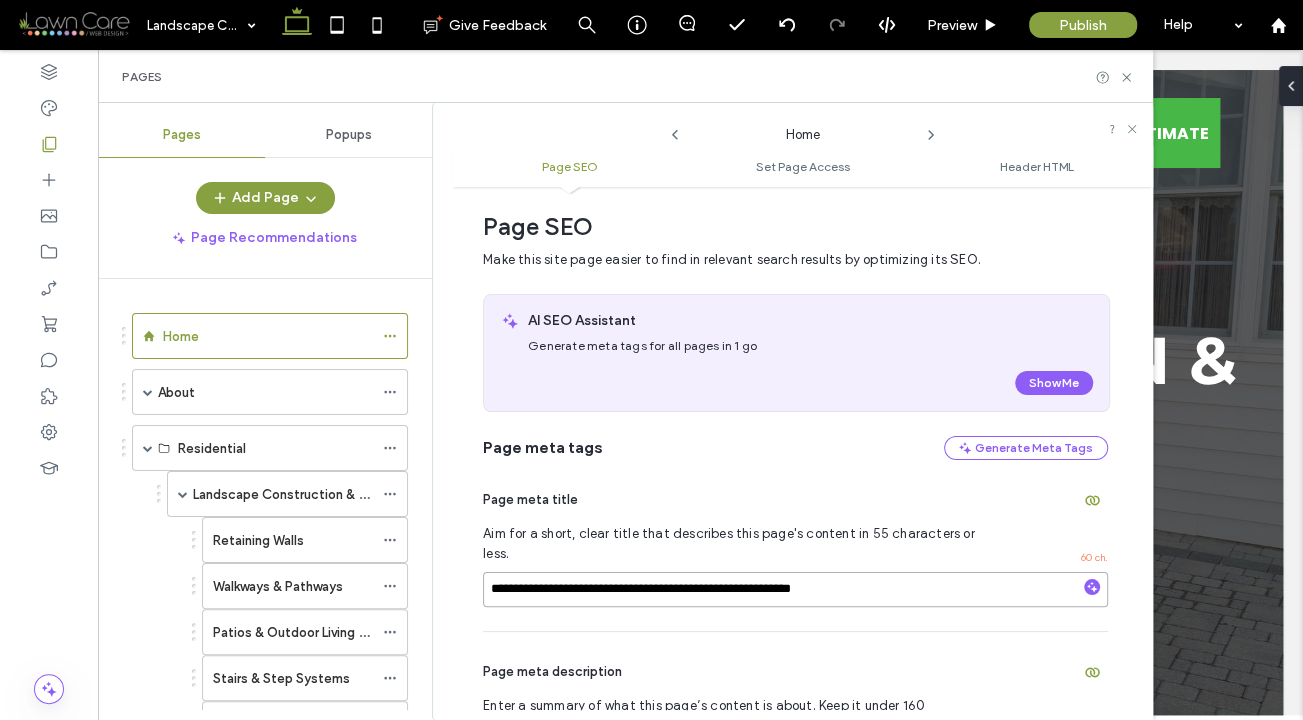 drag, startPoint x: 735, startPoint y: 568, endPoint x: 937, endPoint y: 571, distance: 202.02228 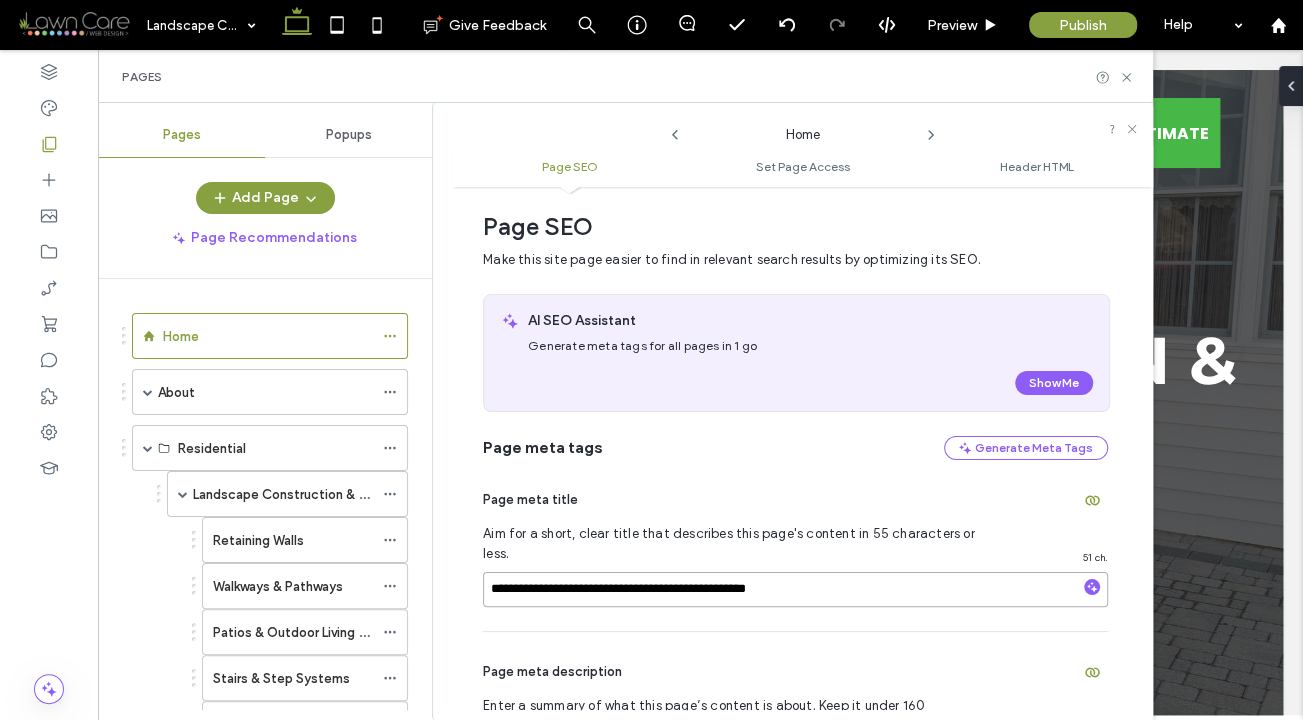 click on "**********" at bounding box center (795, 589) 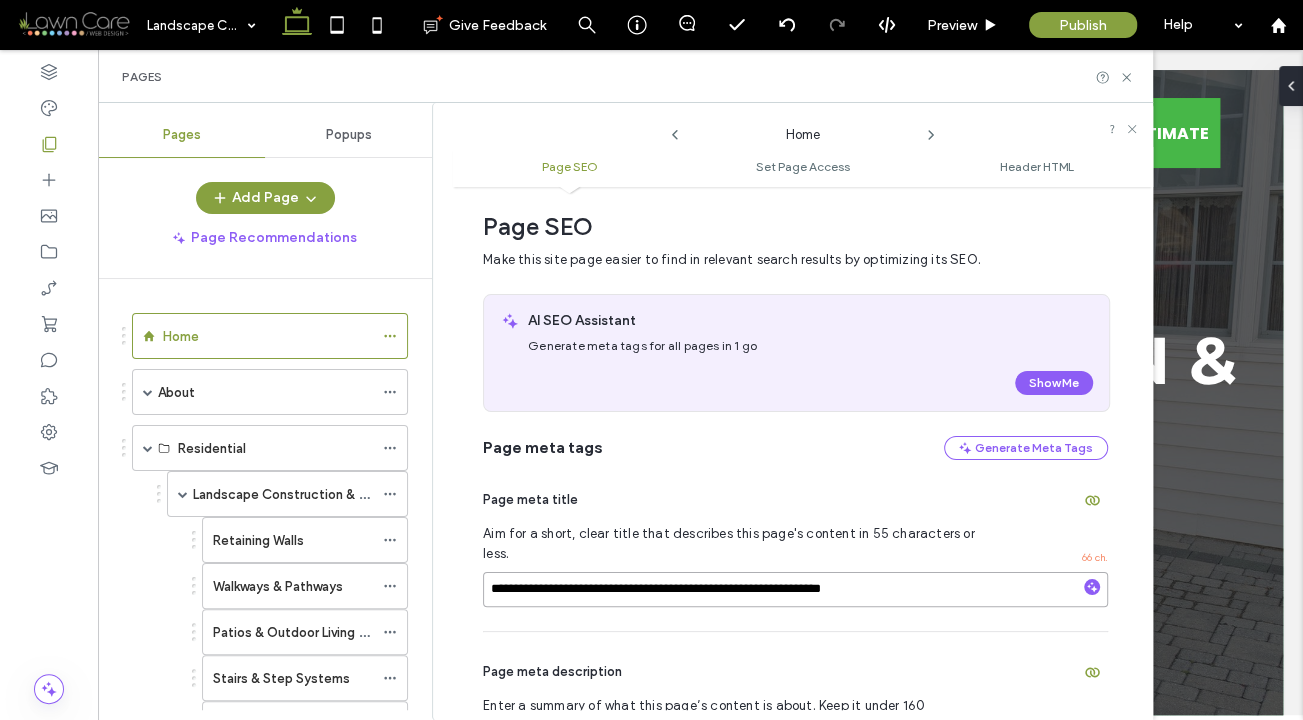click on "**********" at bounding box center (795, 589) 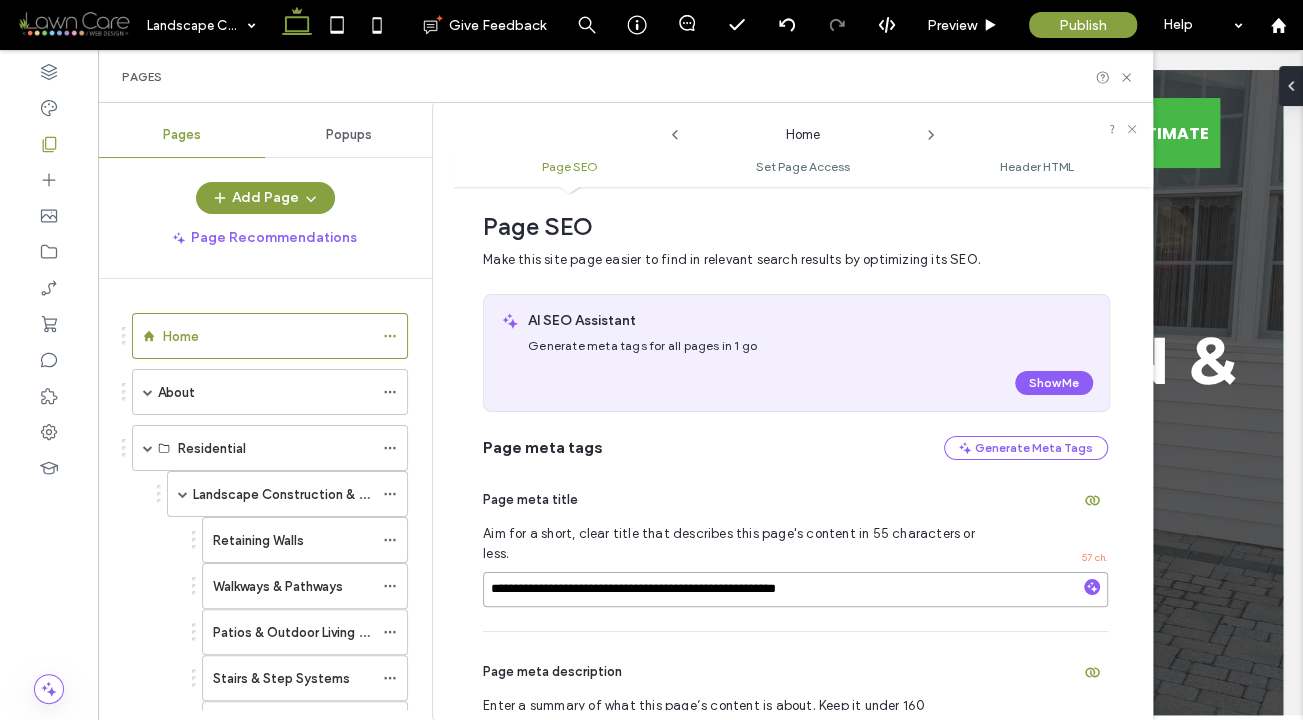 click on "**********" at bounding box center [795, 589] 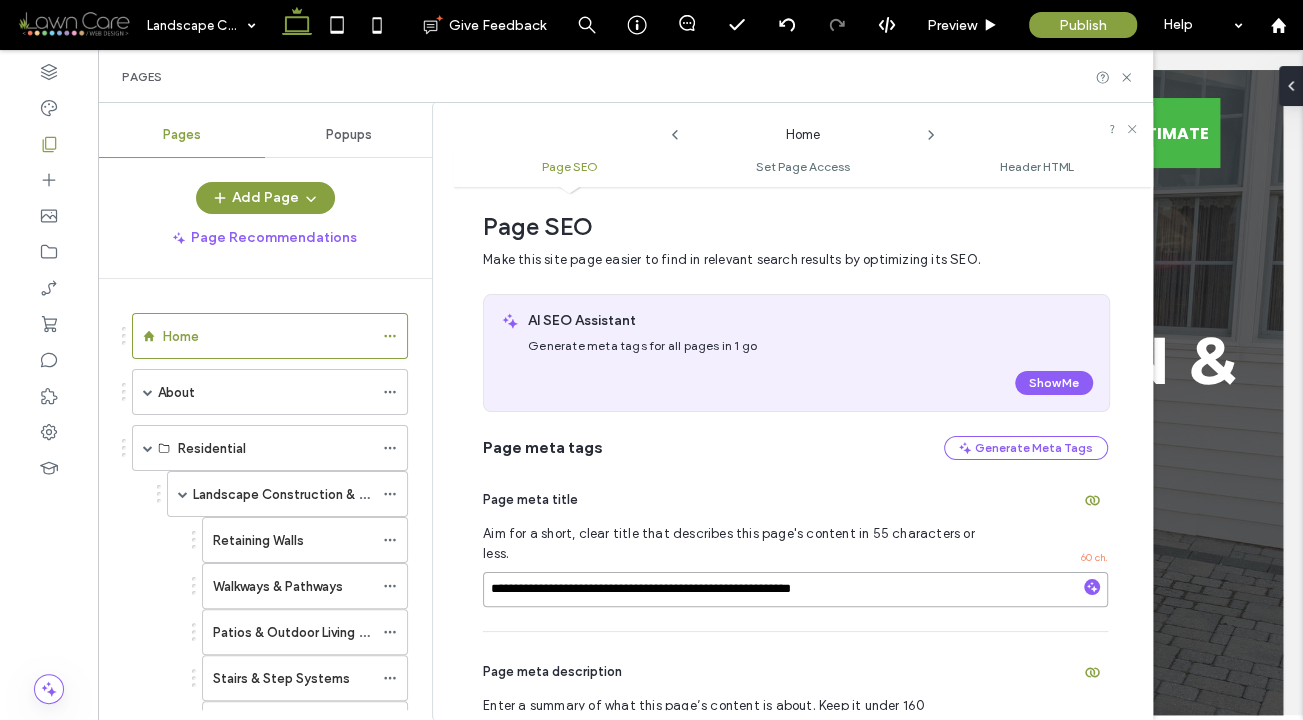 click on "**********" at bounding box center (795, 589) 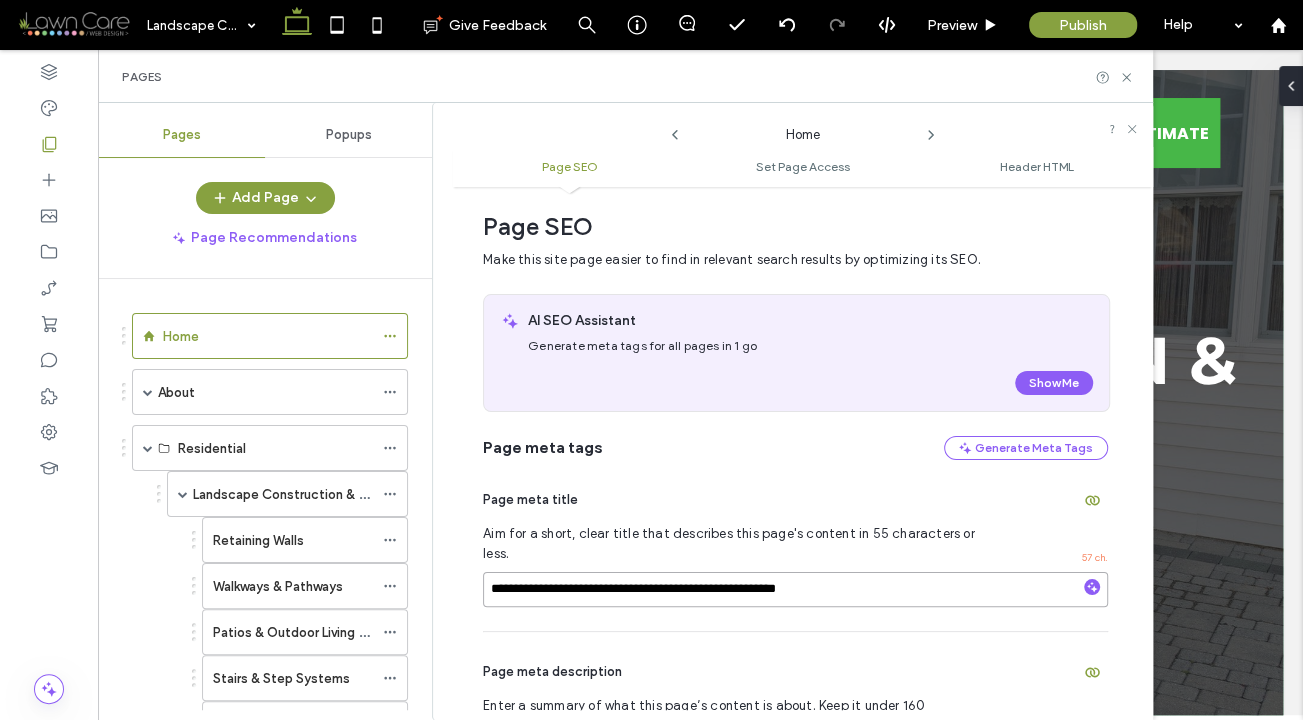 click on "**********" at bounding box center (795, 589) 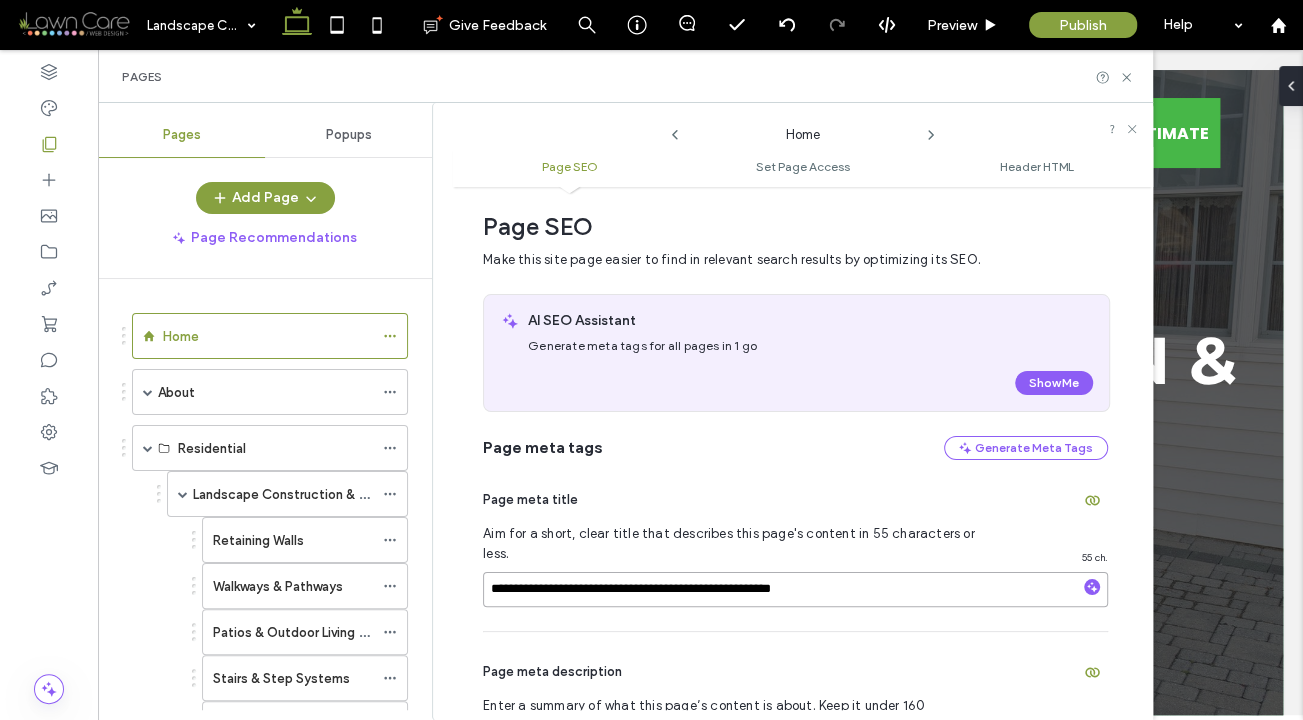 type on "**********" 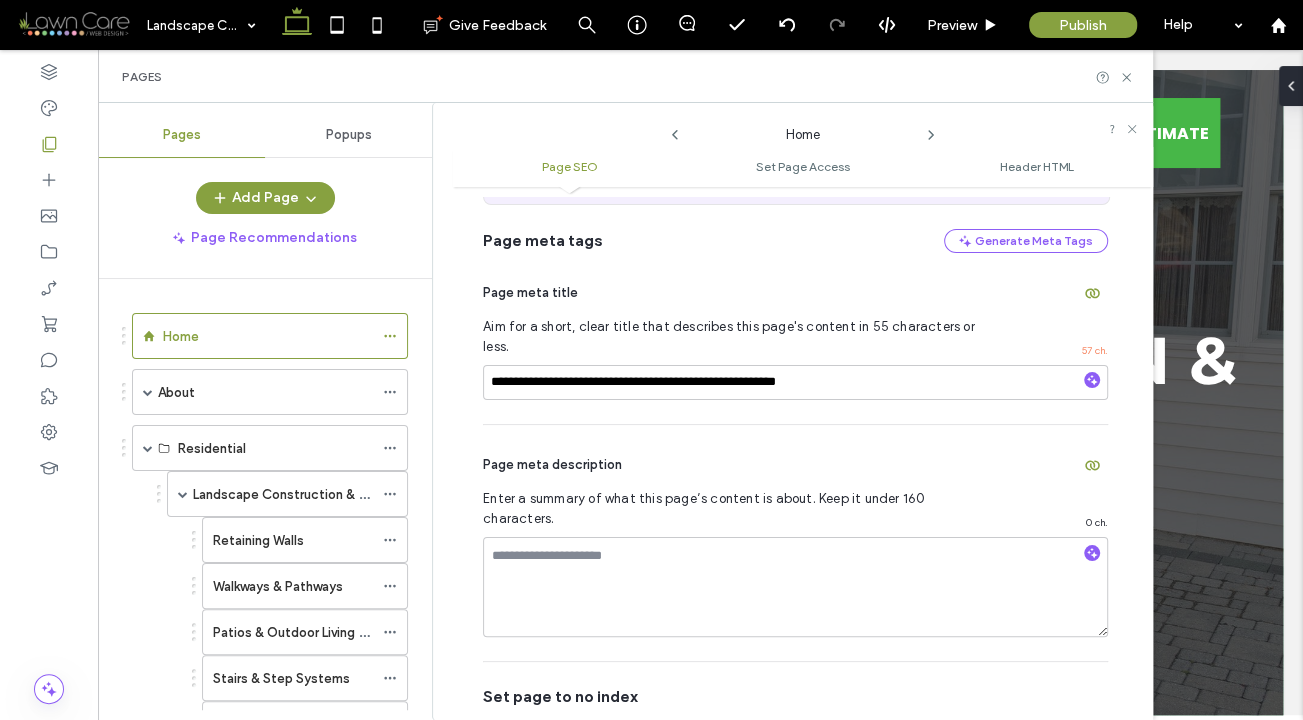 scroll, scrollTop: 229, scrollLeft: 0, axis: vertical 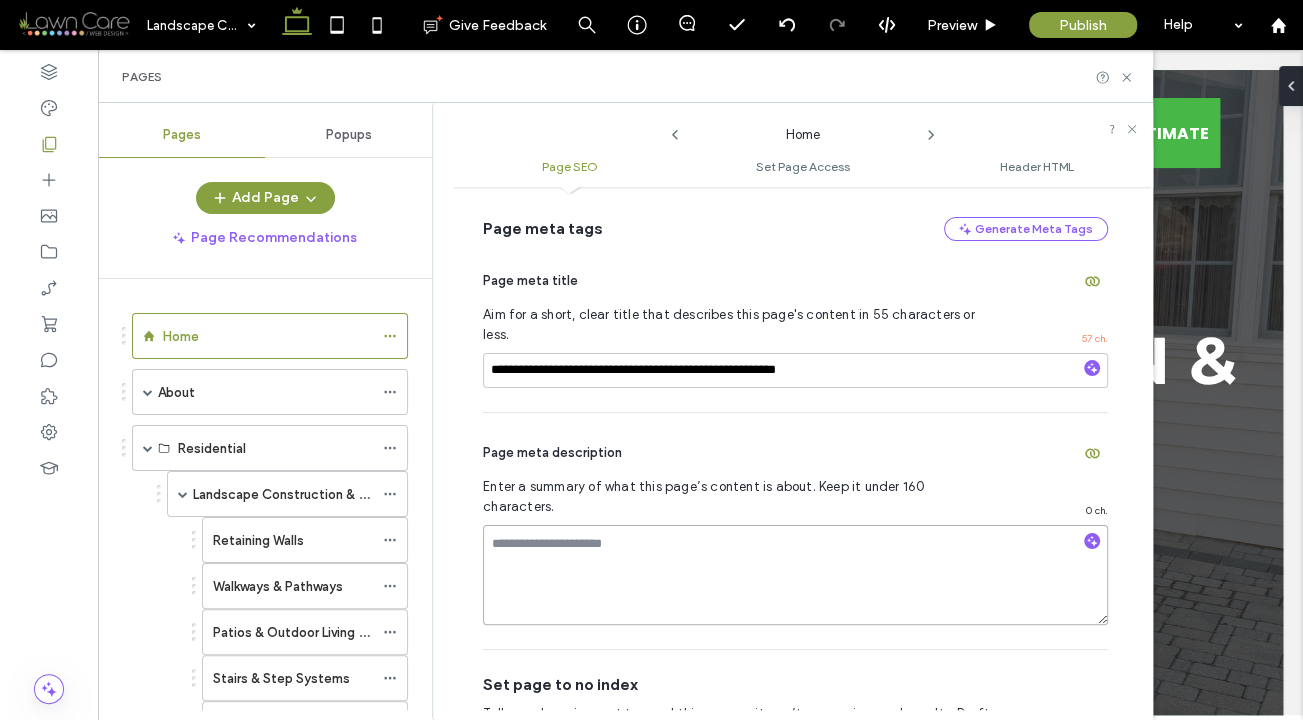 click at bounding box center [795, 575] 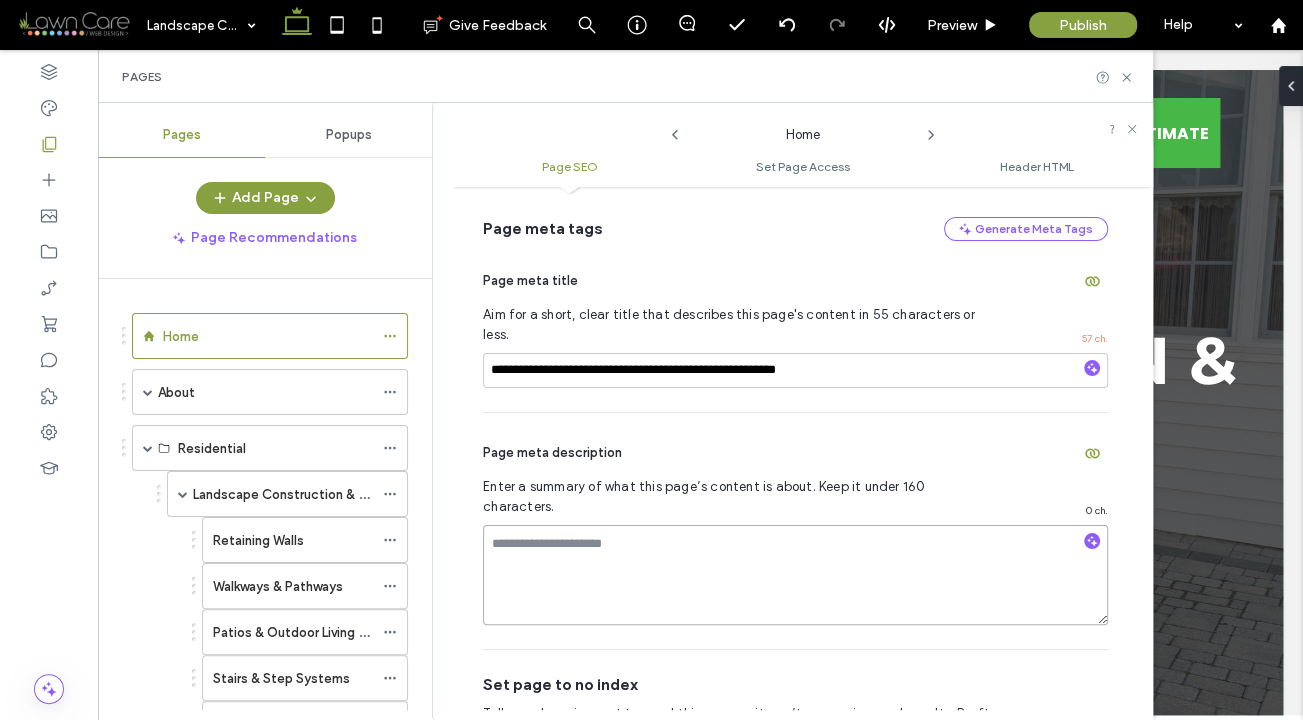 paste on "**********" 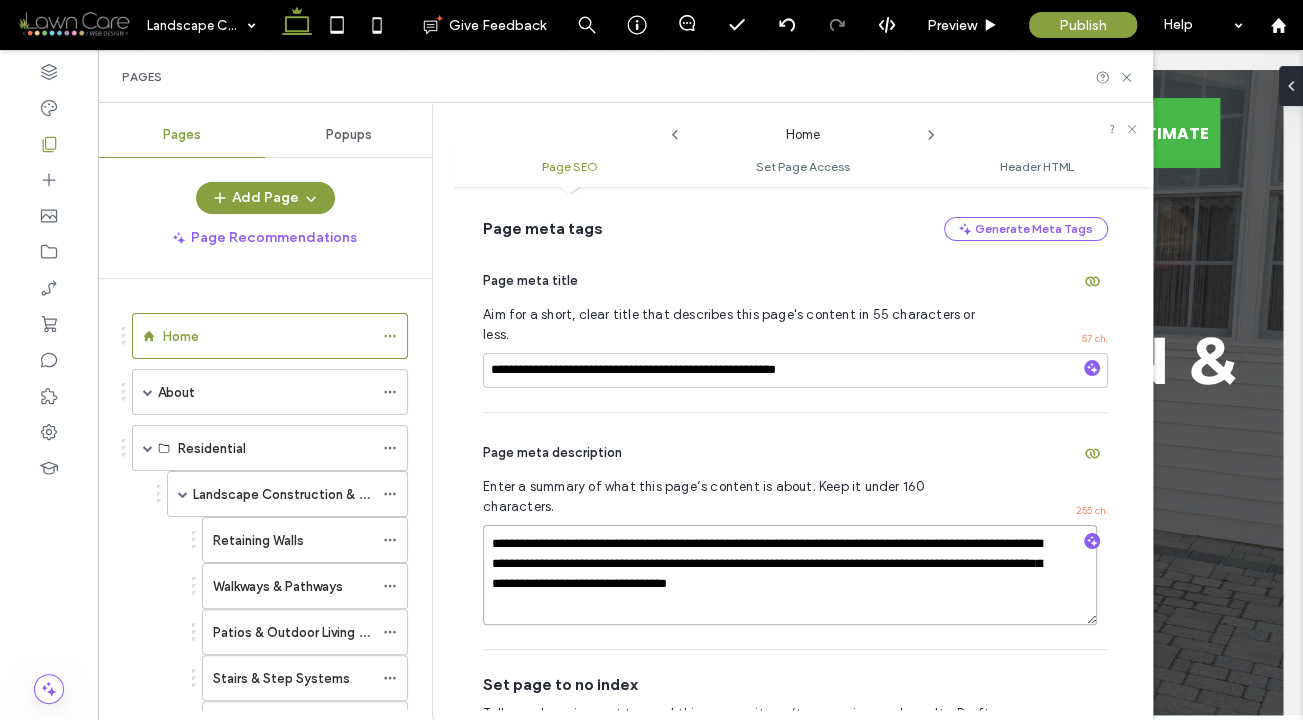 click on "**********" at bounding box center [790, 575] 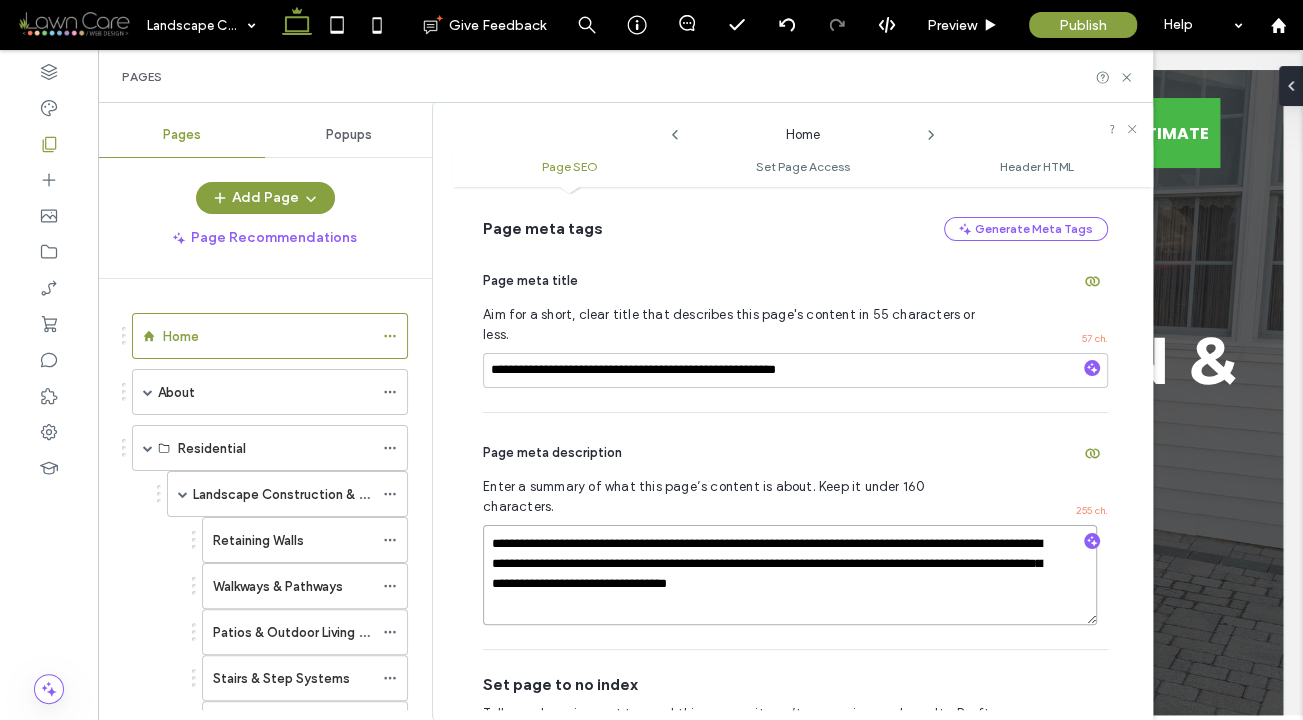 paste on "**********" 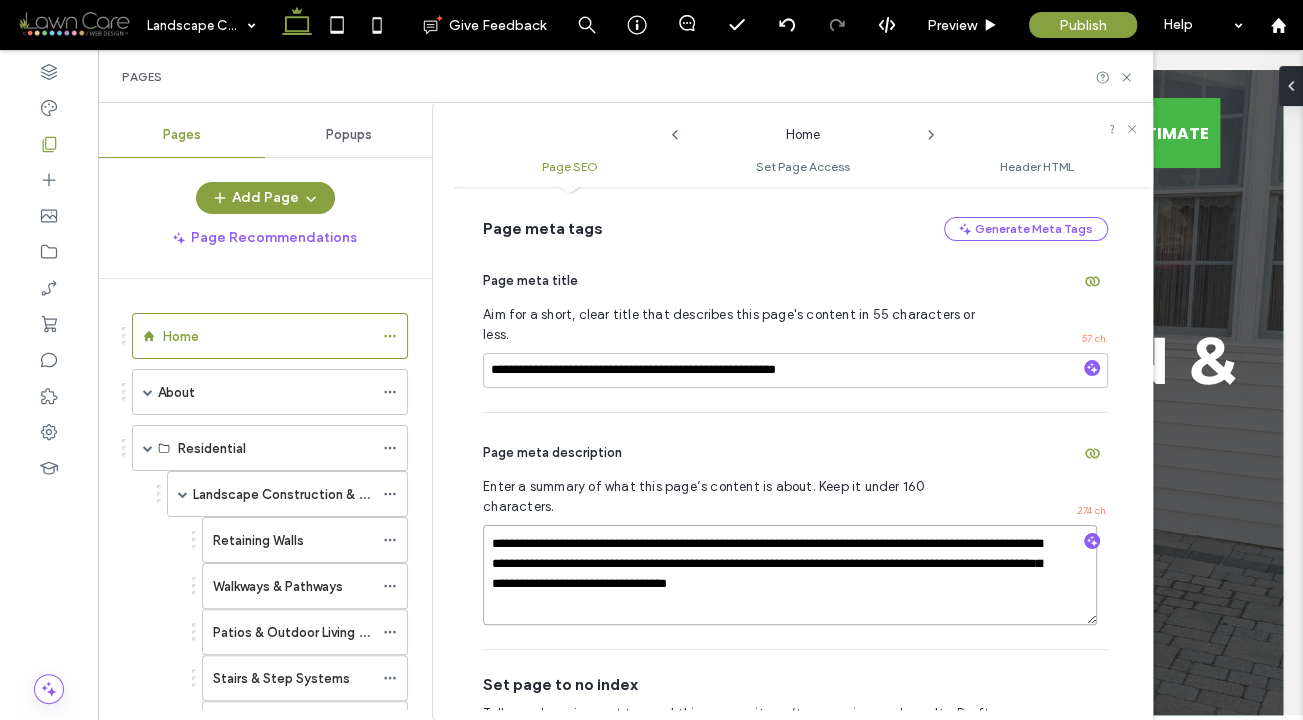 type on "**********" 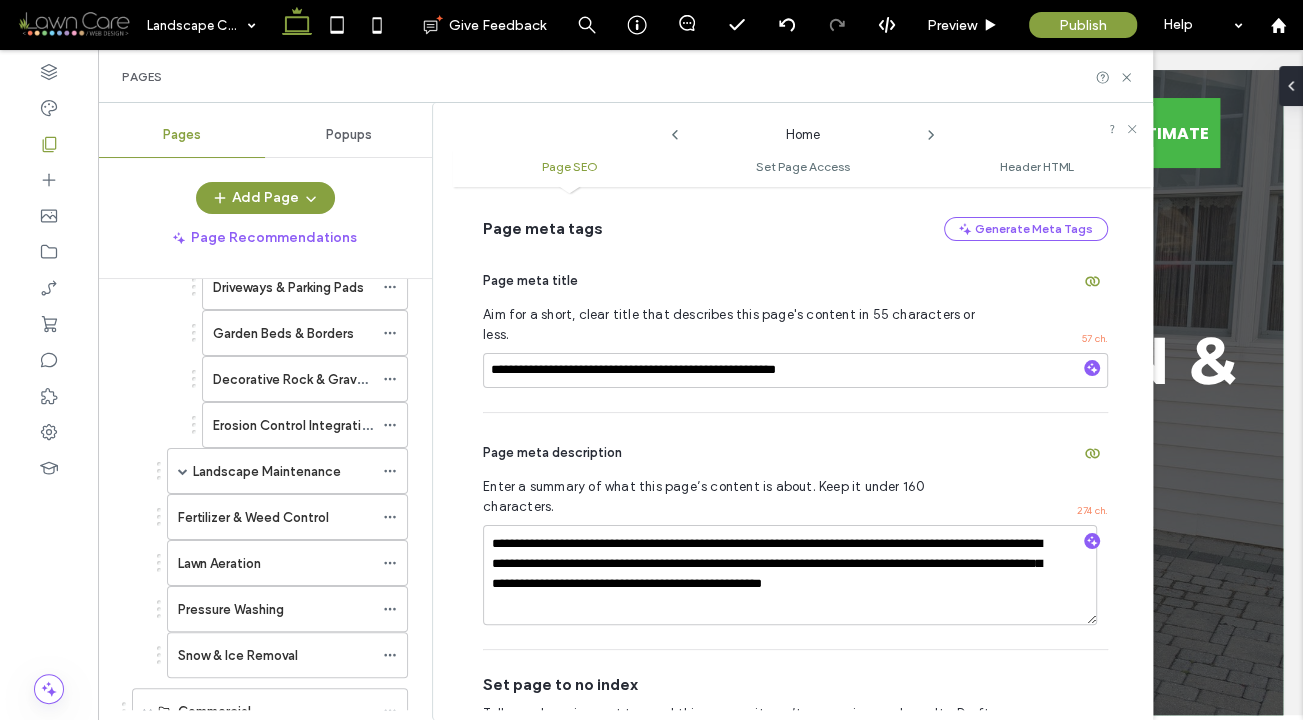 scroll, scrollTop: 487, scrollLeft: 0, axis: vertical 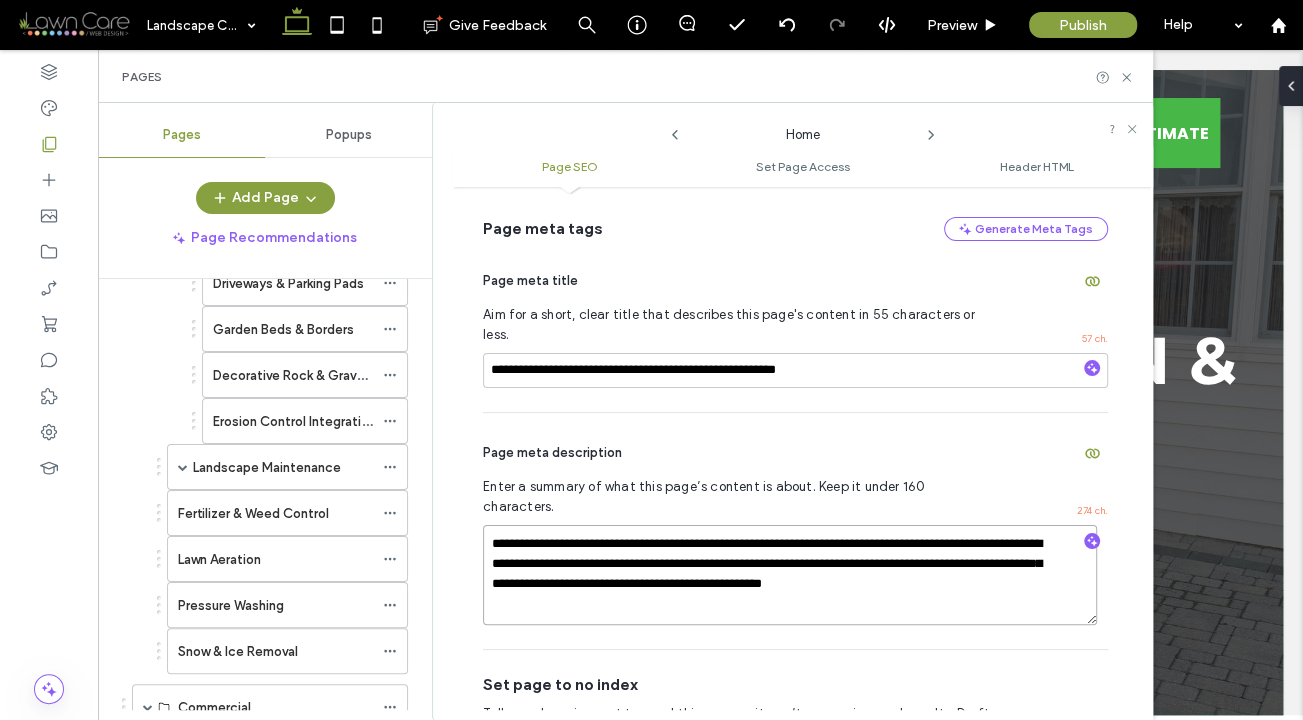 click on "**********" at bounding box center [790, 575] 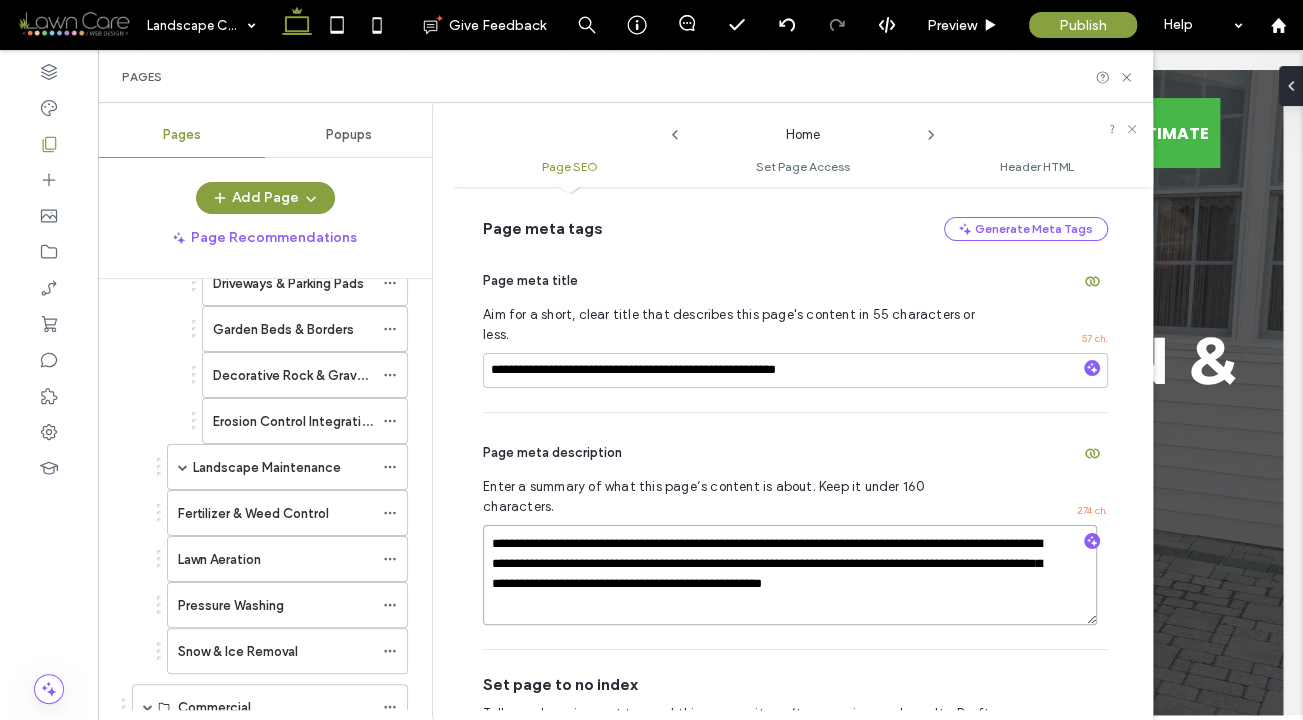 paste 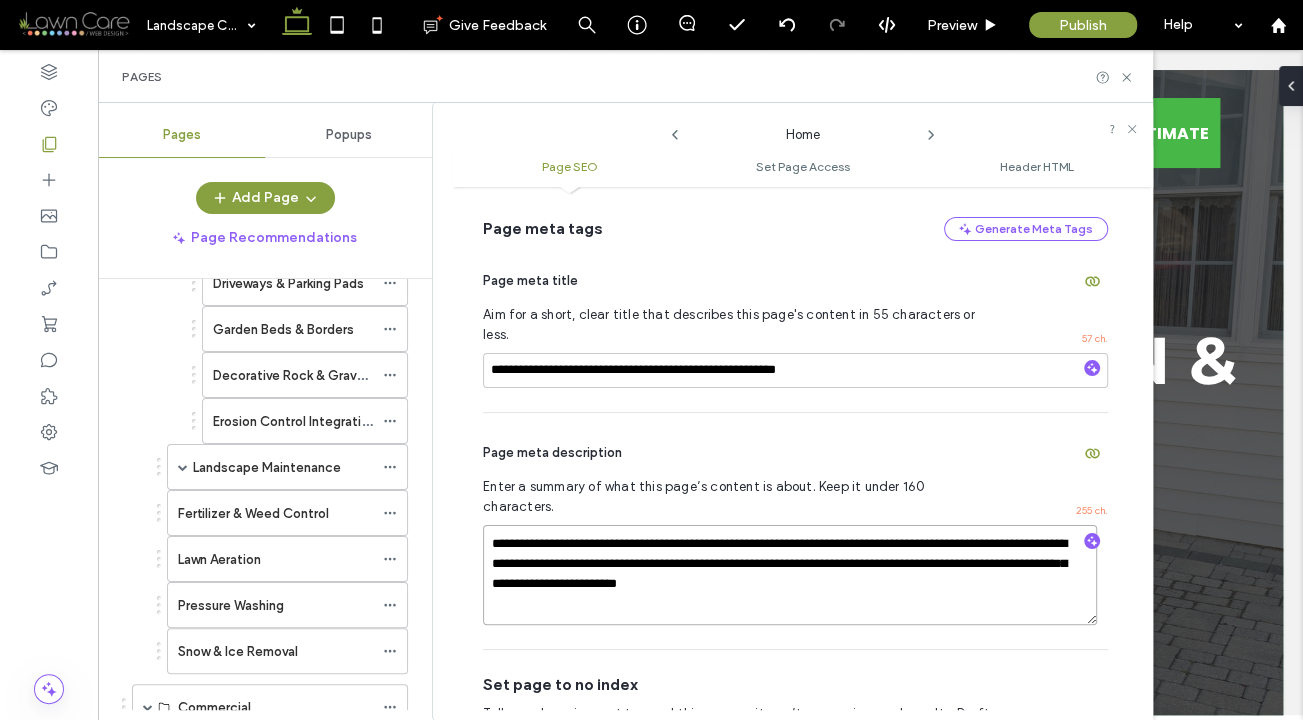click on "**********" at bounding box center [790, 575] 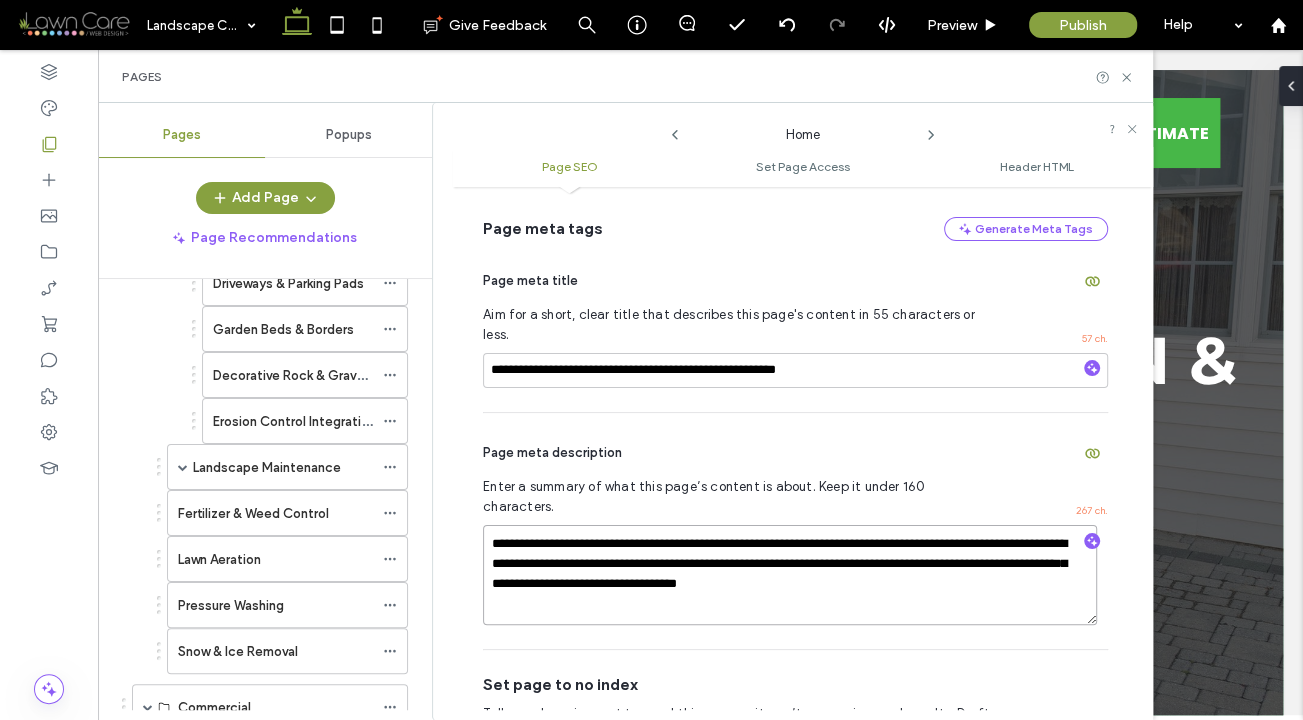 click on "**********" at bounding box center [790, 575] 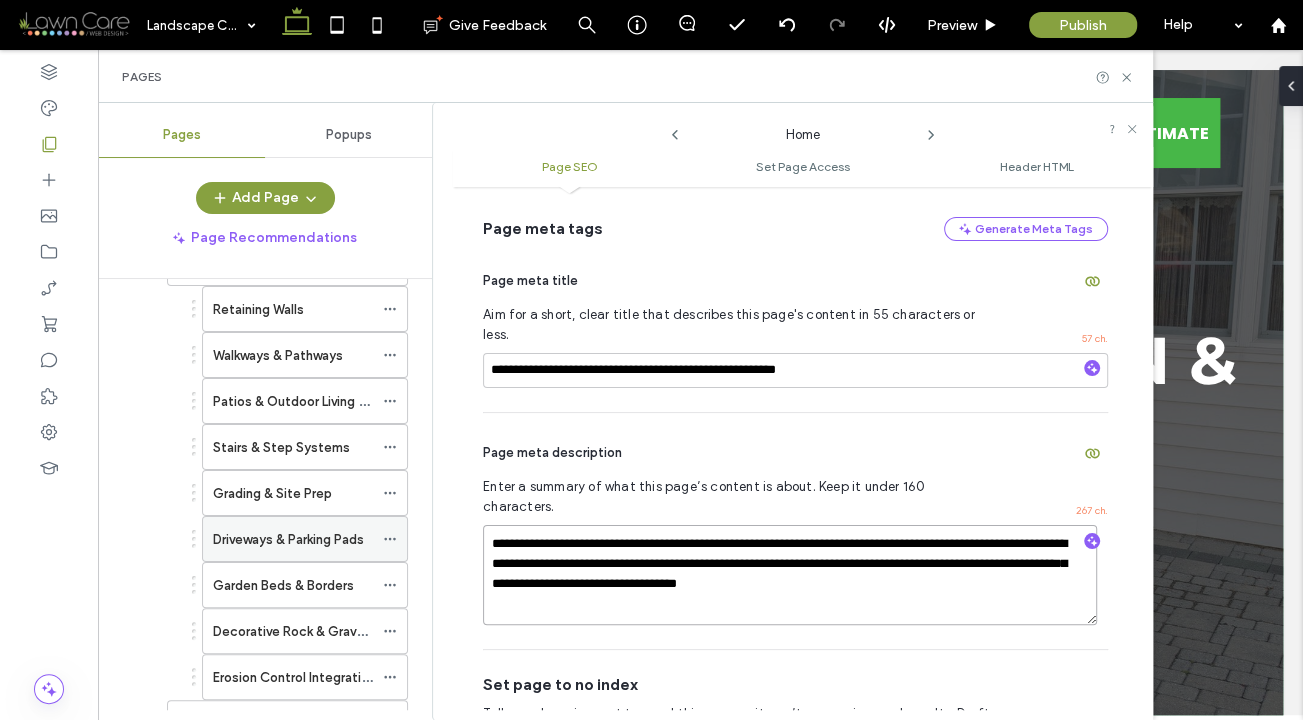 scroll, scrollTop: 383, scrollLeft: 0, axis: vertical 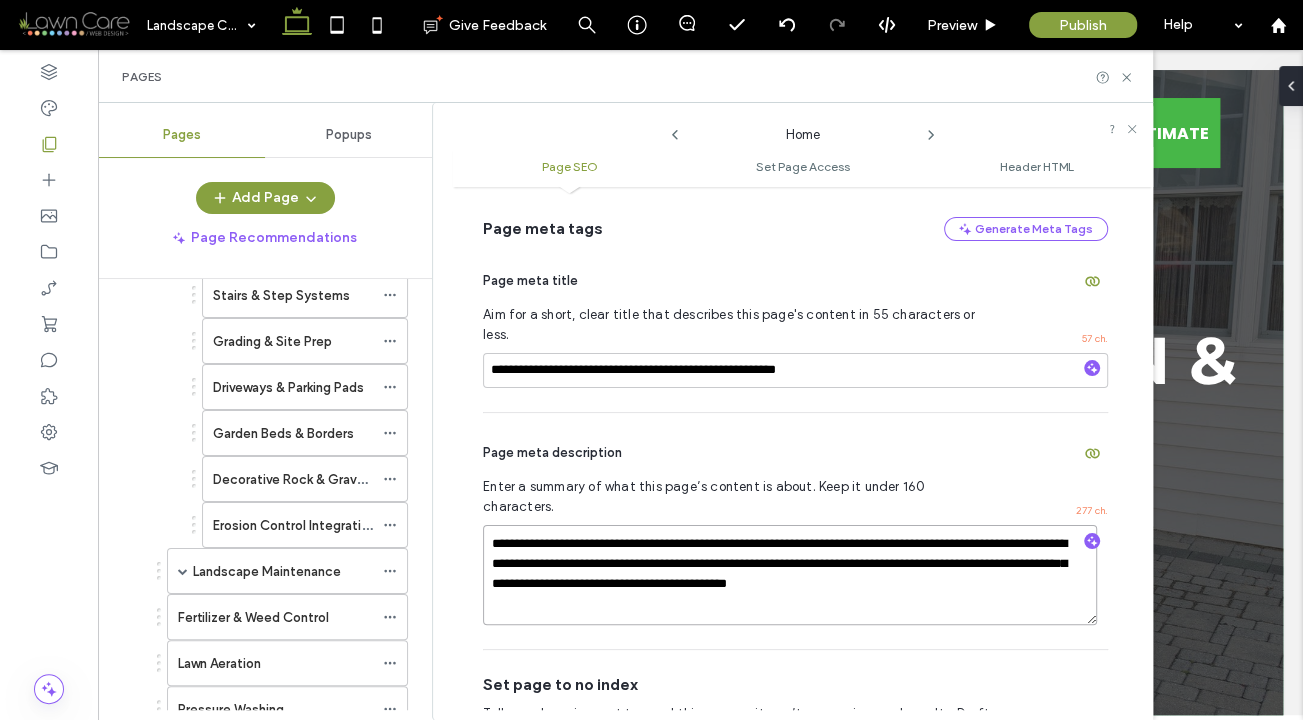 click on "**********" at bounding box center [790, 575] 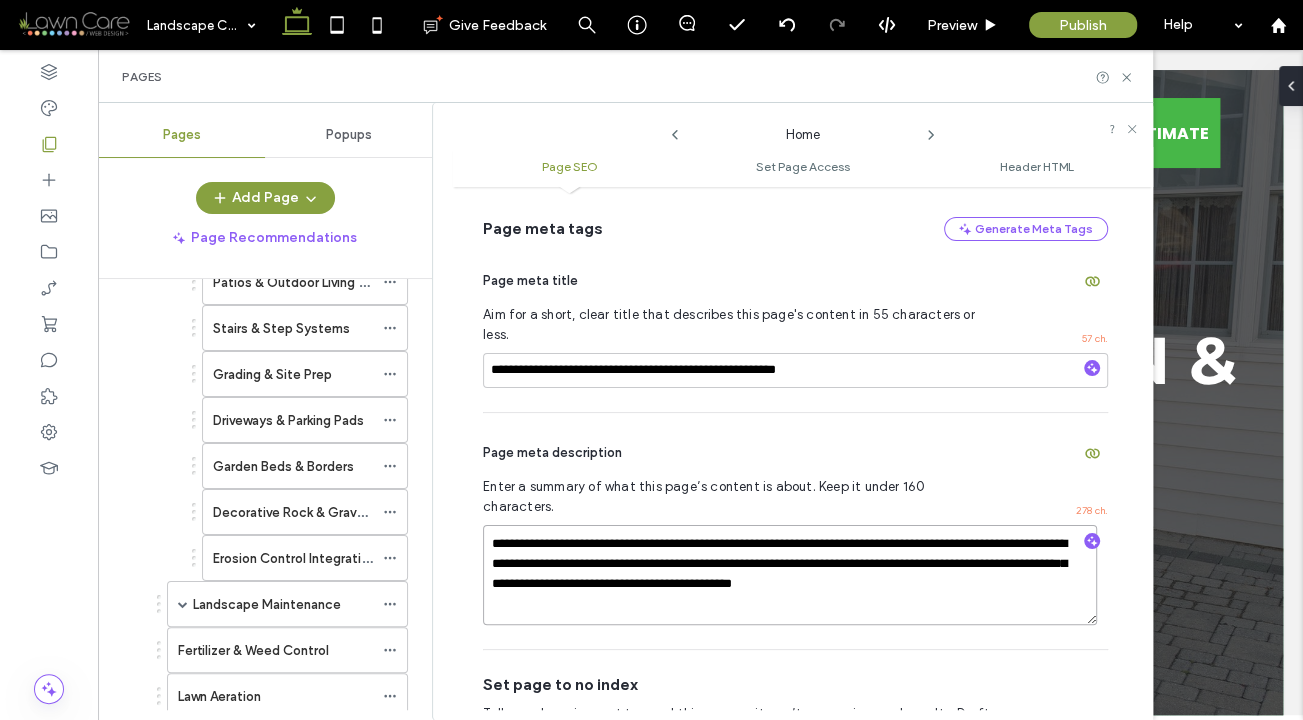 scroll, scrollTop: 349, scrollLeft: 0, axis: vertical 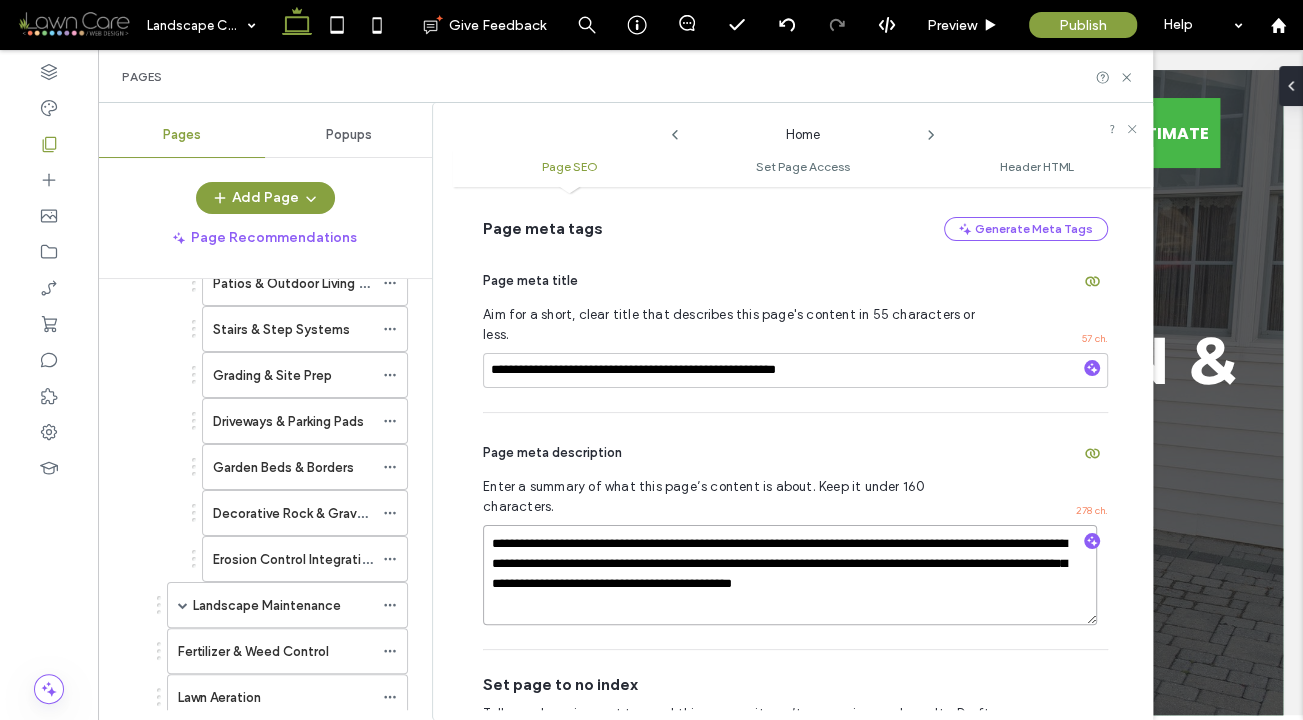 click on "**********" at bounding box center [790, 575] 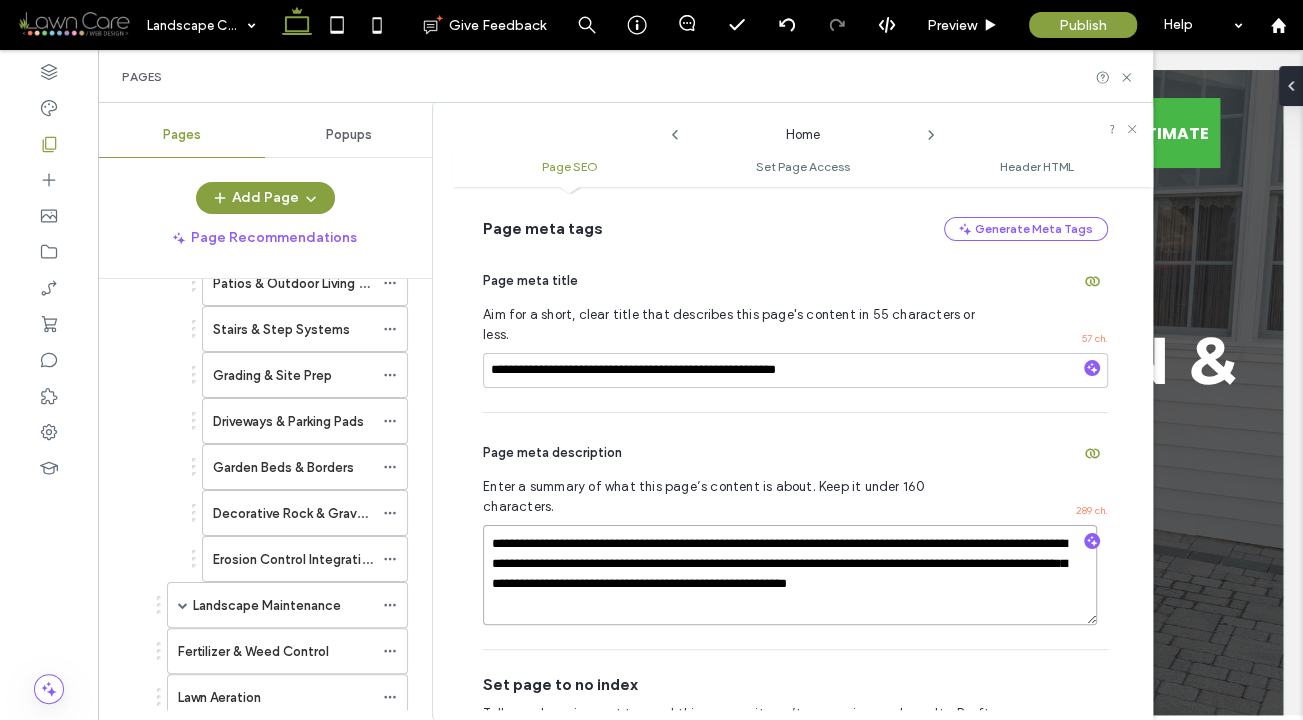 click on "**********" at bounding box center [790, 575] 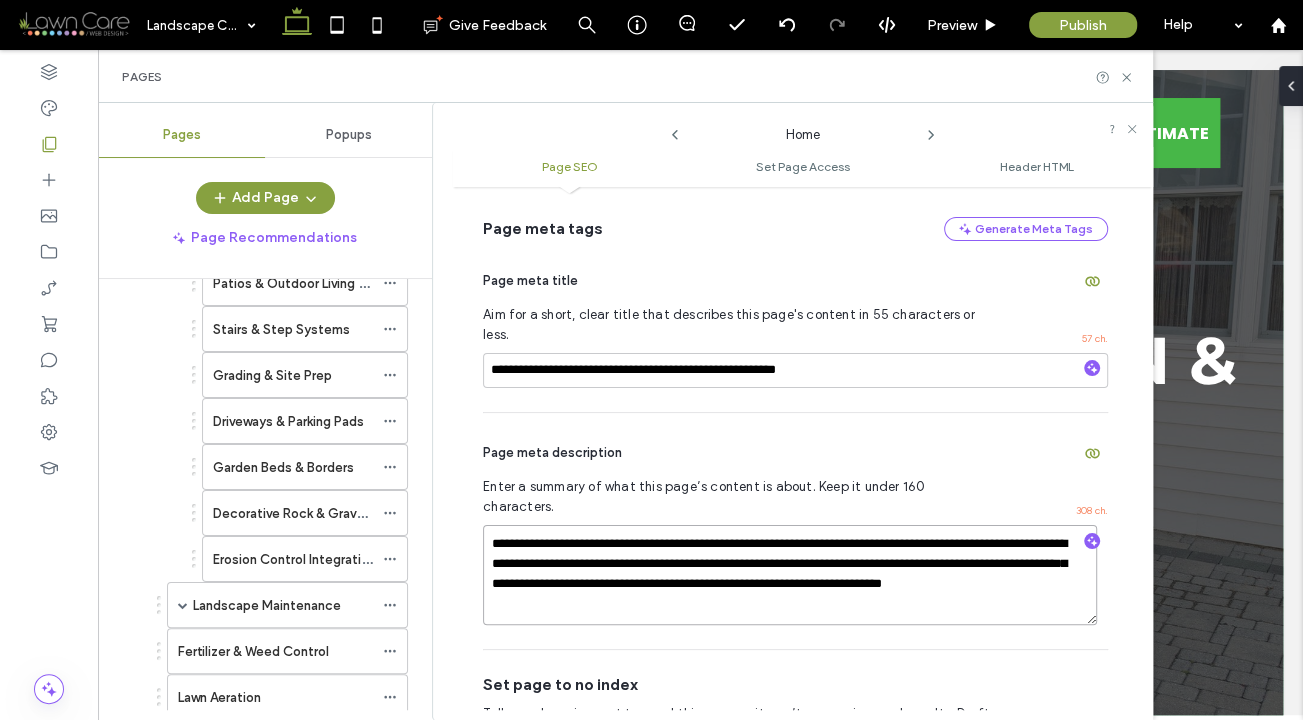 type on "**********" 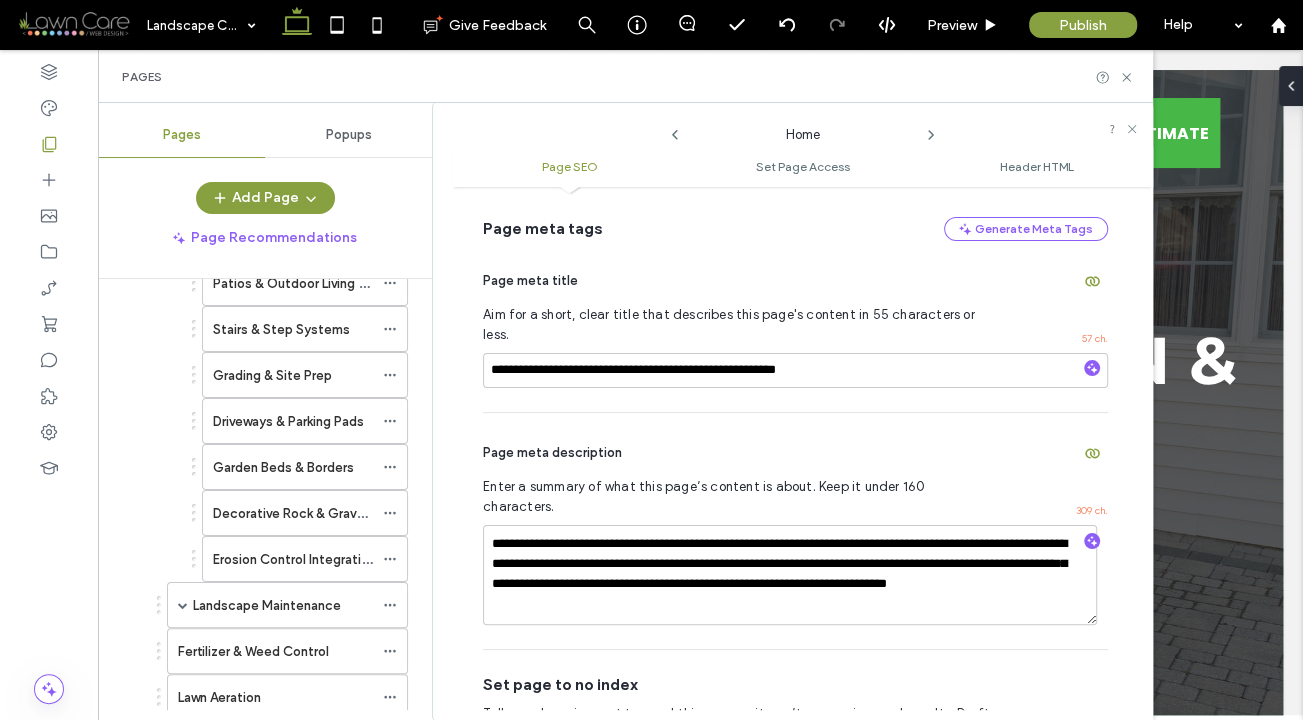 click 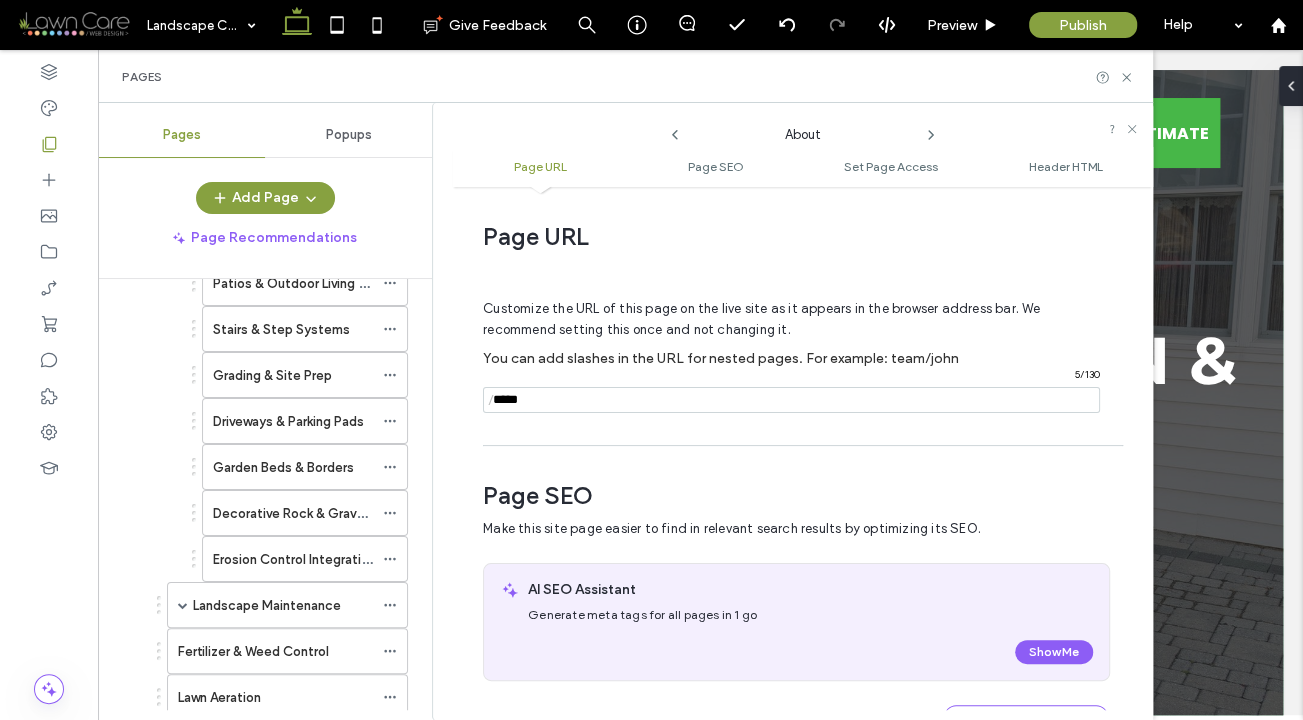 scroll, scrollTop: 0, scrollLeft: 0, axis: both 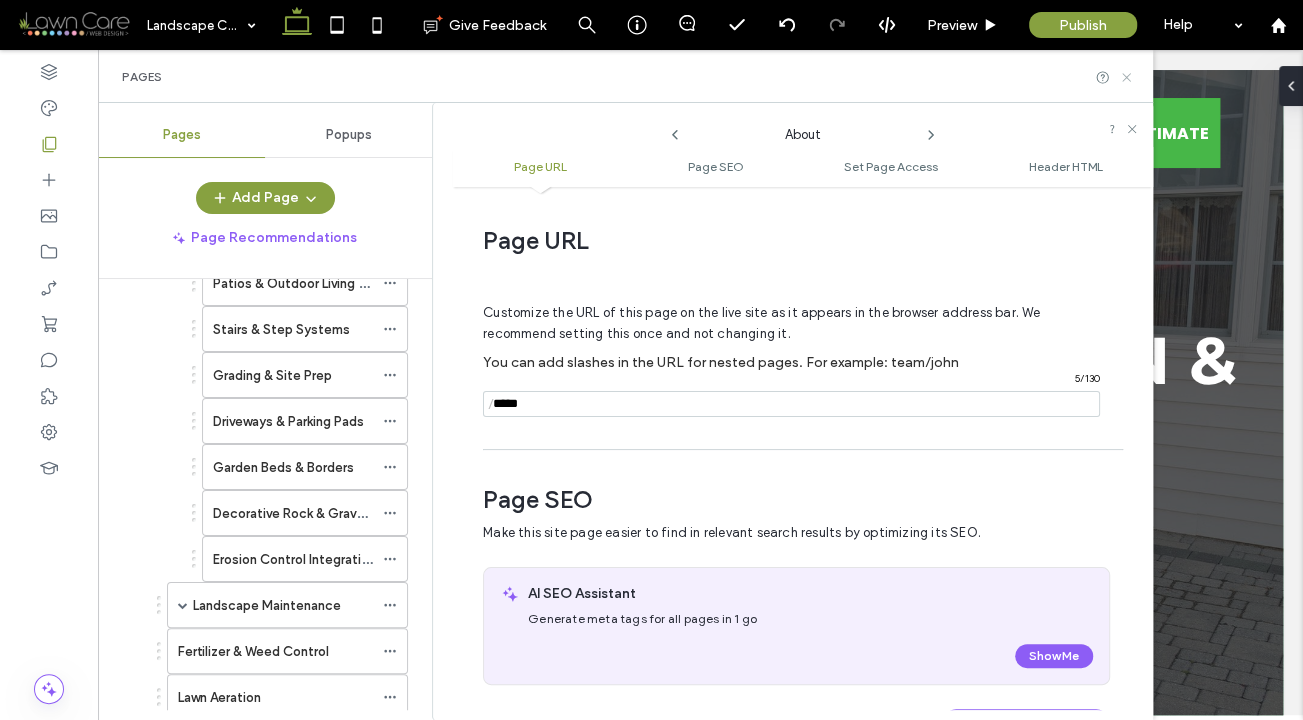 click 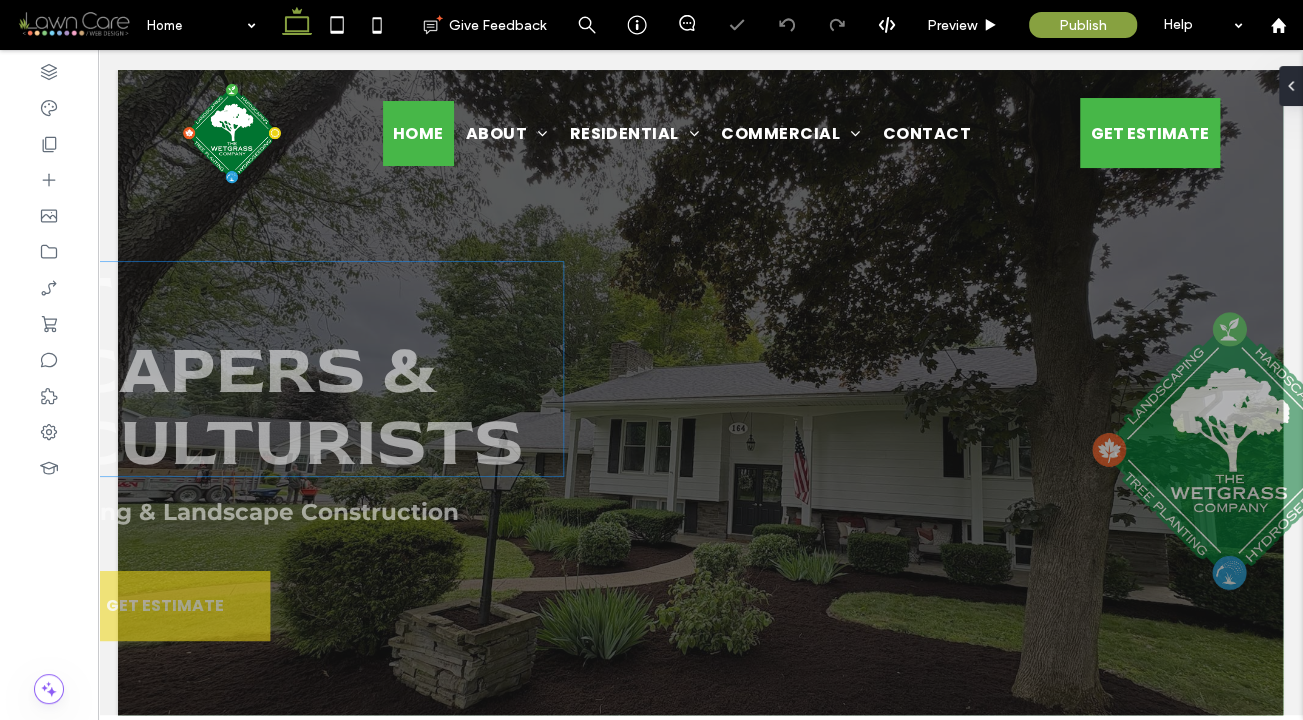 scroll, scrollTop: 0, scrollLeft: 0, axis: both 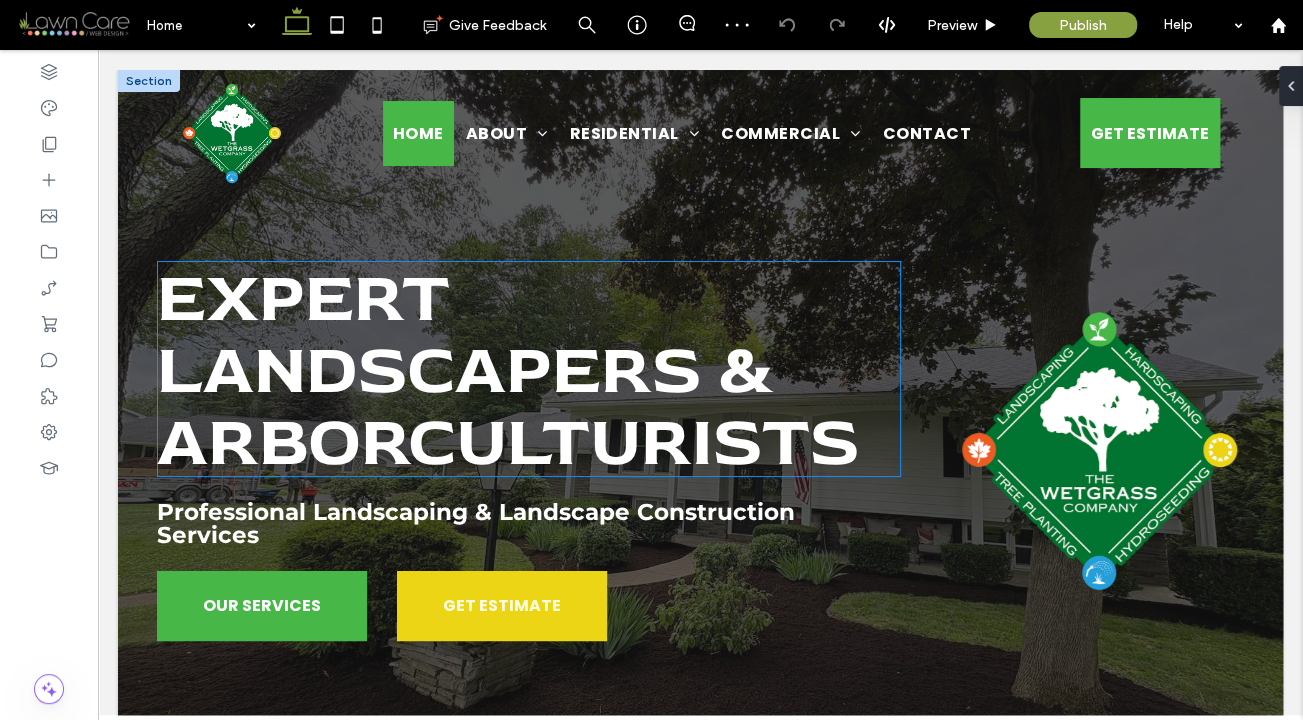 click on "Expert Landscapers & Arborculturists" at bounding box center [508, 370] 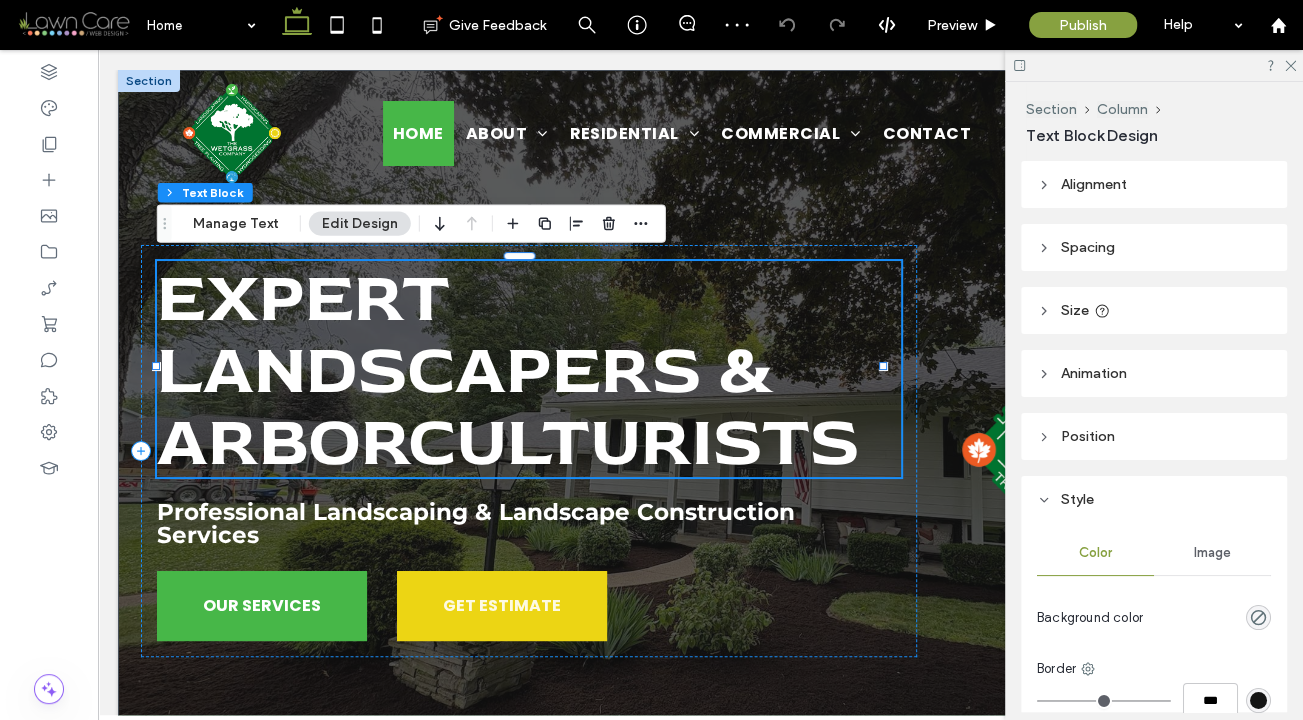 click on "Expert Landscapers & Arborculturists" at bounding box center (508, 370) 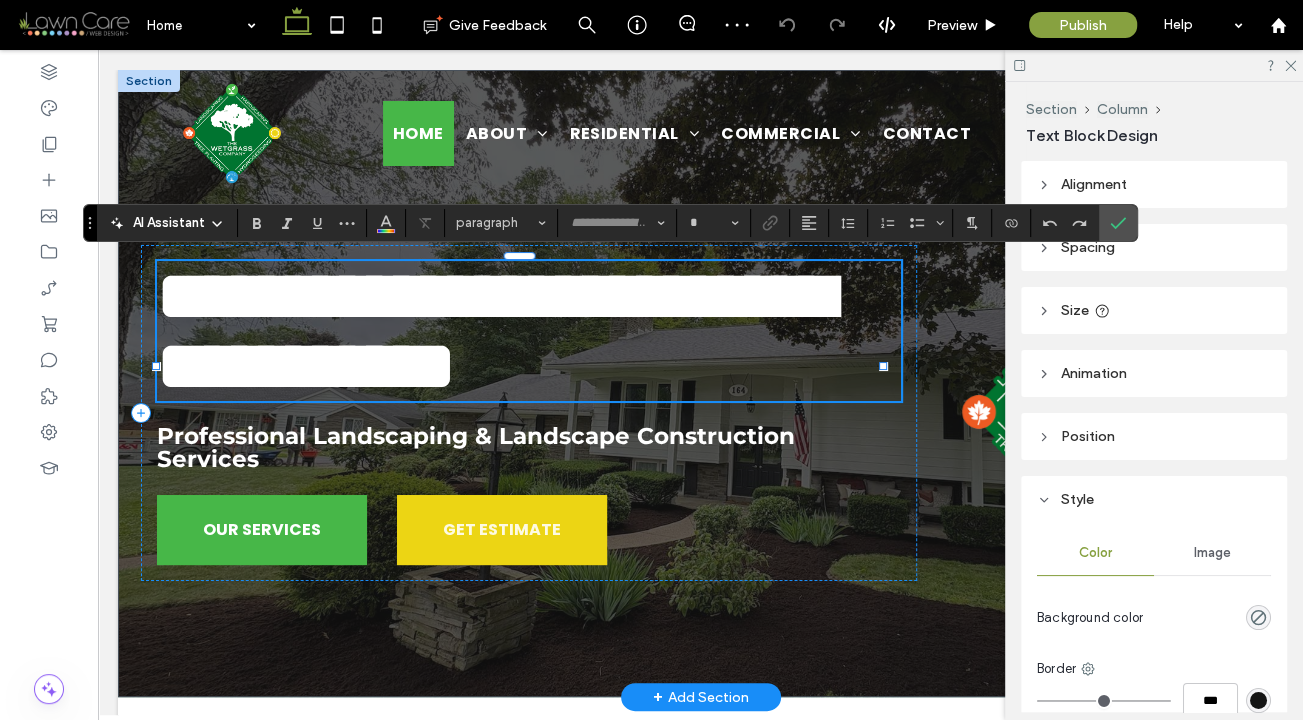 type on "********" 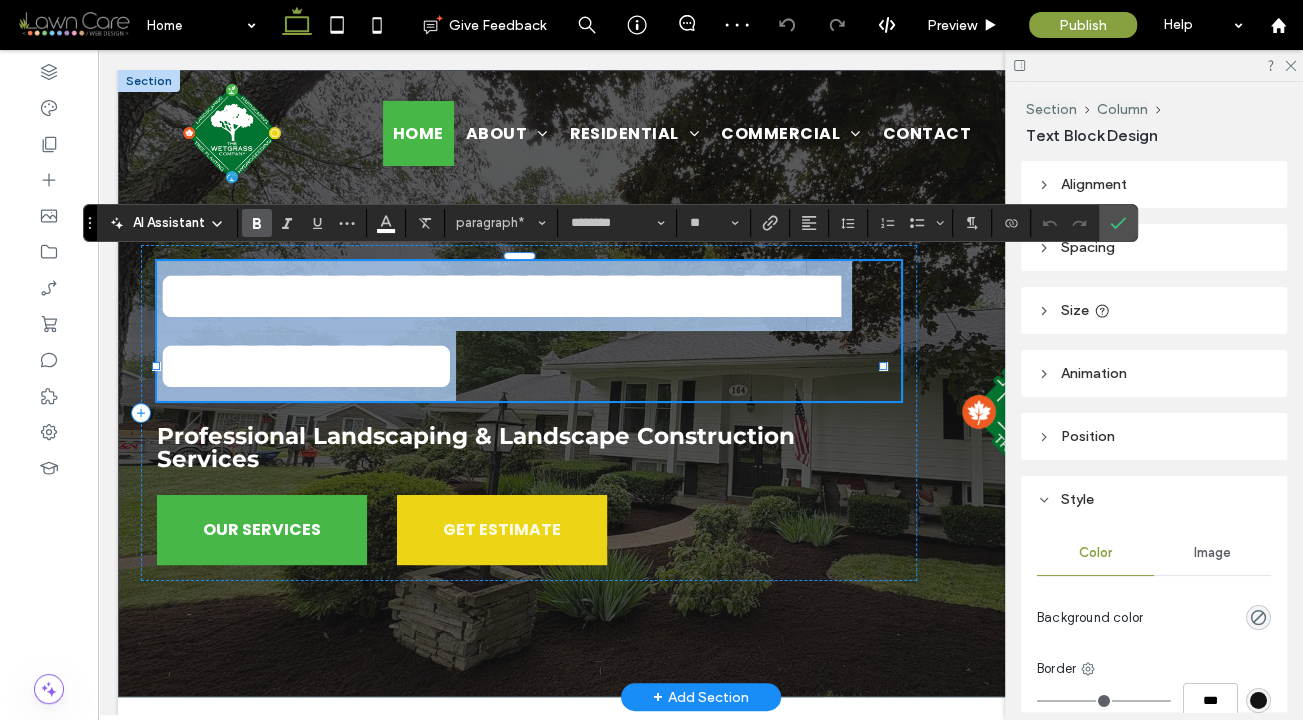 click on "**********" at bounding box center (495, 331) 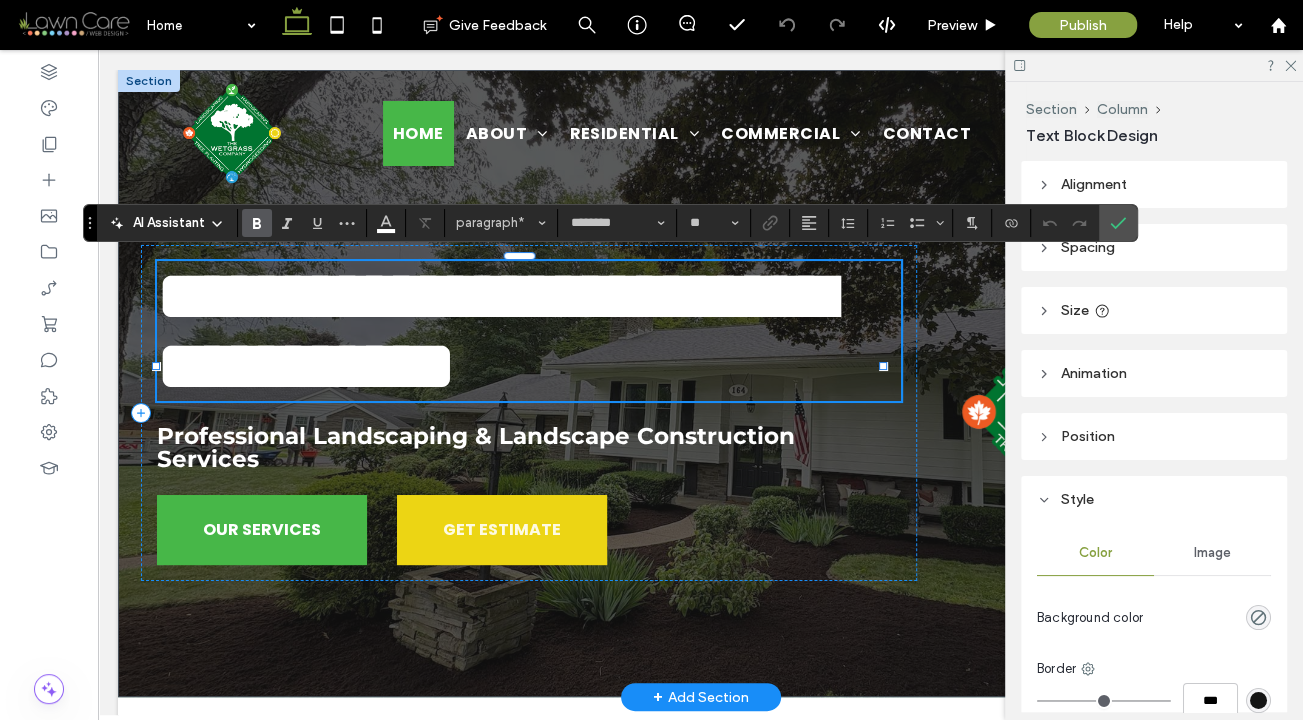scroll, scrollTop: 8, scrollLeft: 0, axis: vertical 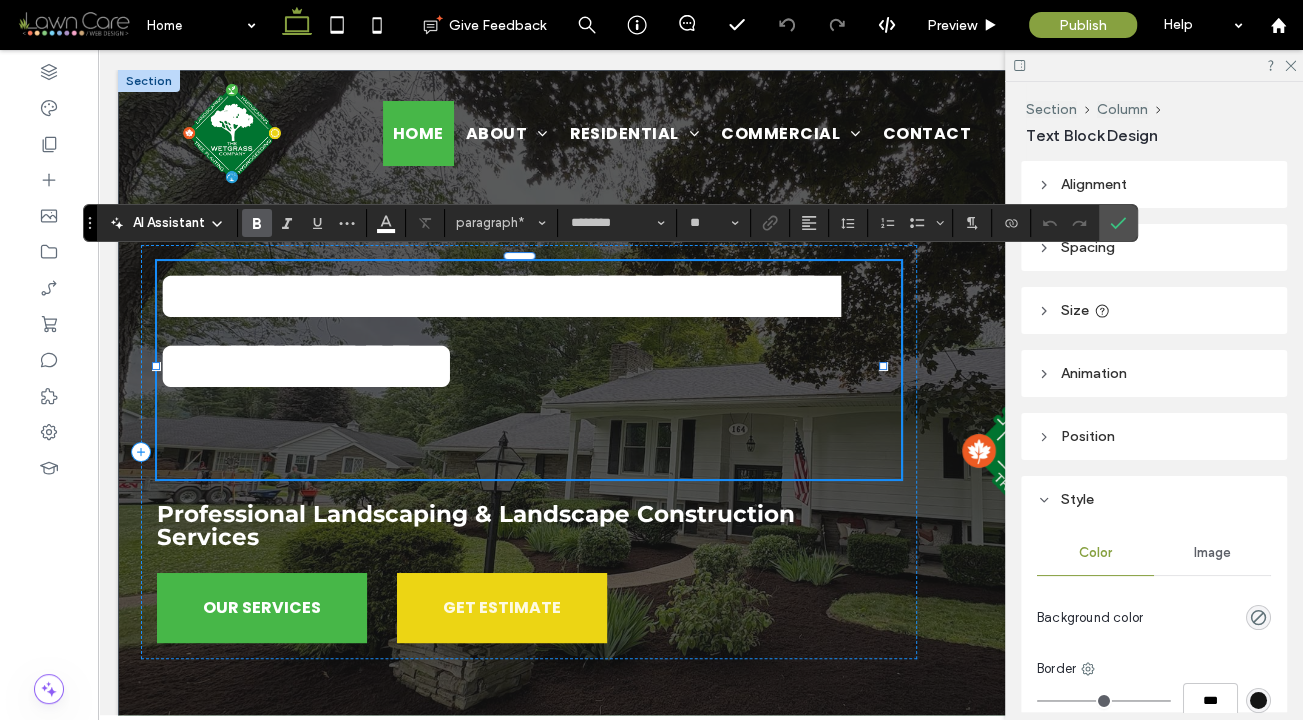 click on "**********" at bounding box center (495, 331) 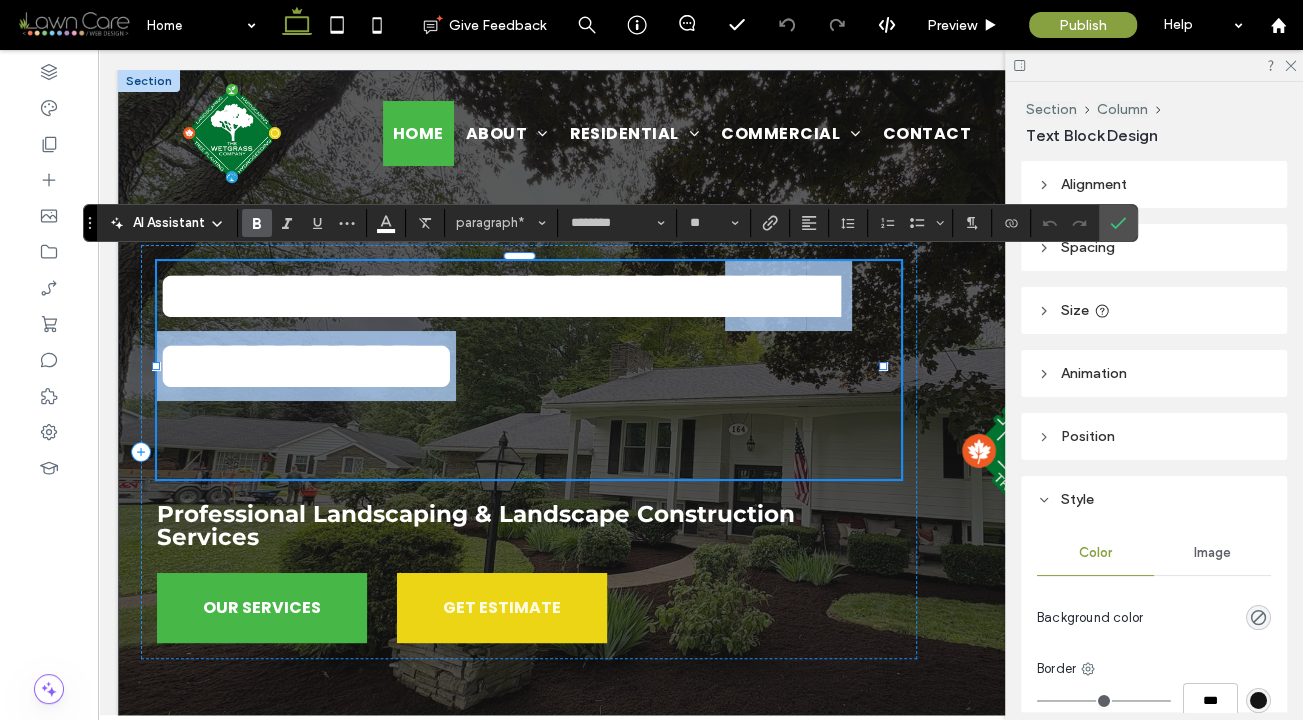 click on "**********" at bounding box center [495, 331] 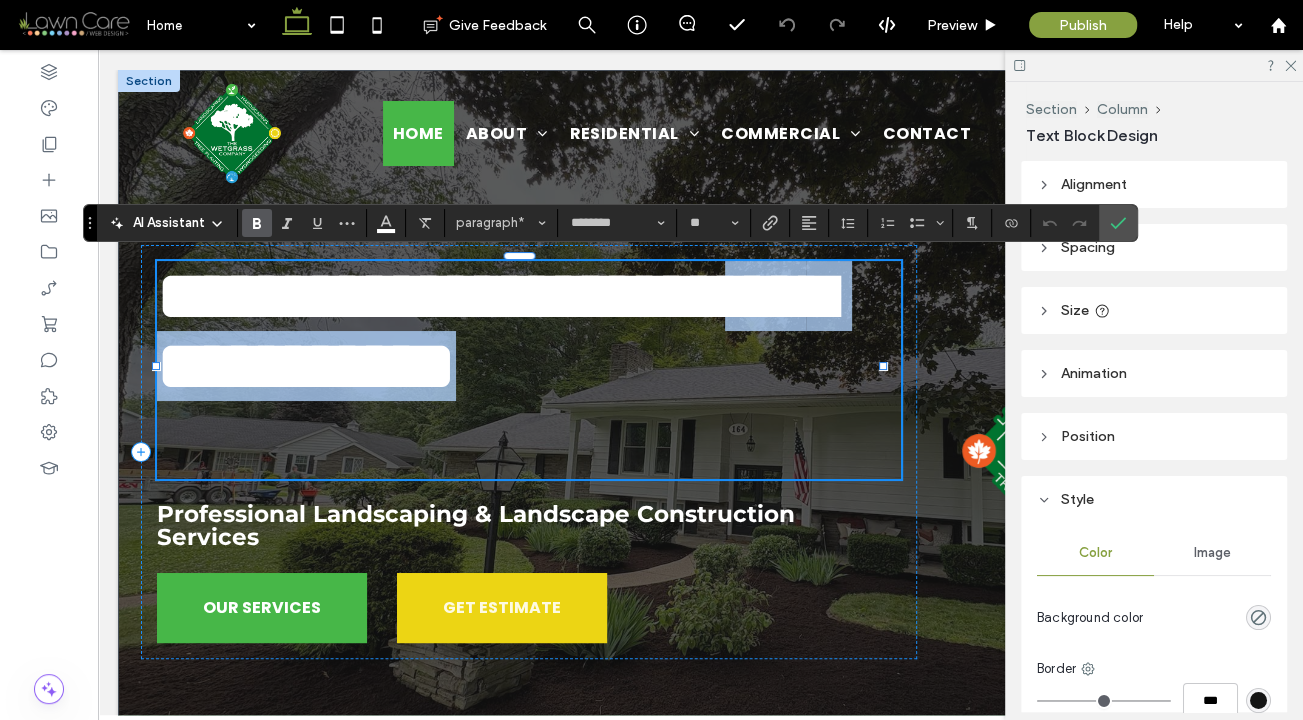 copy on "**********" 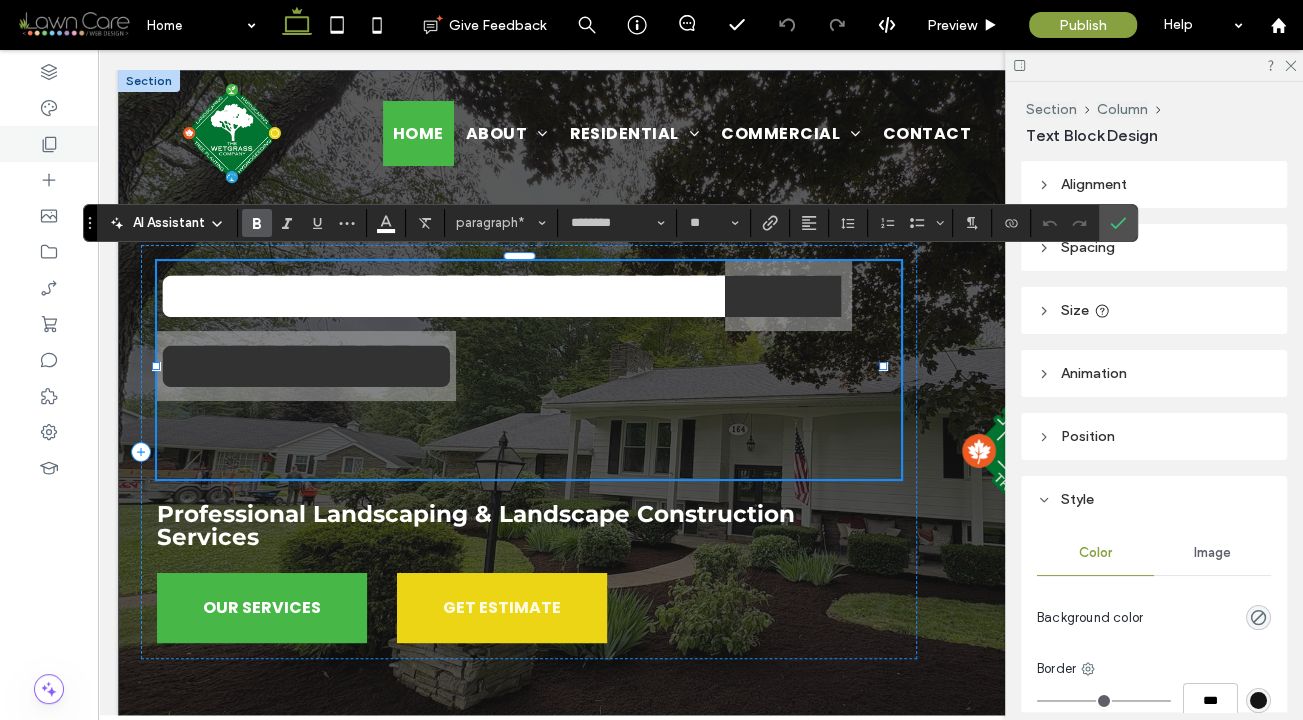 click 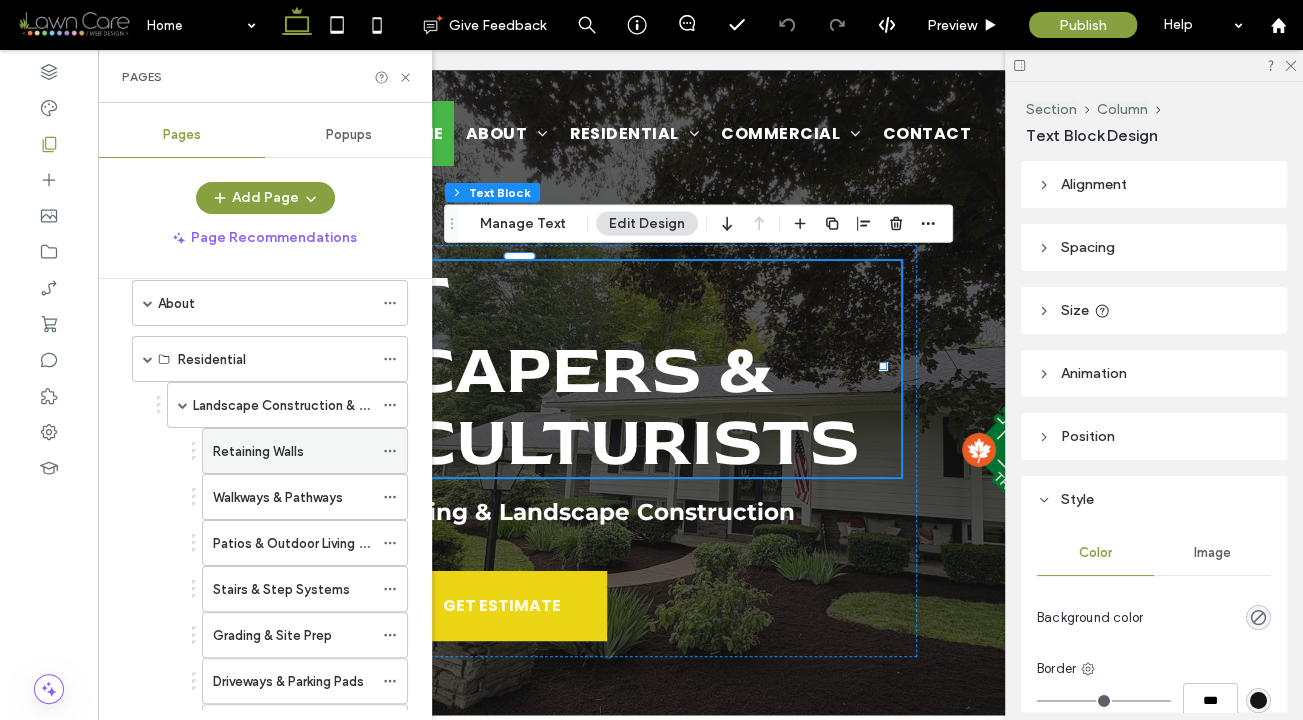 scroll, scrollTop: 100, scrollLeft: 0, axis: vertical 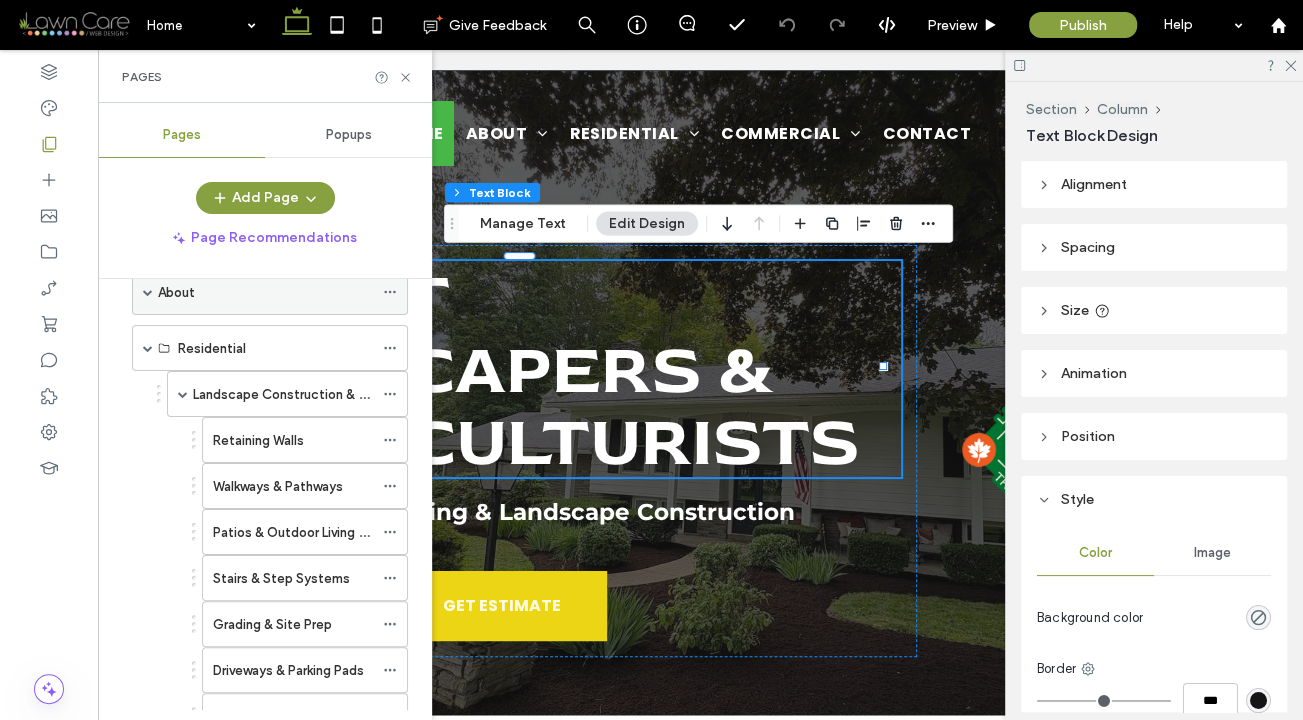 click 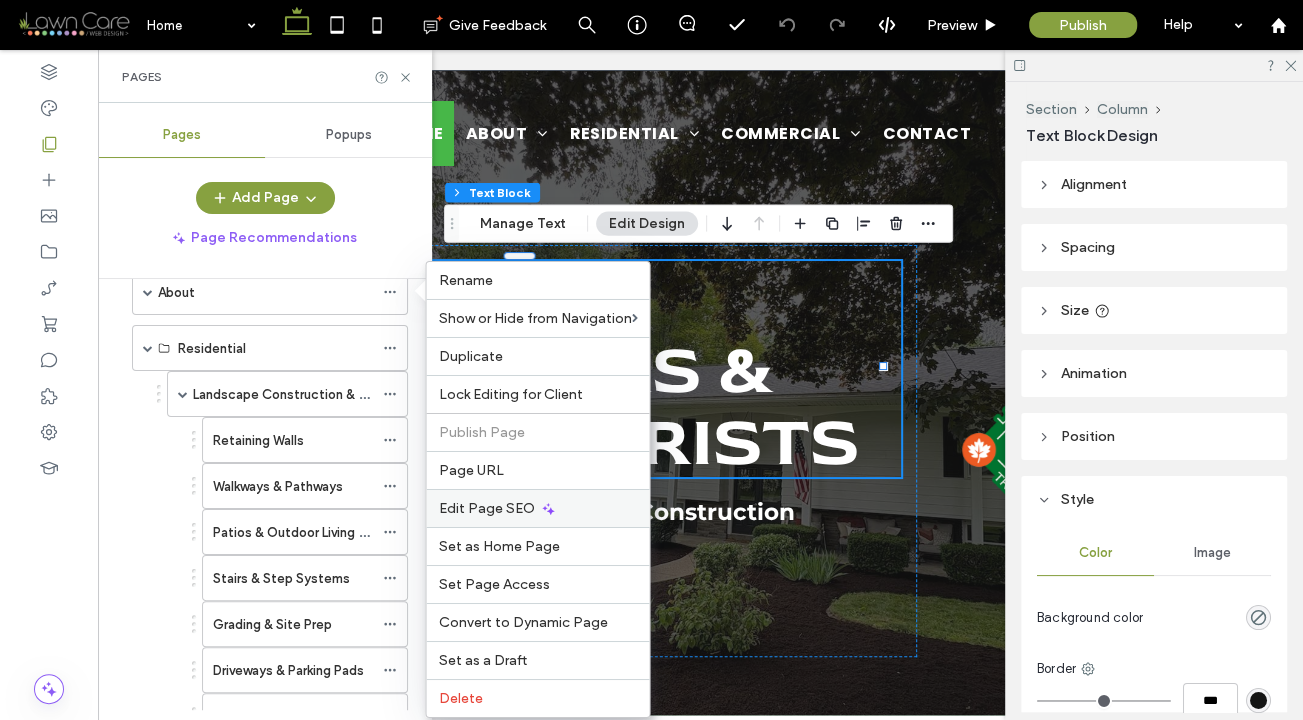 click on "Edit Page SEO" at bounding box center [486, 508] 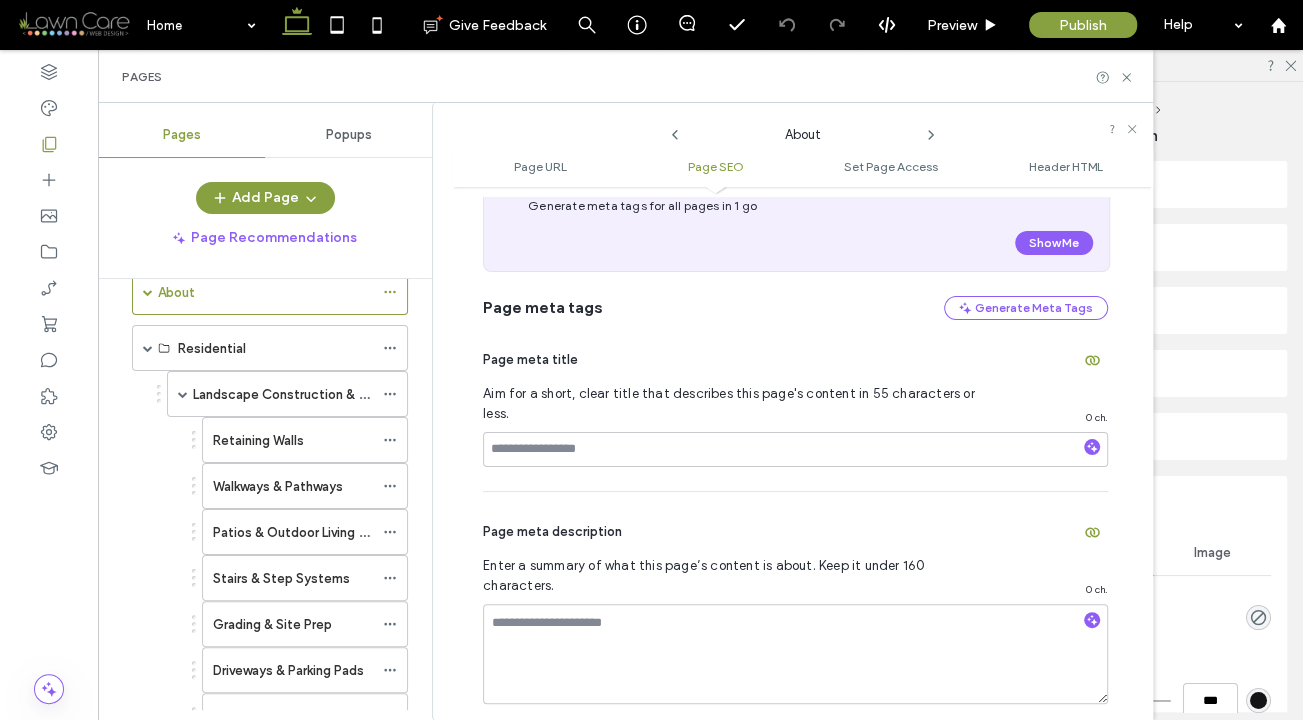 scroll, scrollTop: 430, scrollLeft: 0, axis: vertical 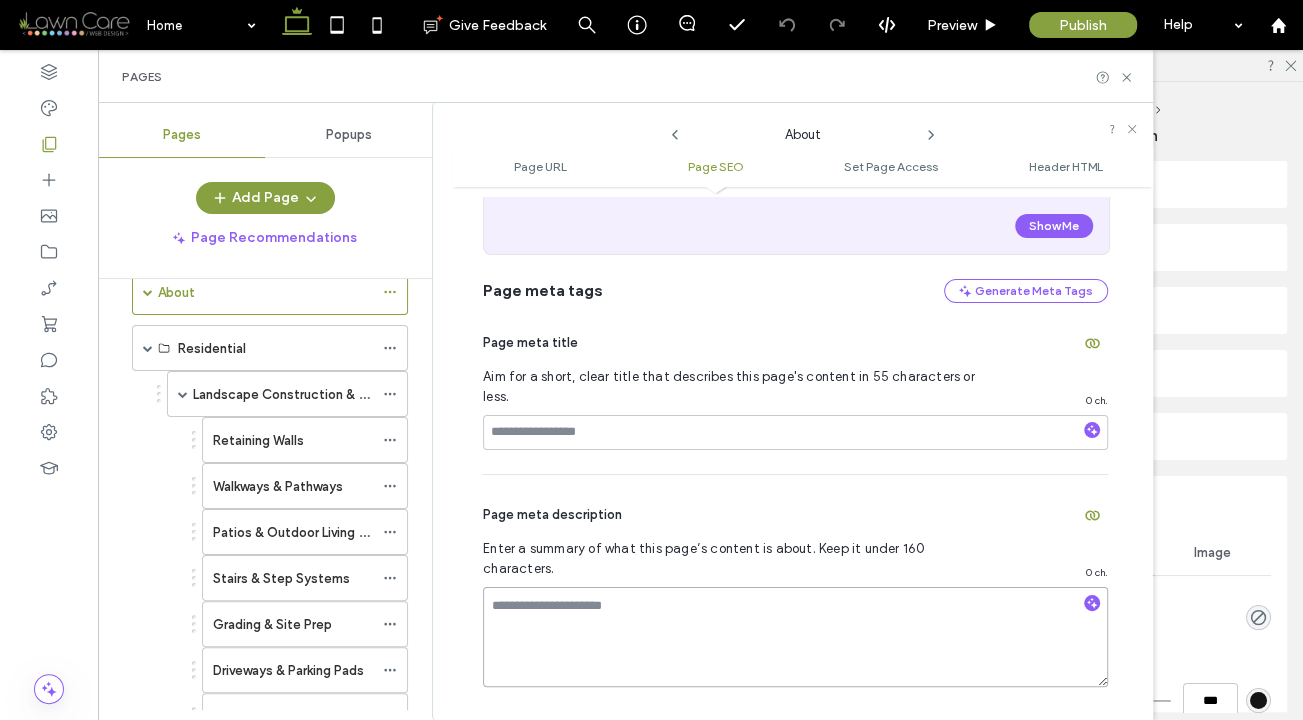 click at bounding box center (795, 637) 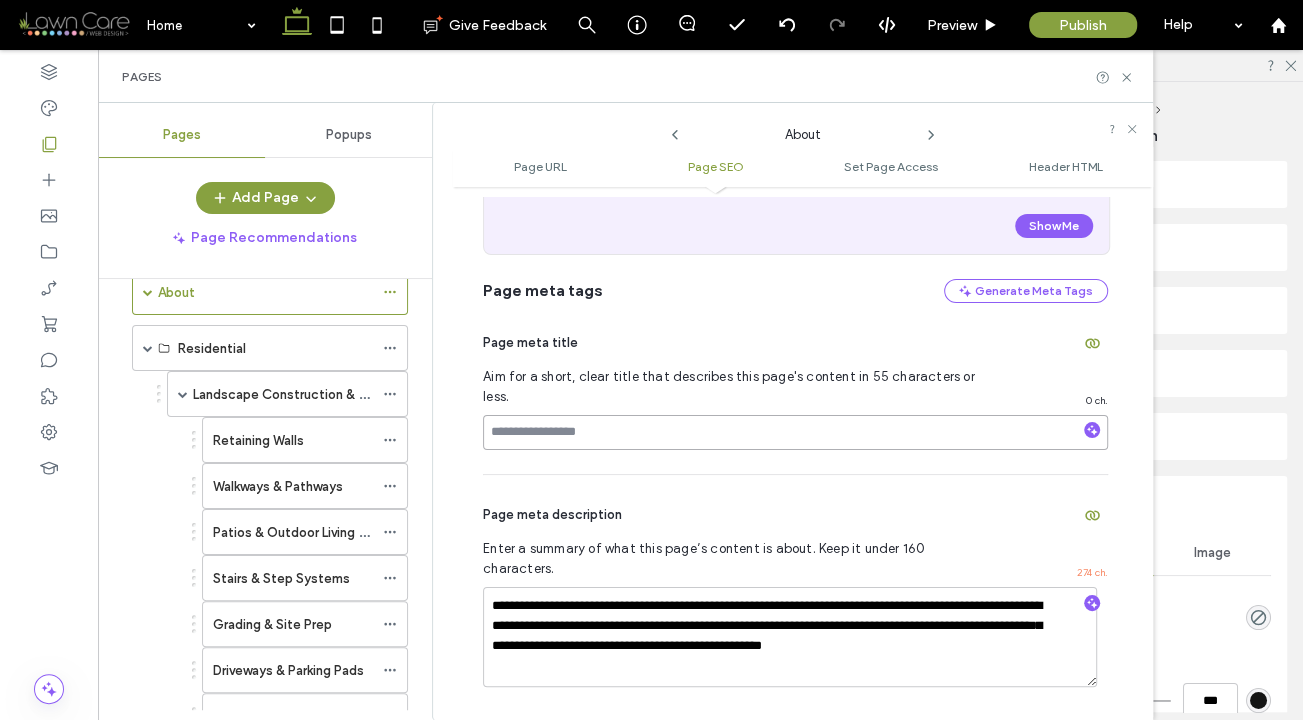click at bounding box center (795, 432) 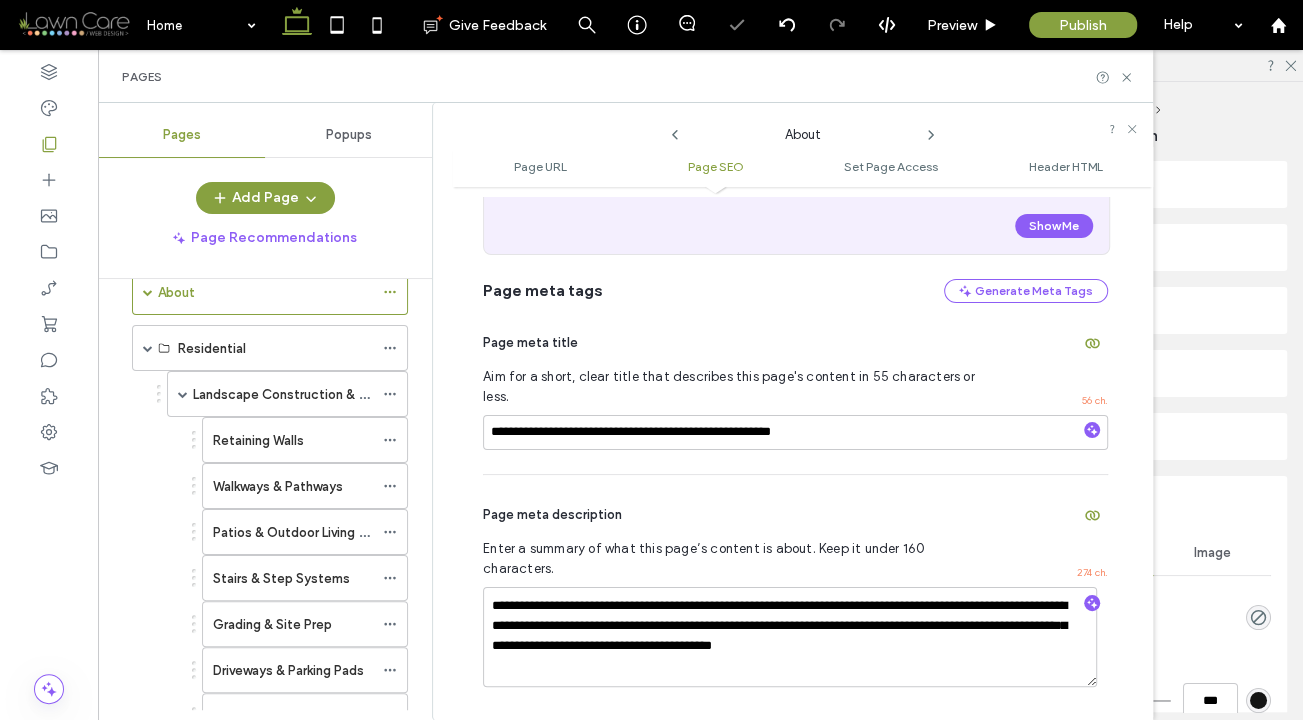 click 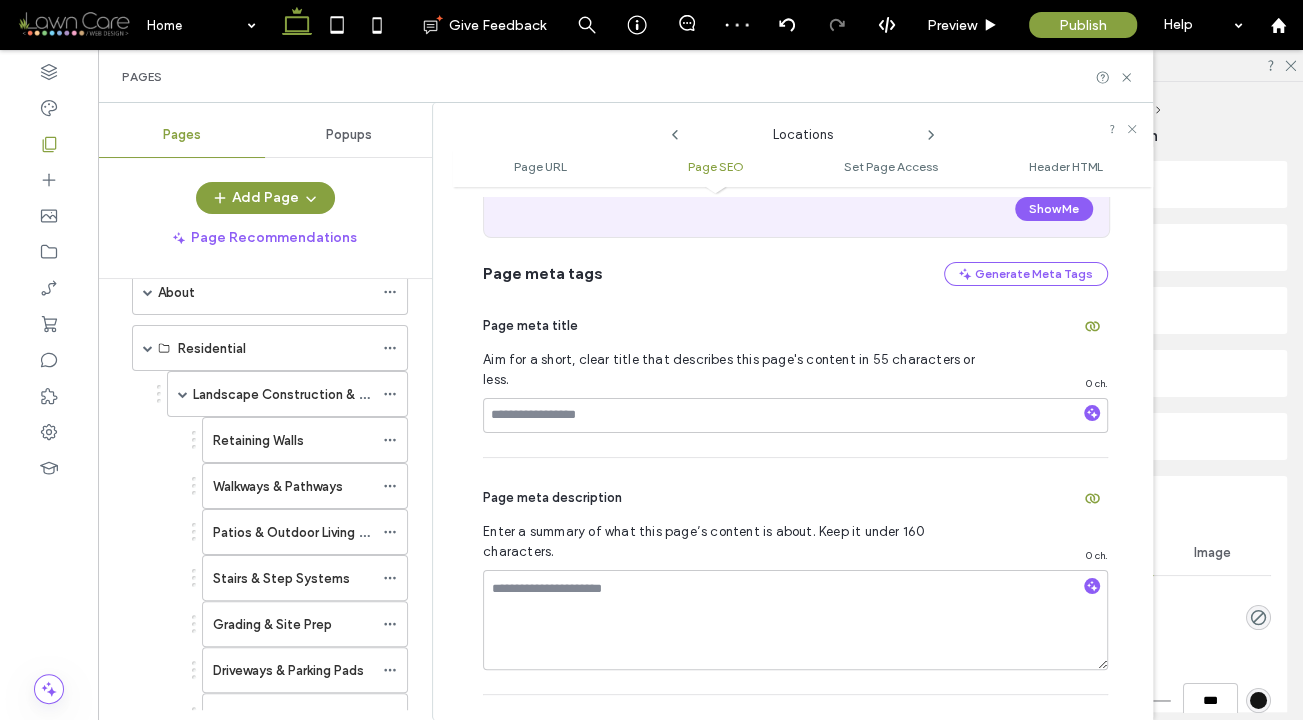 scroll, scrollTop: 8, scrollLeft: 0, axis: vertical 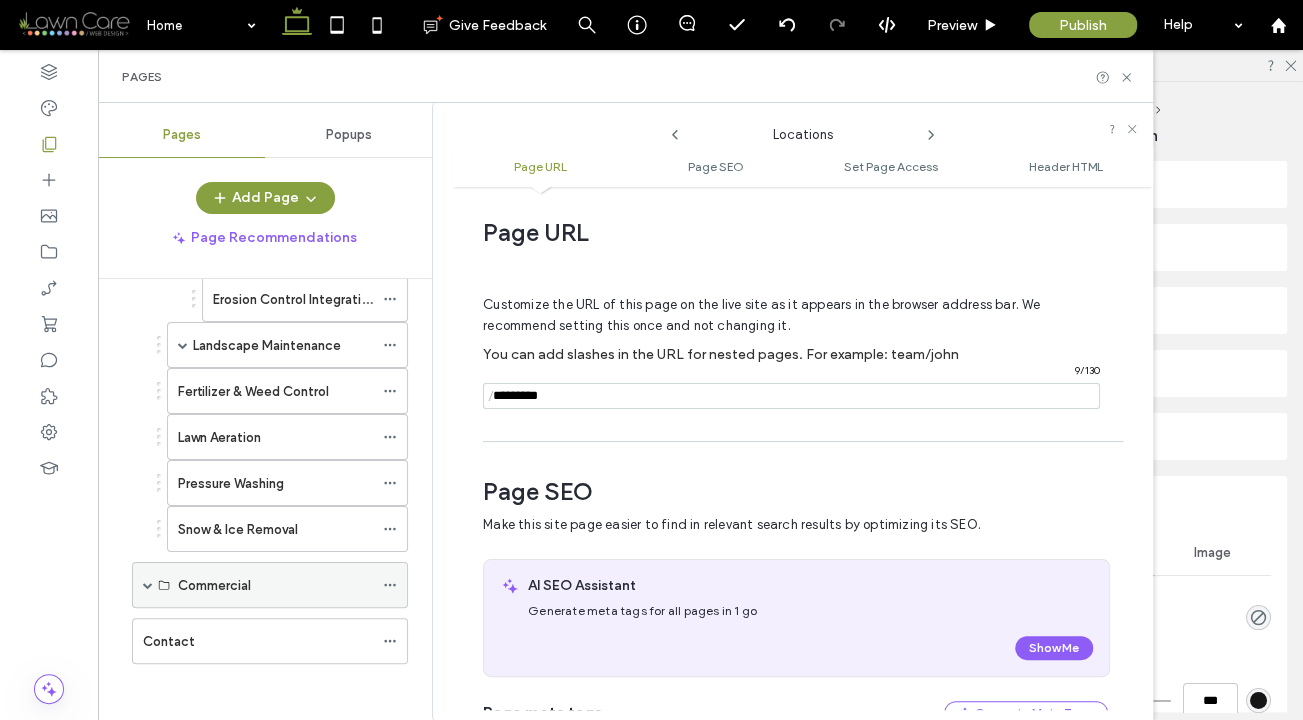 click at bounding box center [148, 585] 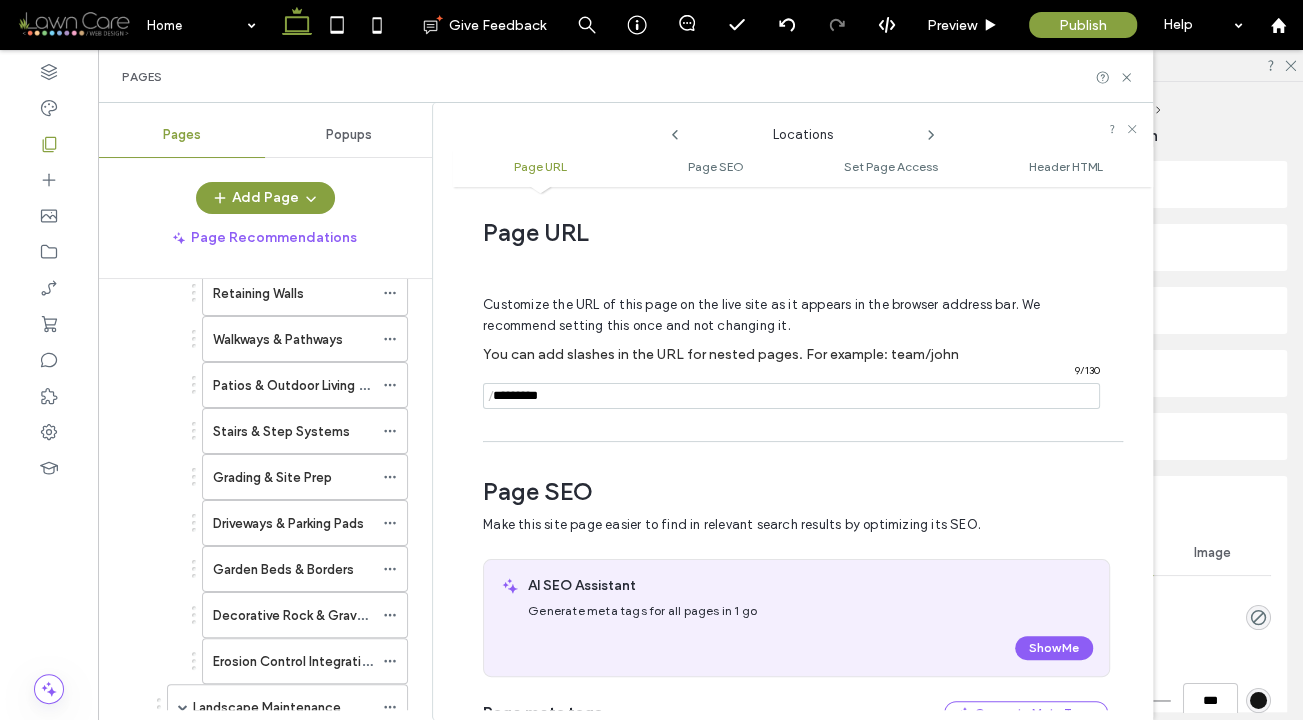 scroll, scrollTop: 0, scrollLeft: 0, axis: both 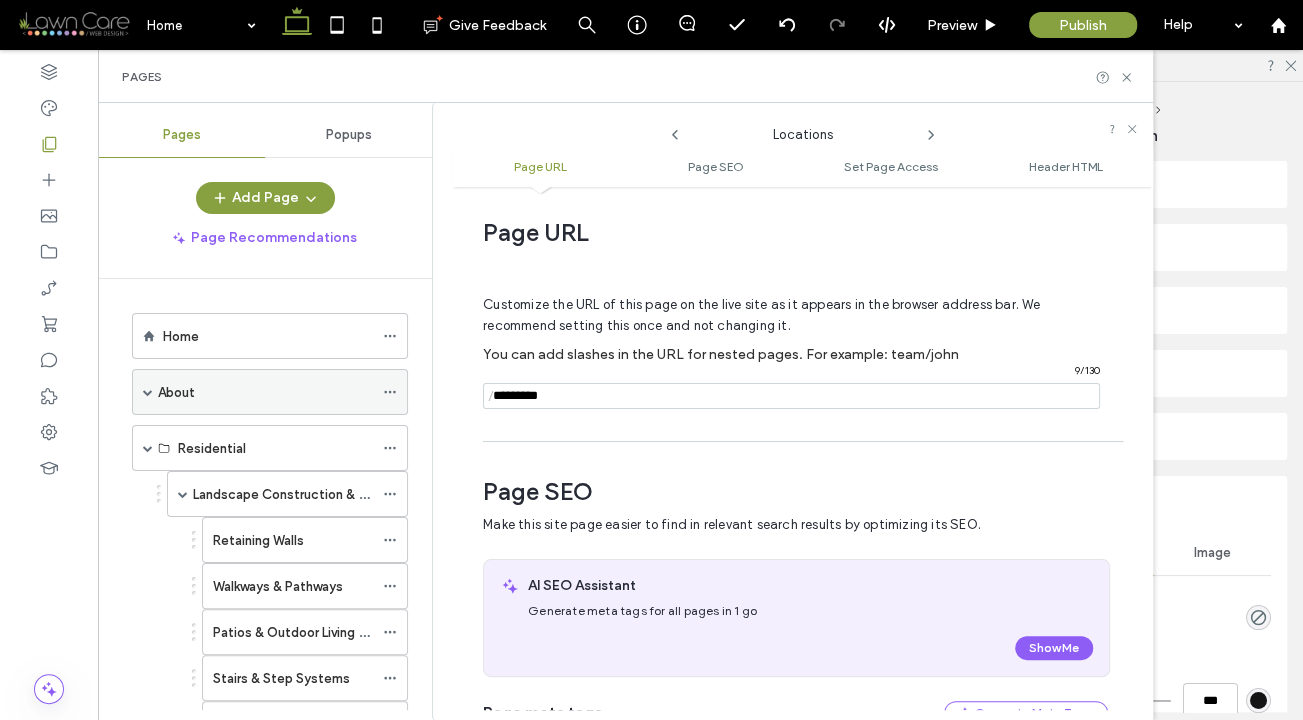 click at bounding box center (148, 392) 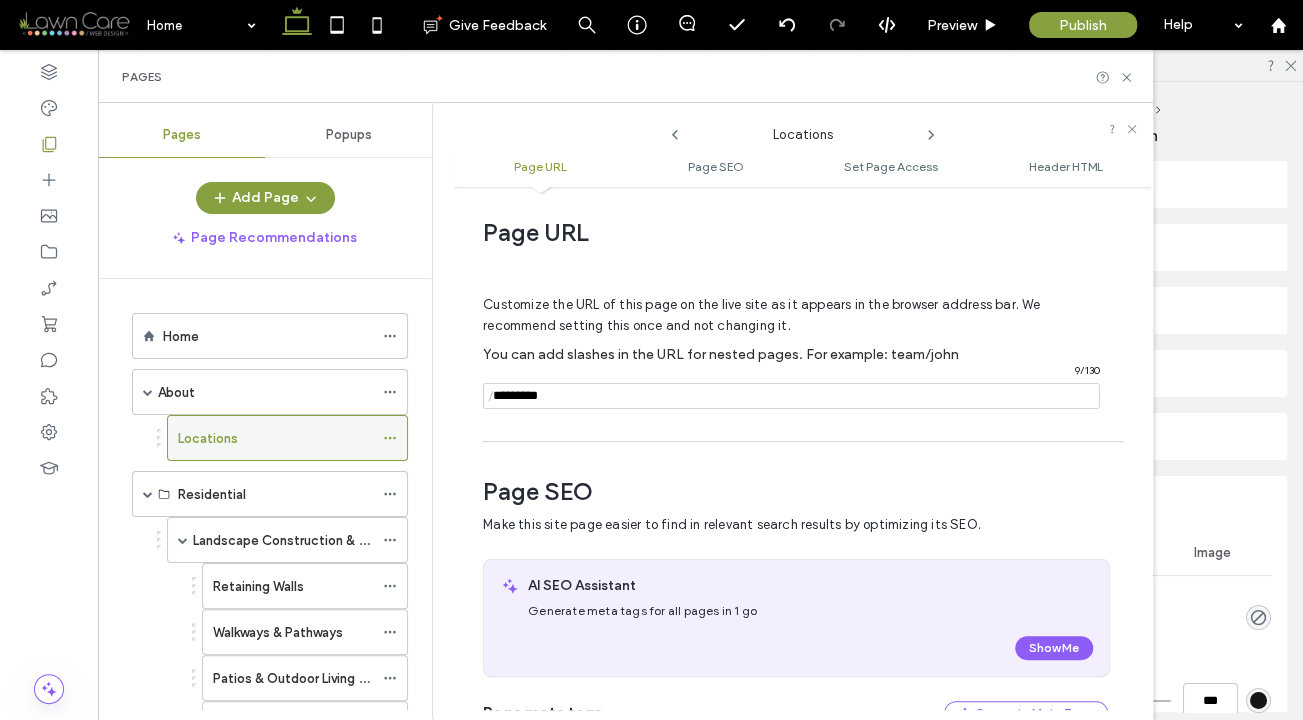 click on "Locations" at bounding box center [208, 438] 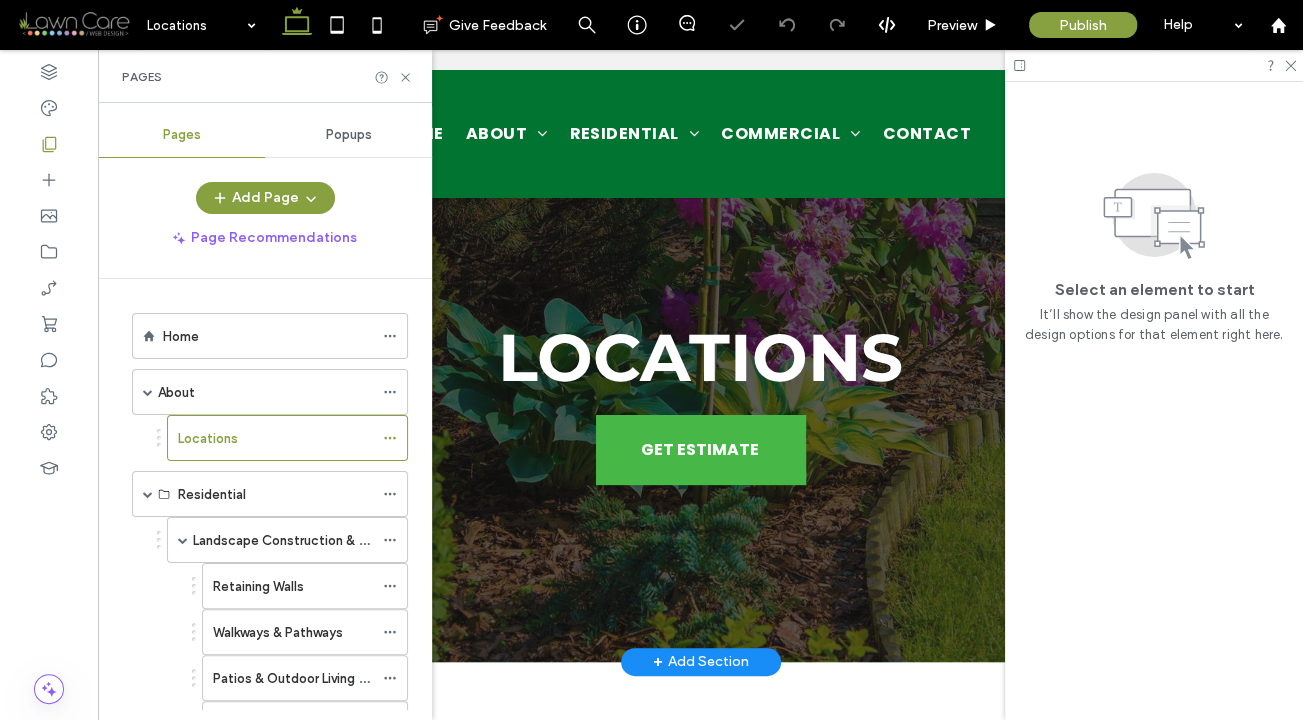 scroll, scrollTop: 397, scrollLeft: 0, axis: vertical 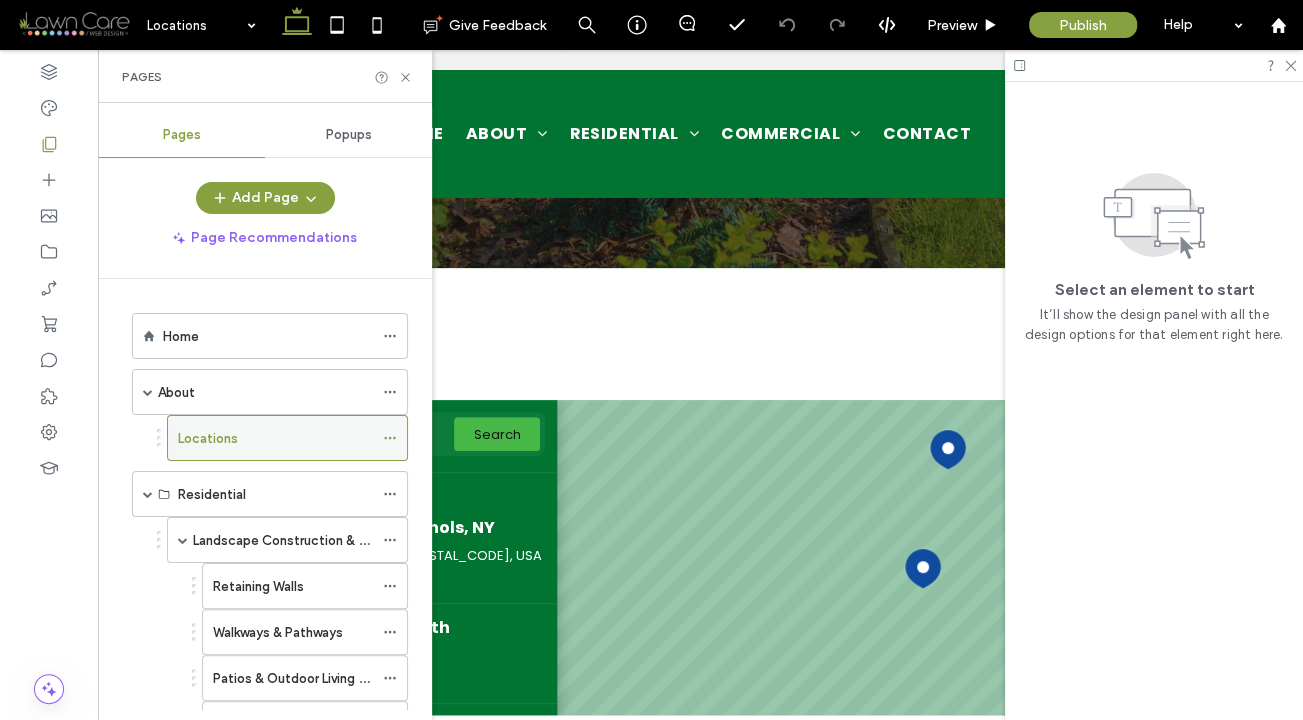 click at bounding box center (395, 438) 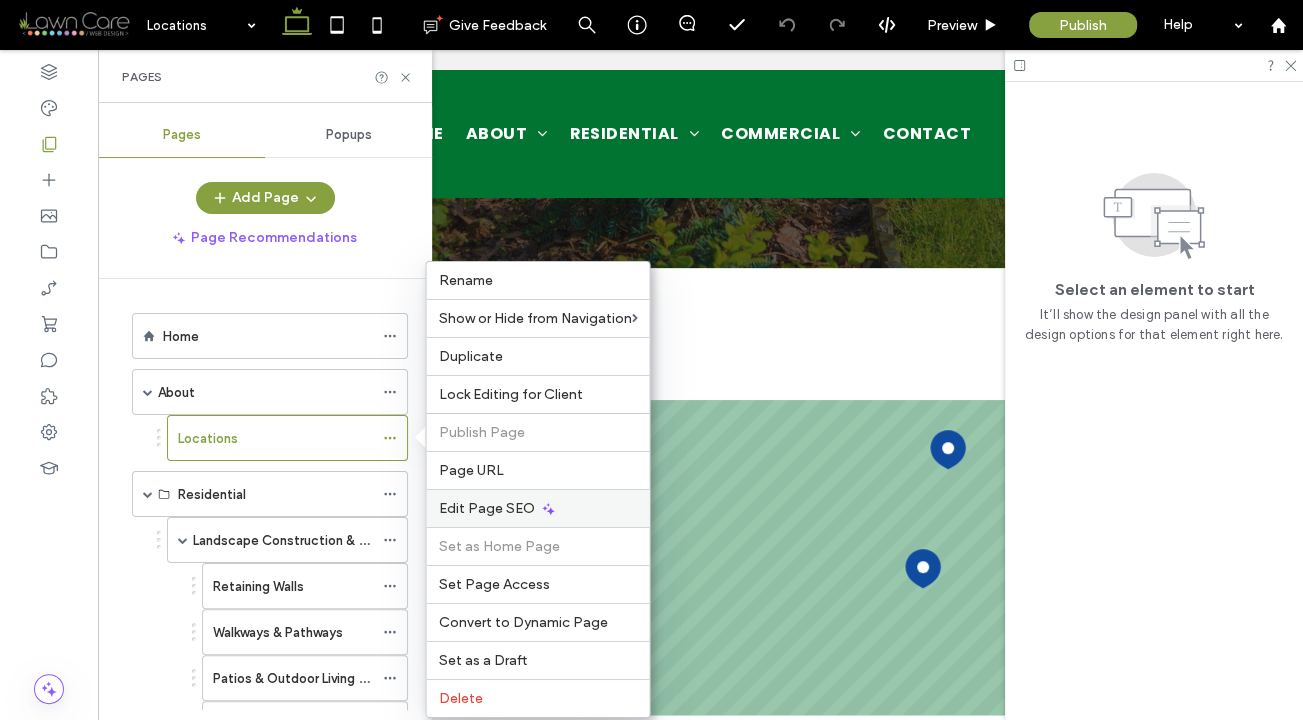 click on "Edit Page SEO" at bounding box center (486, 508) 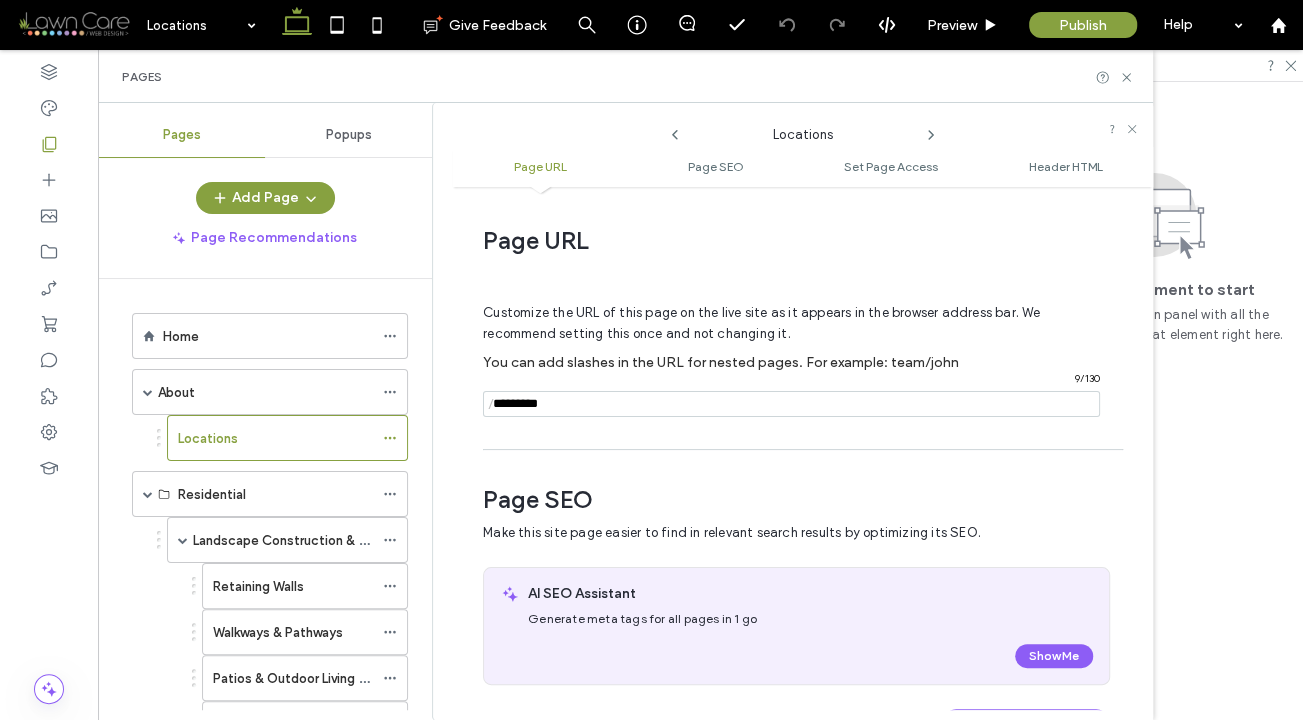 scroll, scrollTop: 282, scrollLeft: 0, axis: vertical 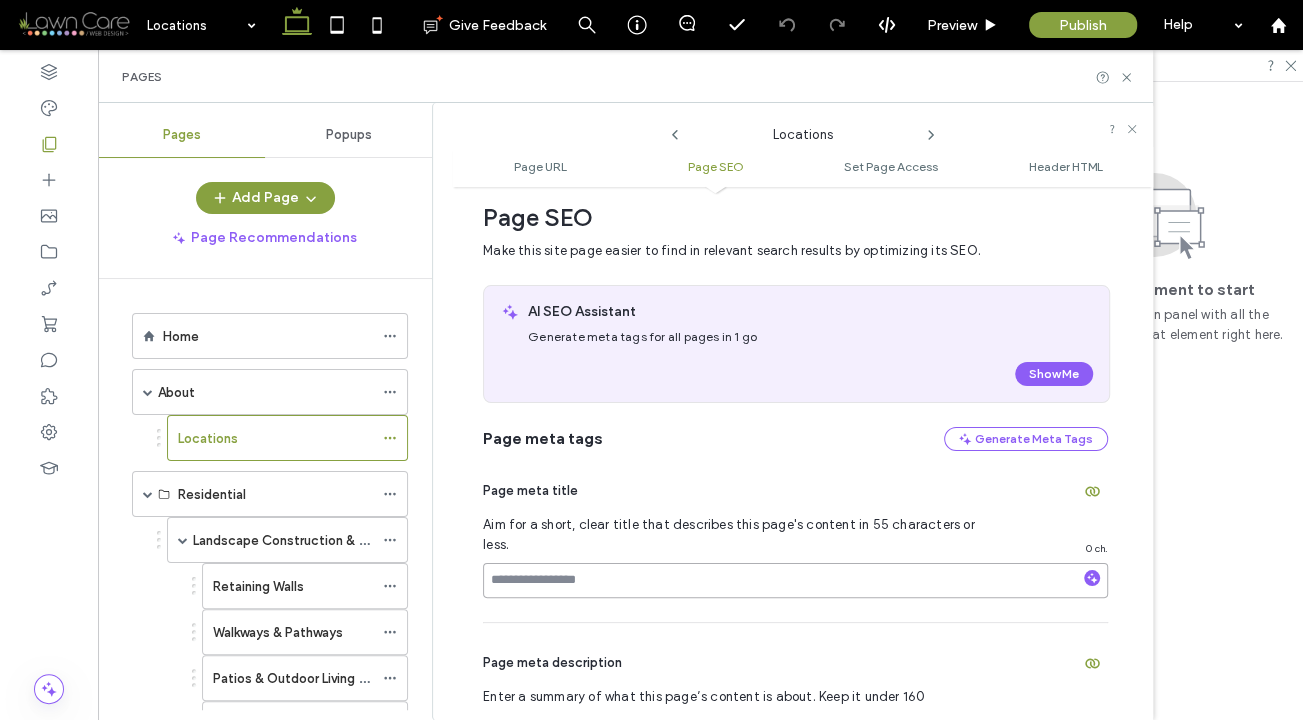 click at bounding box center [795, 580] 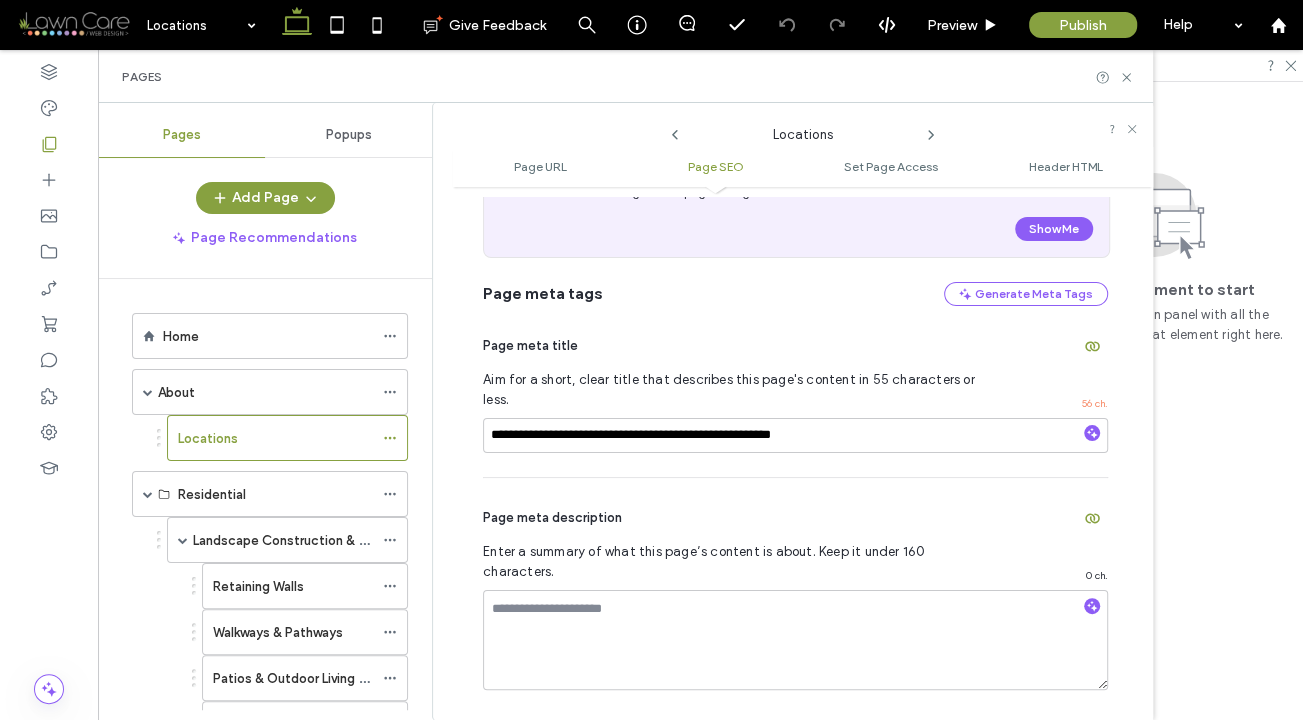 scroll, scrollTop: 435, scrollLeft: 0, axis: vertical 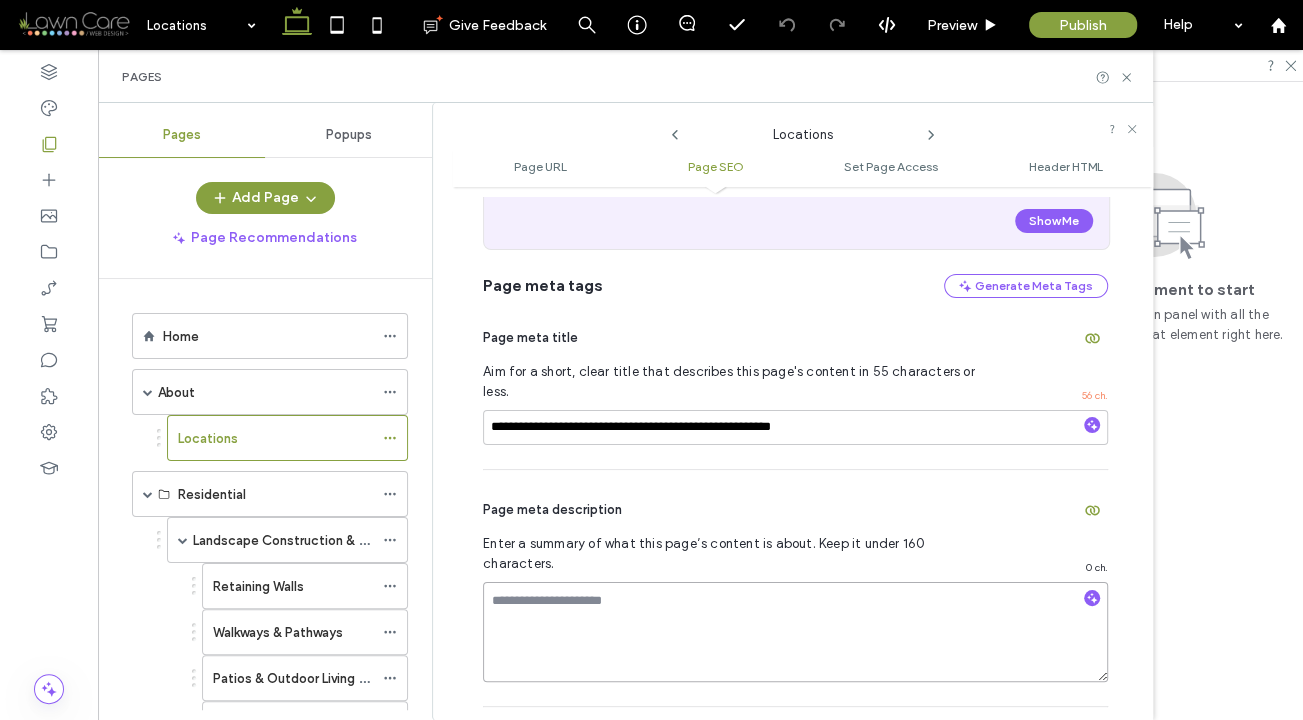 click at bounding box center [795, 632] 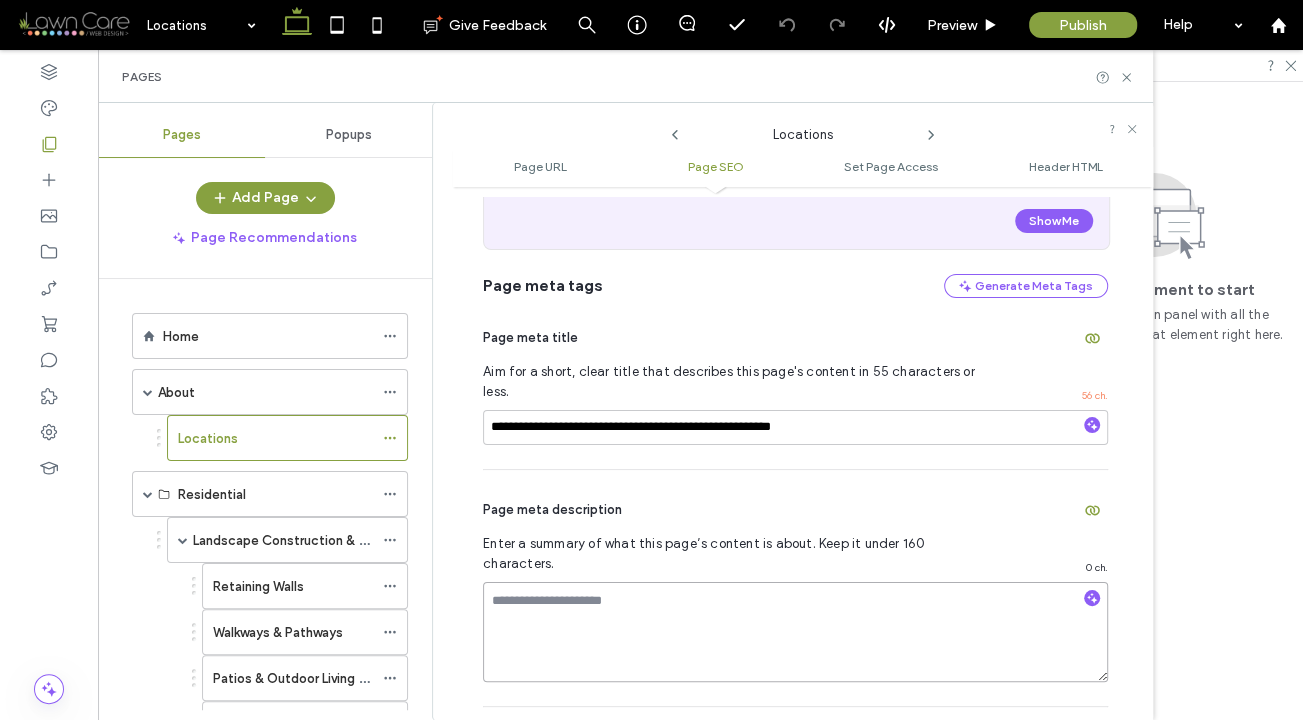 paste on "**********" 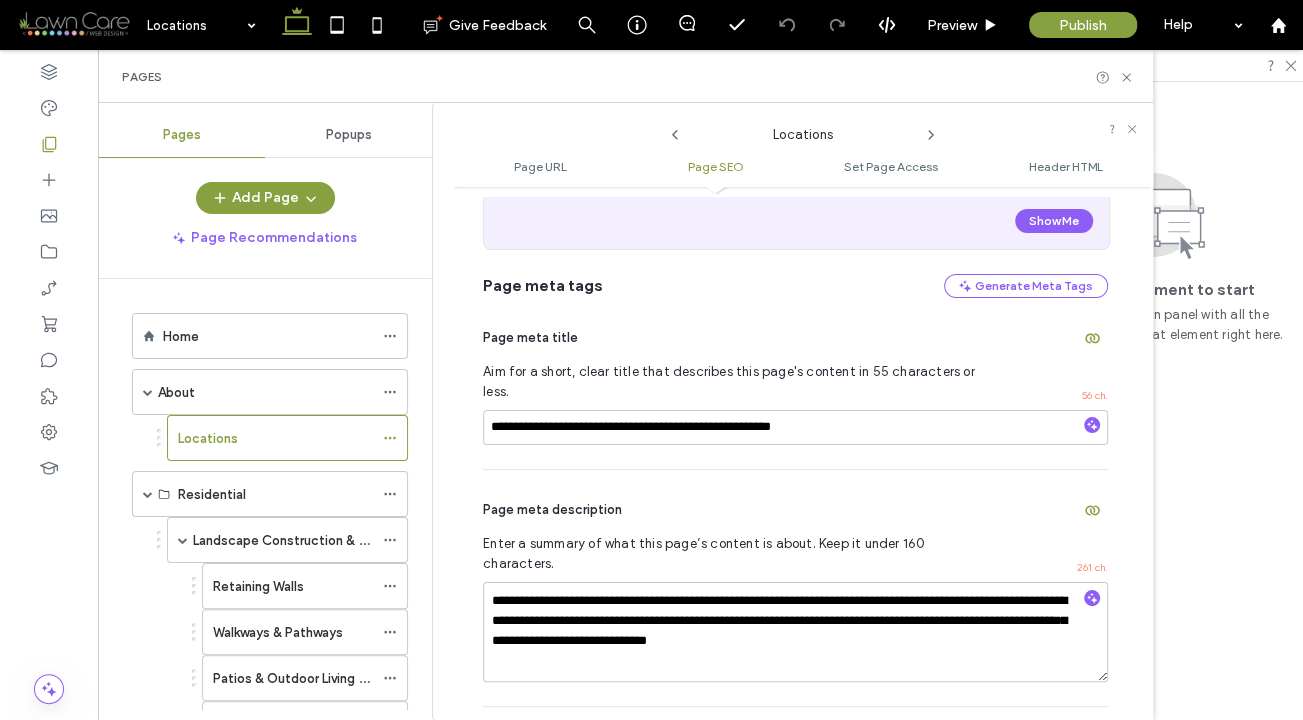 click 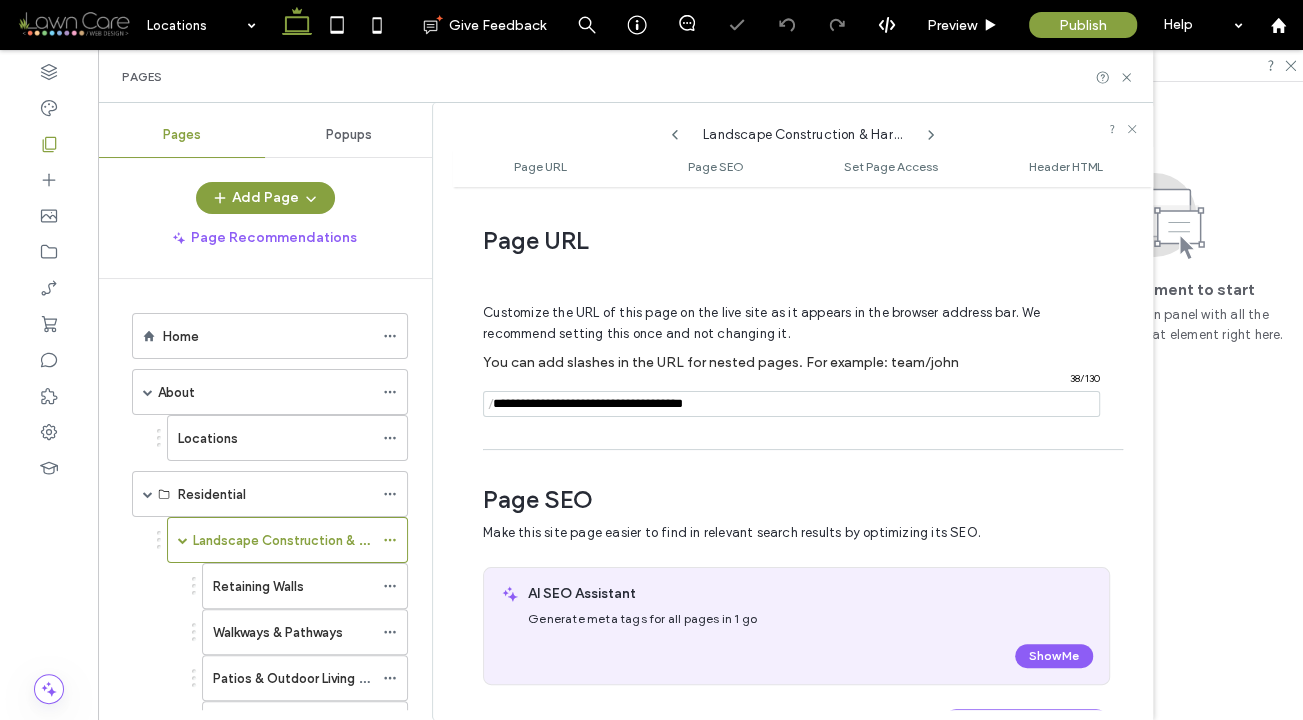 scroll, scrollTop: 282, scrollLeft: 0, axis: vertical 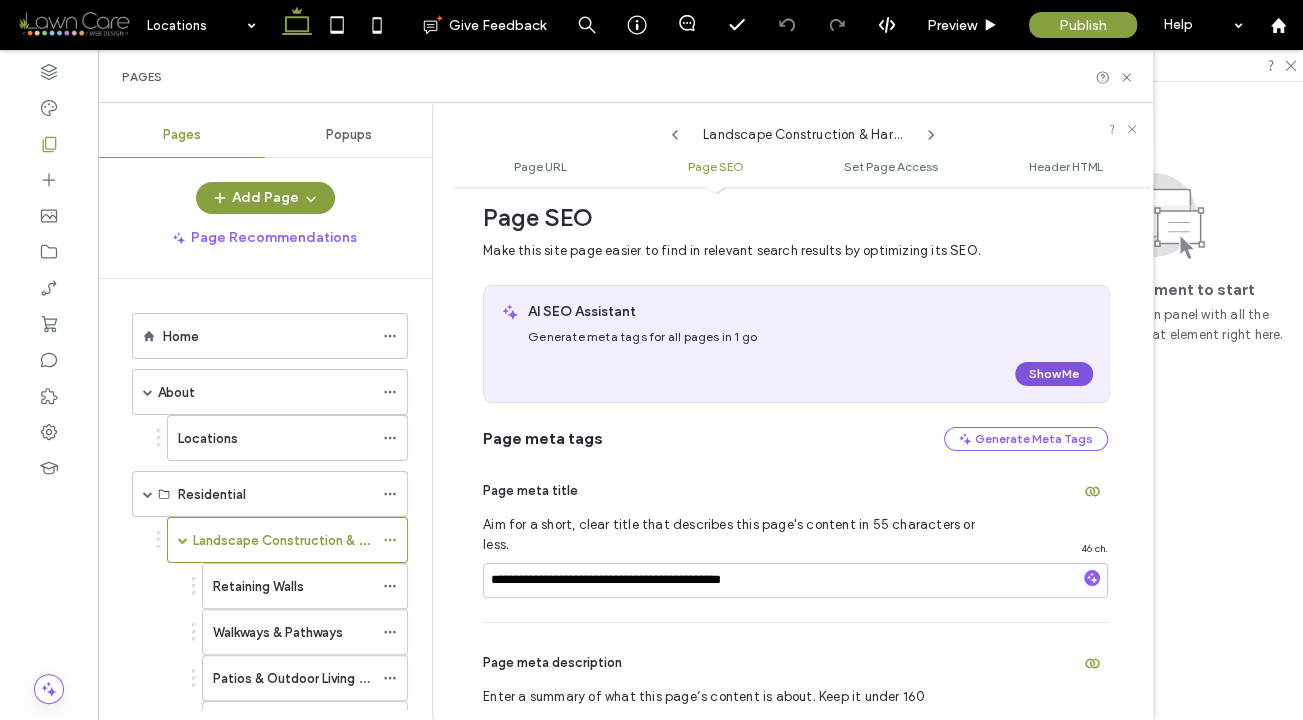 click on "Show Me" at bounding box center (1054, 374) 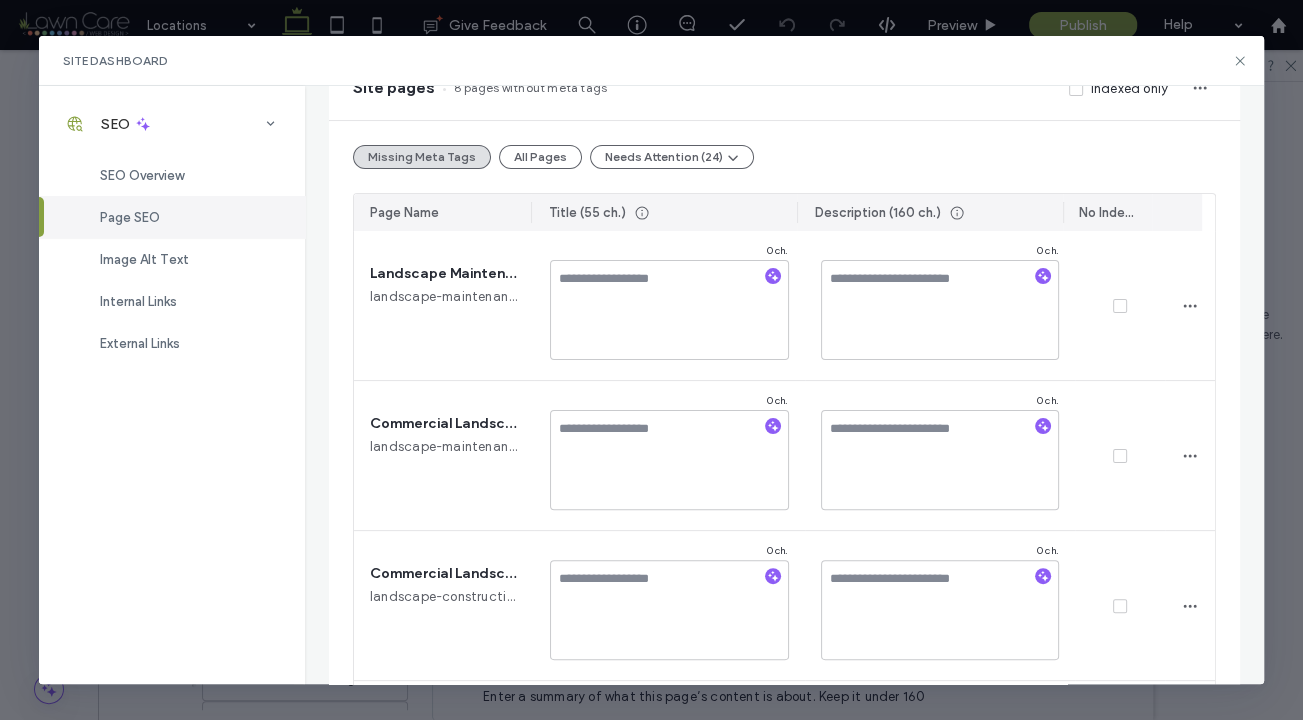 scroll, scrollTop: 71, scrollLeft: 0, axis: vertical 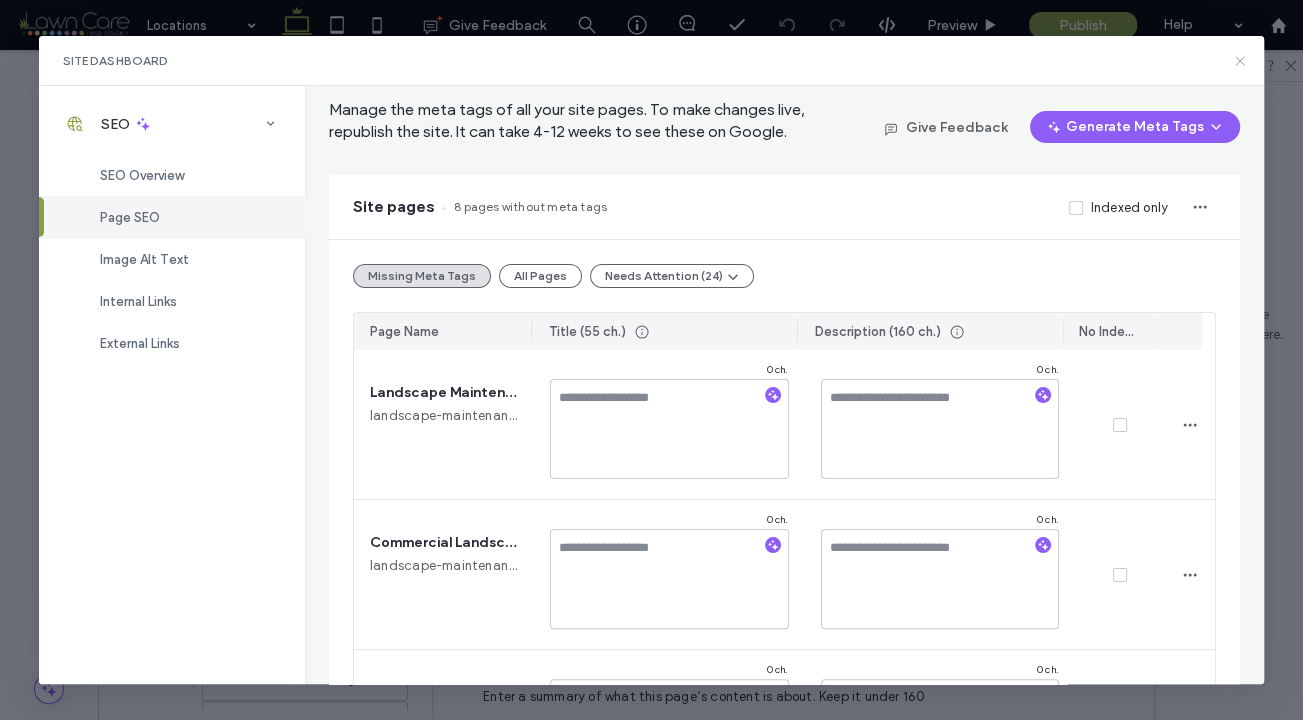 click 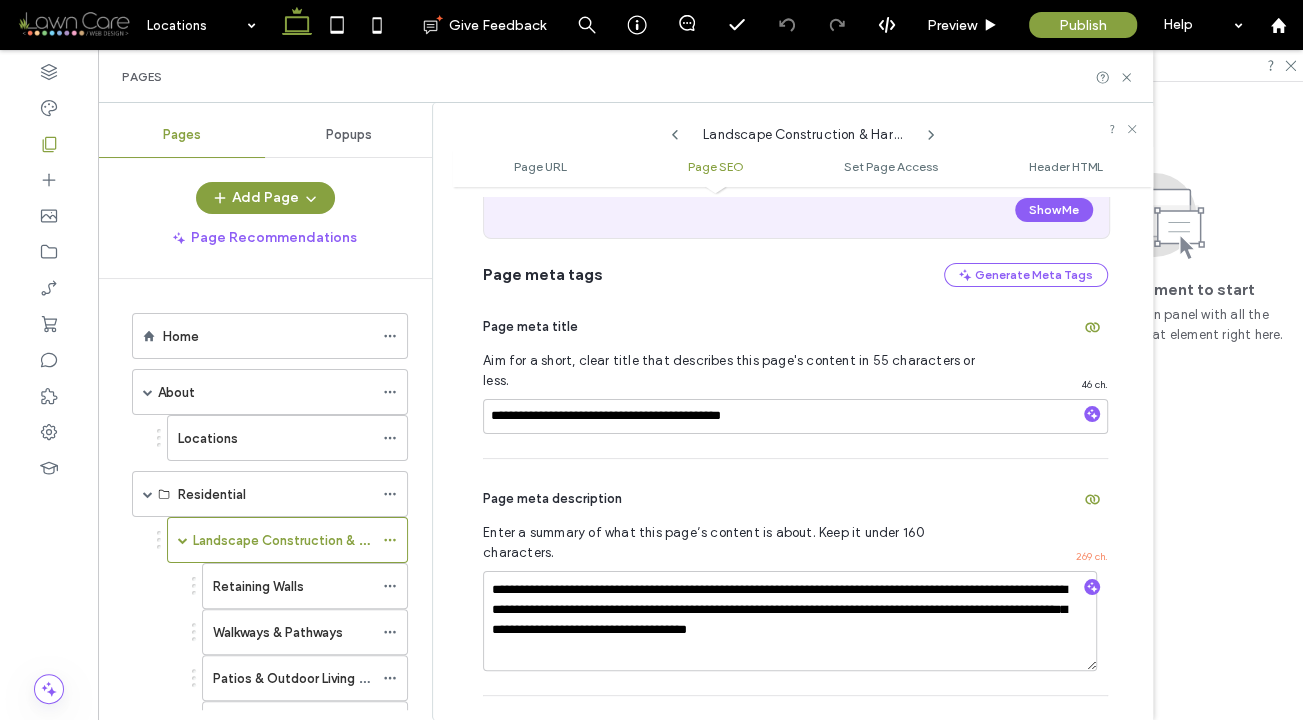 scroll, scrollTop: 450, scrollLeft: 0, axis: vertical 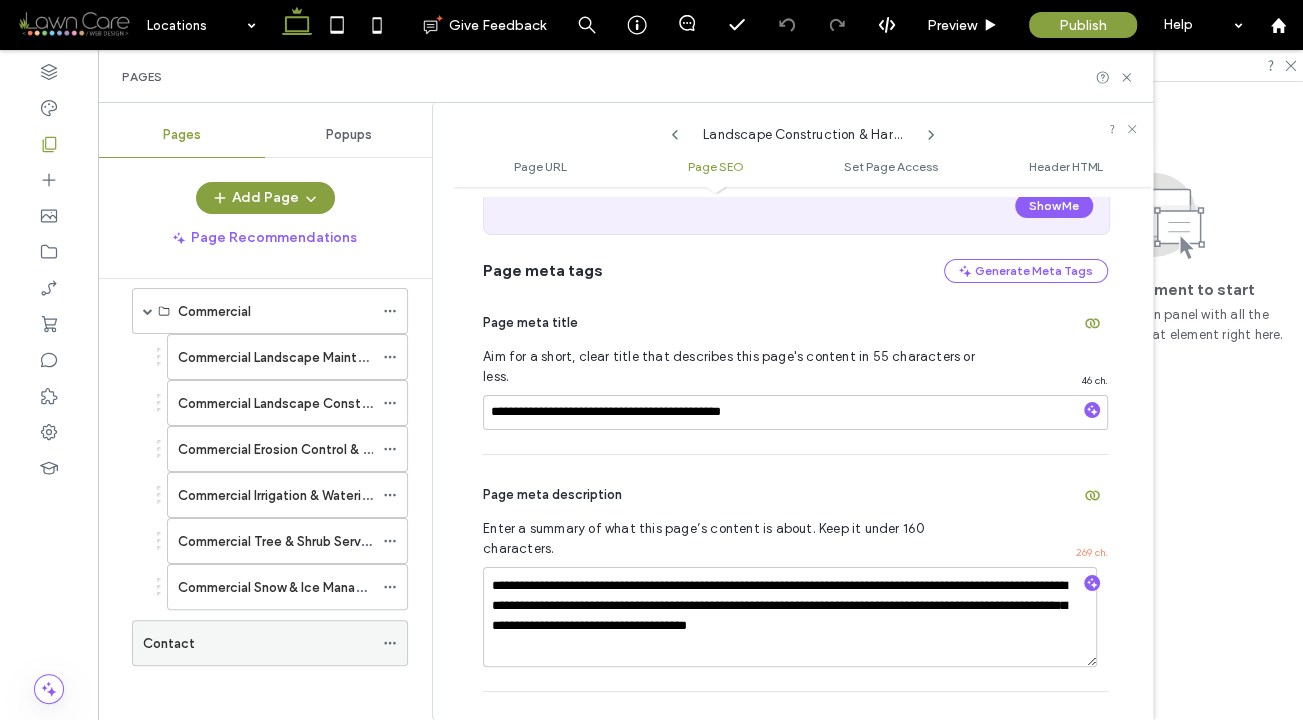 click 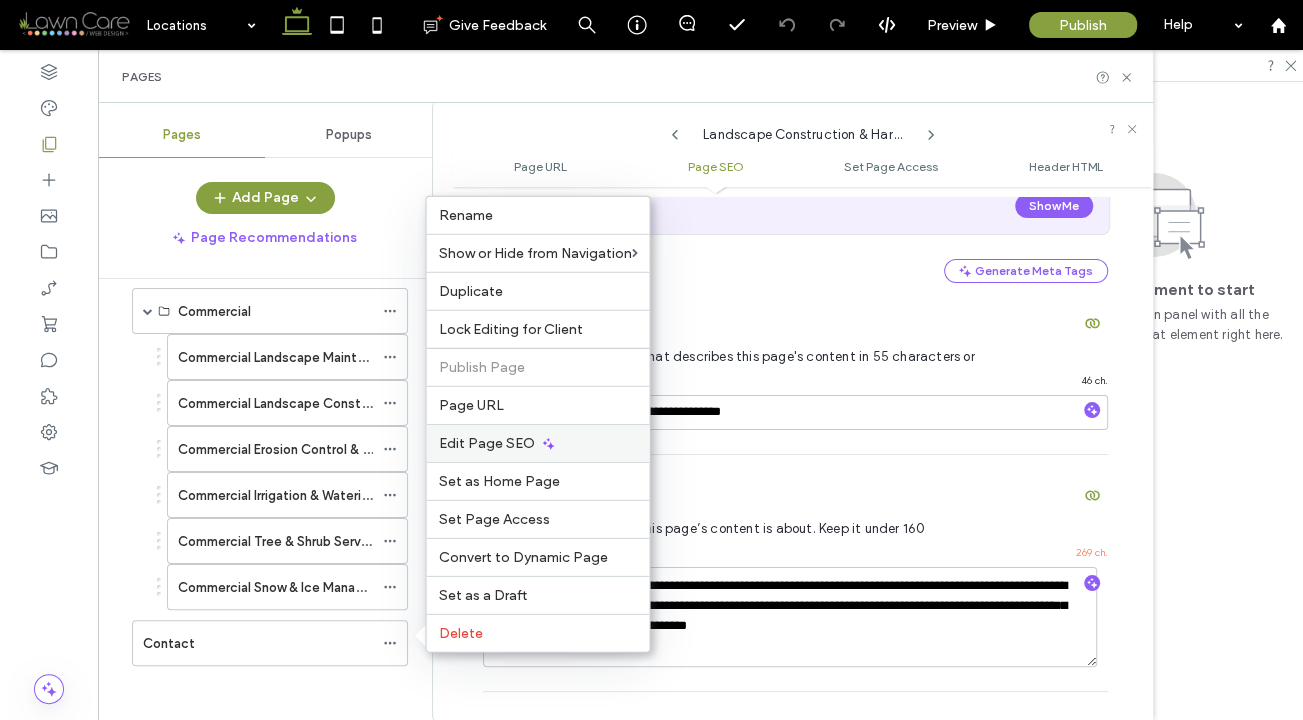 click on "Edit Page SEO" at bounding box center (486, 443) 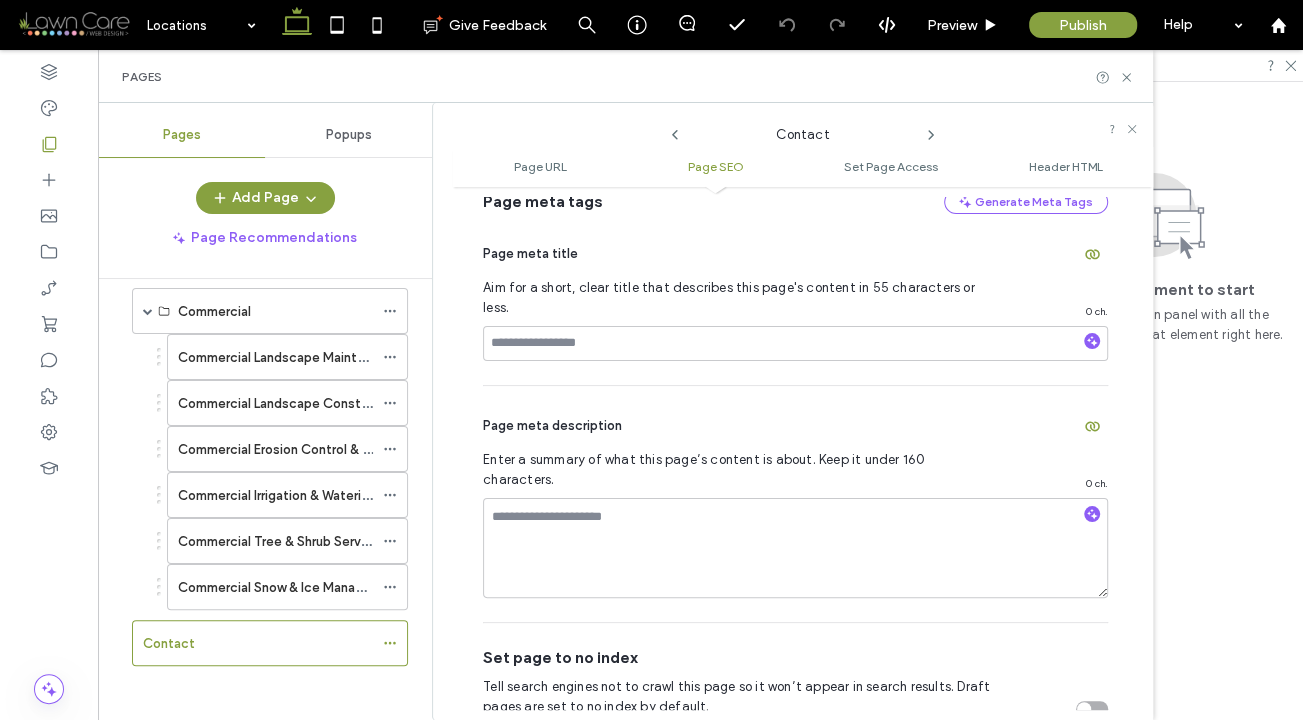 scroll, scrollTop: 601, scrollLeft: 0, axis: vertical 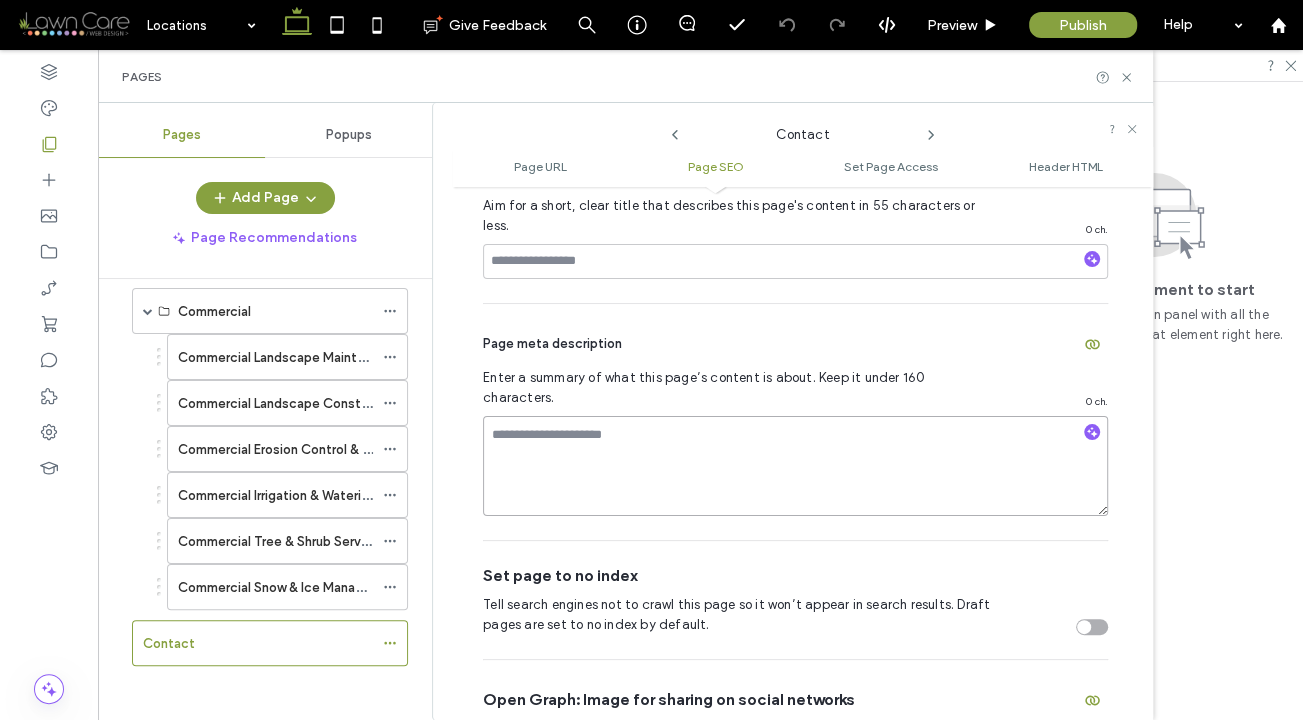 click at bounding box center [795, 466] 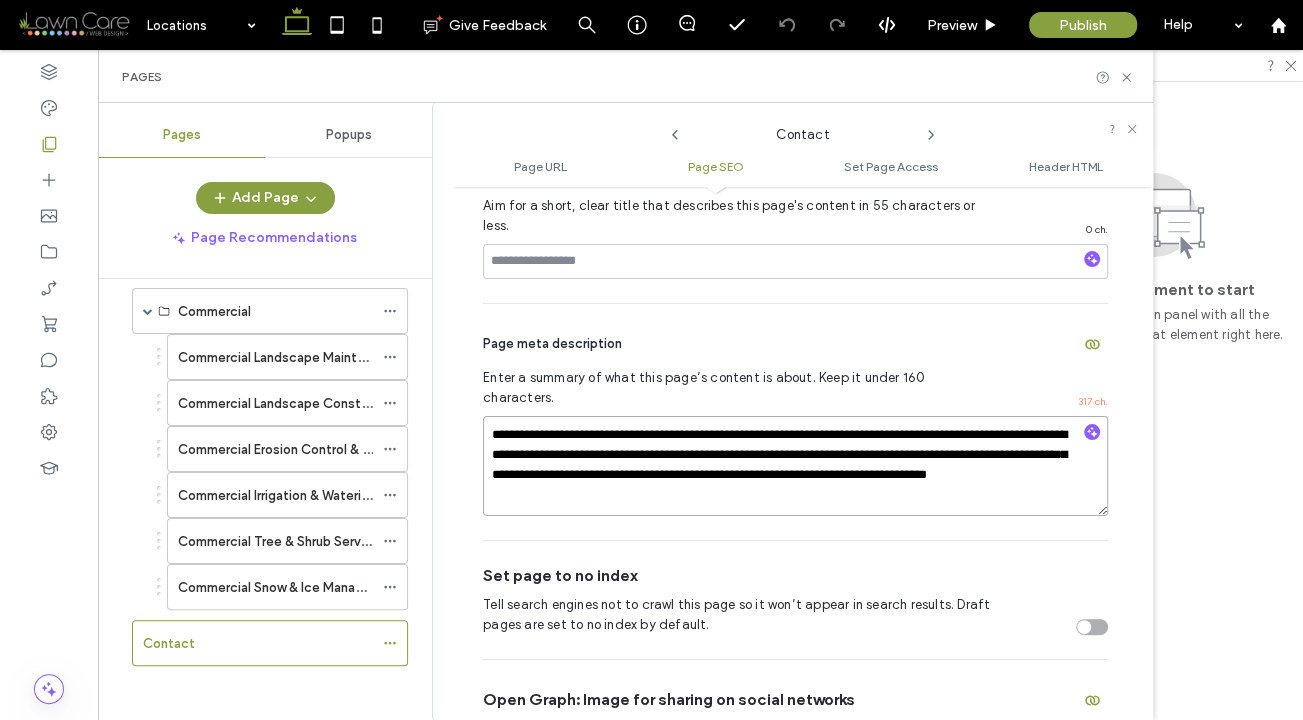 click on "**********" at bounding box center [795, 466] 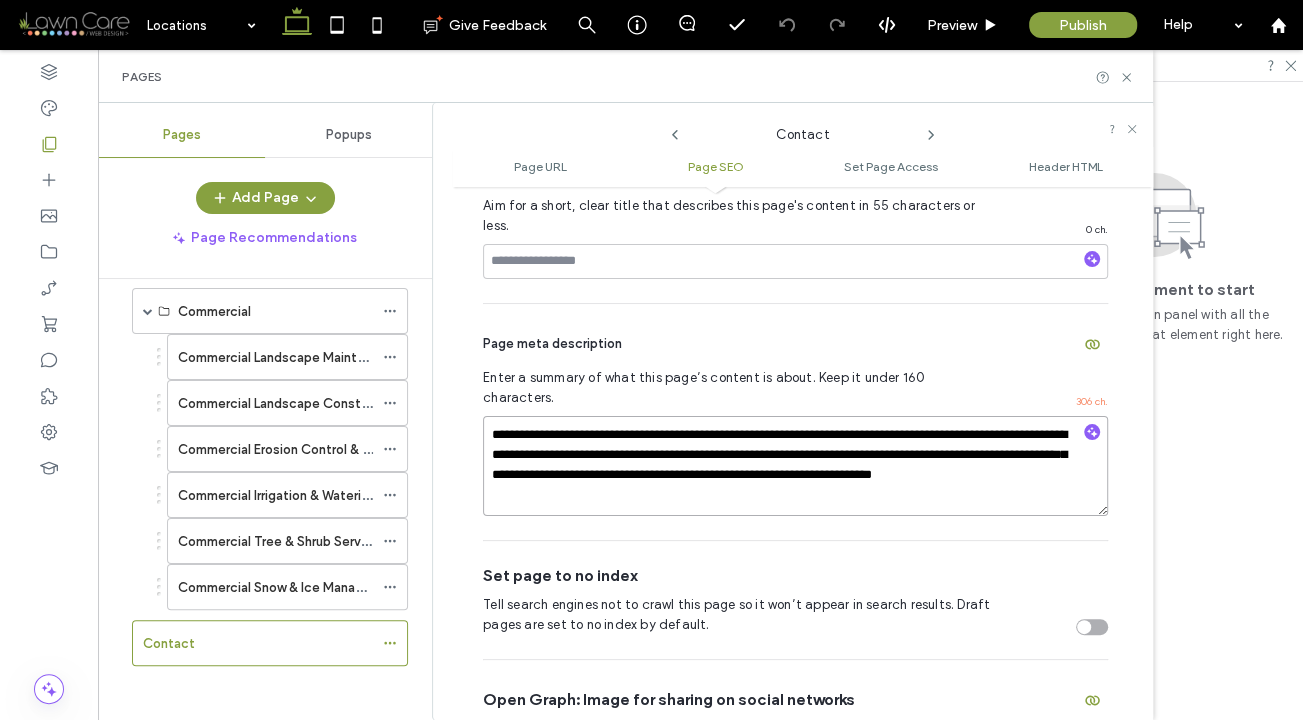 click on "**********" at bounding box center [795, 466] 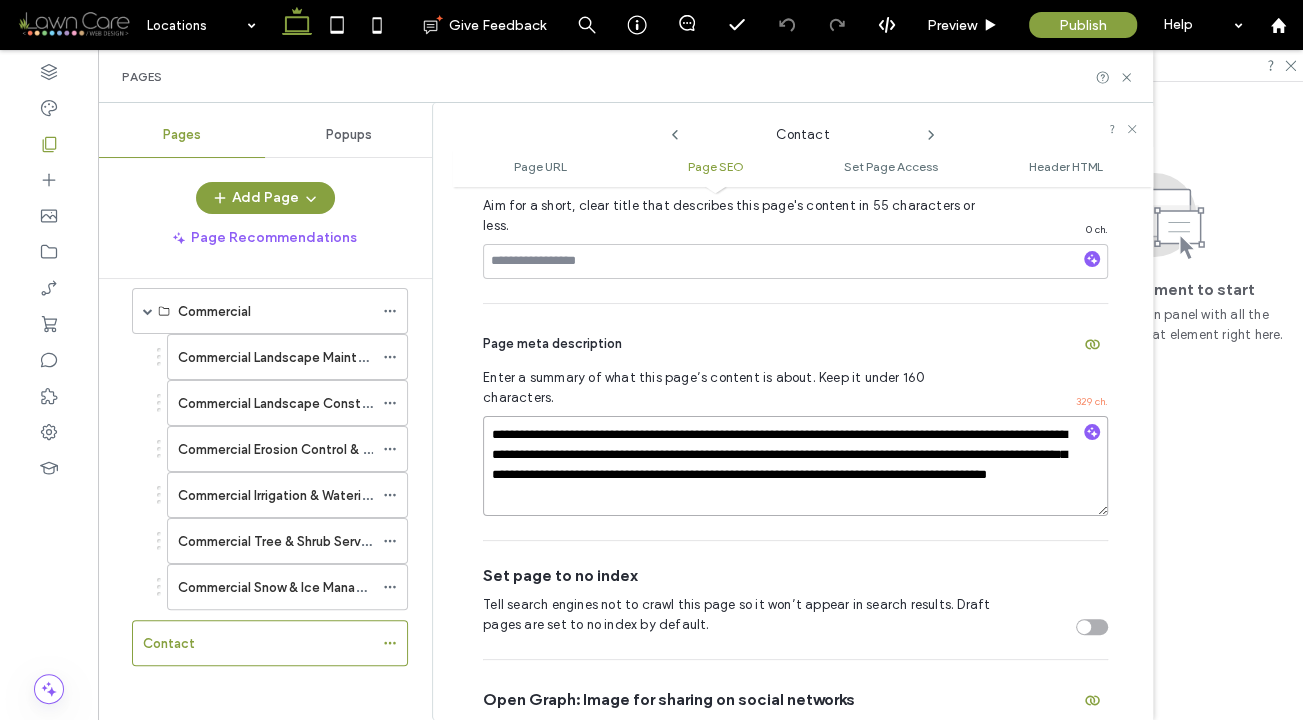 drag, startPoint x: 576, startPoint y: 467, endPoint x: 839, endPoint y: 482, distance: 263.4274 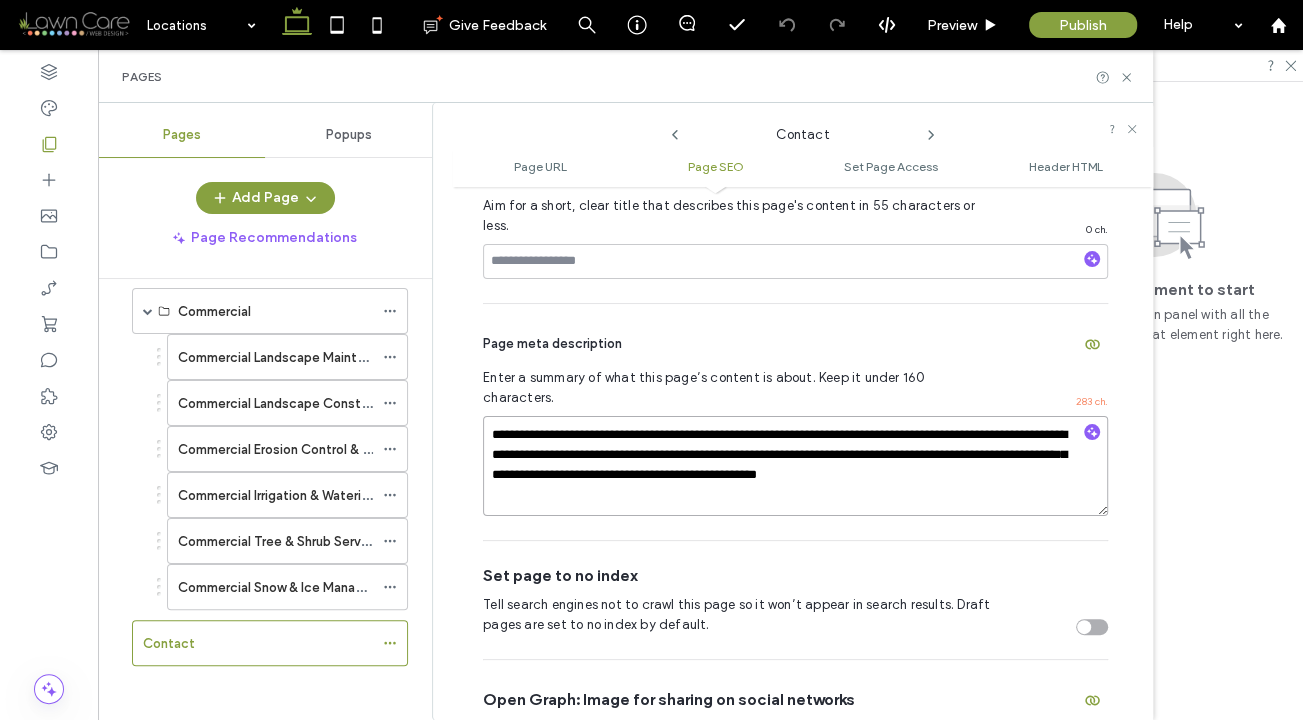 drag, startPoint x: 597, startPoint y: 410, endPoint x: 518, endPoint y: 409, distance: 79.00633 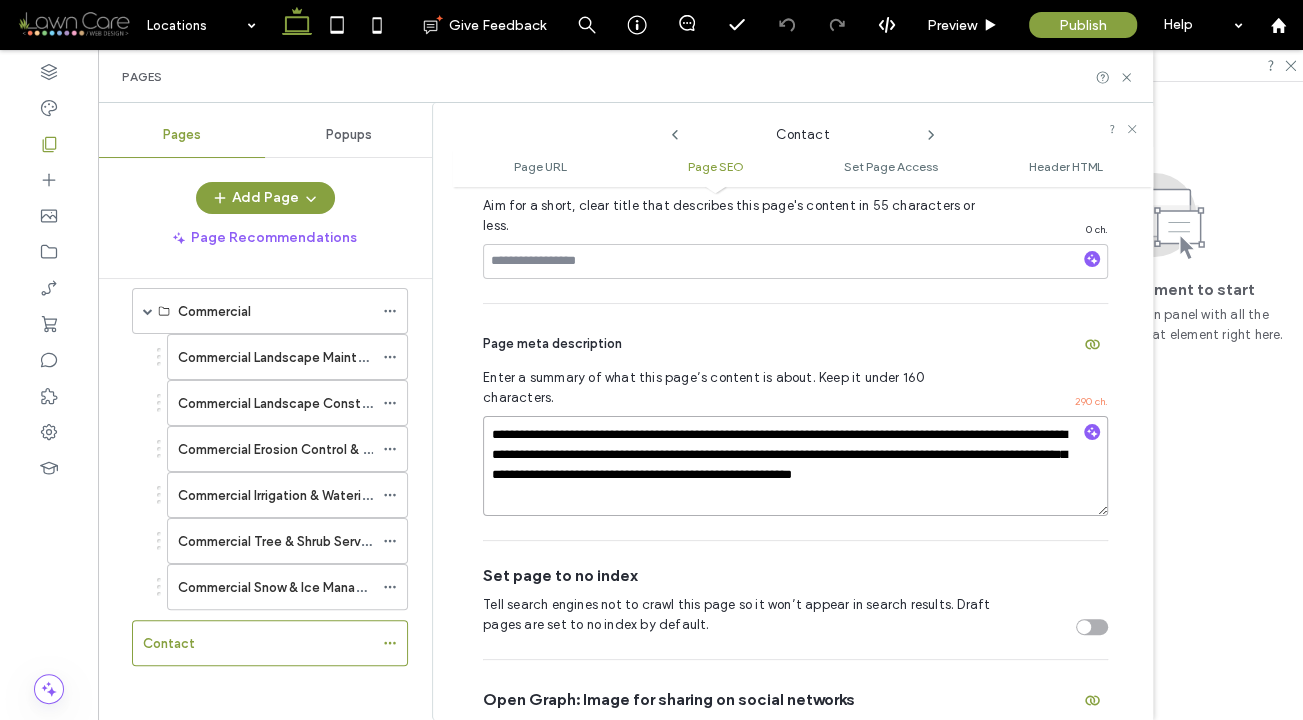 click on "**********" at bounding box center [795, 466] 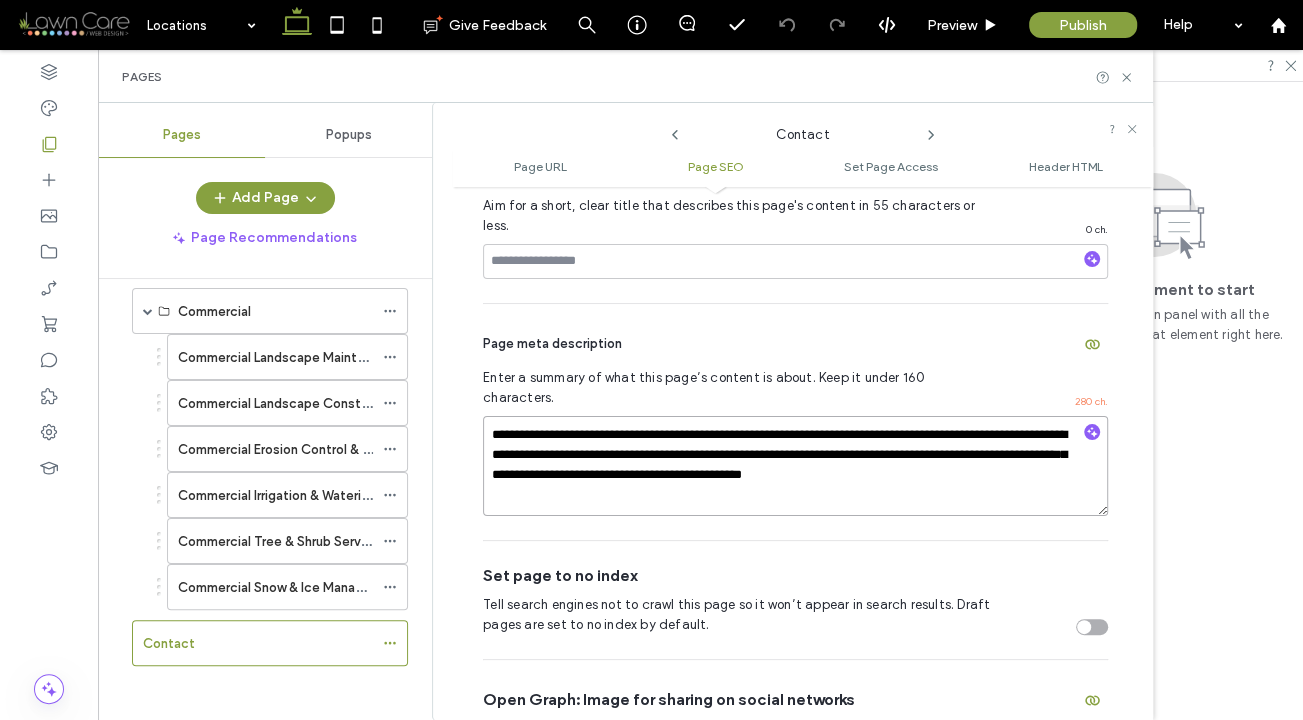click on "**********" at bounding box center [795, 466] 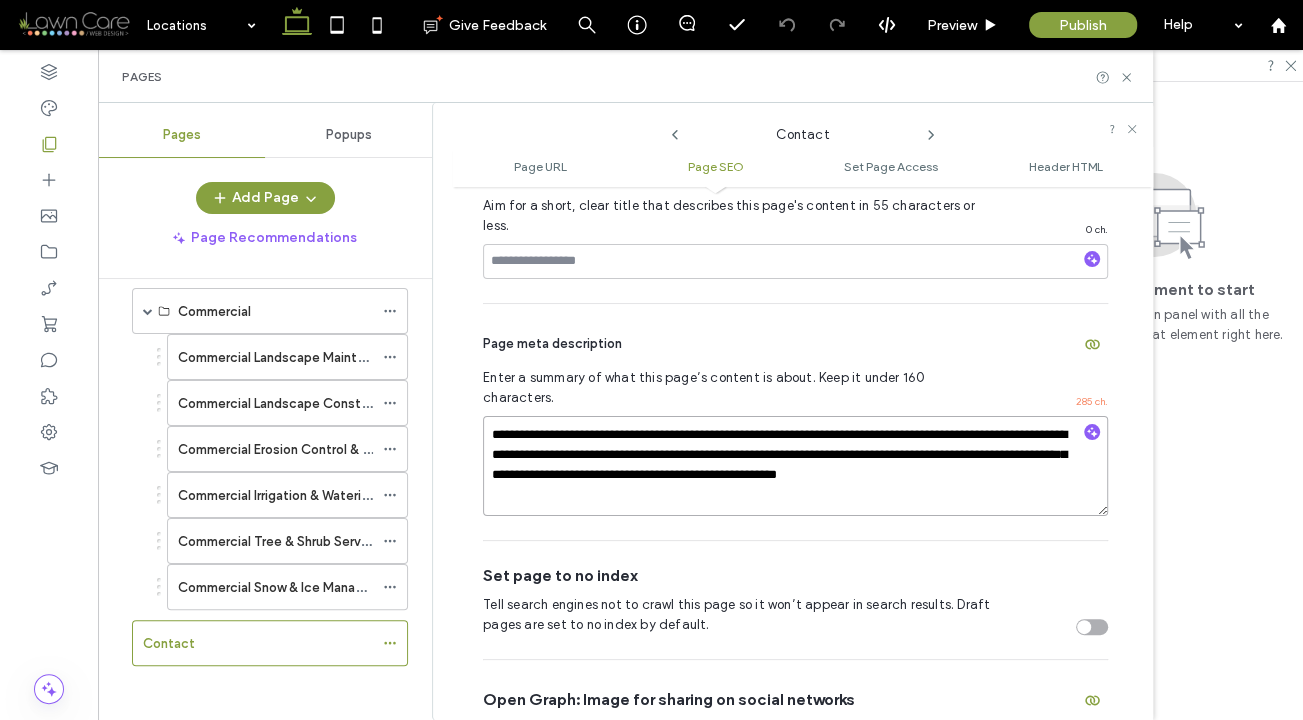 type on "**********" 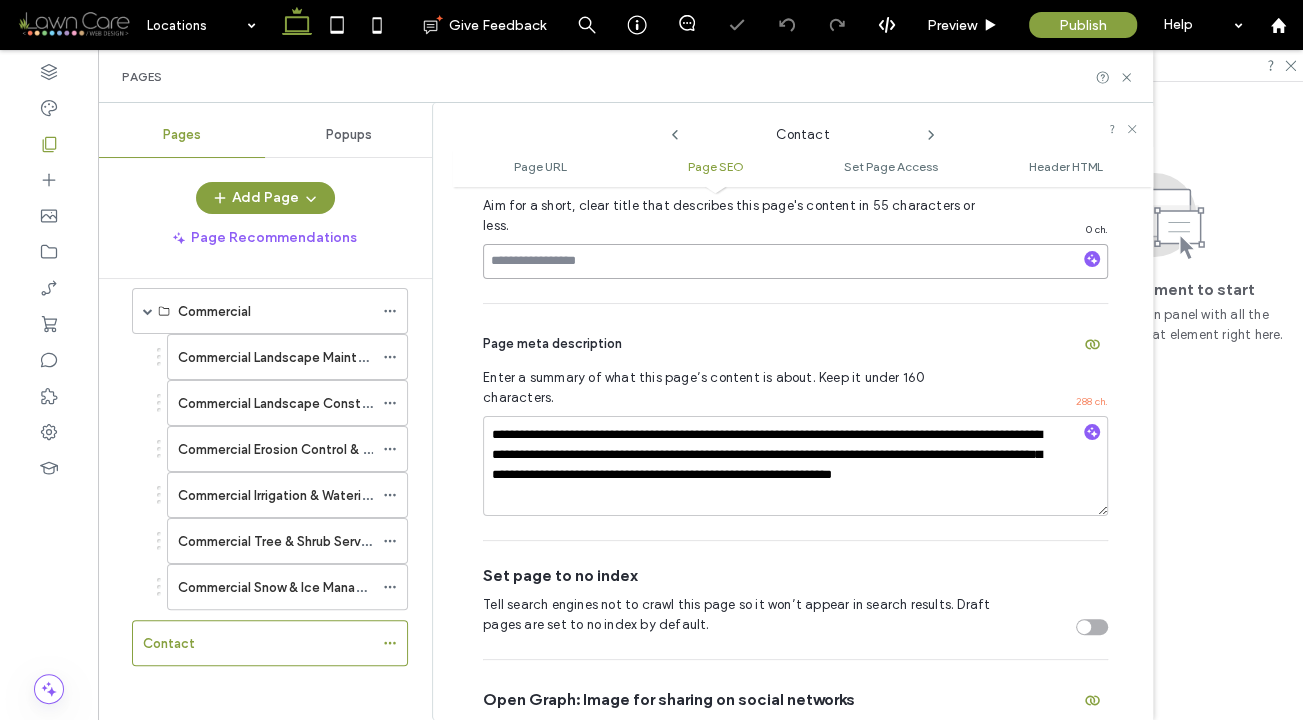 click at bounding box center (795, 261) 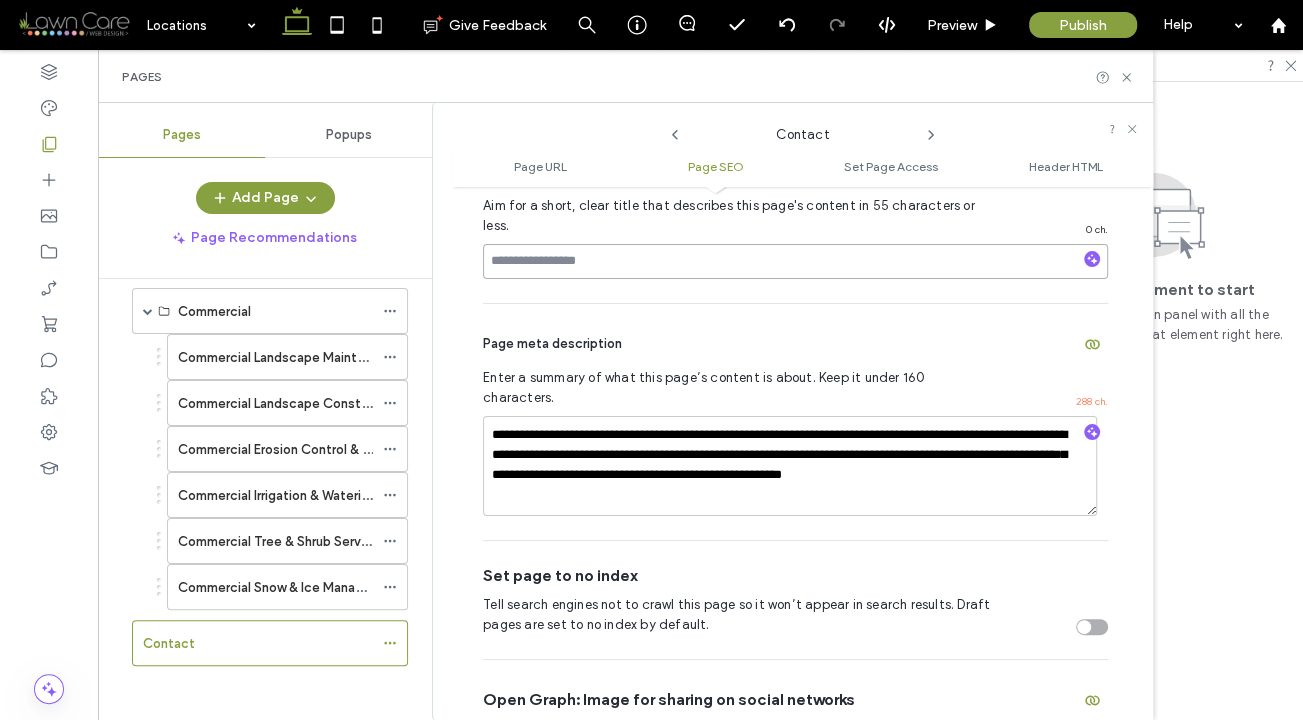 click at bounding box center [795, 261] 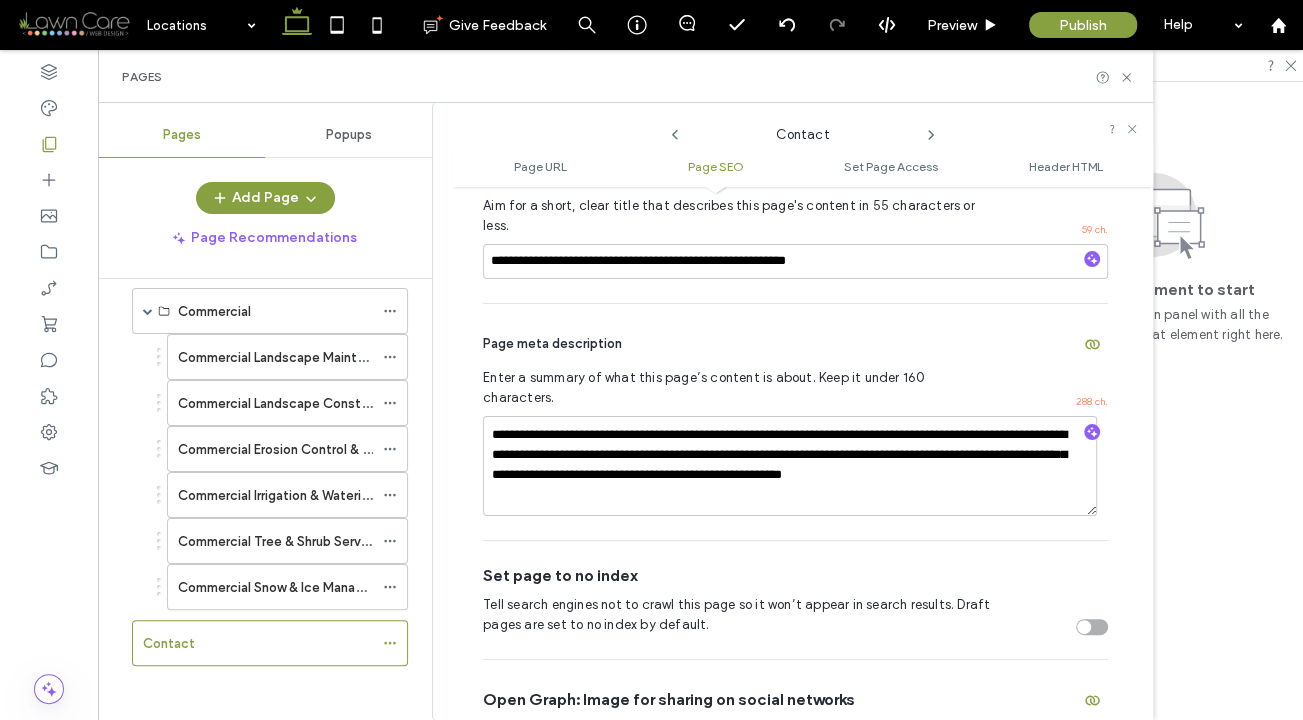 click 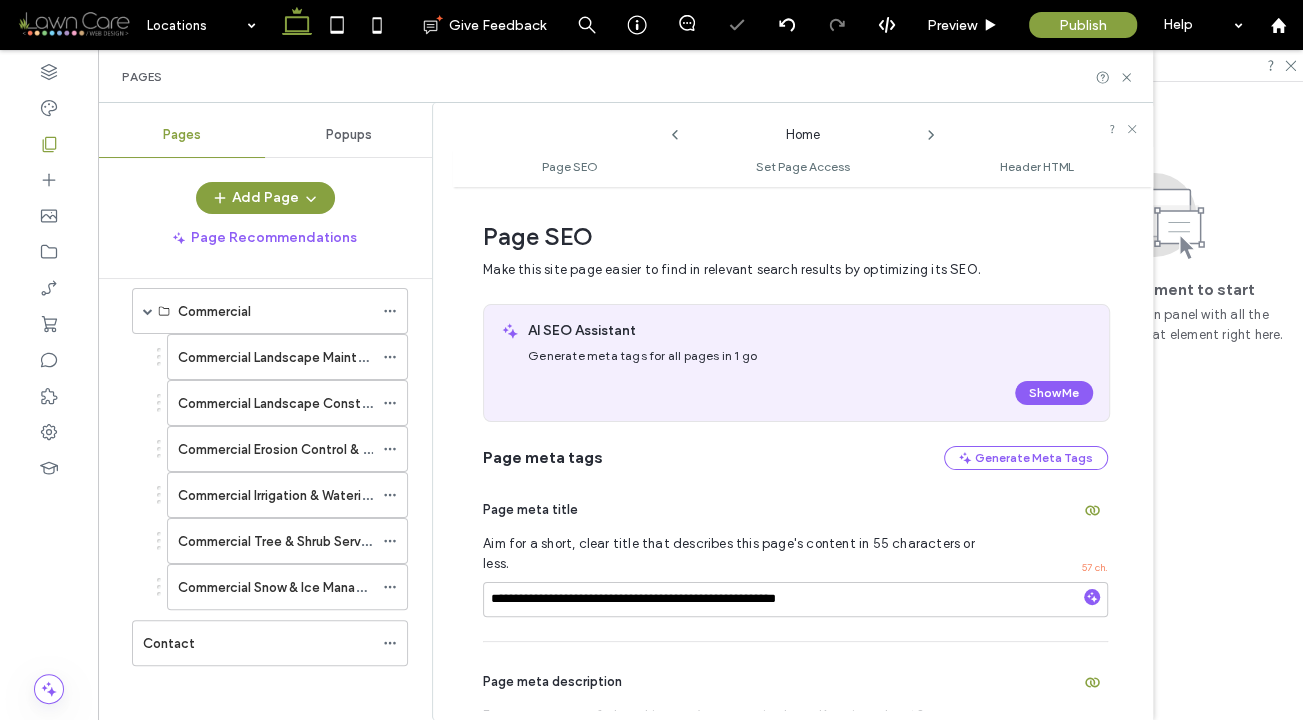 scroll, scrollTop: 10, scrollLeft: 0, axis: vertical 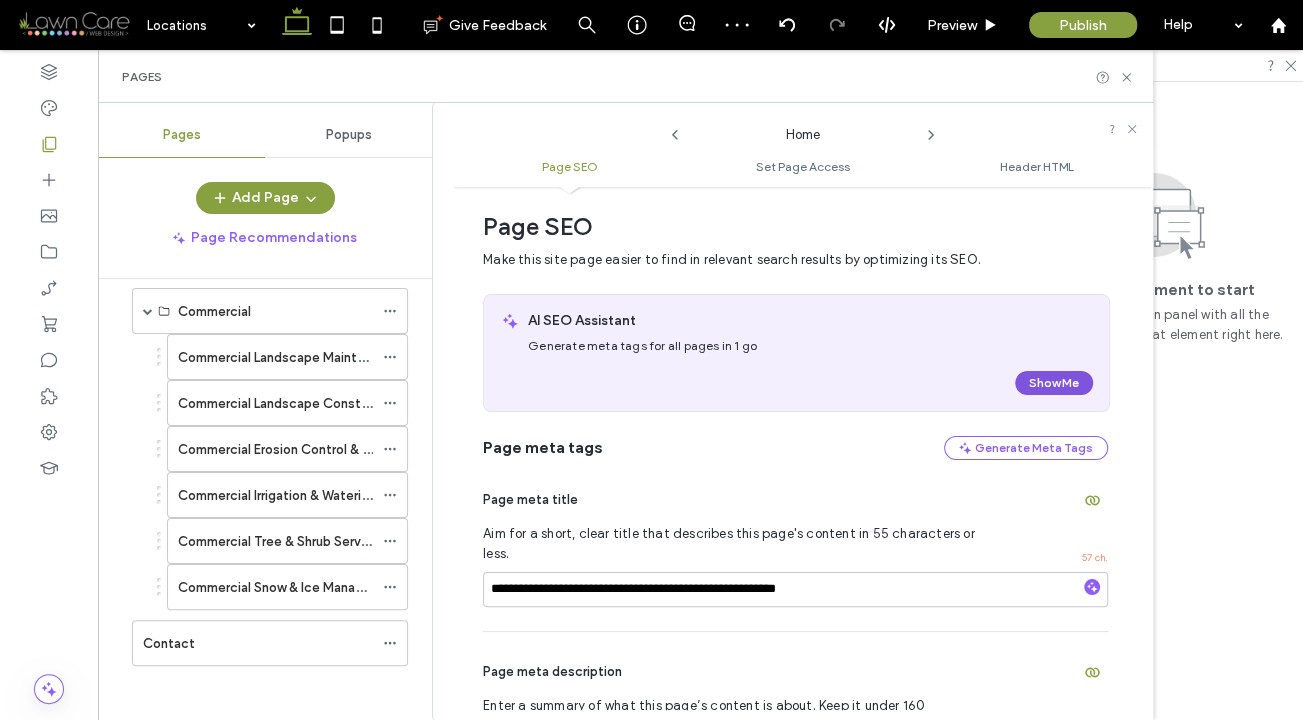 click on "Show Me" at bounding box center [1054, 383] 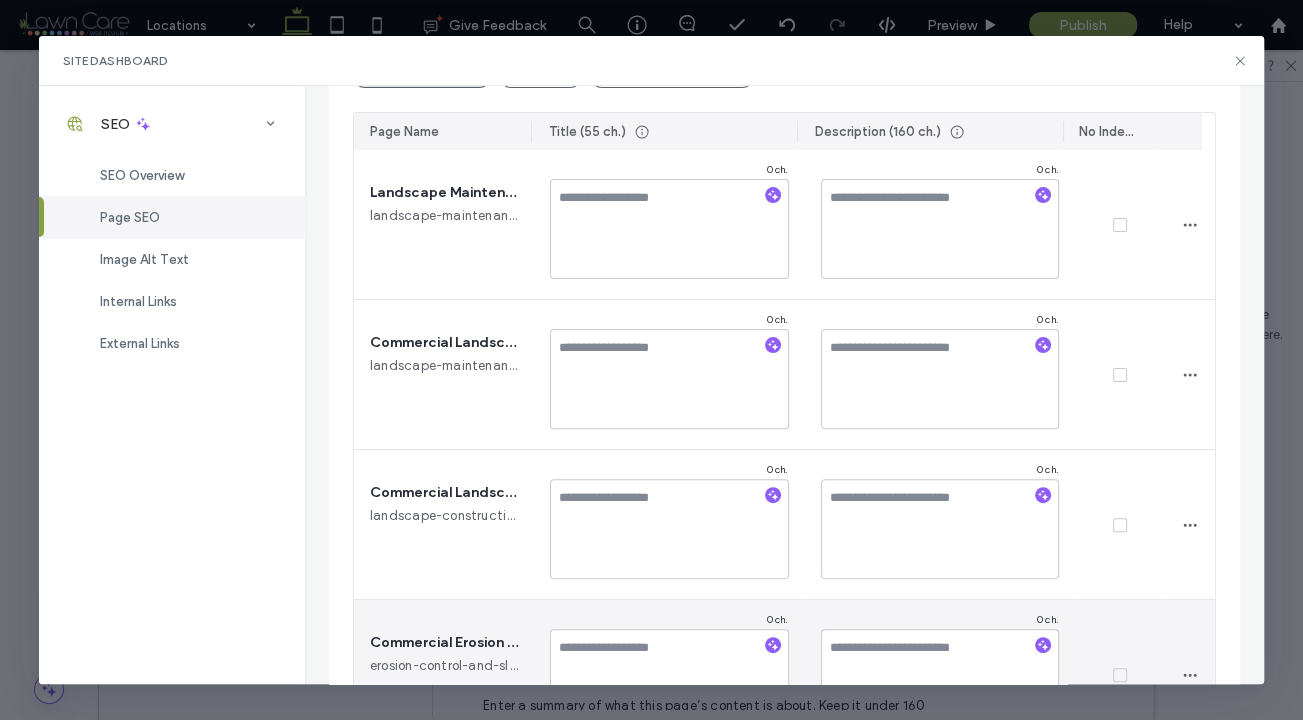 scroll, scrollTop: 216, scrollLeft: 0, axis: vertical 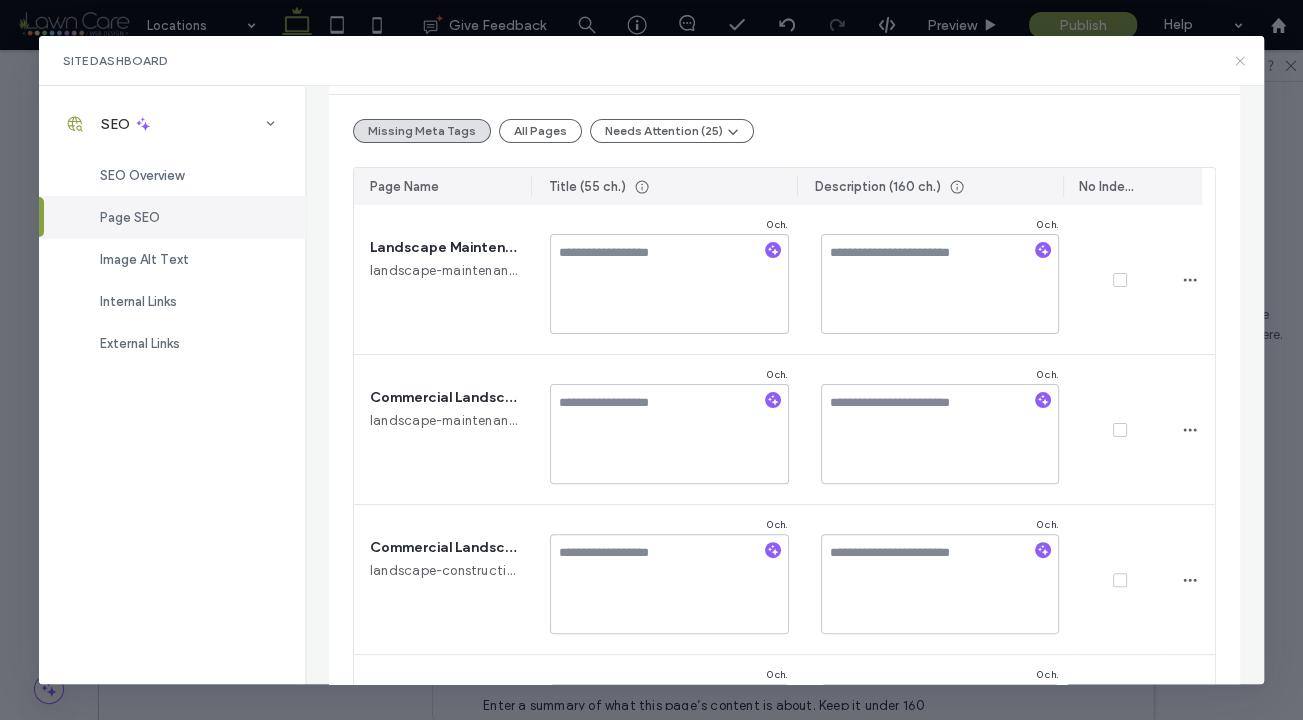click 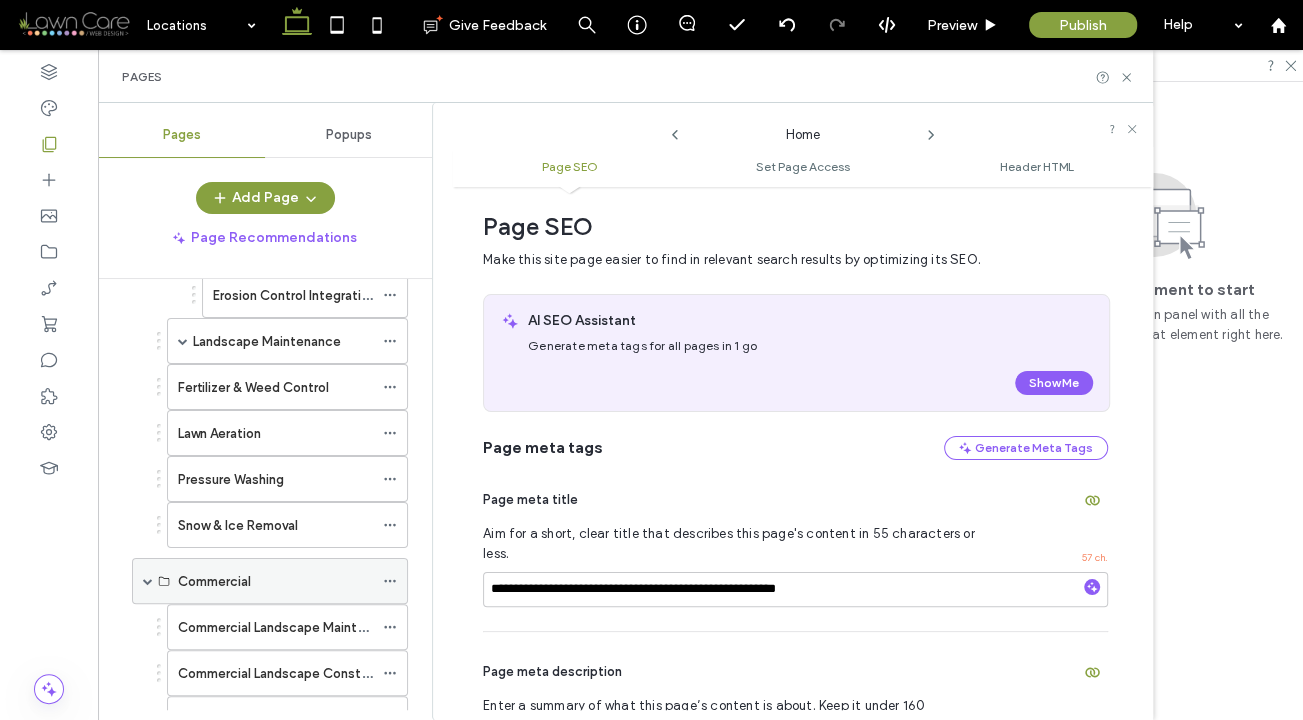 scroll, scrollTop: 621, scrollLeft: 0, axis: vertical 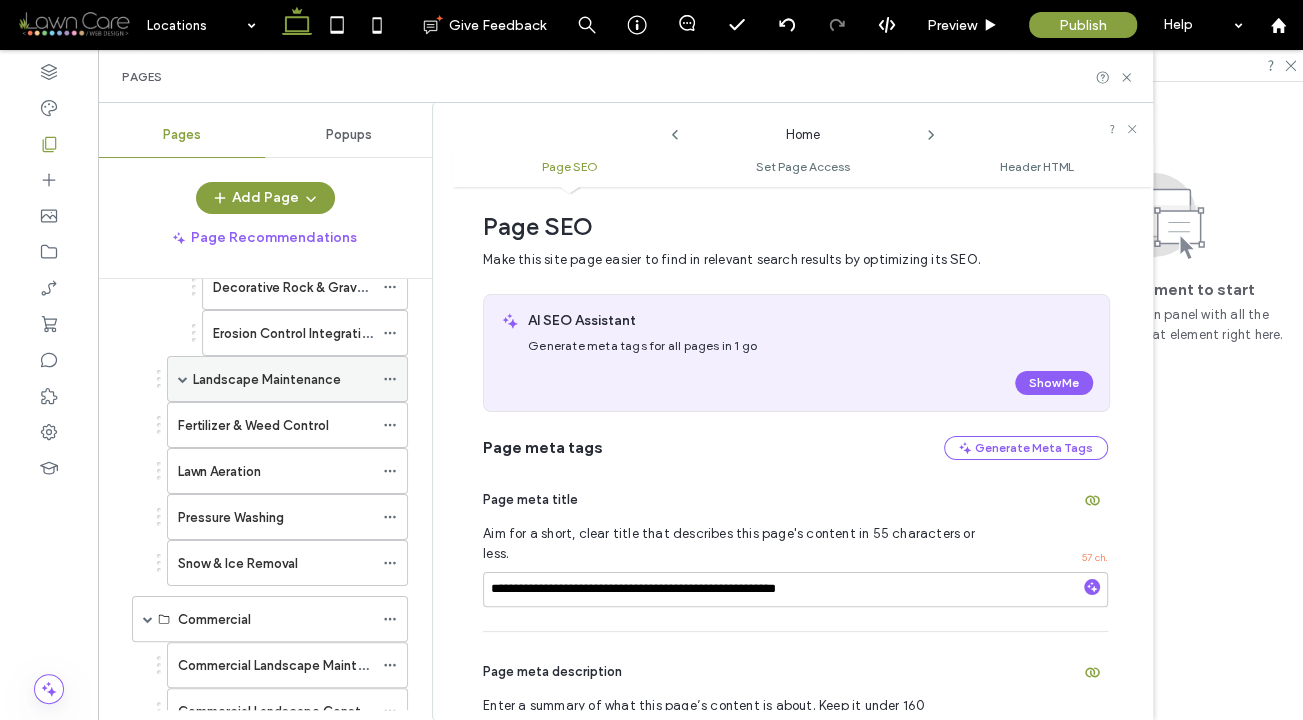 click at bounding box center (183, 379) 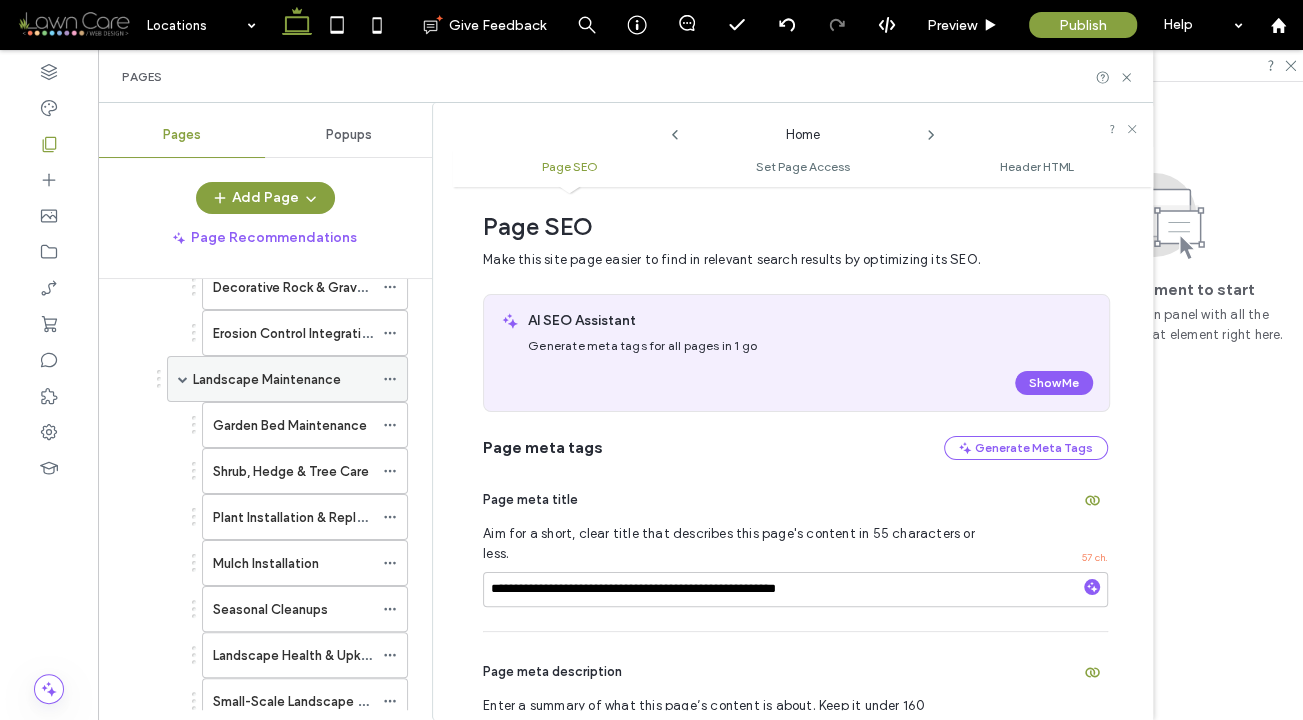 click 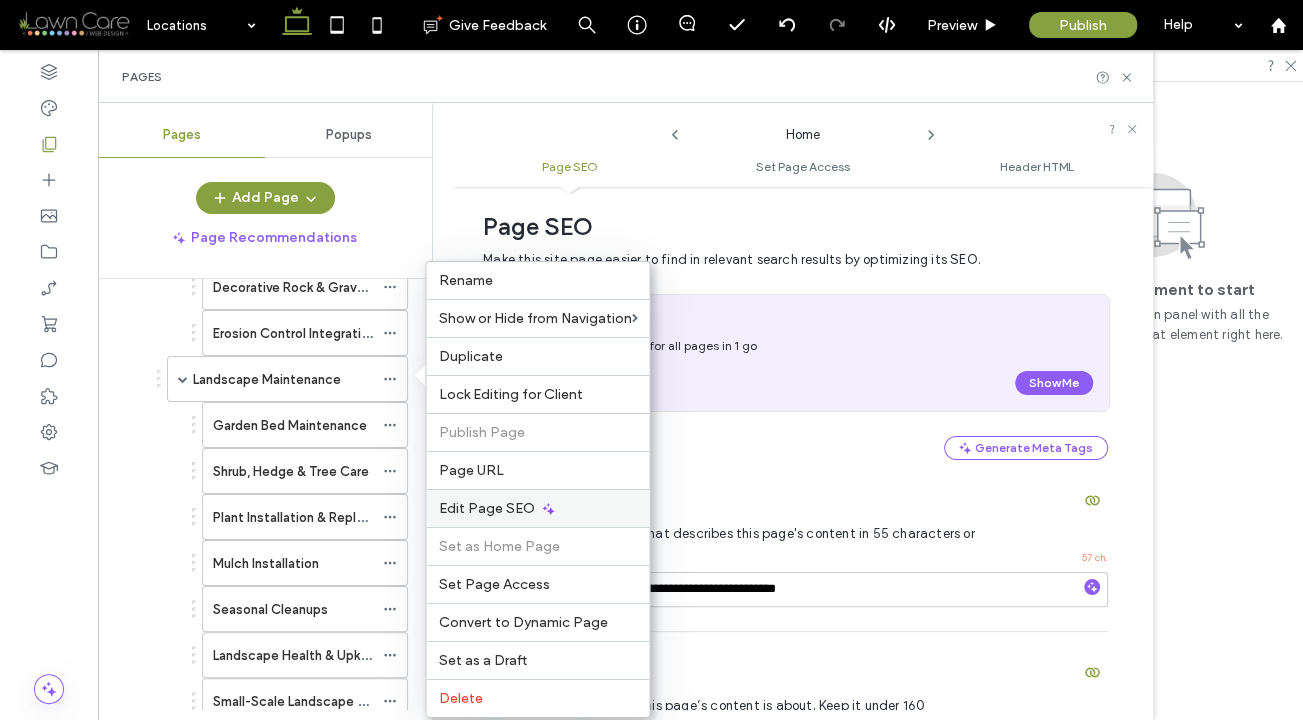 click on "Edit Page SEO" at bounding box center [486, 508] 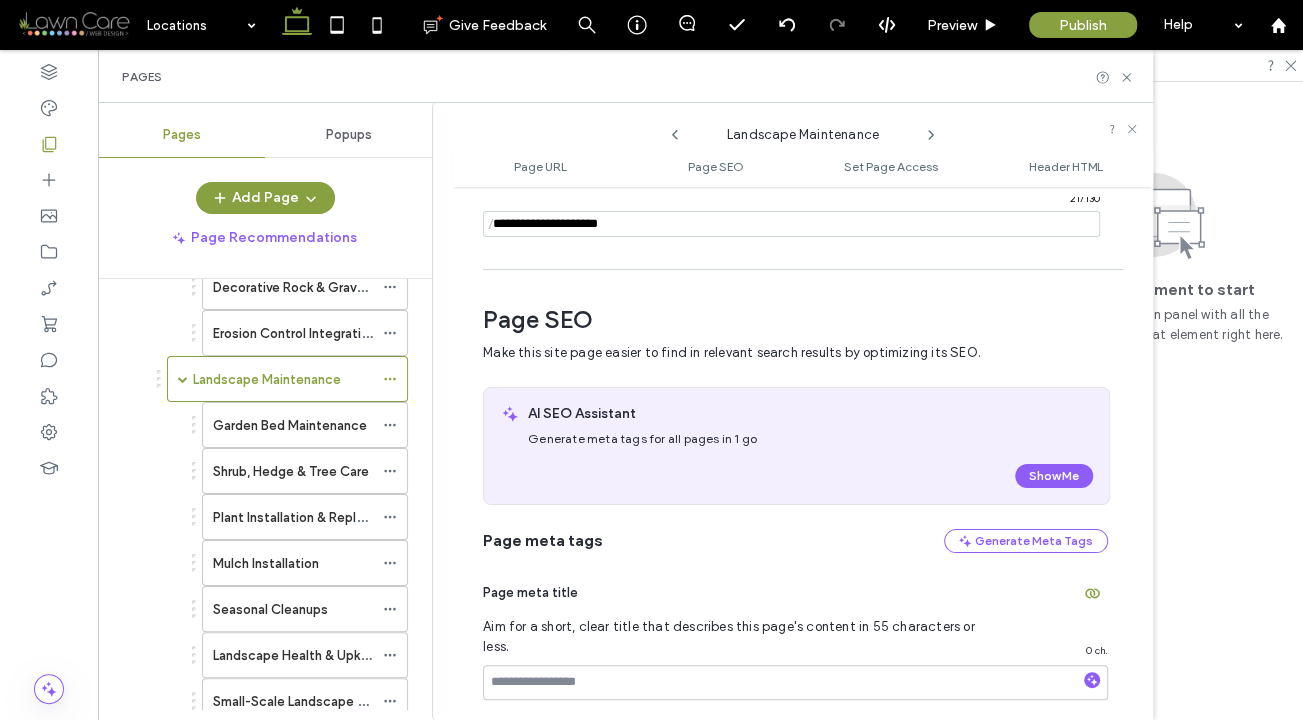scroll, scrollTop: 282, scrollLeft: 0, axis: vertical 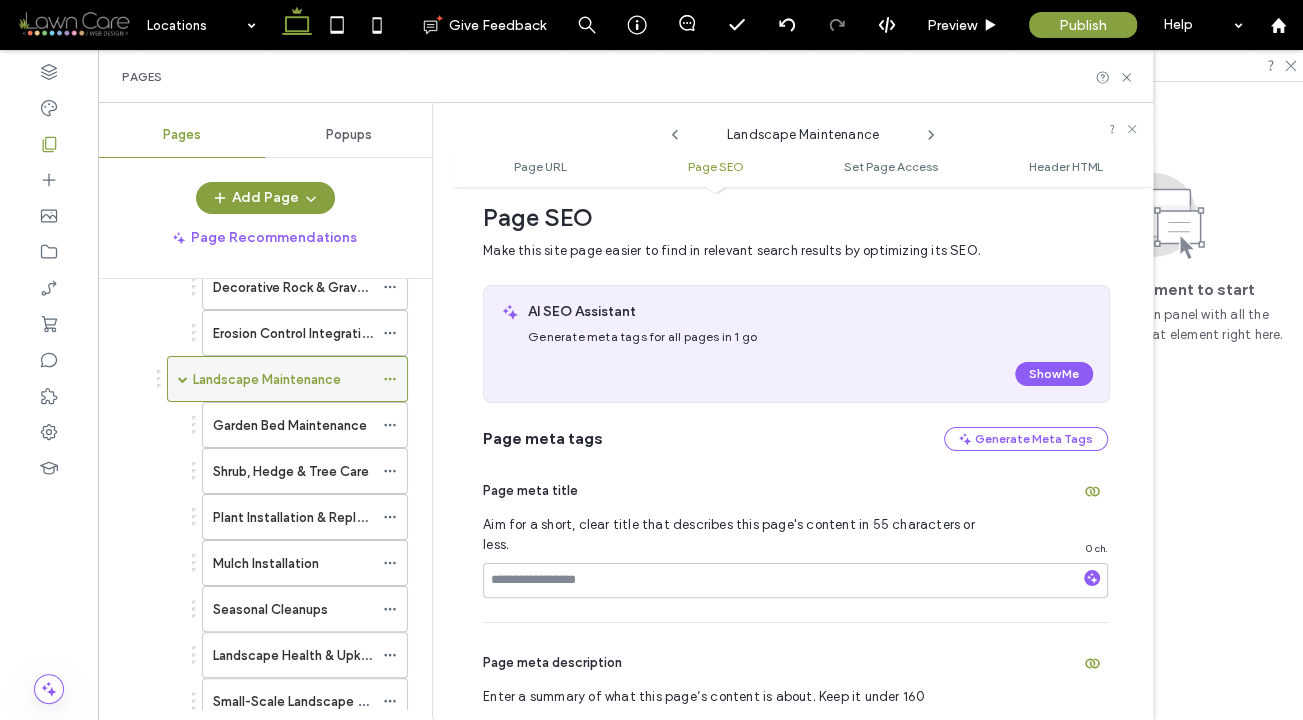 click 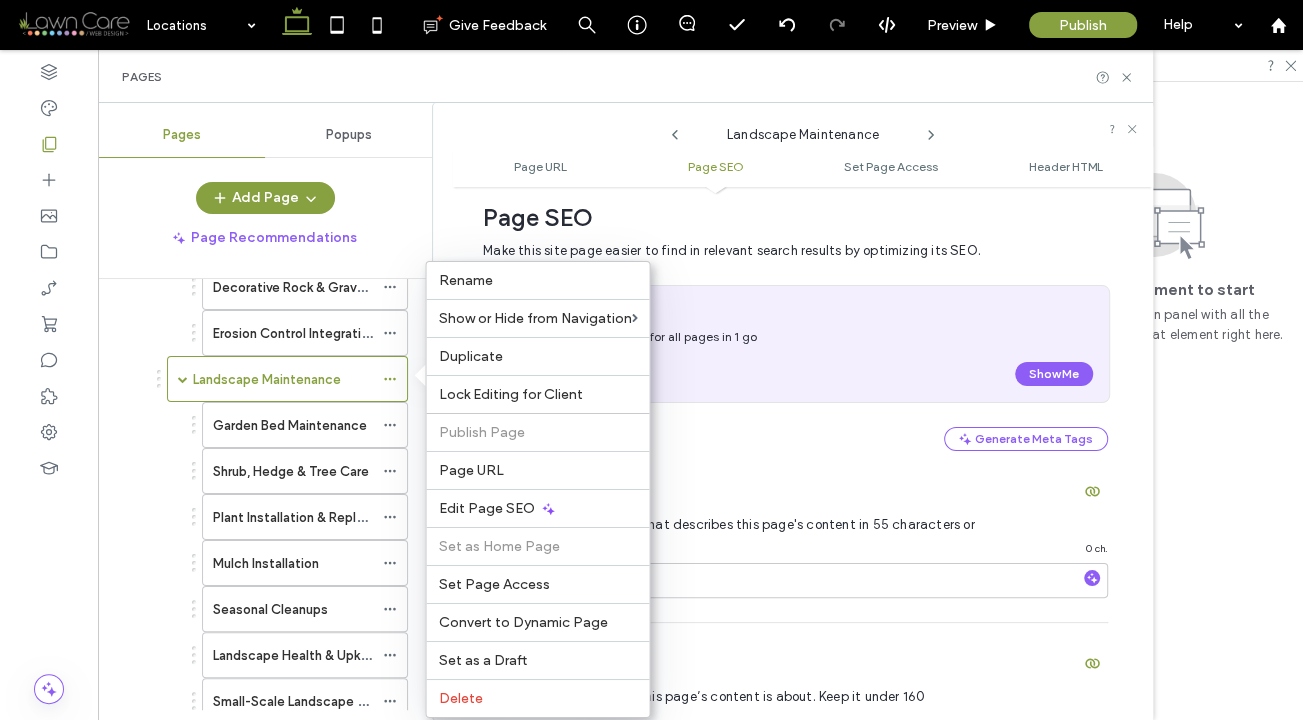 click on "Edit Page SEO" at bounding box center [486, 508] 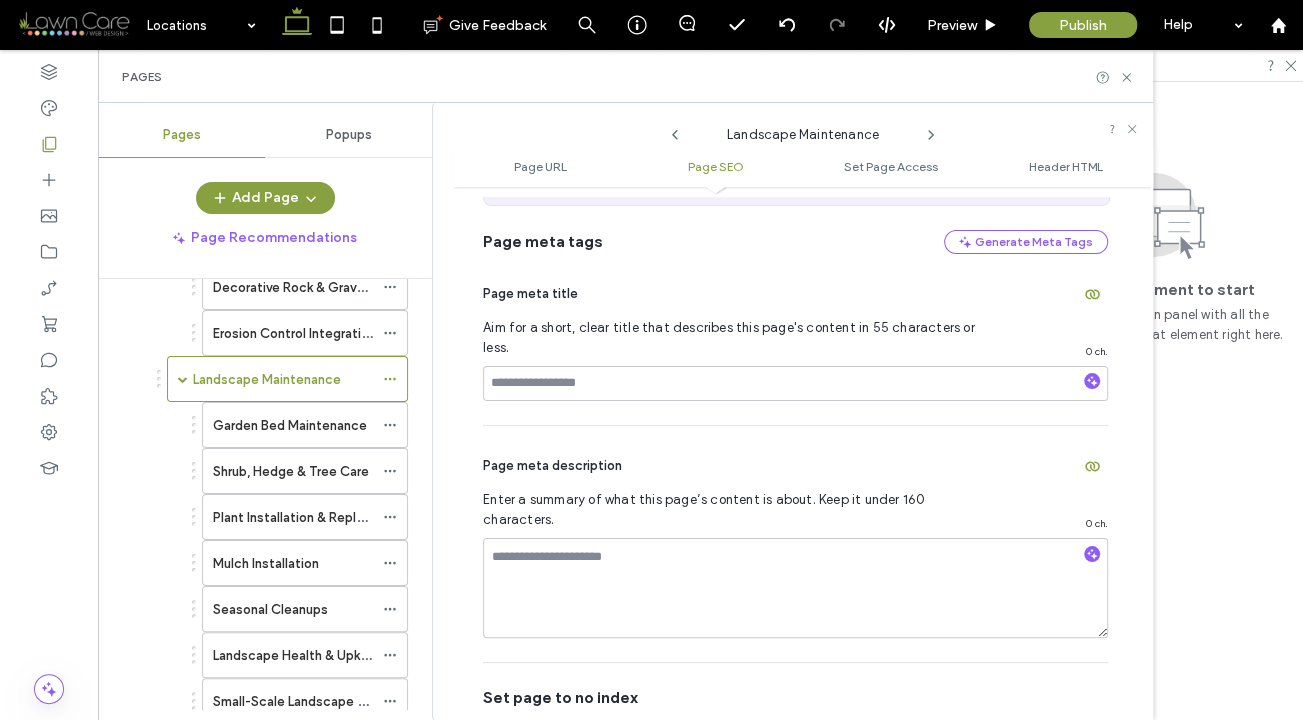 scroll, scrollTop: 457, scrollLeft: 0, axis: vertical 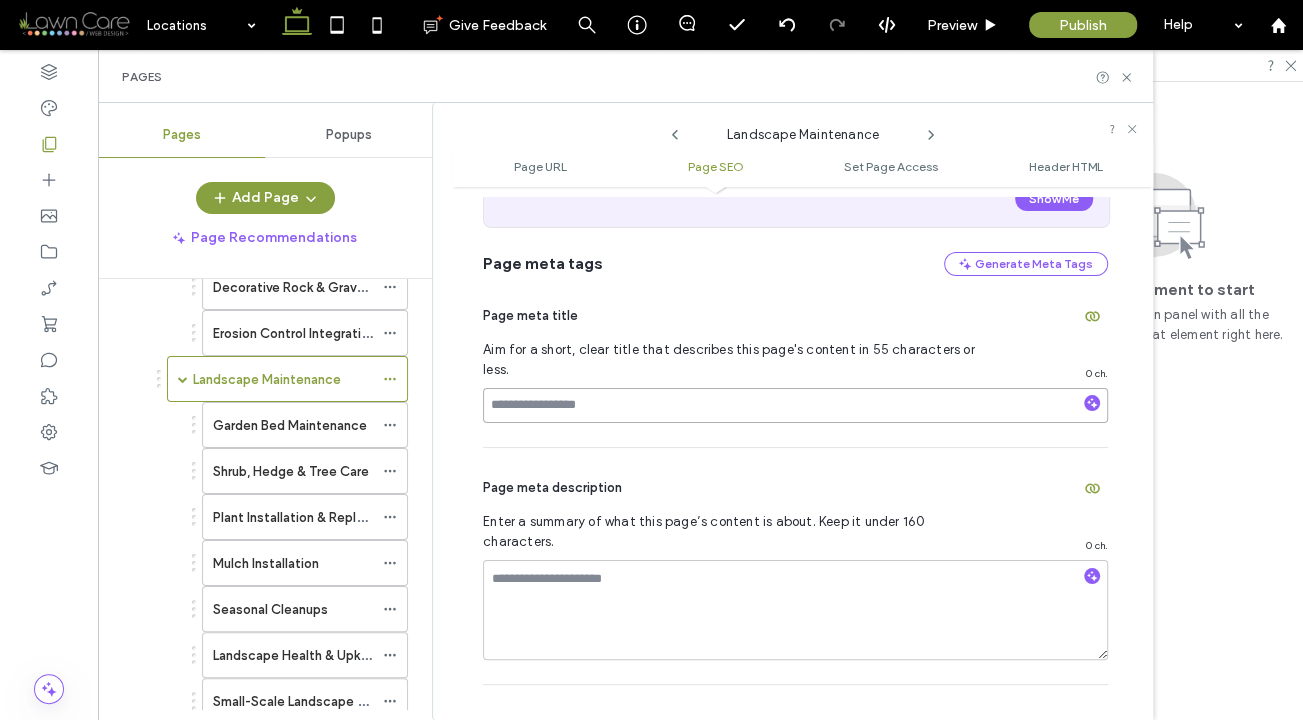click at bounding box center (795, 405) 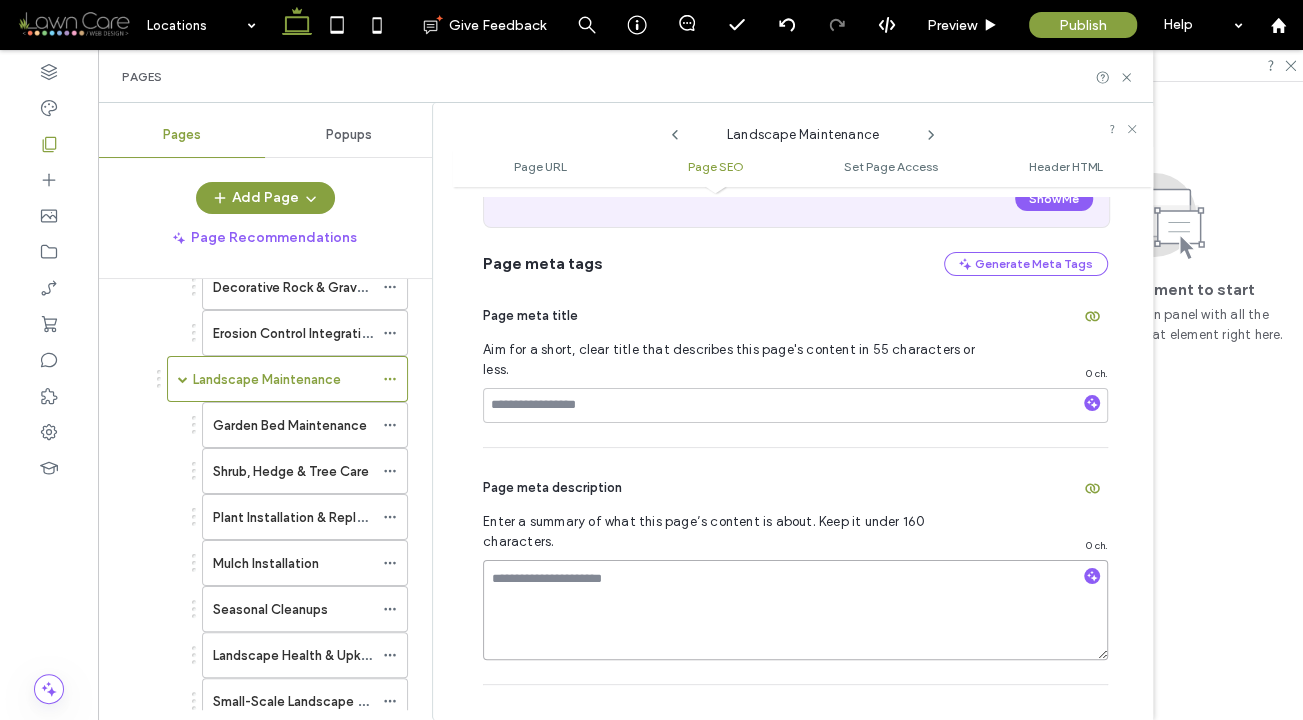 click at bounding box center (795, 610) 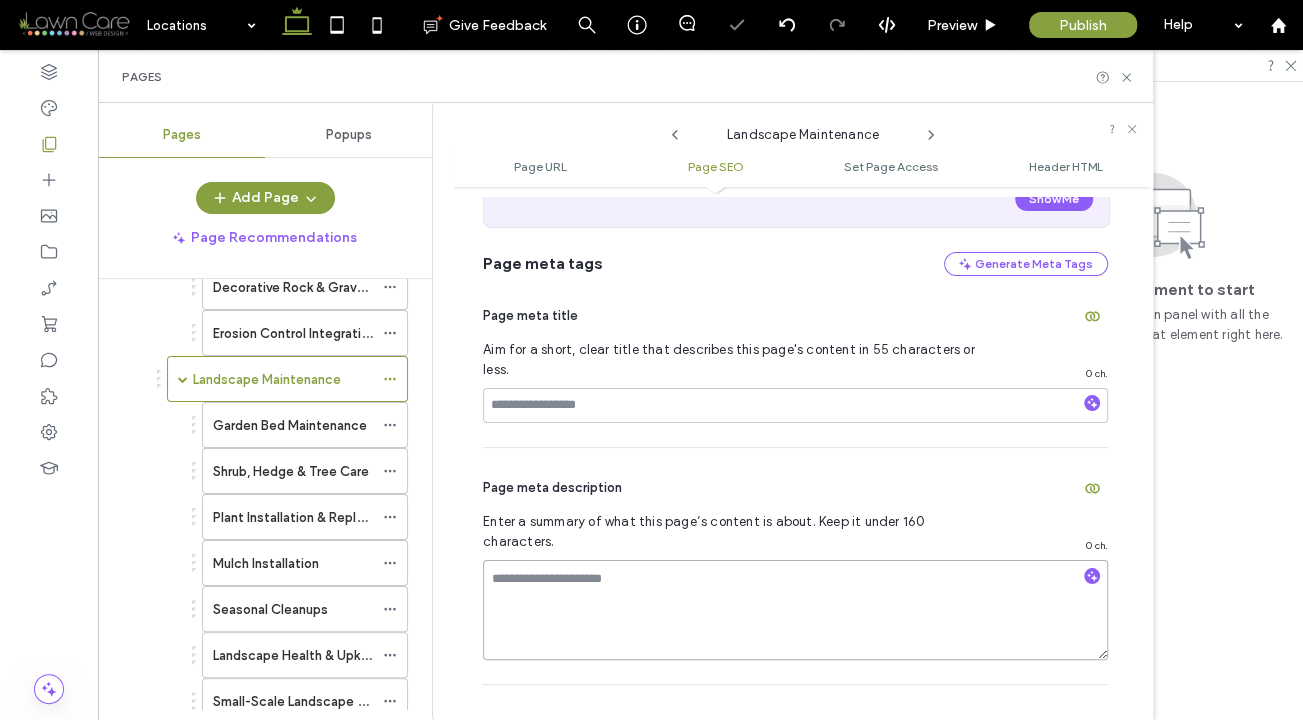 paste on "**********" 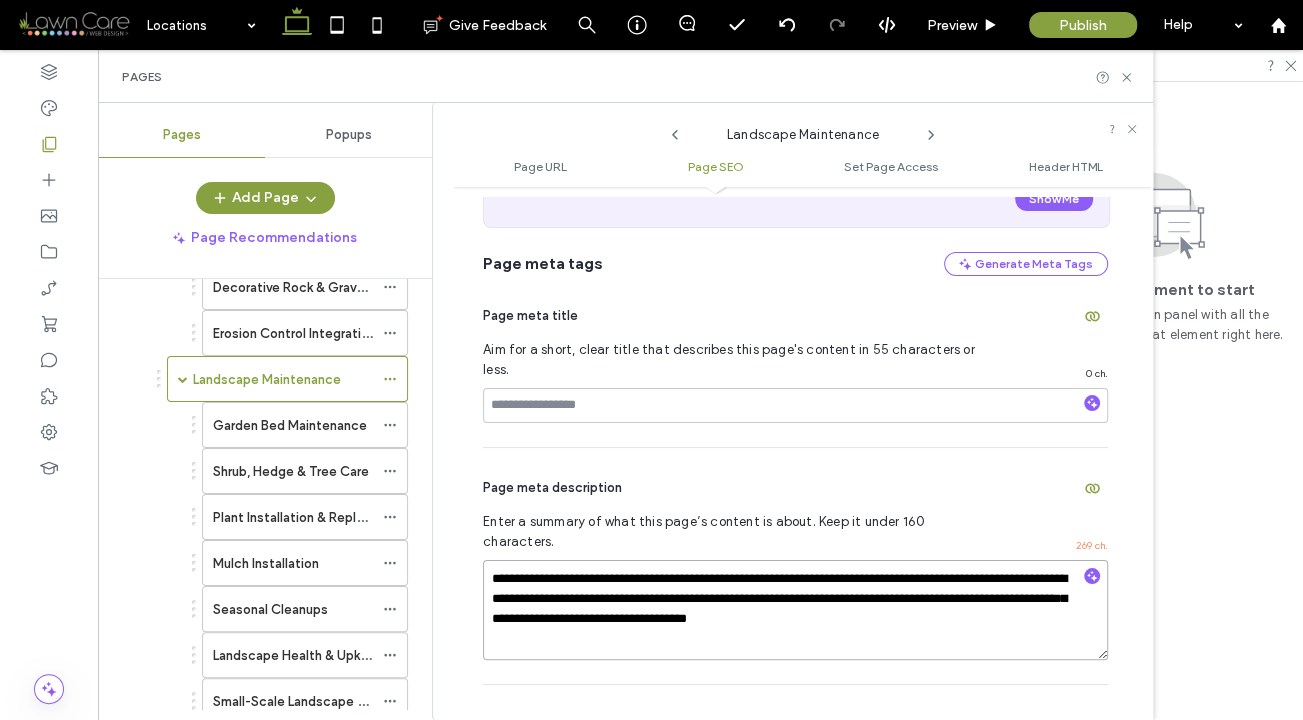 drag, startPoint x: 964, startPoint y: 598, endPoint x: 978, endPoint y: 624, distance: 29.529646 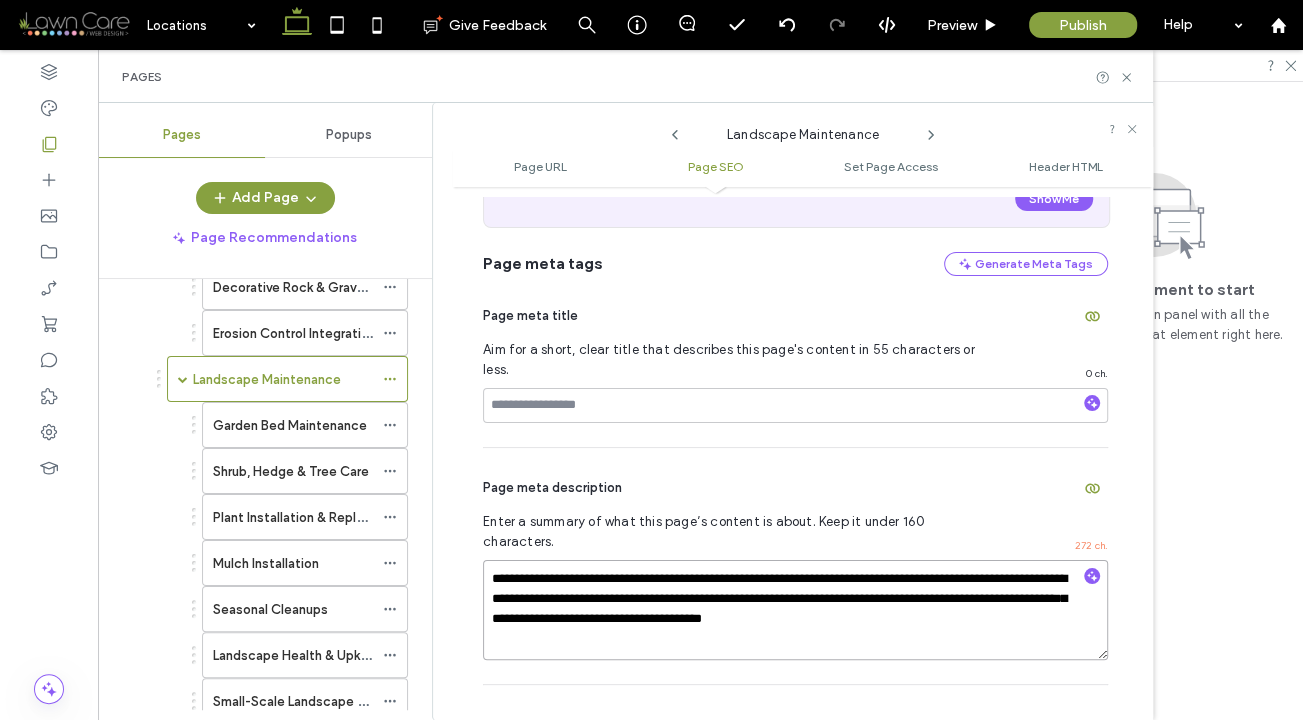 type on "**********" 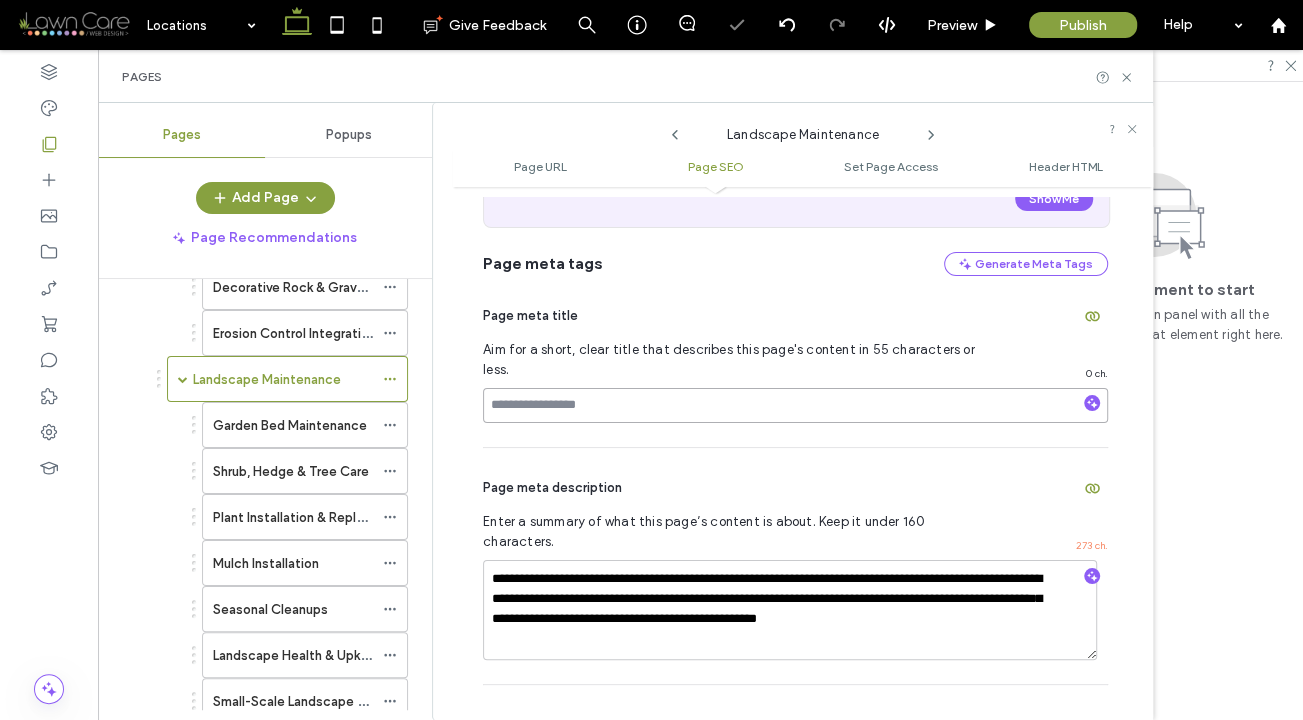 click at bounding box center [795, 405] 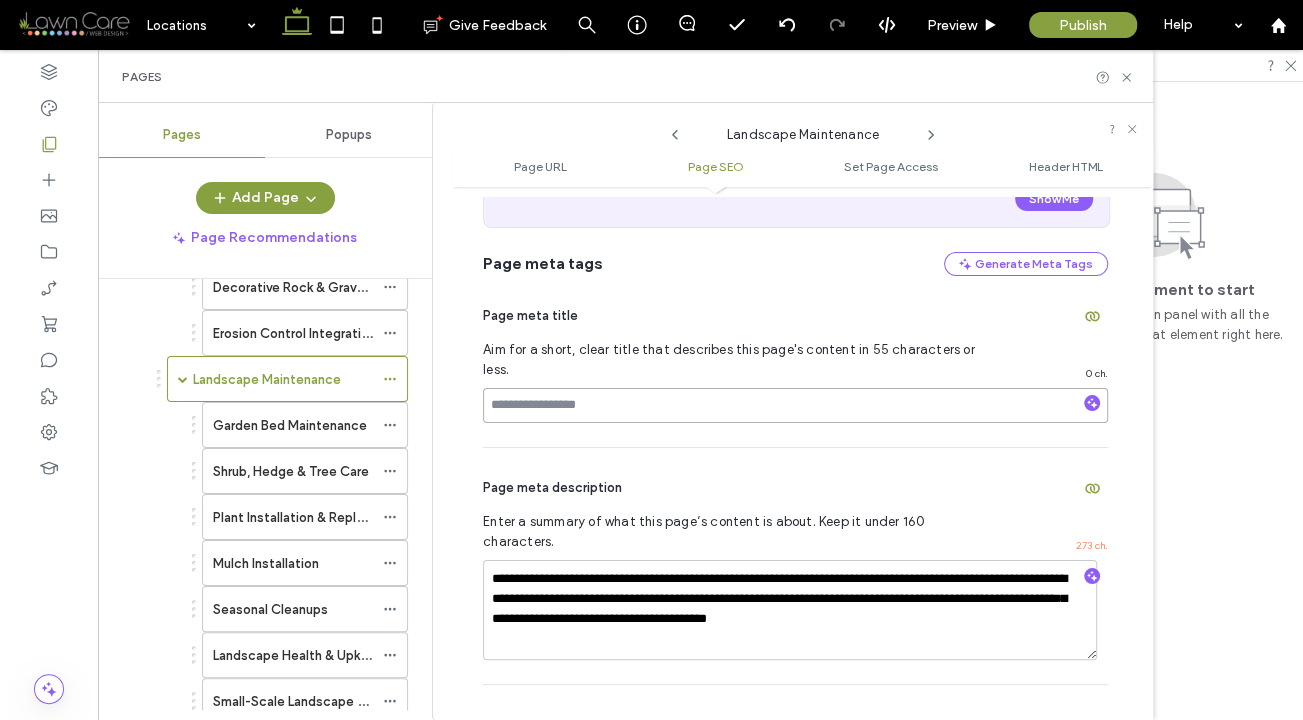 click at bounding box center (795, 405) 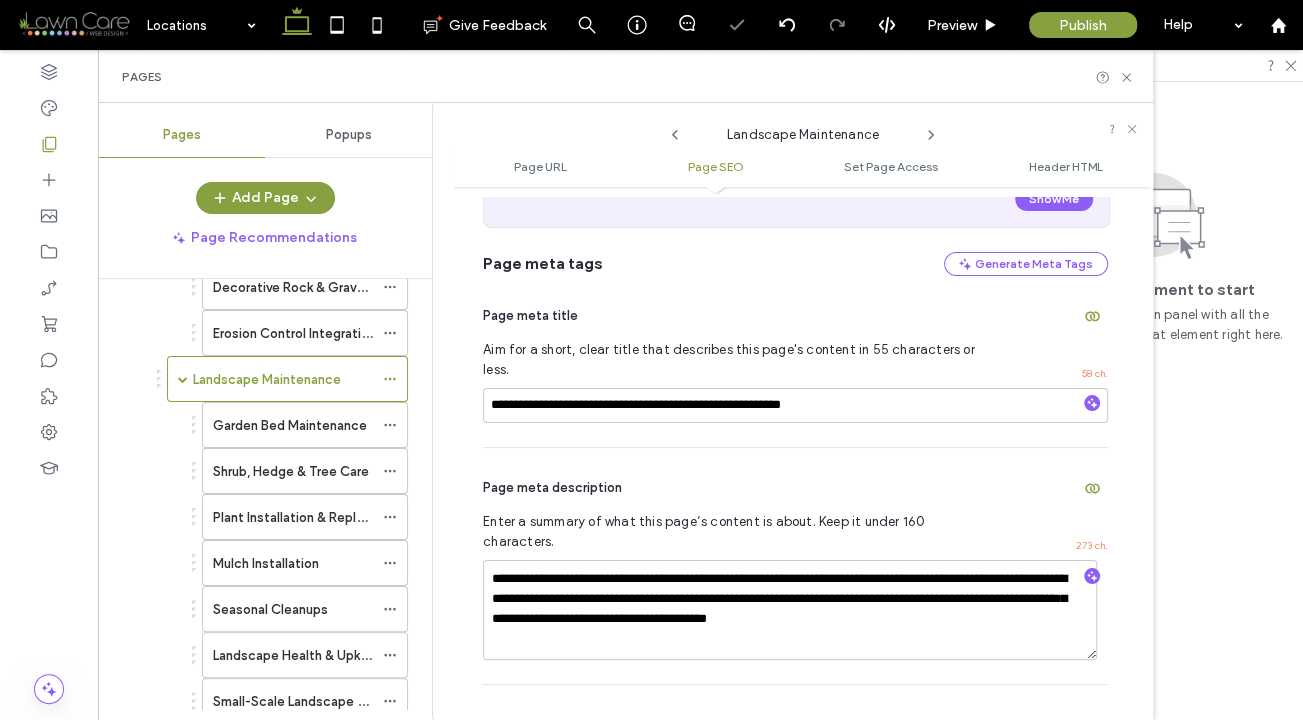 click 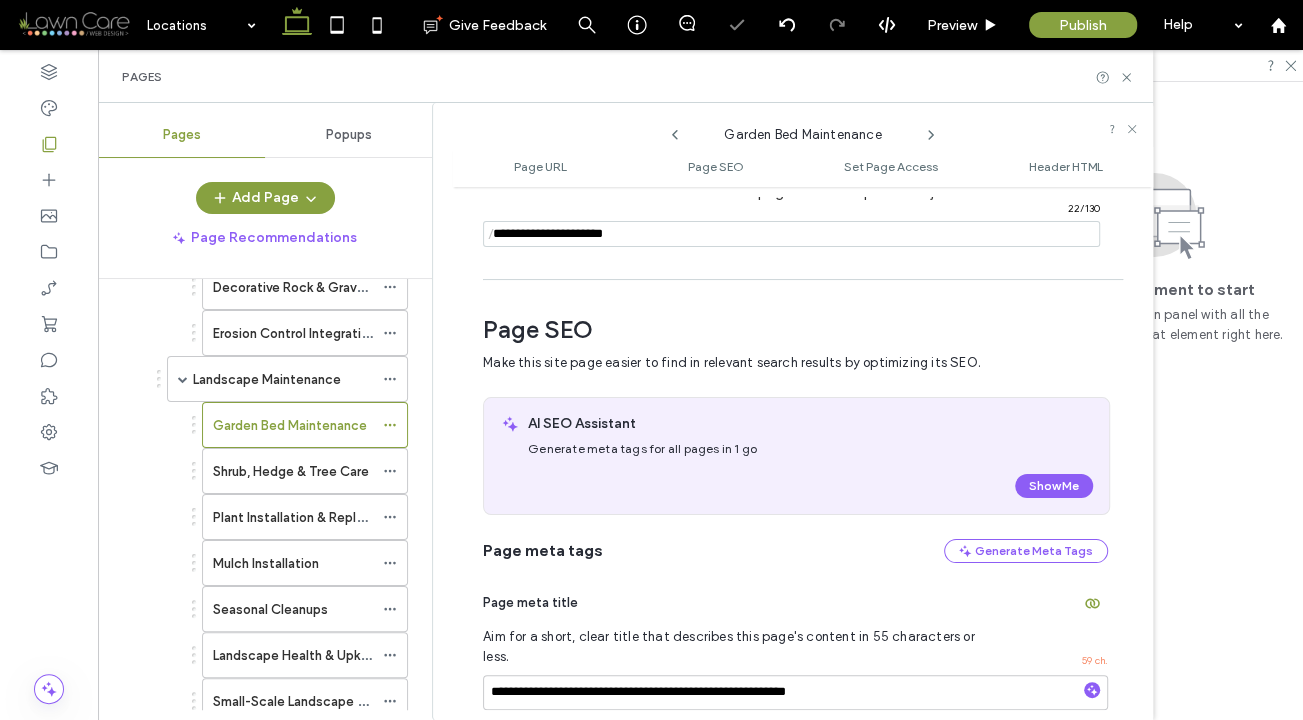 scroll, scrollTop: 282, scrollLeft: 0, axis: vertical 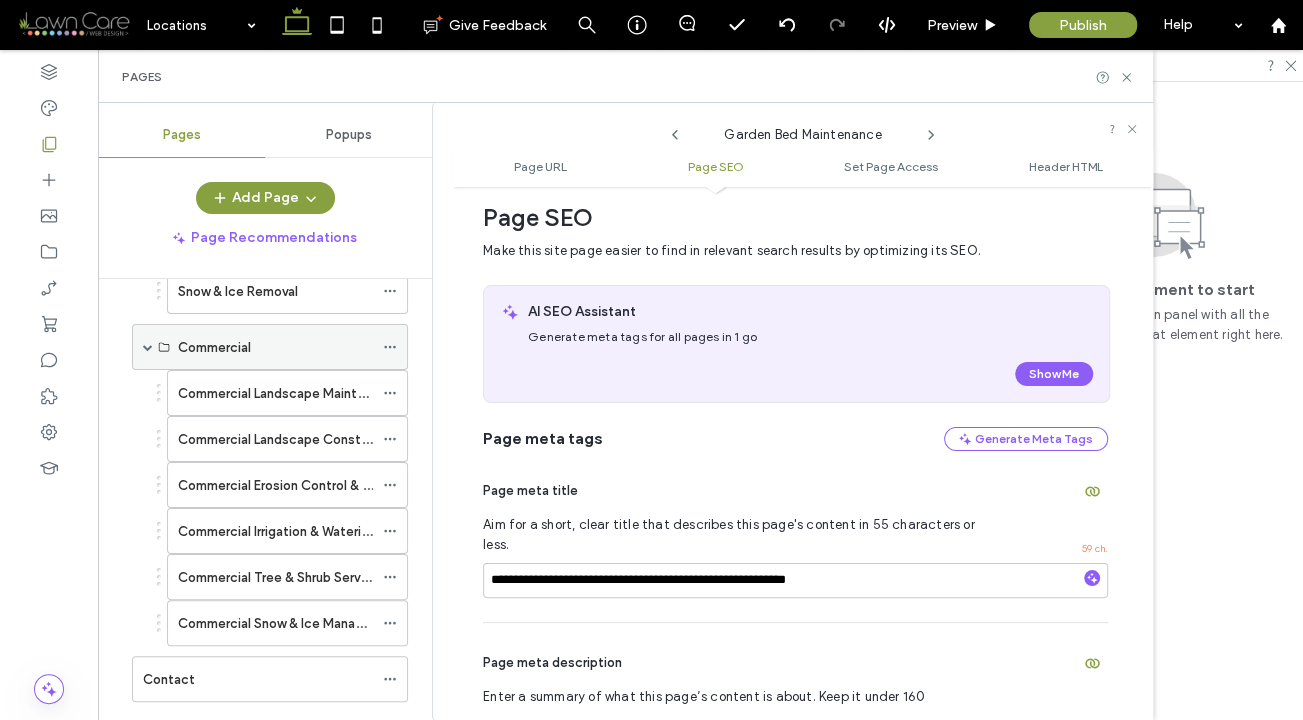 click 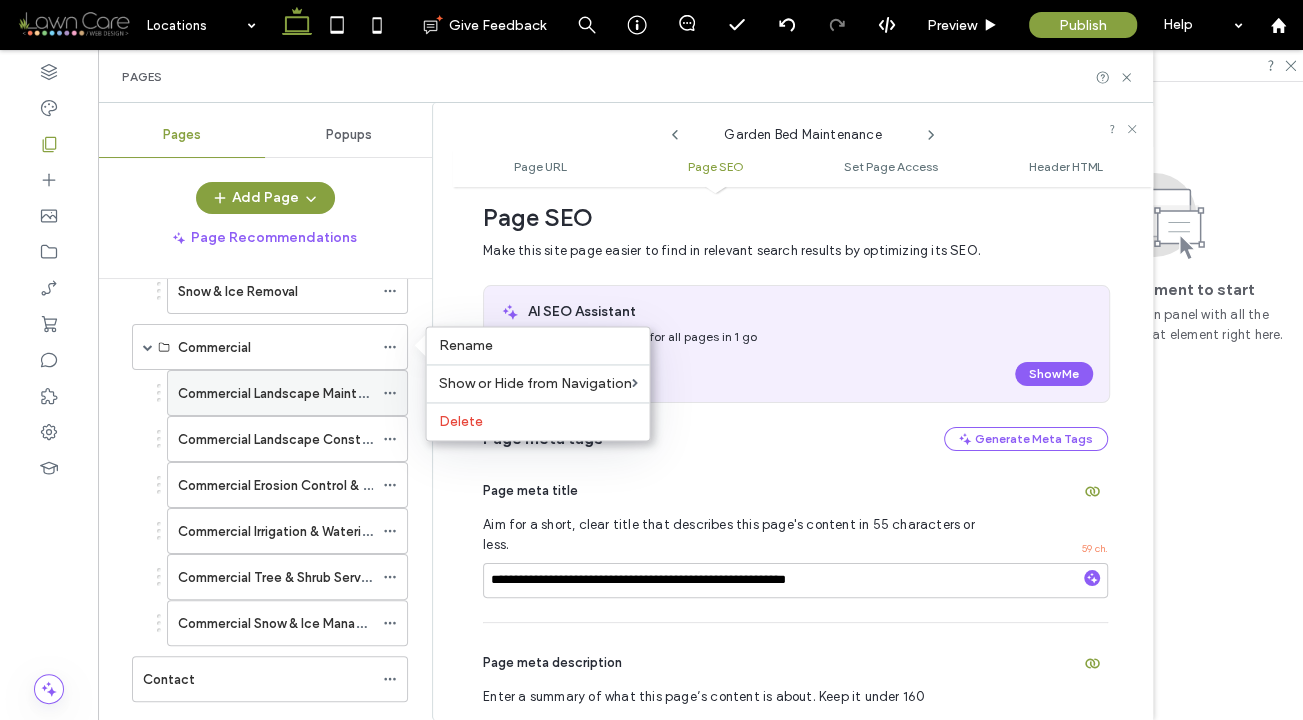 click 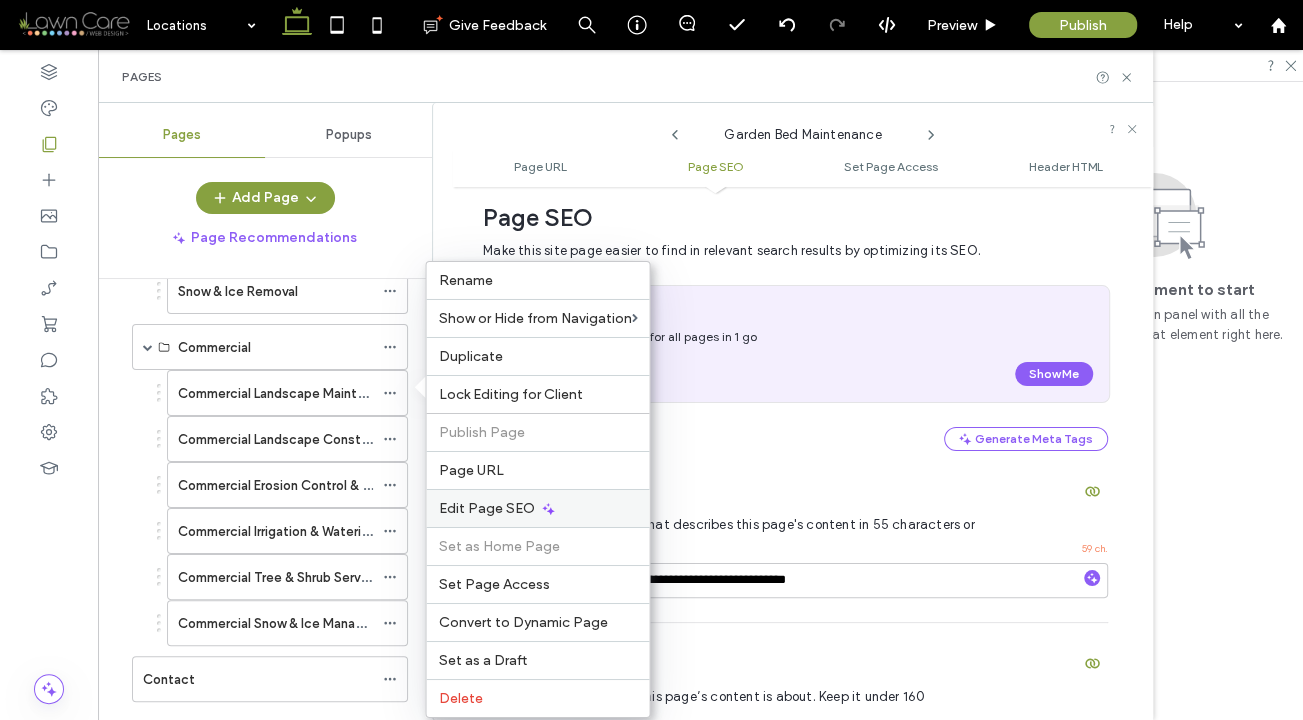 click on "Edit Page SEO" at bounding box center [486, 508] 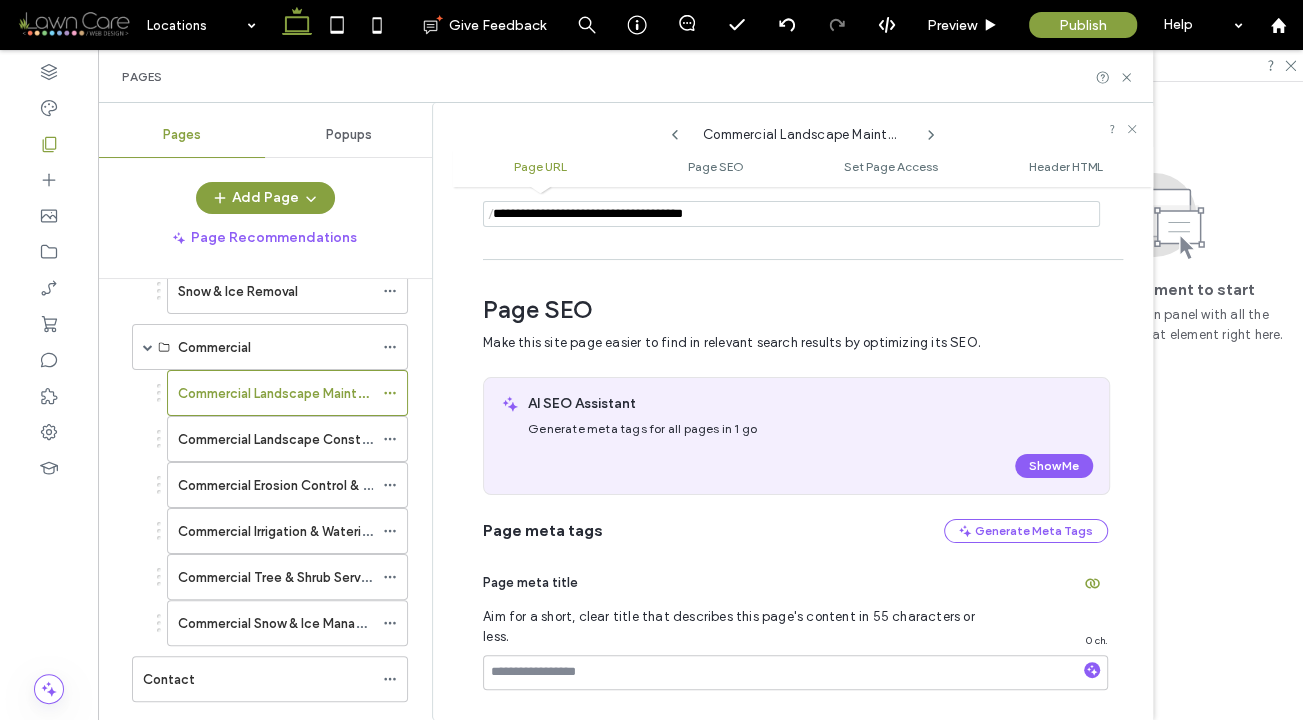 scroll, scrollTop: 282, scrollLeft: 0, axis: vertical 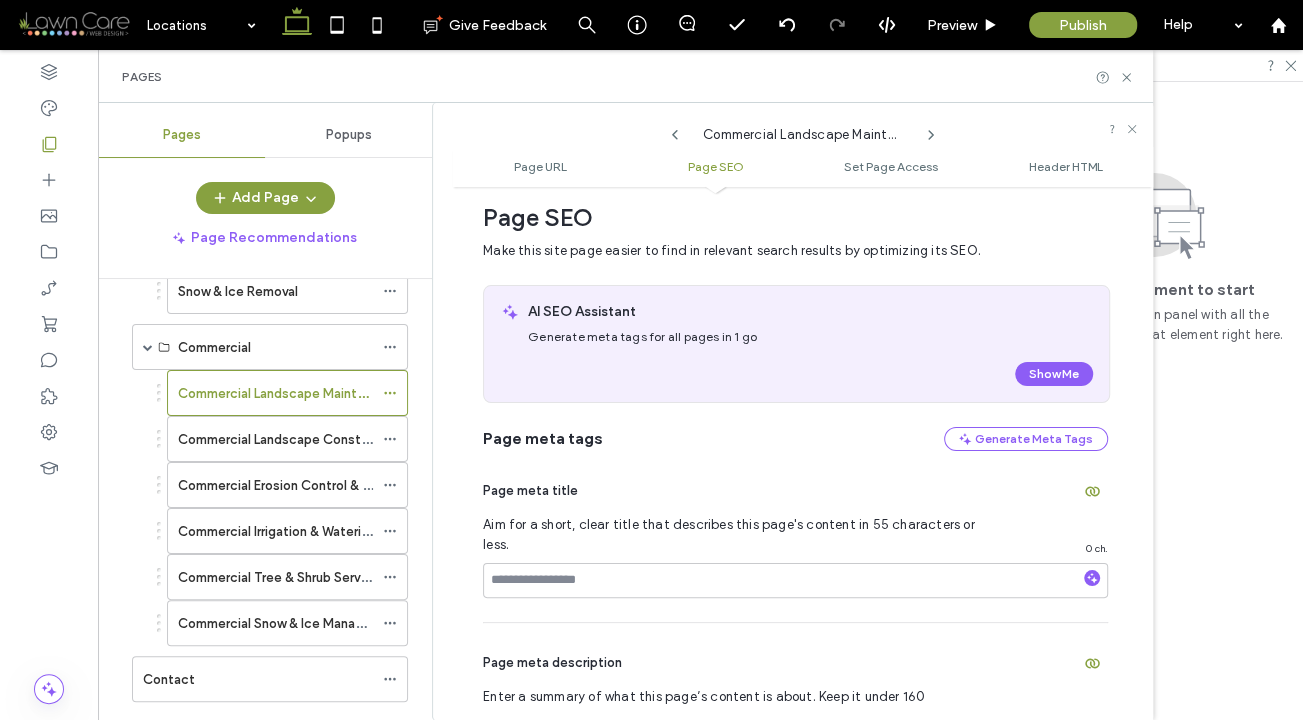 click on "Page meta title" at bounding box center [795, 491] 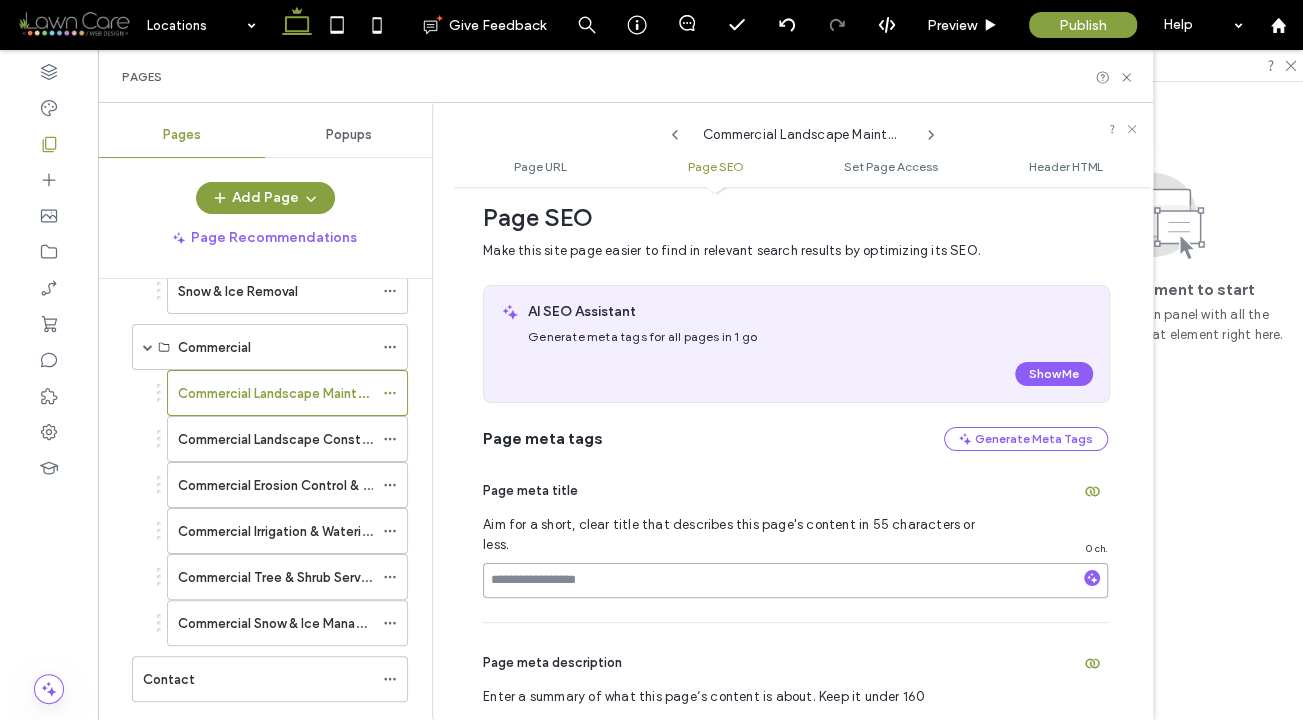 click at bounding box center [795, 580] 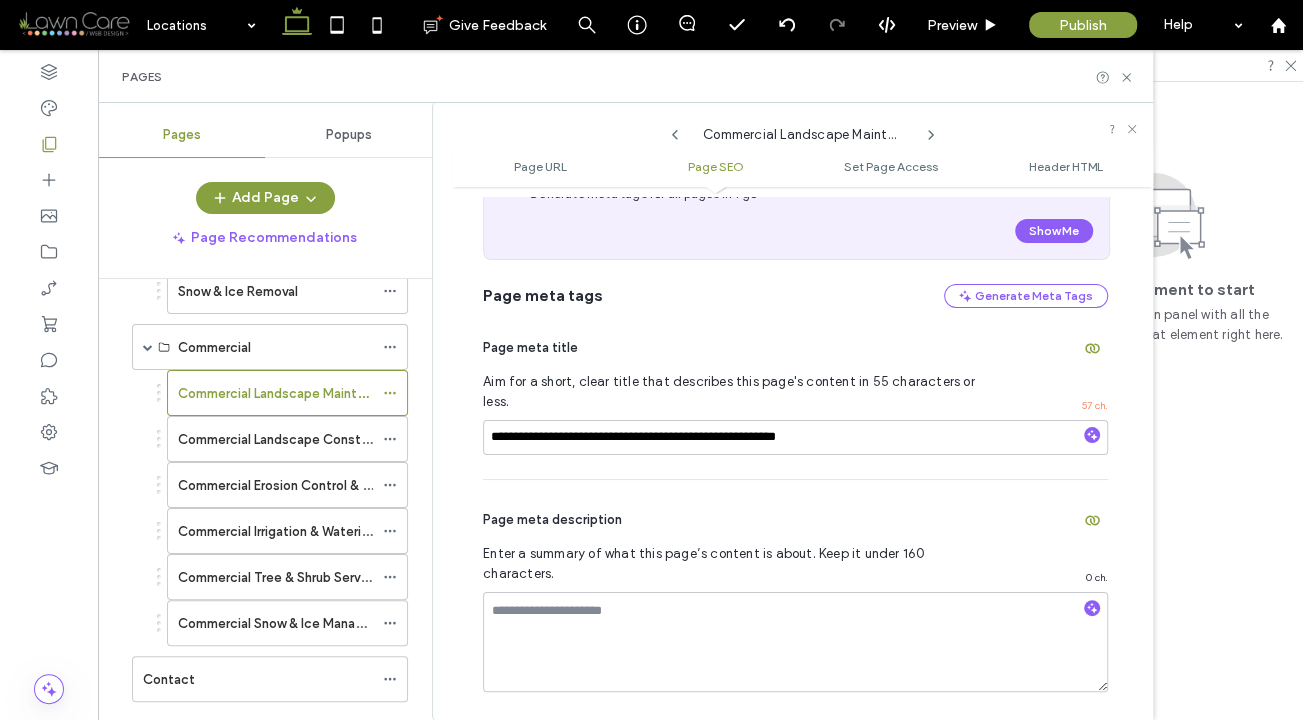 scroll, scrollTop: 438, scrollLeft: 0, axis: vertical 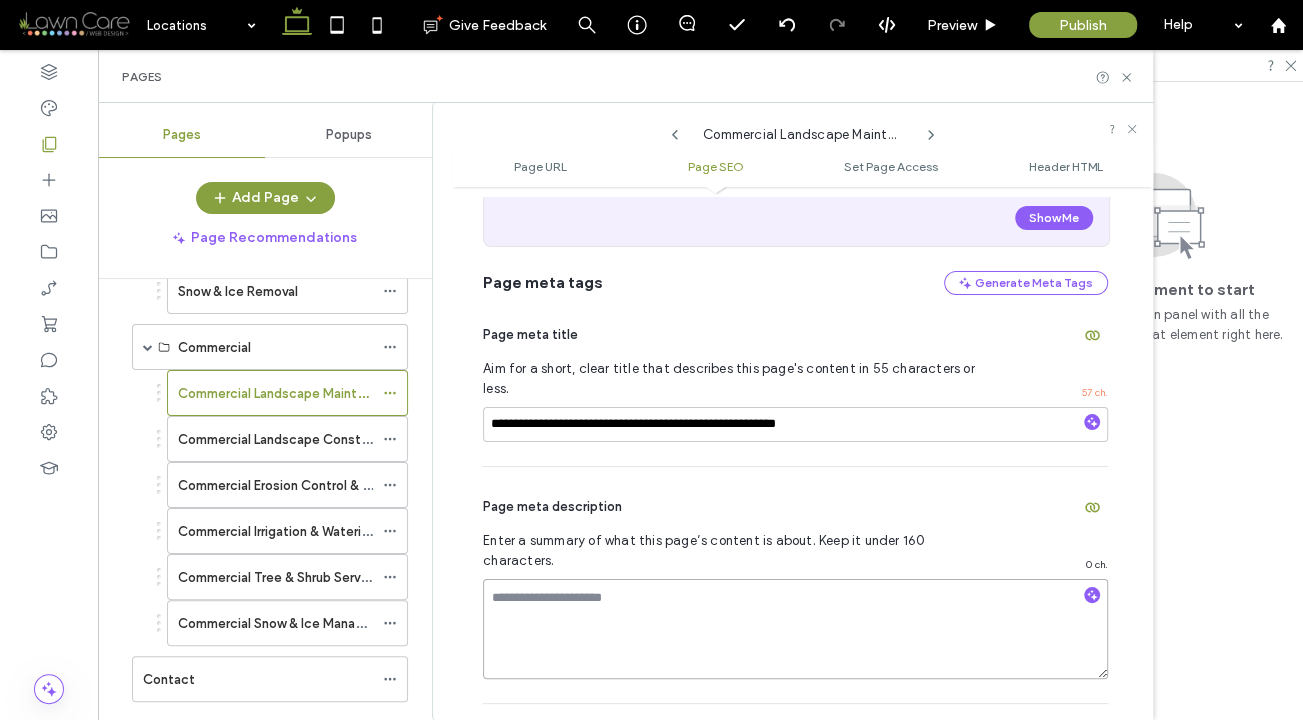 click at bounding box center [795, 629] 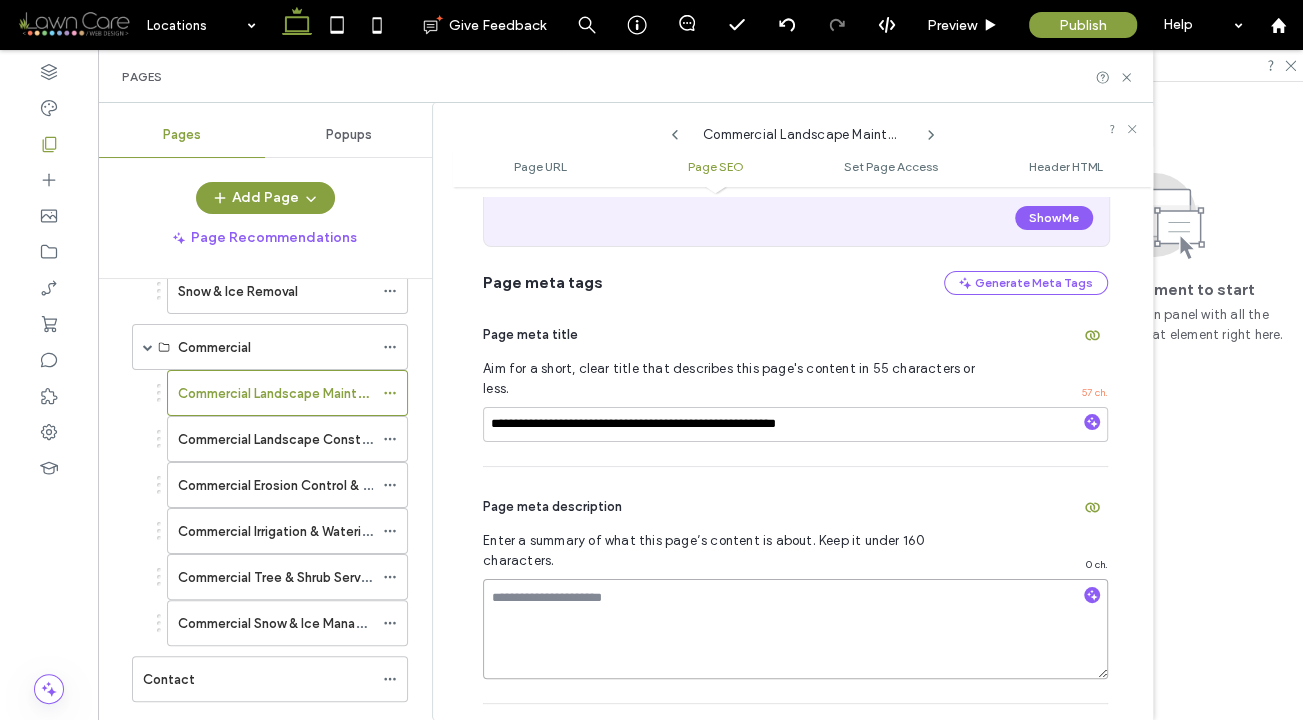 paste on "**********" 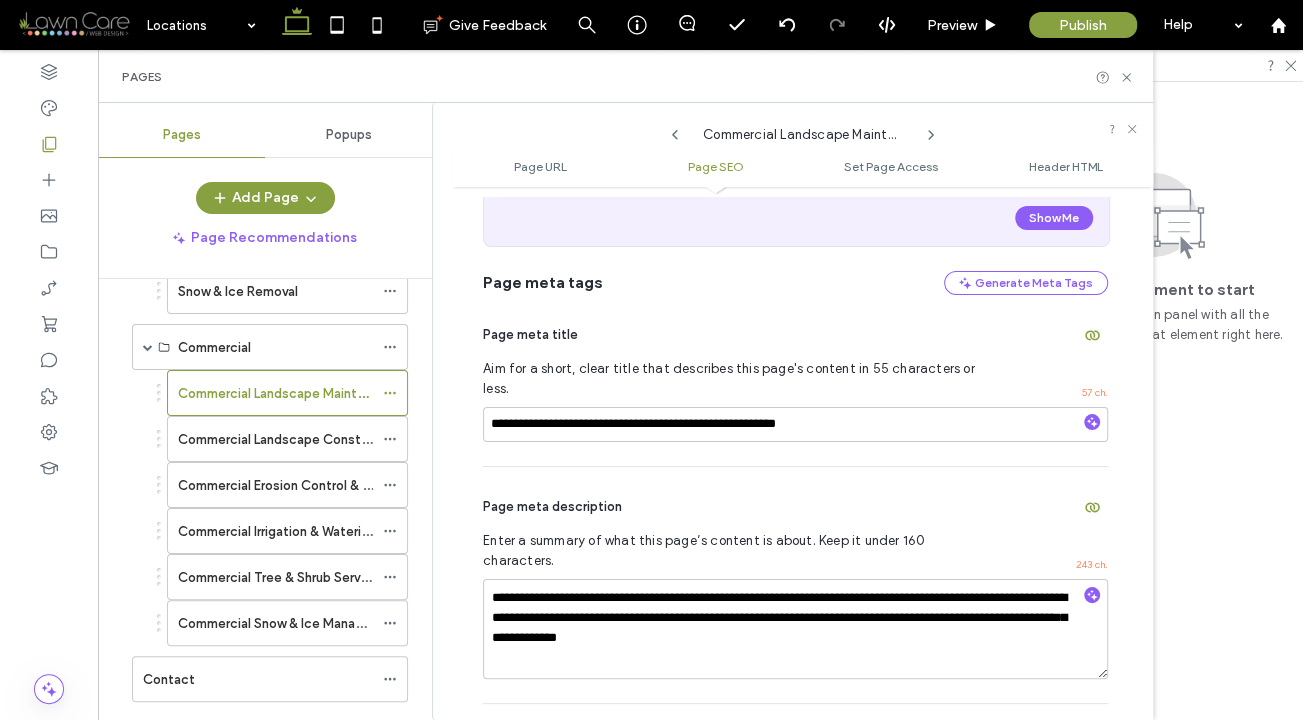 click 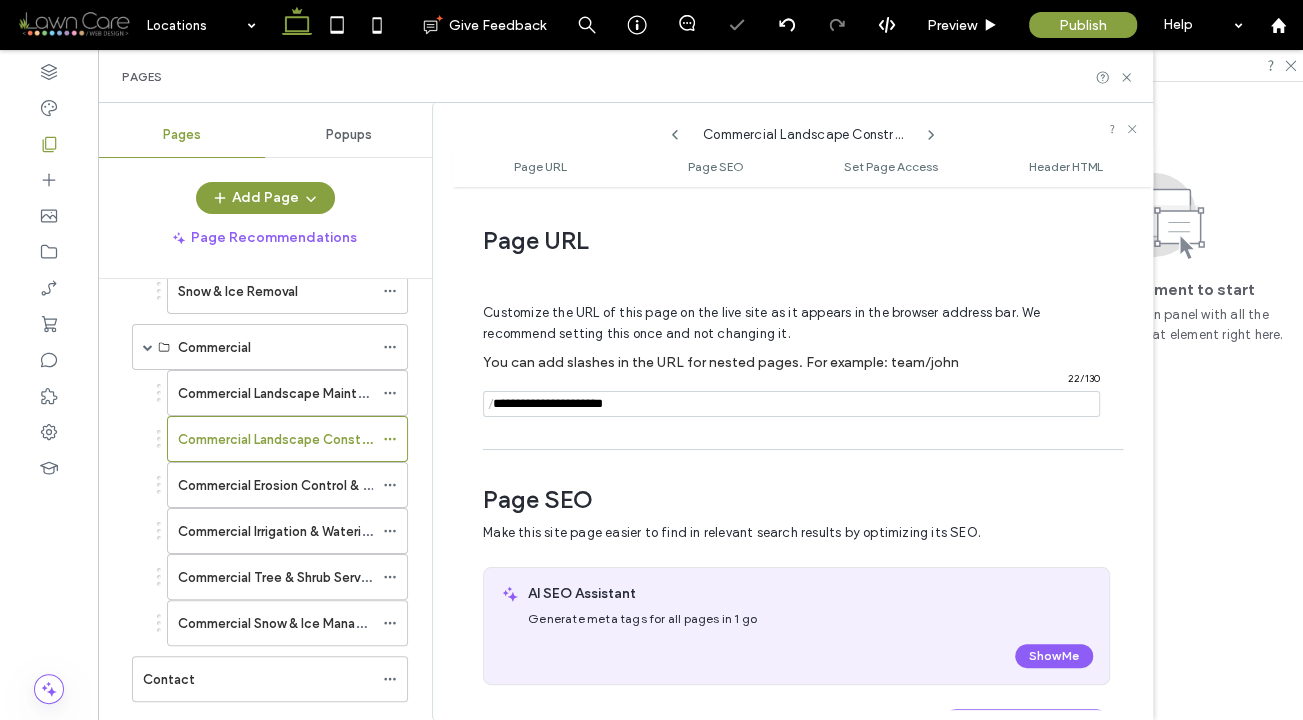 scroll, scrollTop: 282, scrollLeft: 0, axis: vertical 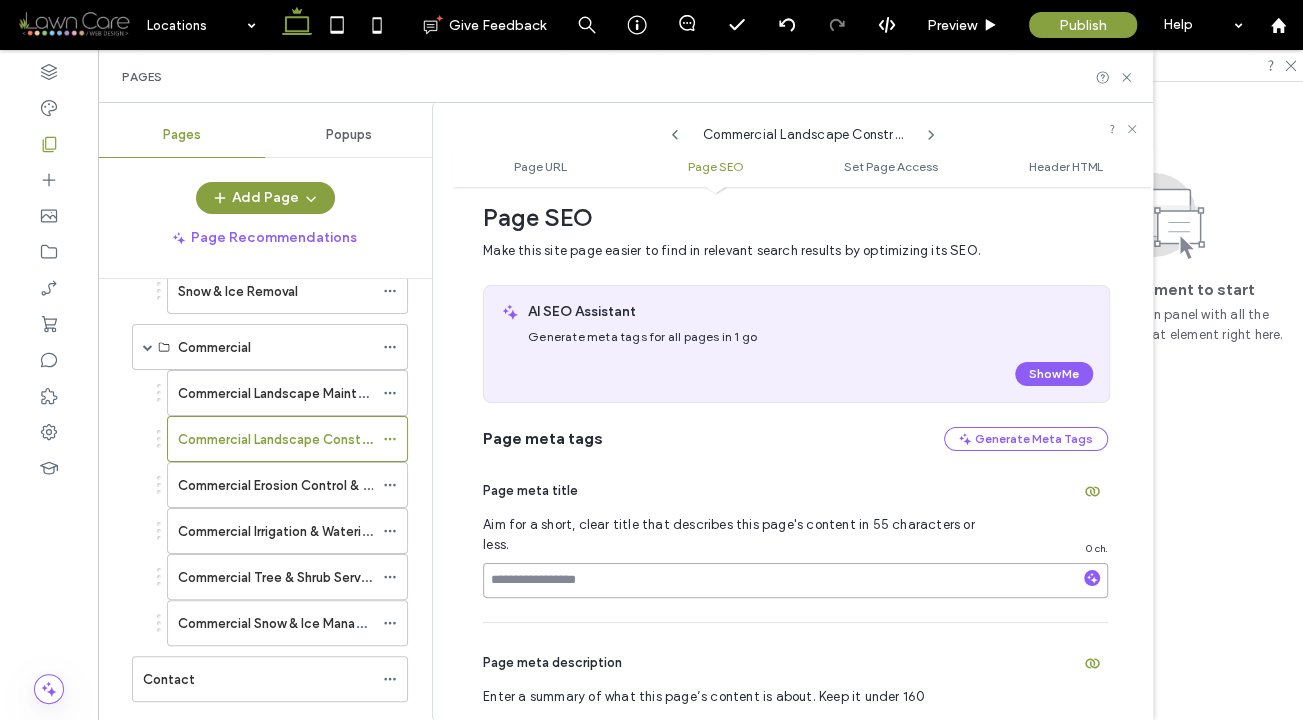 click at bounding box center [795, 580] 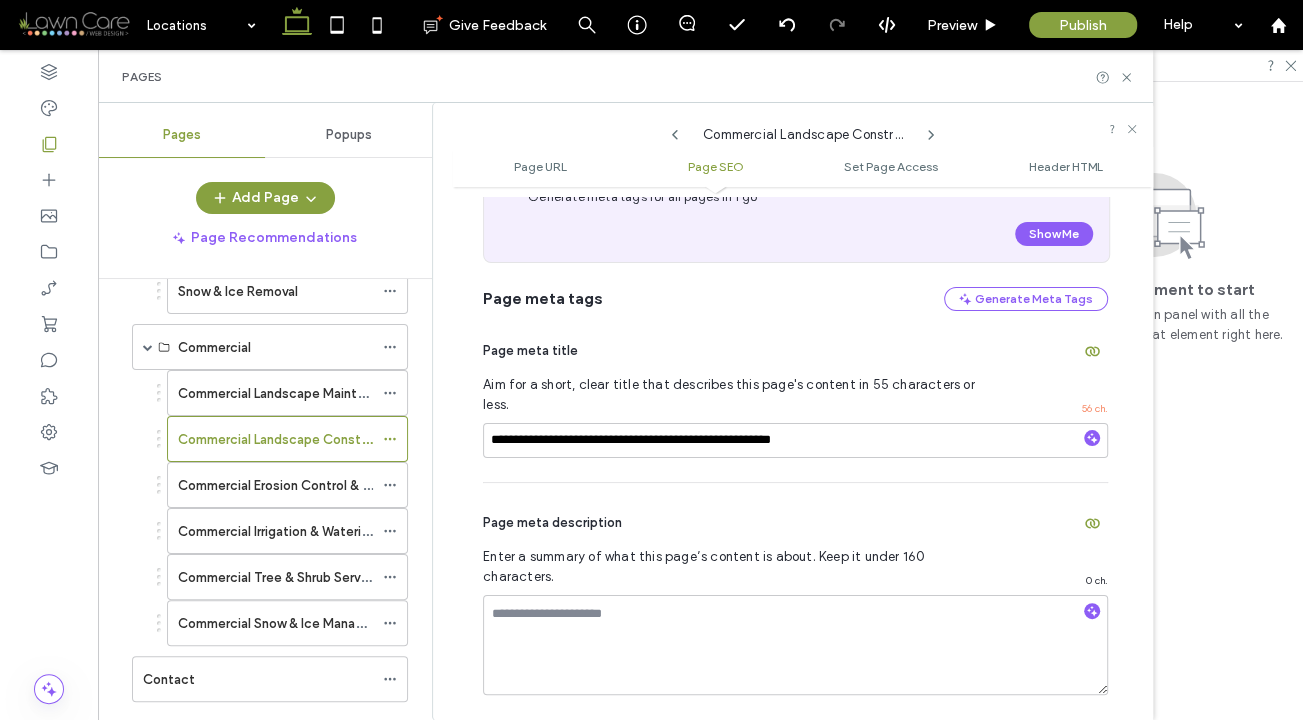 scroll, scrollTop: 435, scrollLeft: 0, axis: vertical 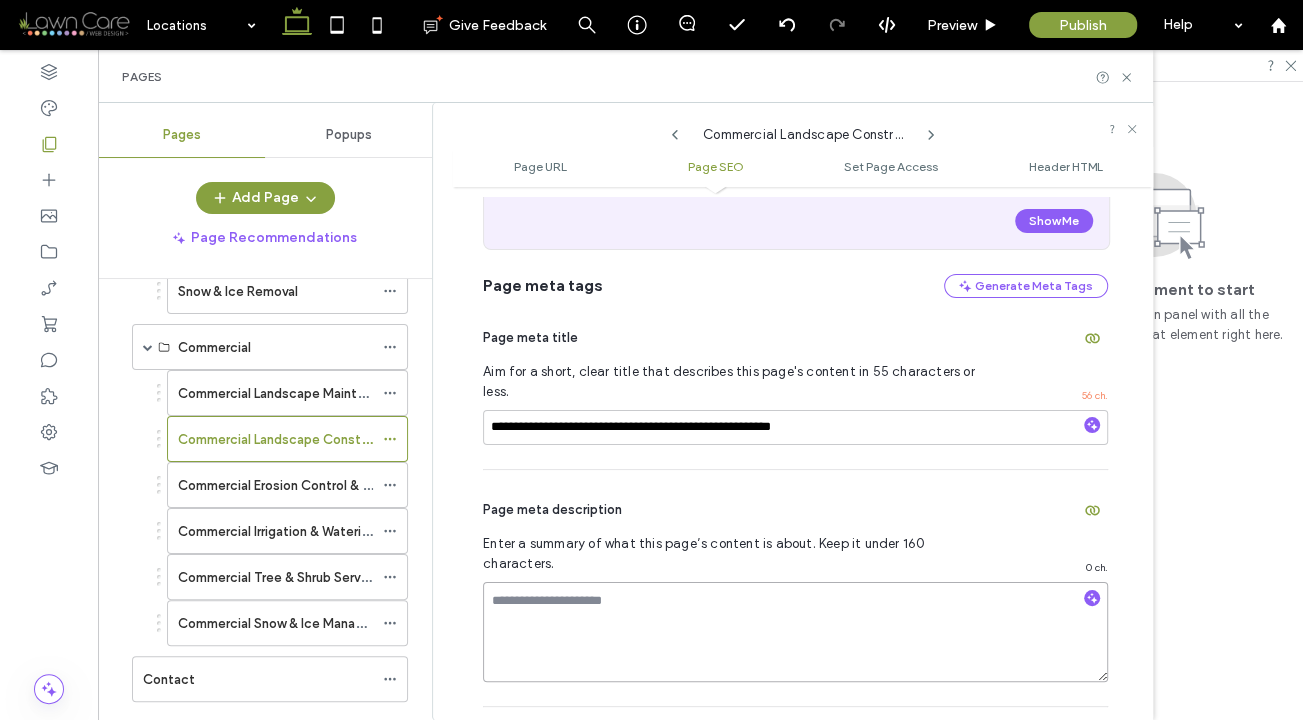 click at bounding box center (795, 632) 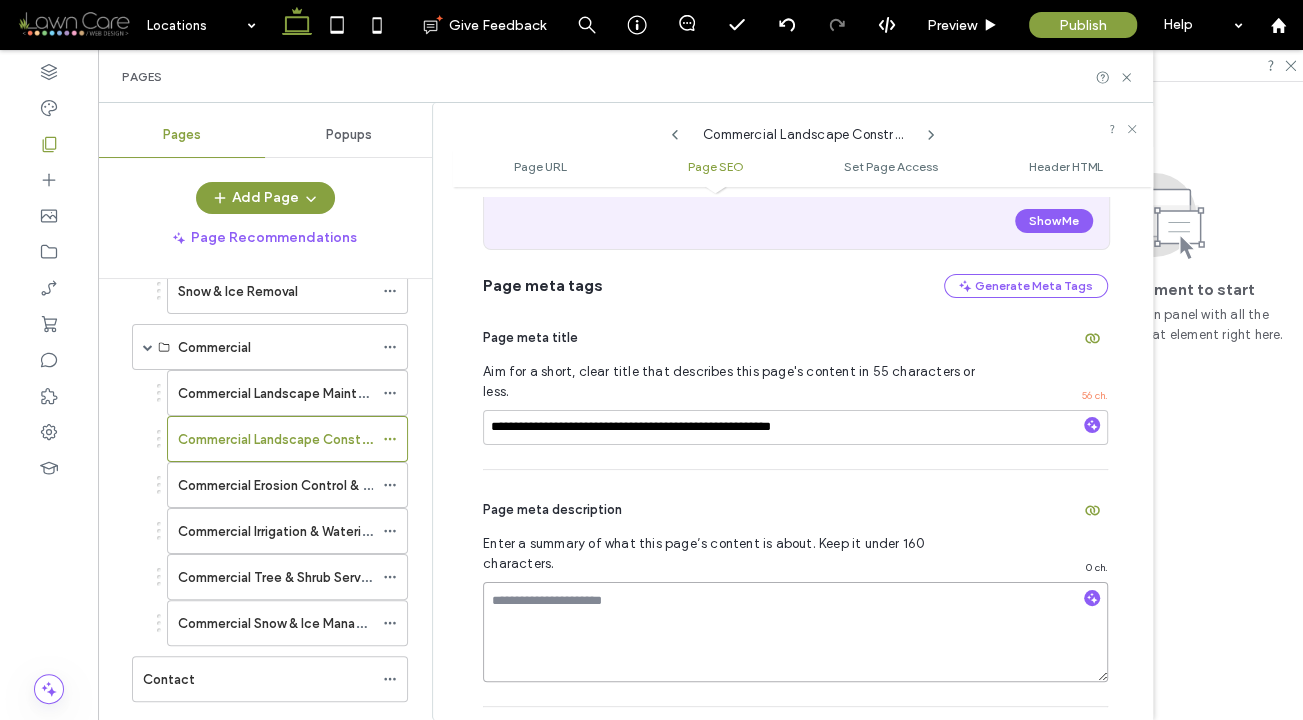 paste on "**********" 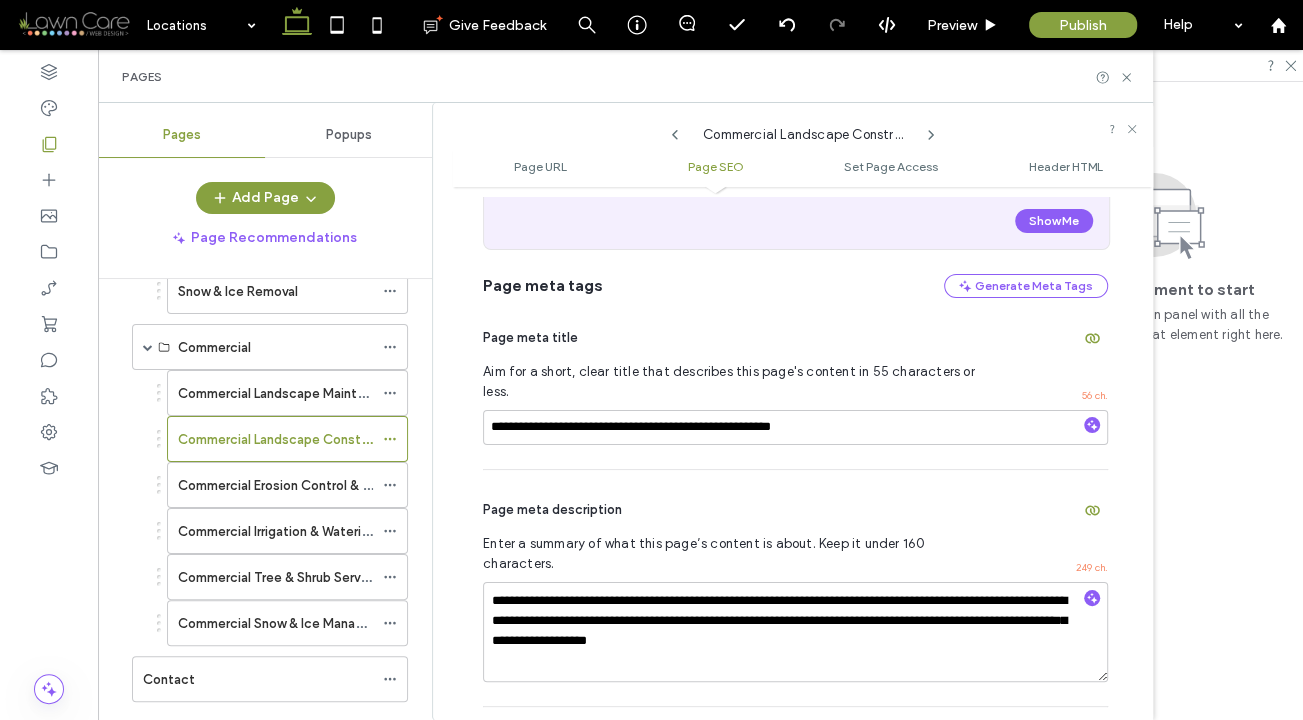 click 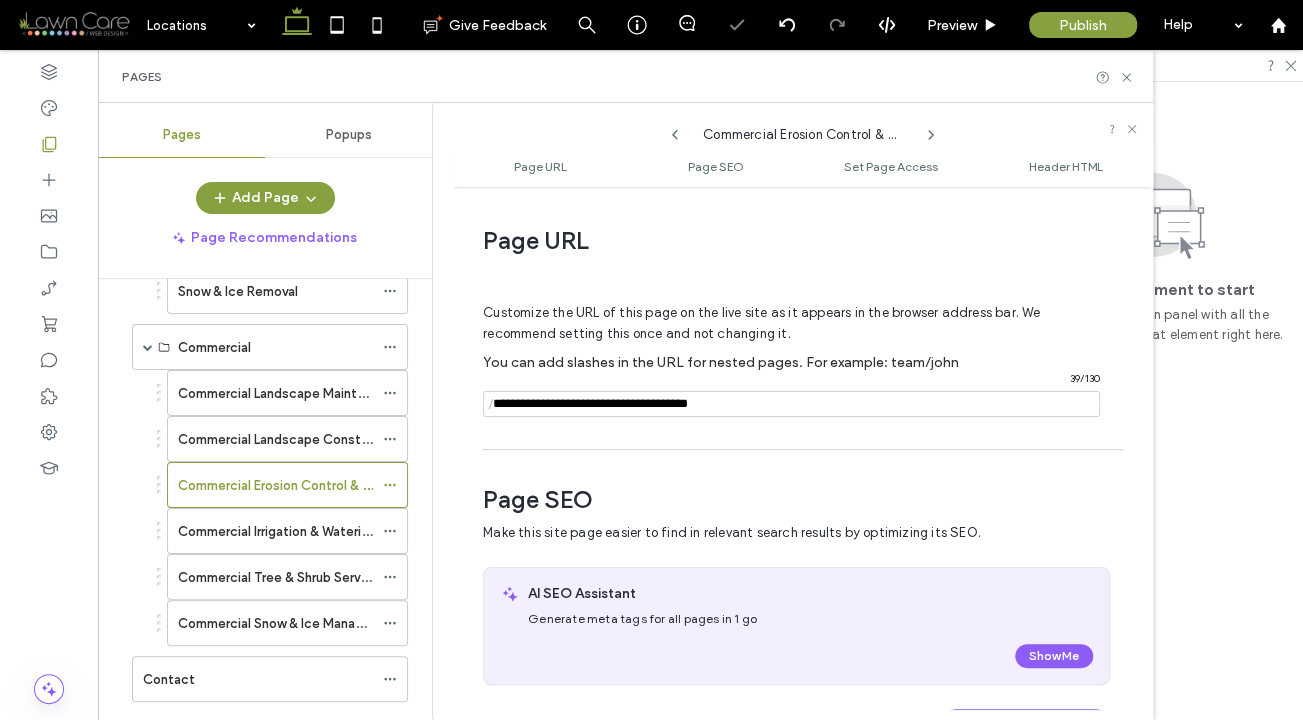 scroll, scrollTop: 282, scrollLeft: 0, axis: vertical 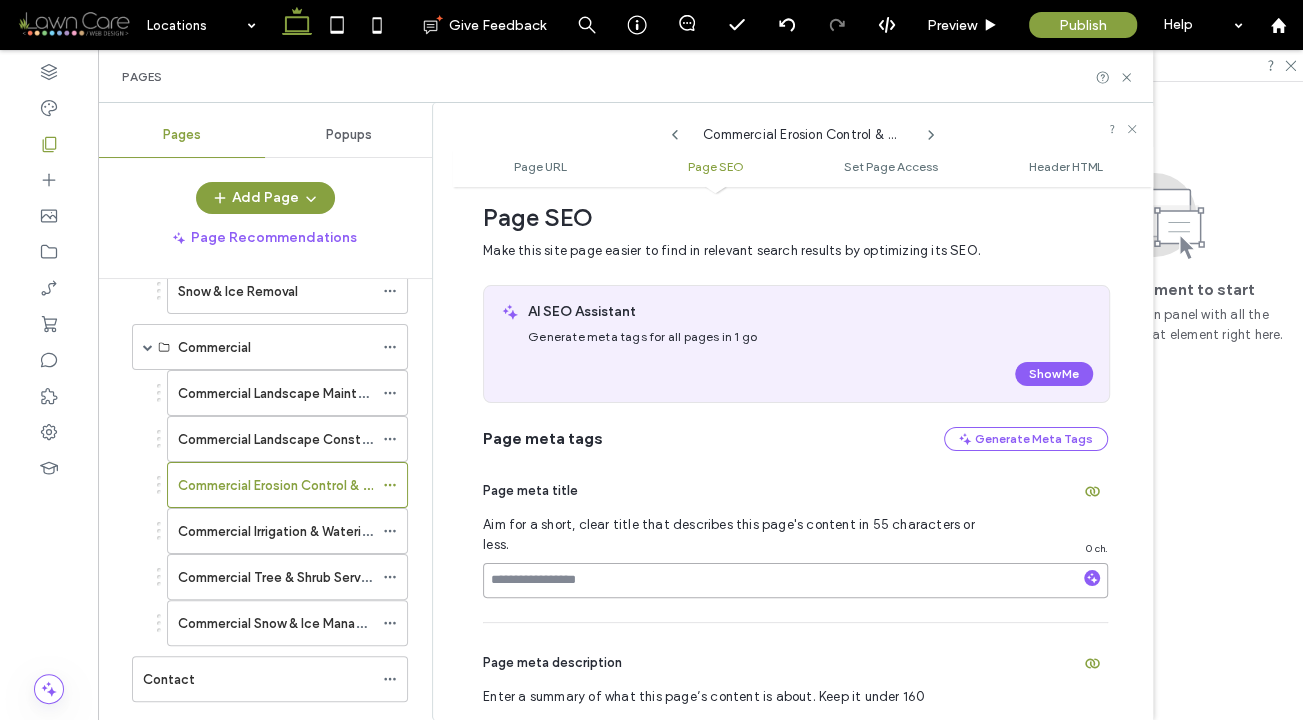 click at bounding box center (795, 580) 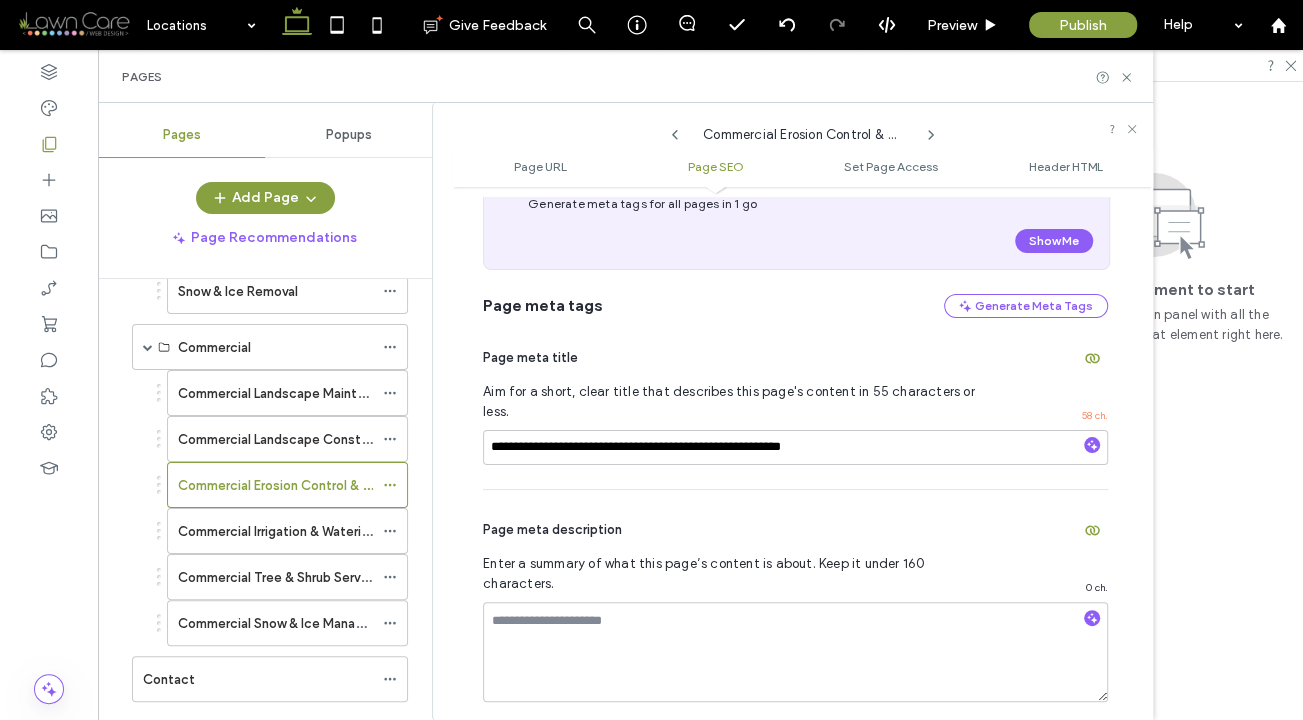 scroll, scrollTop: 630, scrollLeft: 0, axis: vertical 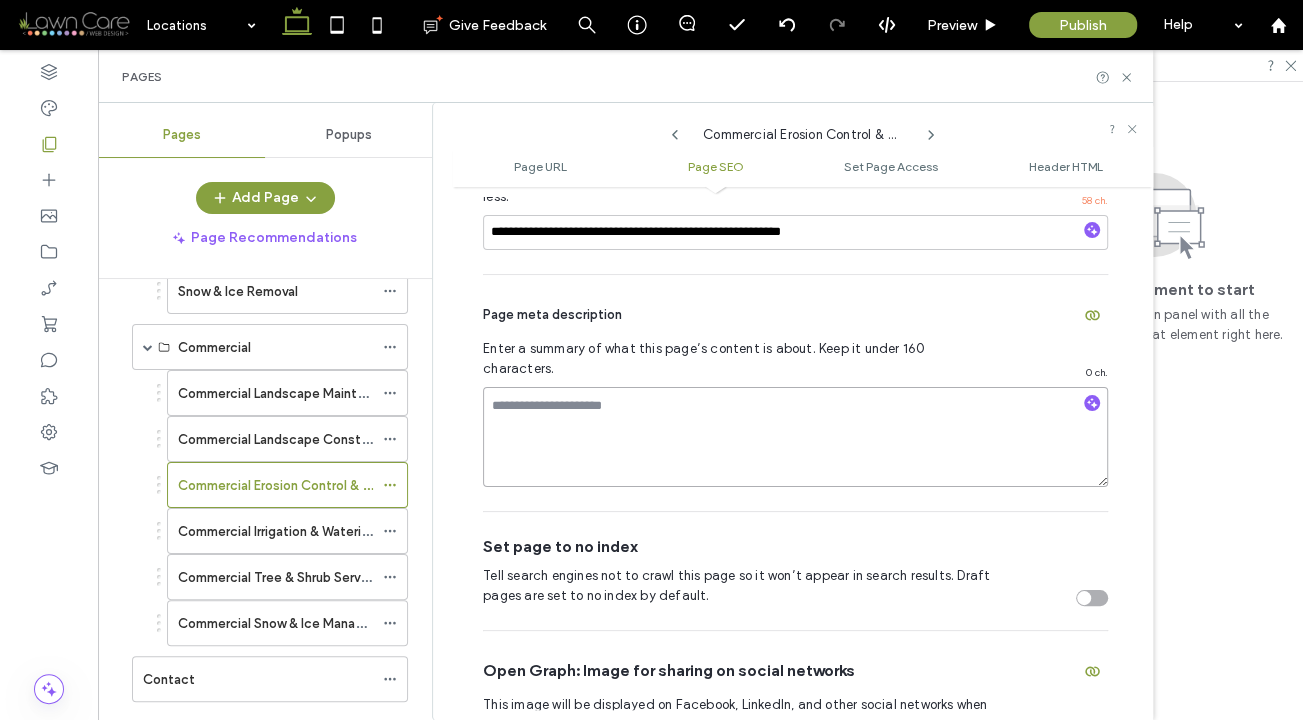 click at bounding box center [795, 437] 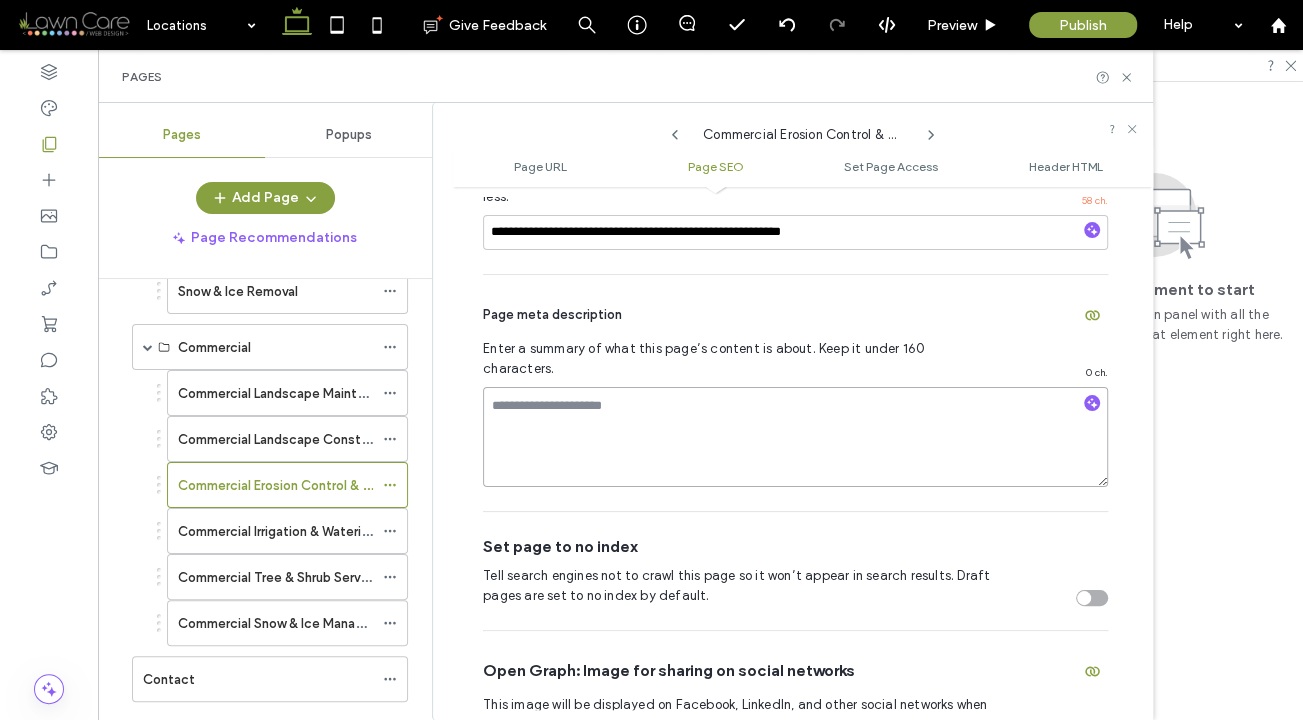 paste on "**********" 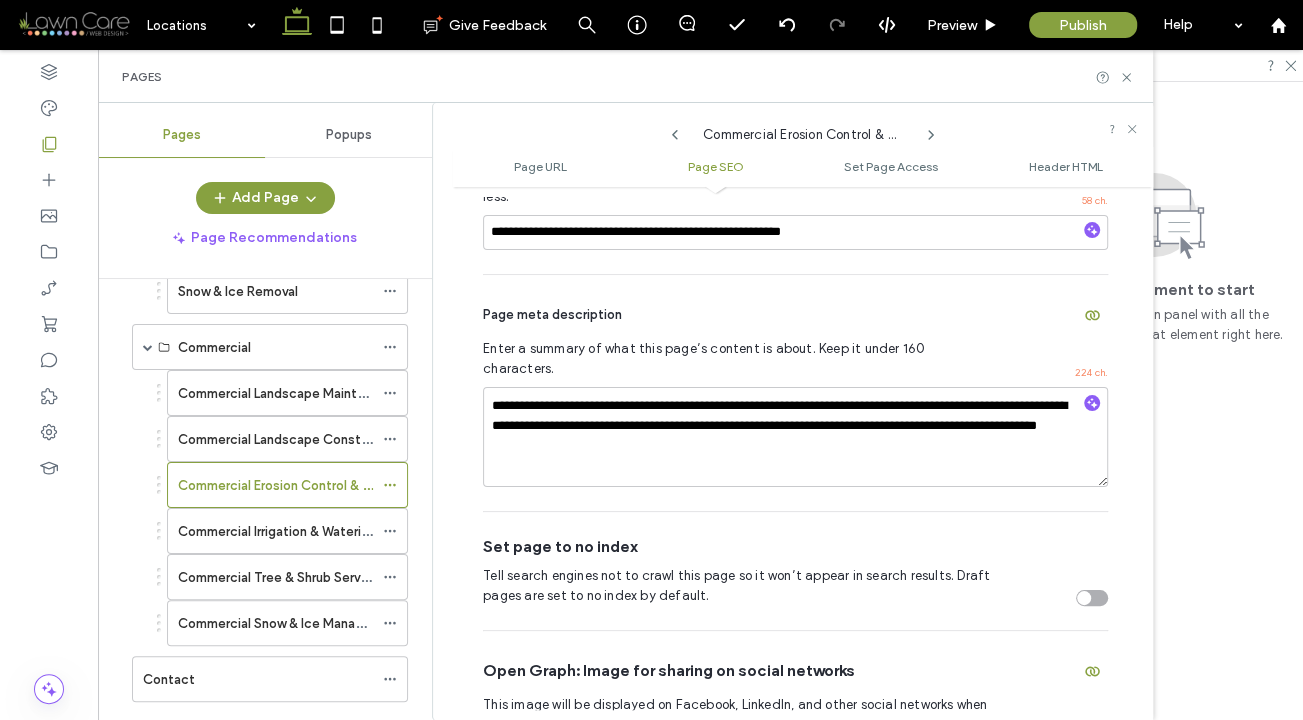 click 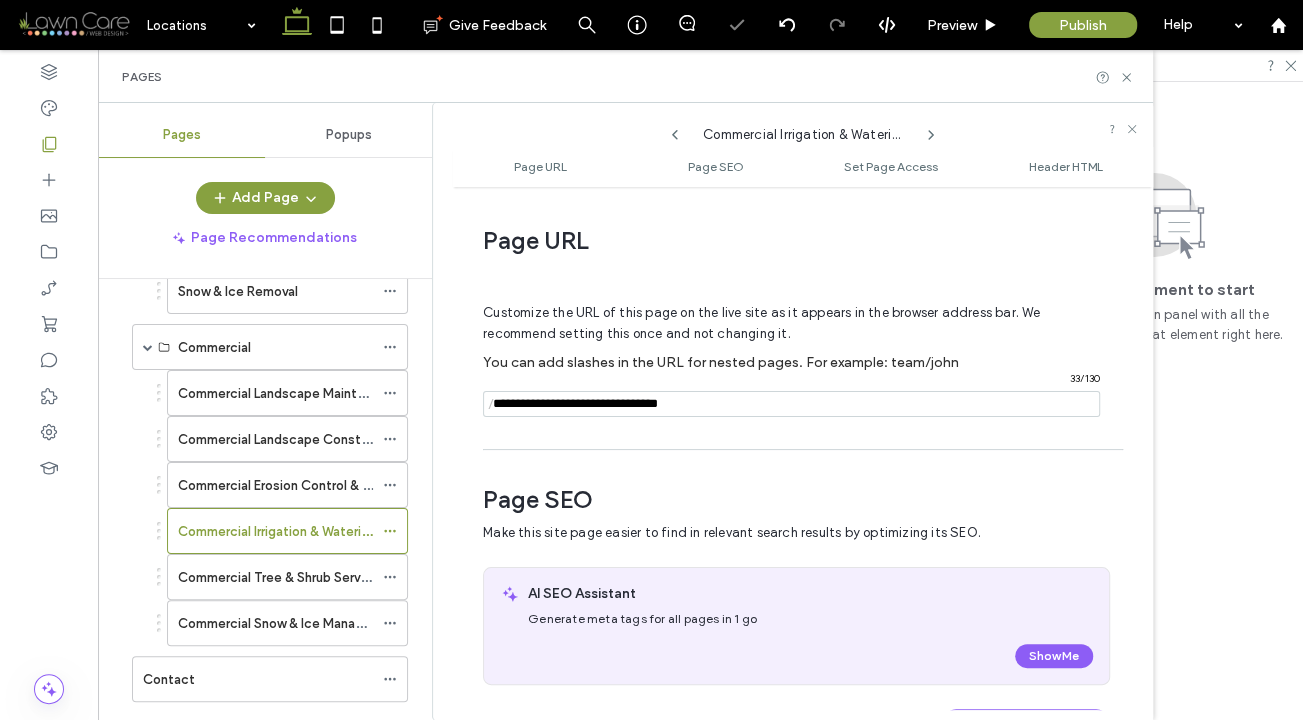 scroll, scrollTop: 282, scrollLeft: 0, axis: vertical 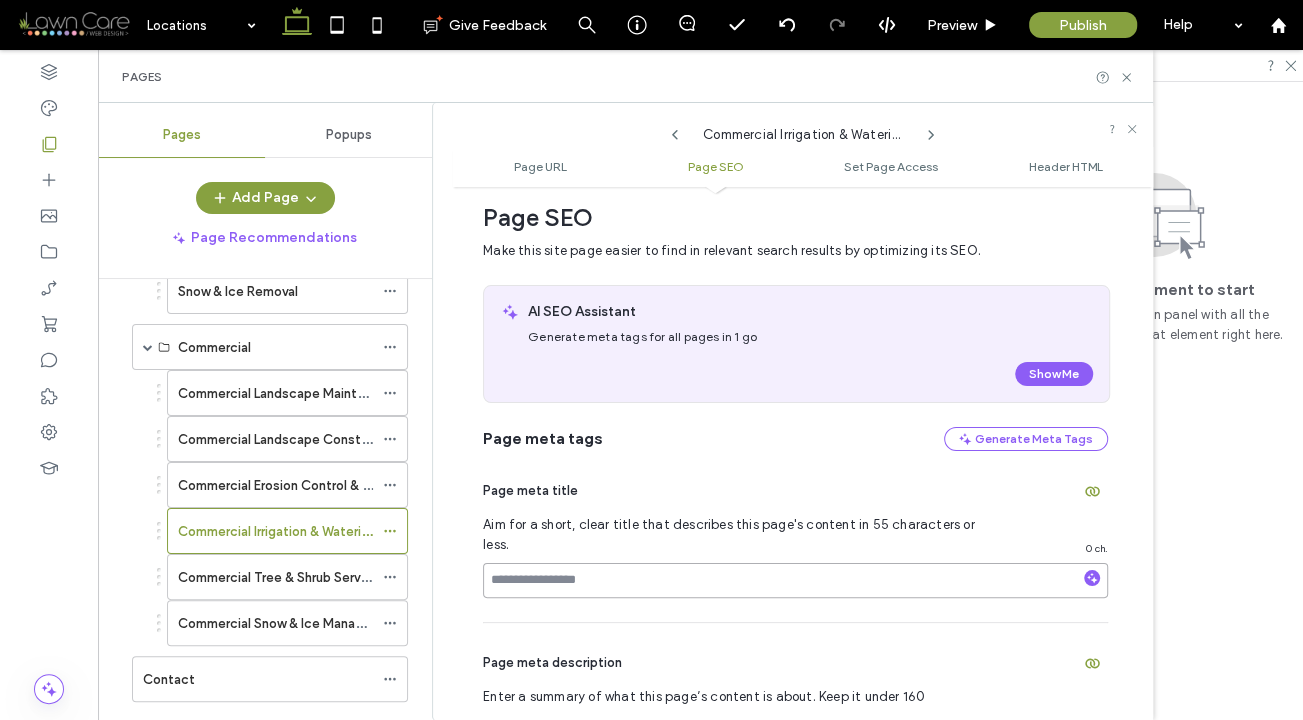 click at bounding box center [795, 580] 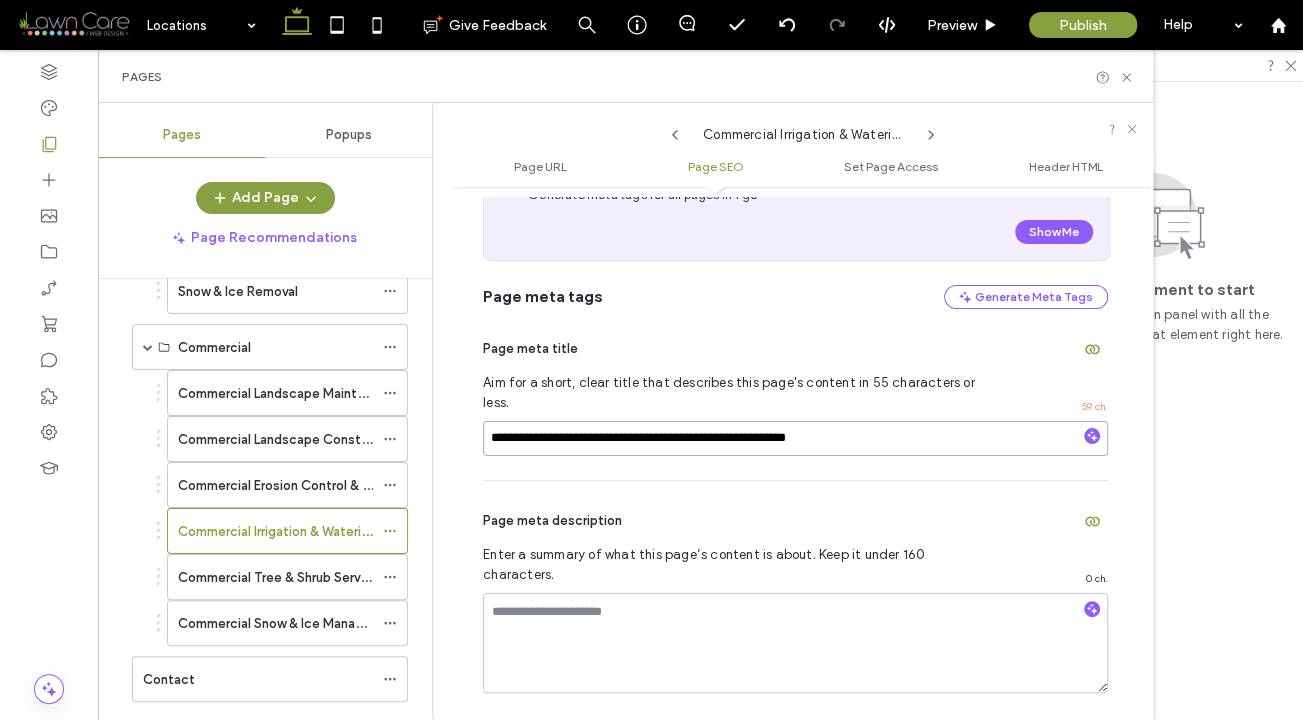 scroll, scrollTop: 430, scrollLeft: 0, axis: vertical 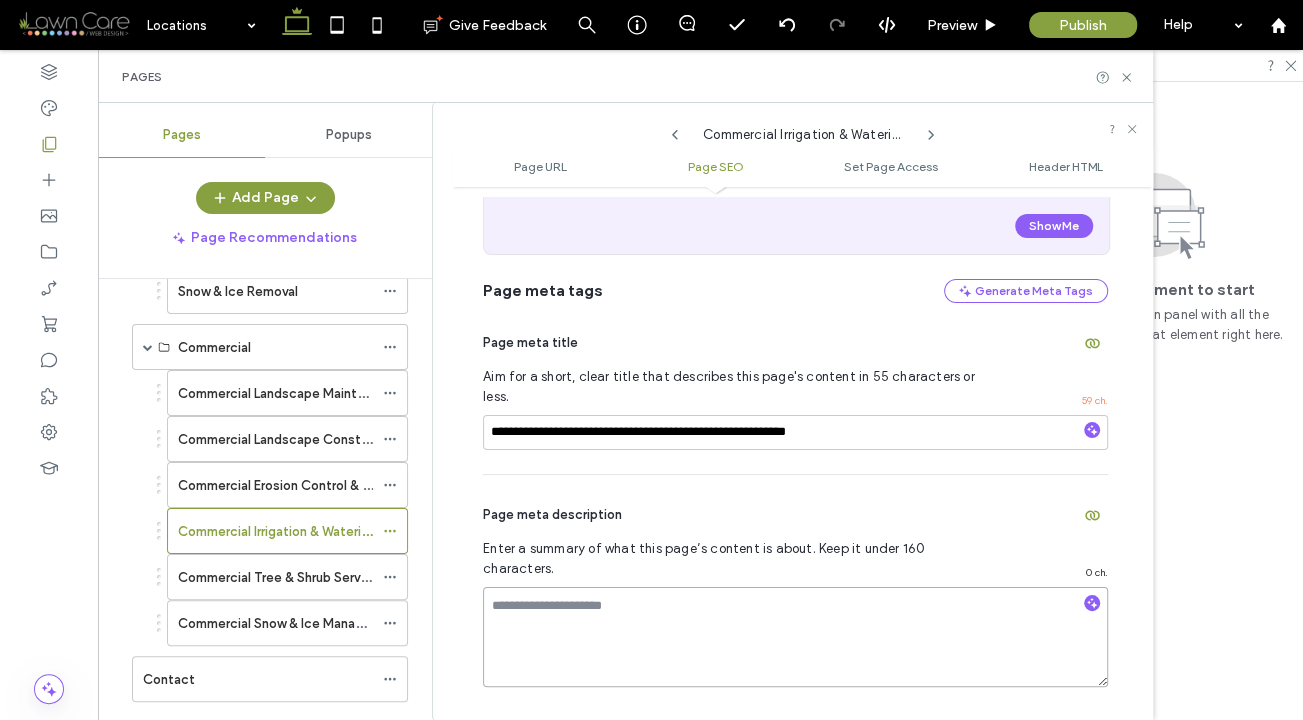 click at bounding box center (795, 637) 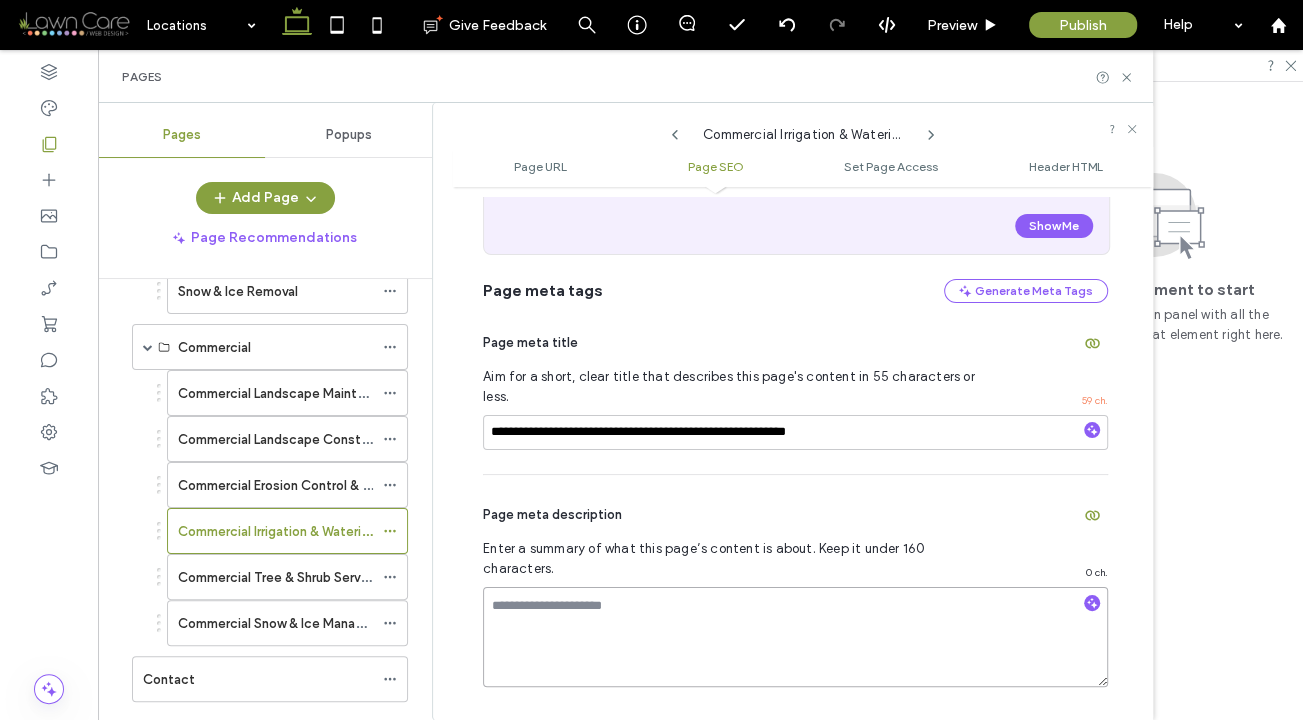 click at bounding box center (795, 637) 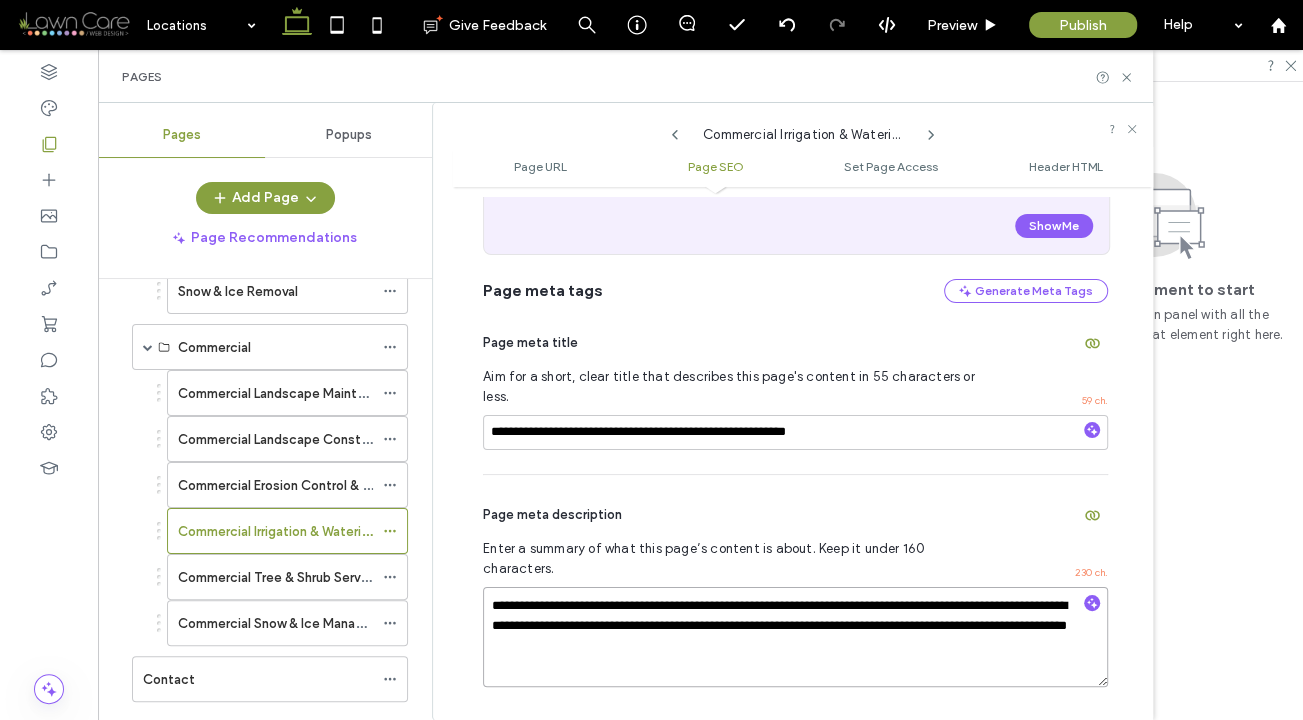 click on "**********" at bounding box center [795, 637] 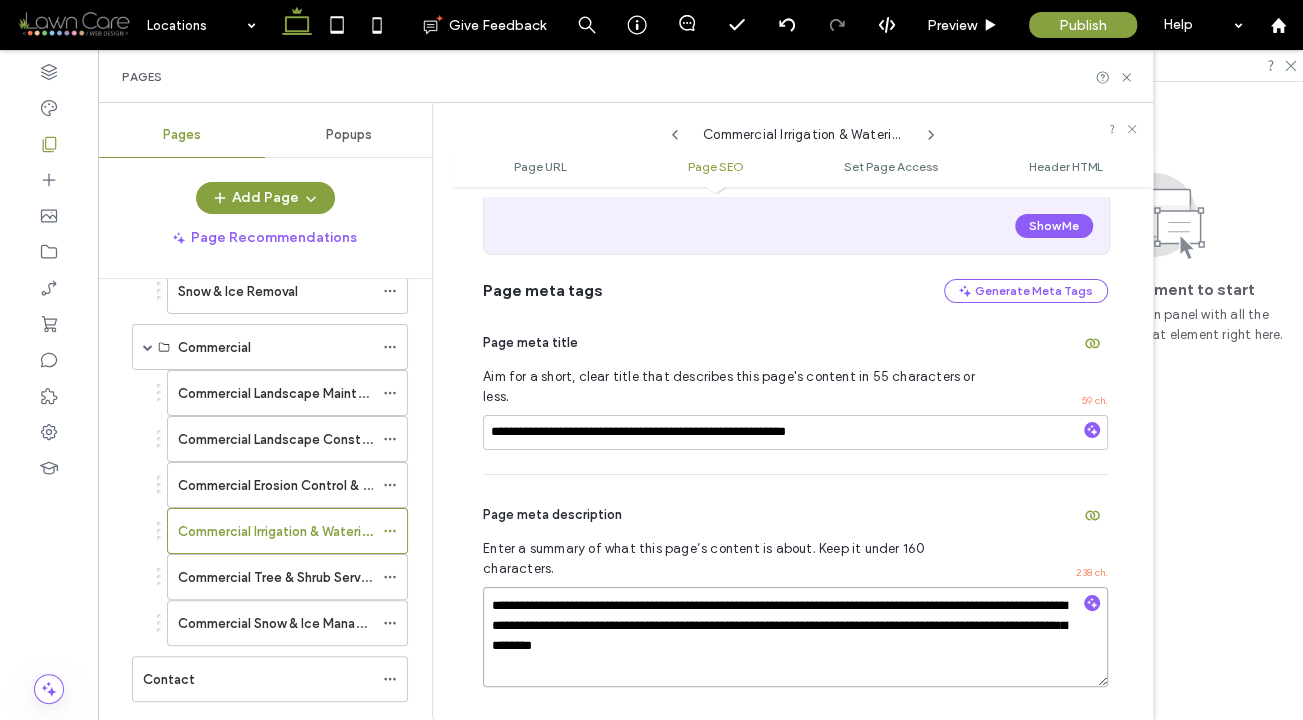 click on "**********" at bounding box center [795, 637] 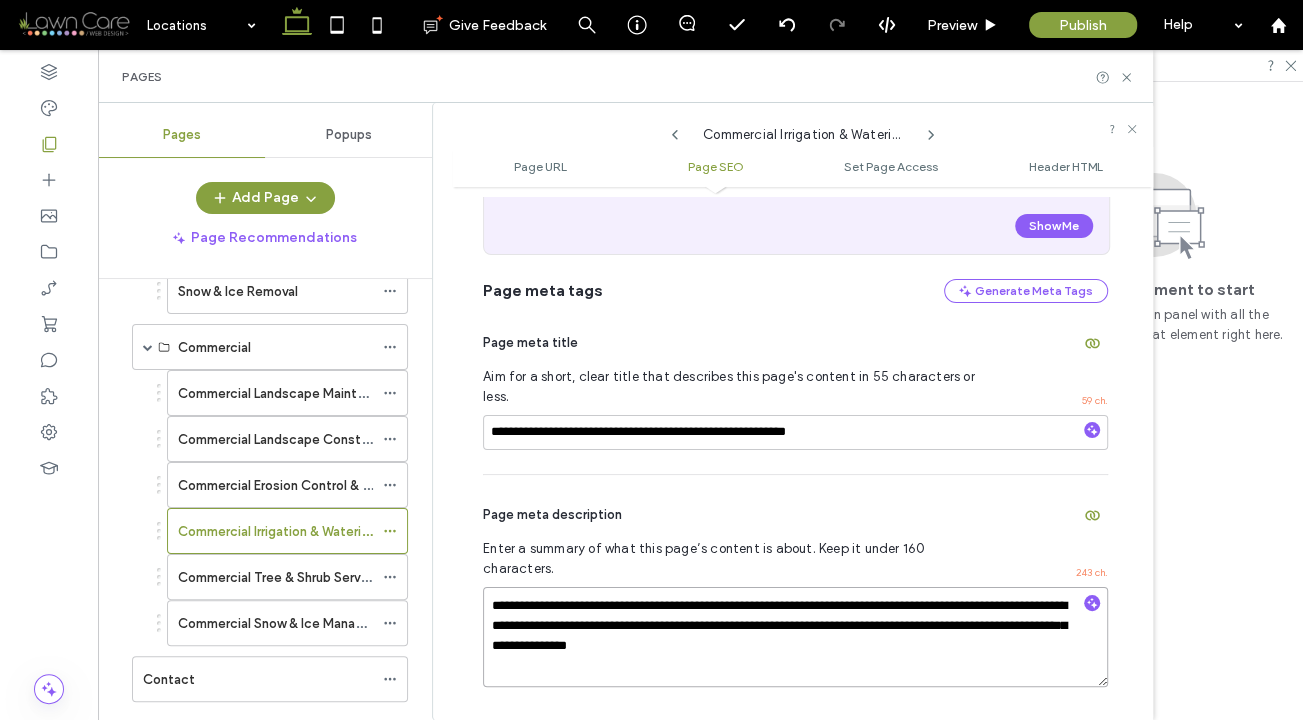 type on "**********" 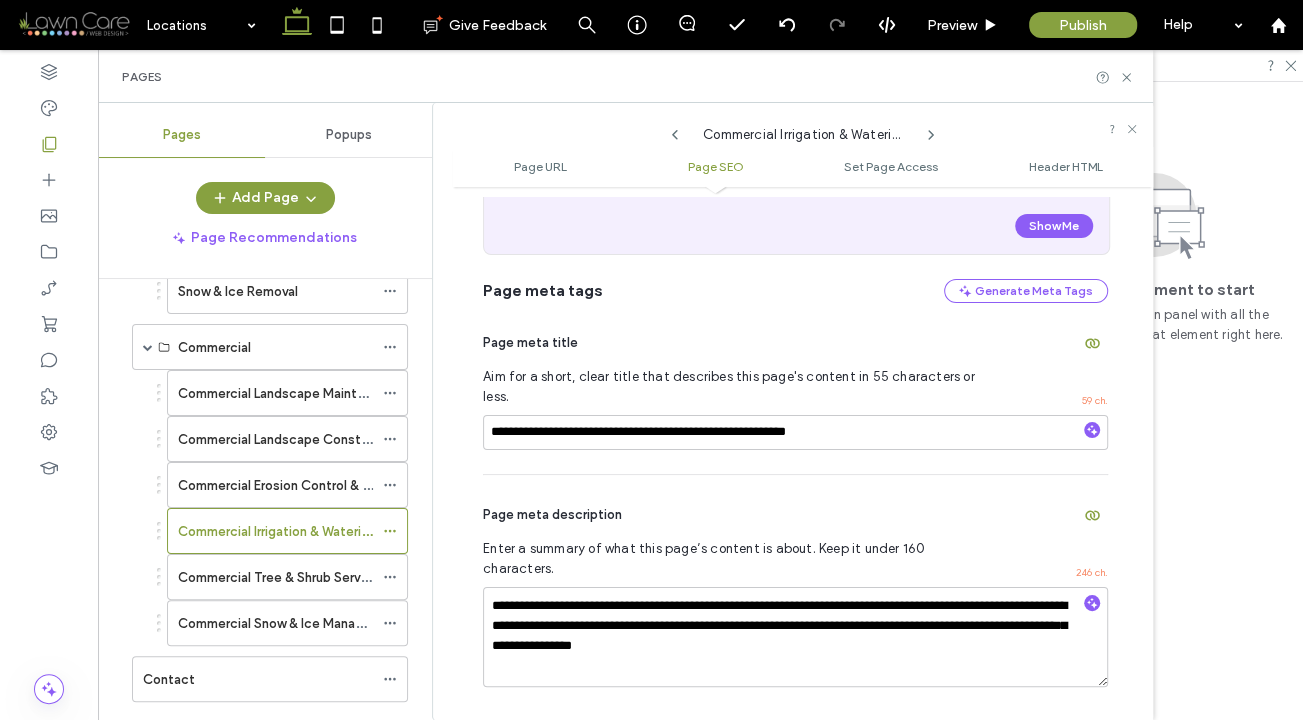 click 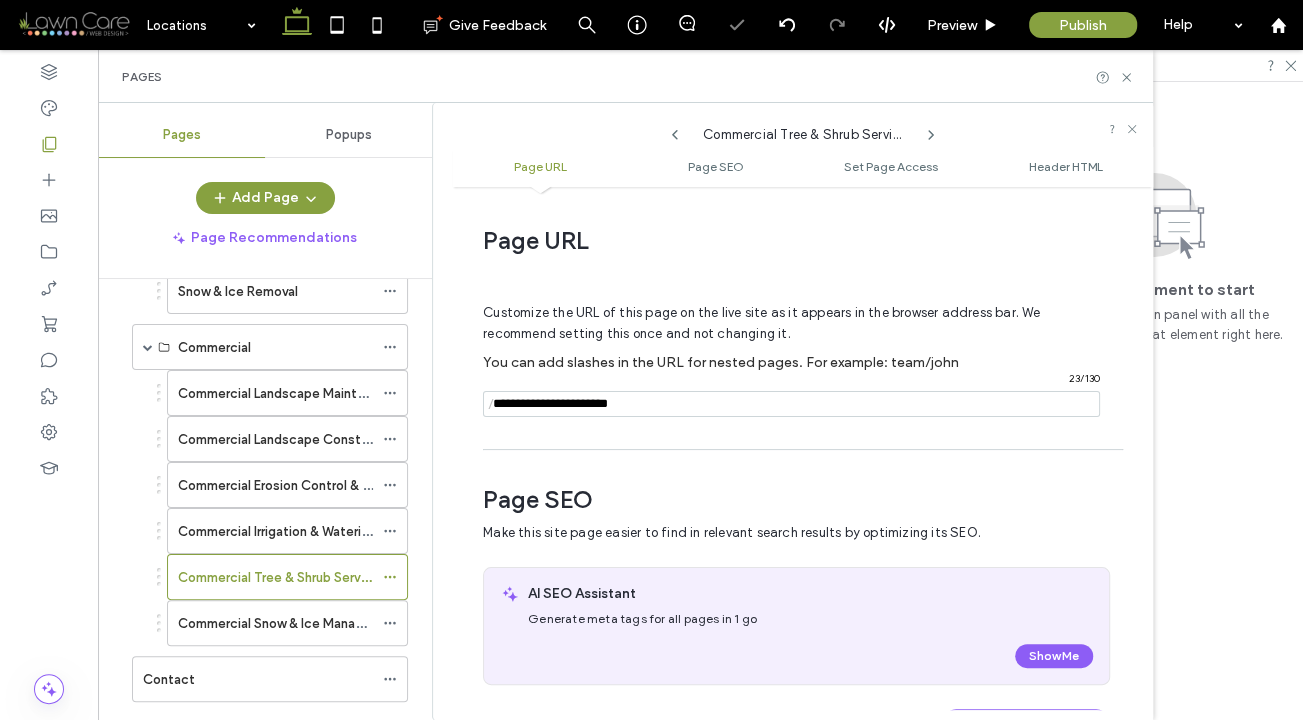 scroll, scrollTop: 282, scrollLeft: 0, axis: vertical 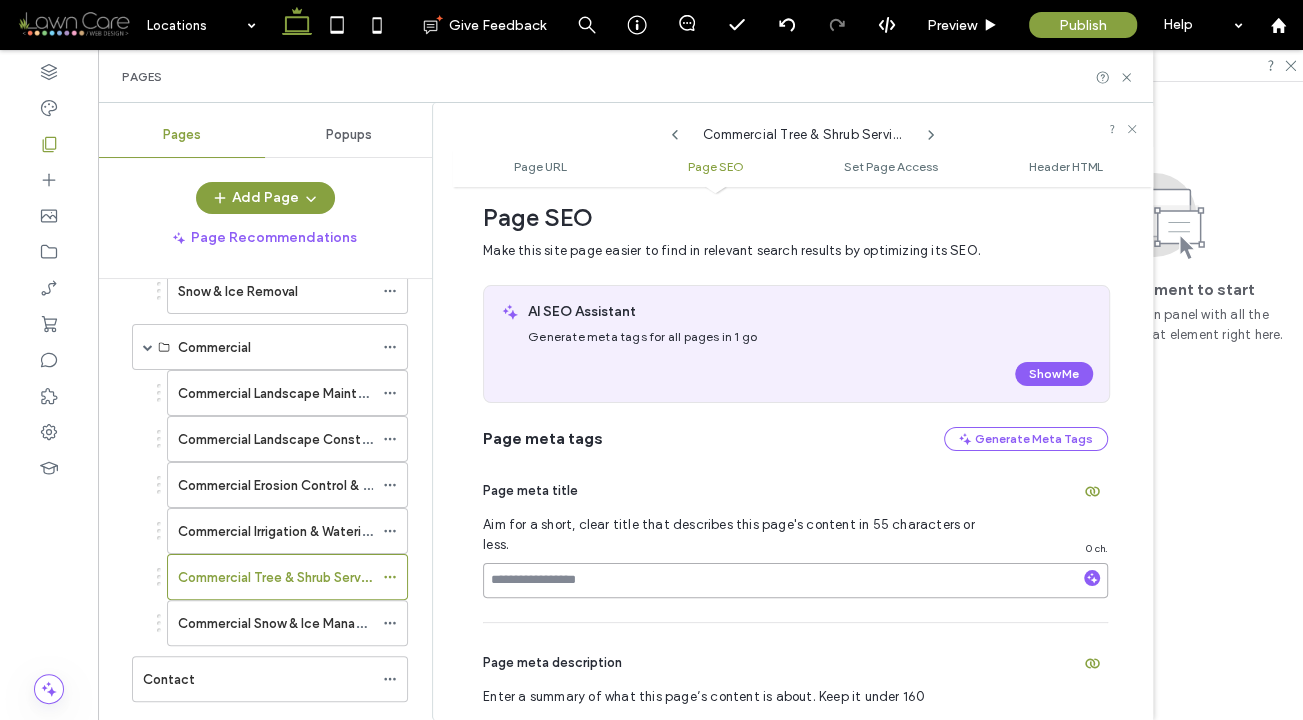 click at bounding box center (795, 580) 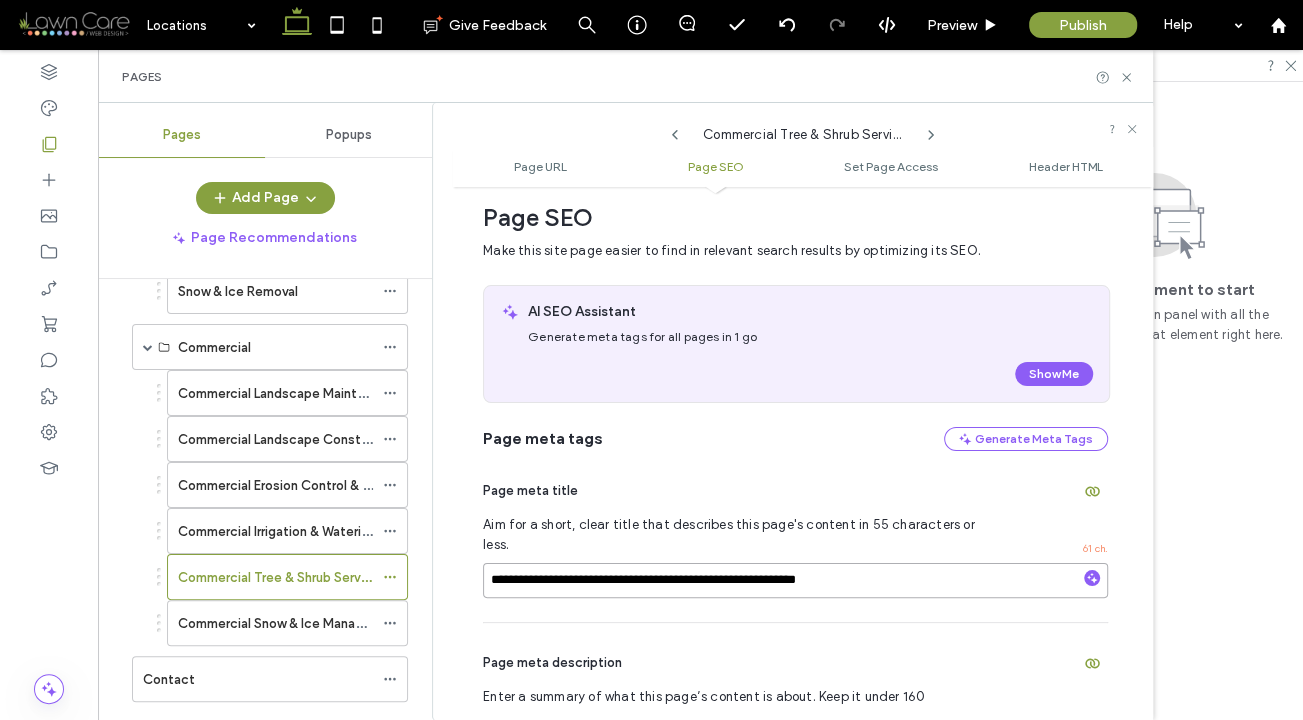 click on "**********" at bounding box center (795, 580) 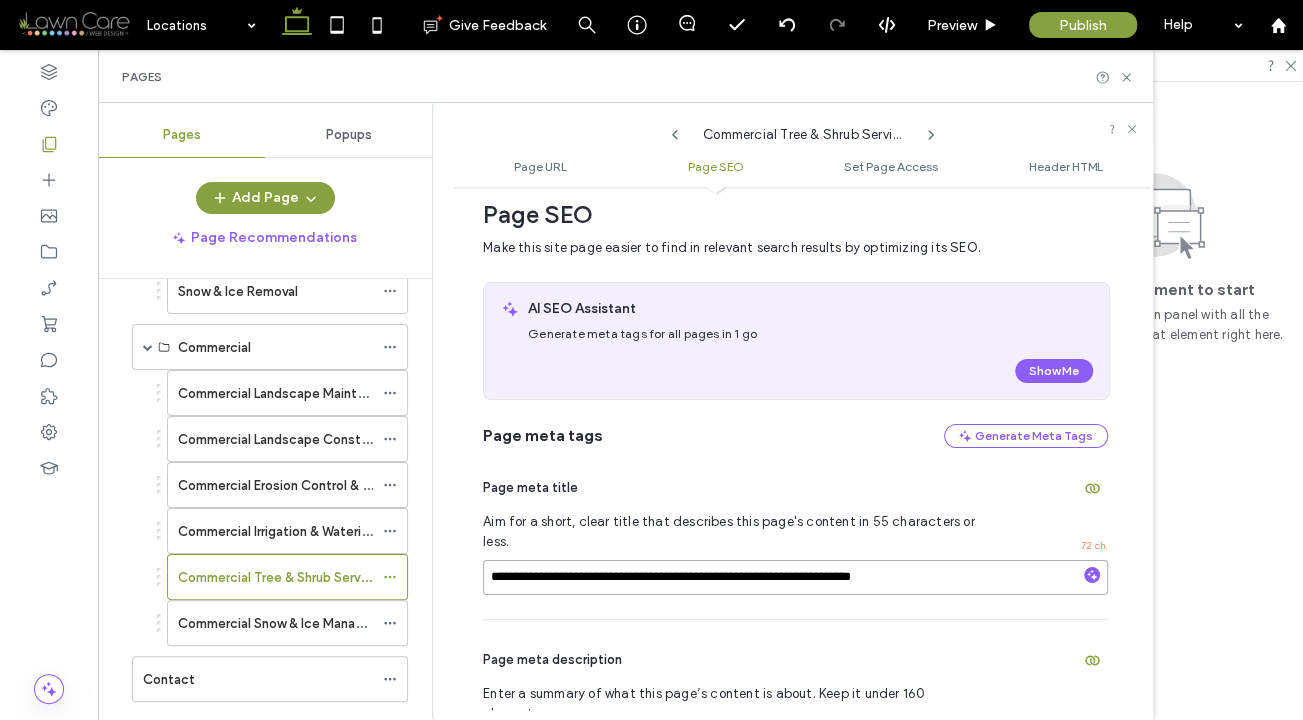 scroll, scrollTop: 286, scrollLeft: 0, axis: vertical 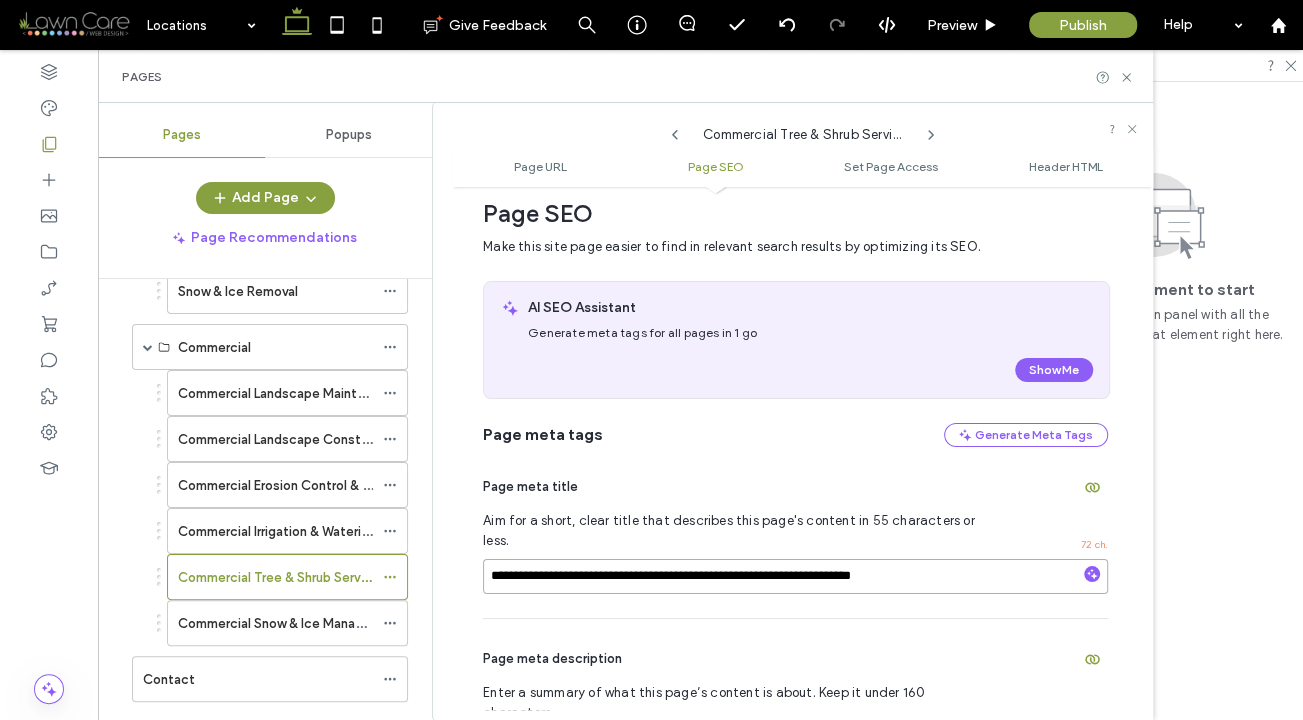 click on "**********" at bounding box center [795, 576] 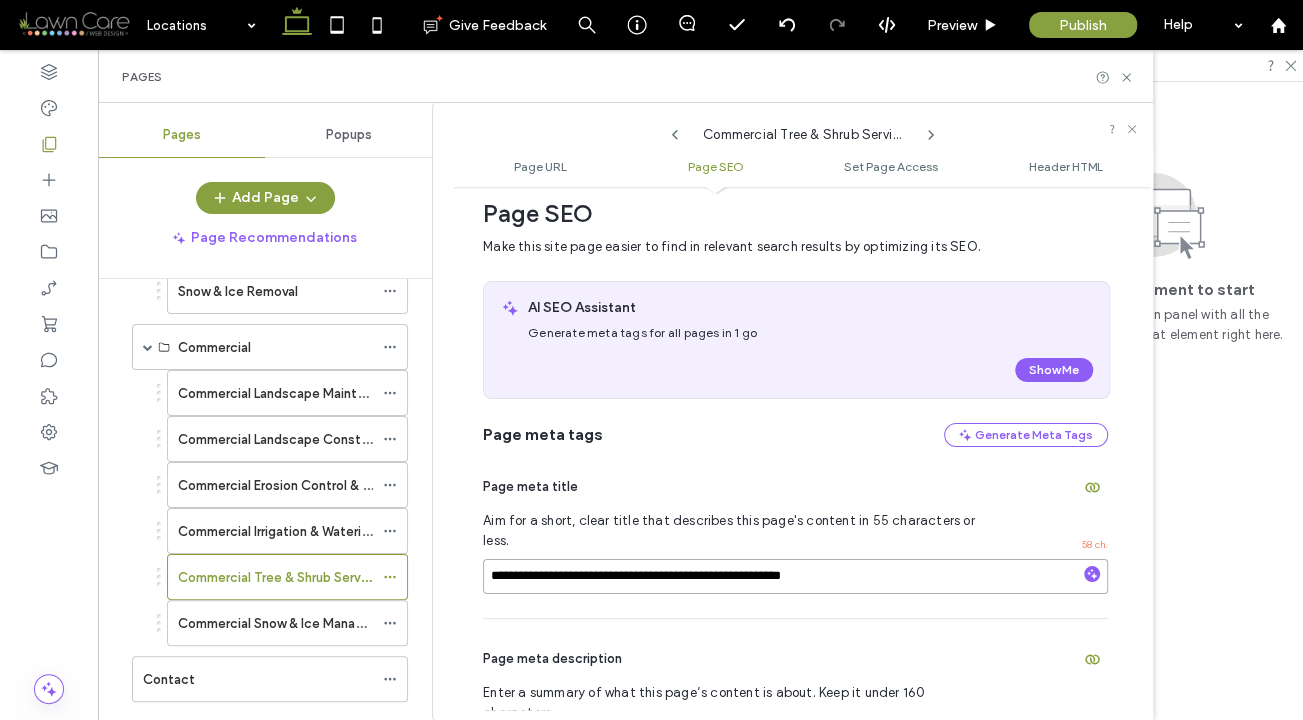 type on "**********" 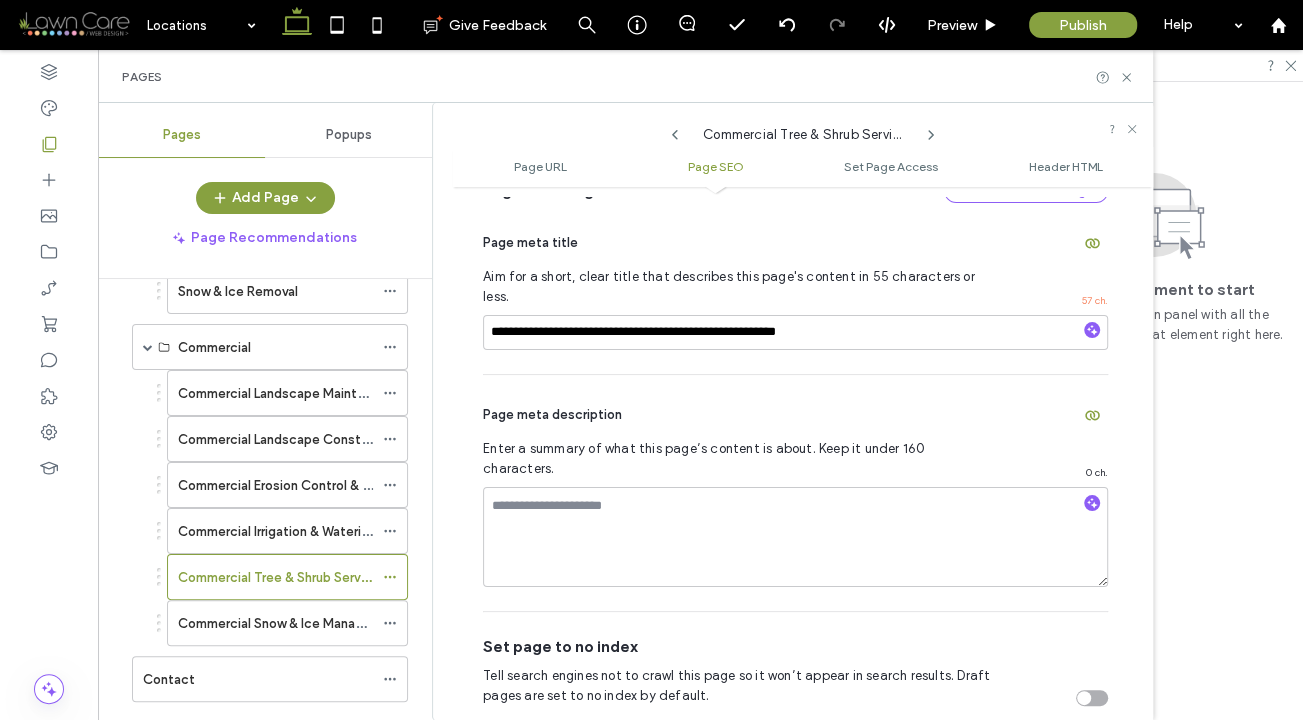 scroll, scrollTop: 604, scrollLeft: 0, axis: vertical 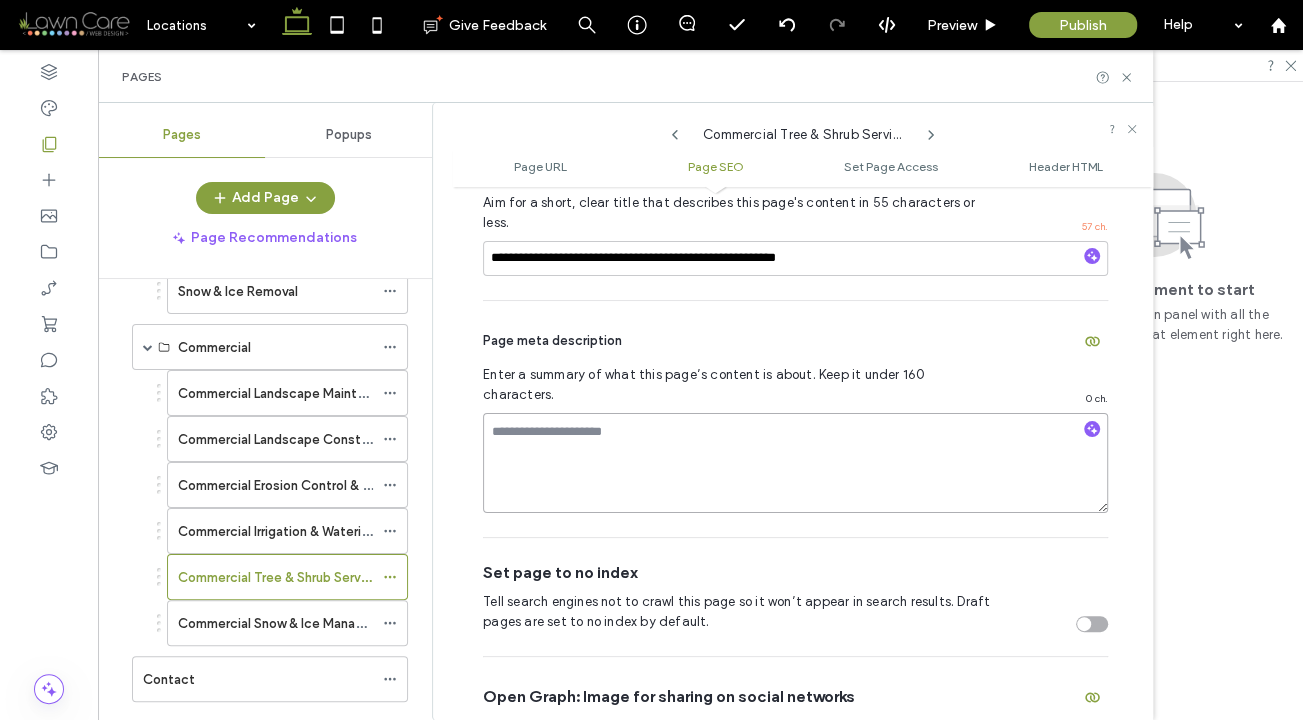 click at bounding box center (795, 463) 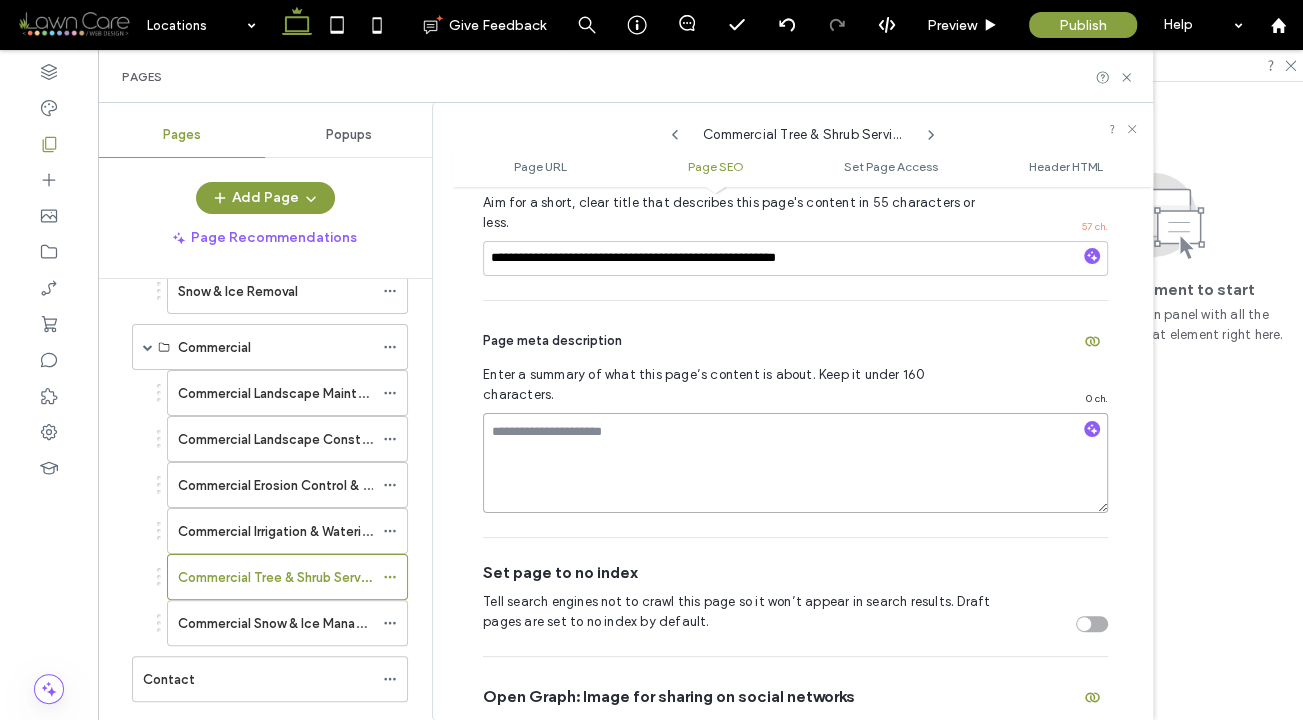 paste on "**********" 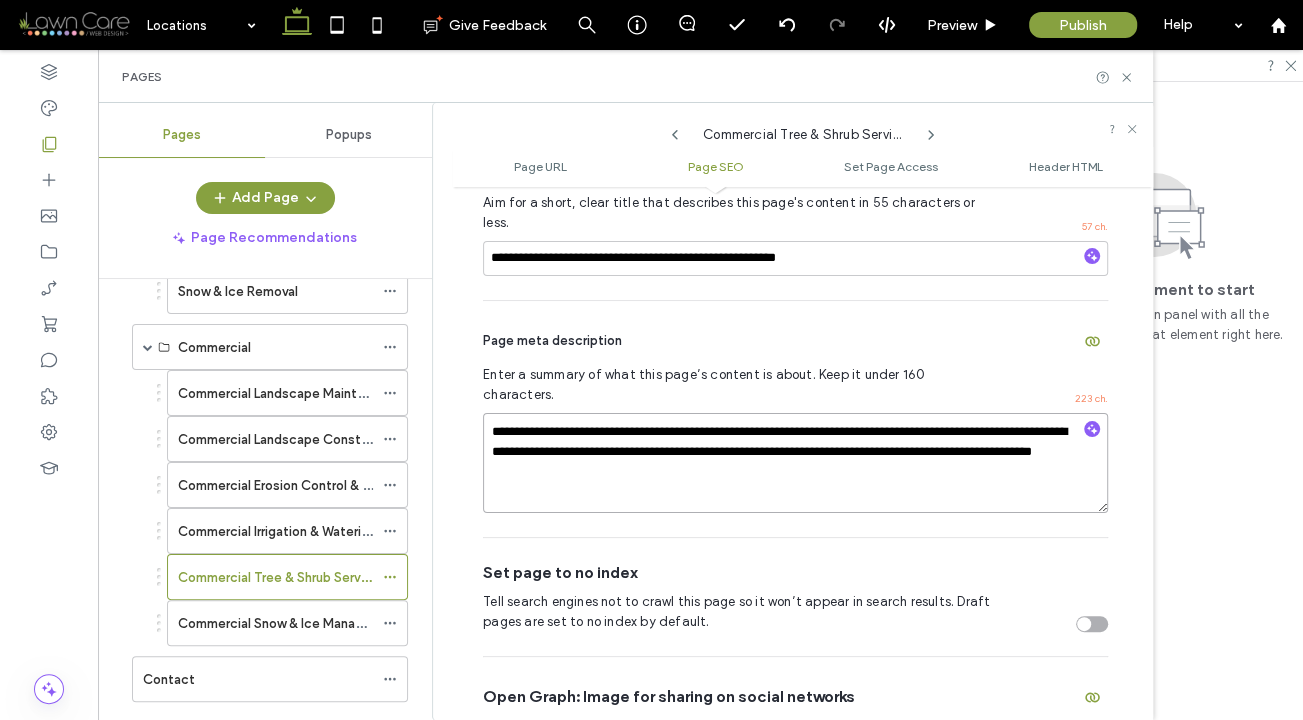 click on "**********" at bounding box center [795, 463] 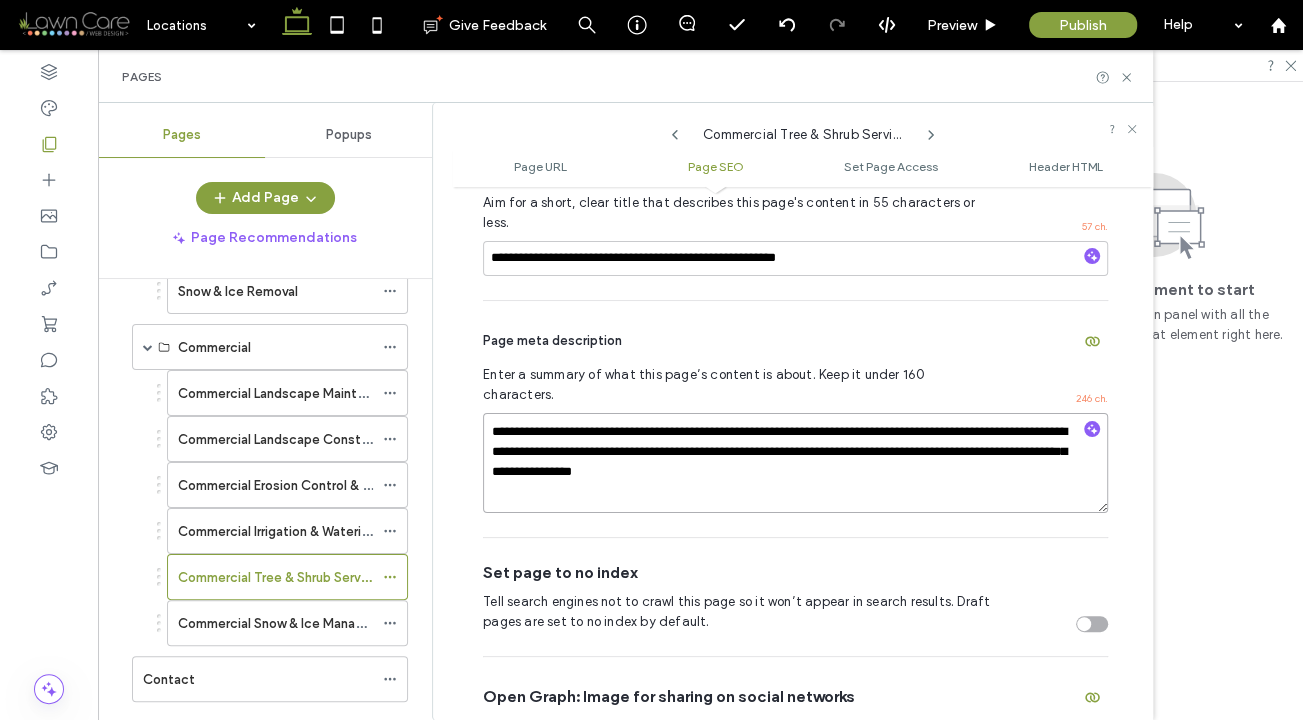 click on "**********" at bounding box center [795, 463] 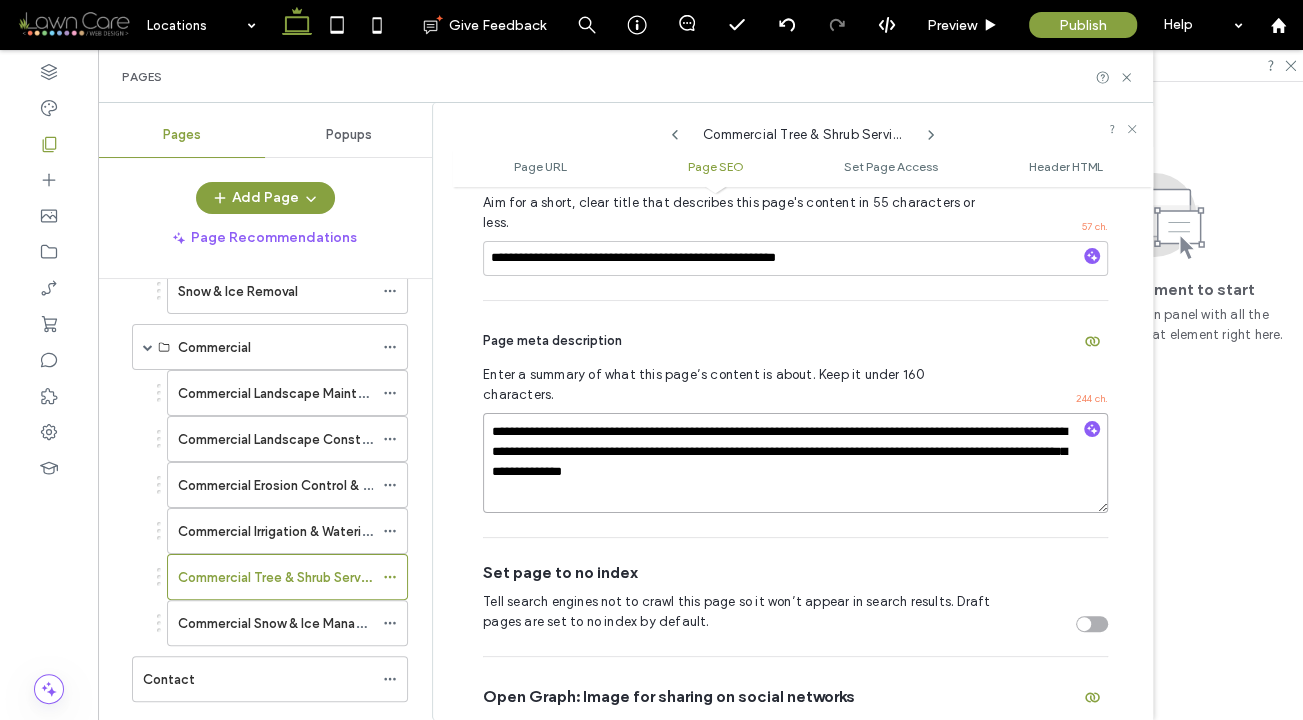click on "**********" at bounding box center (795, 463) 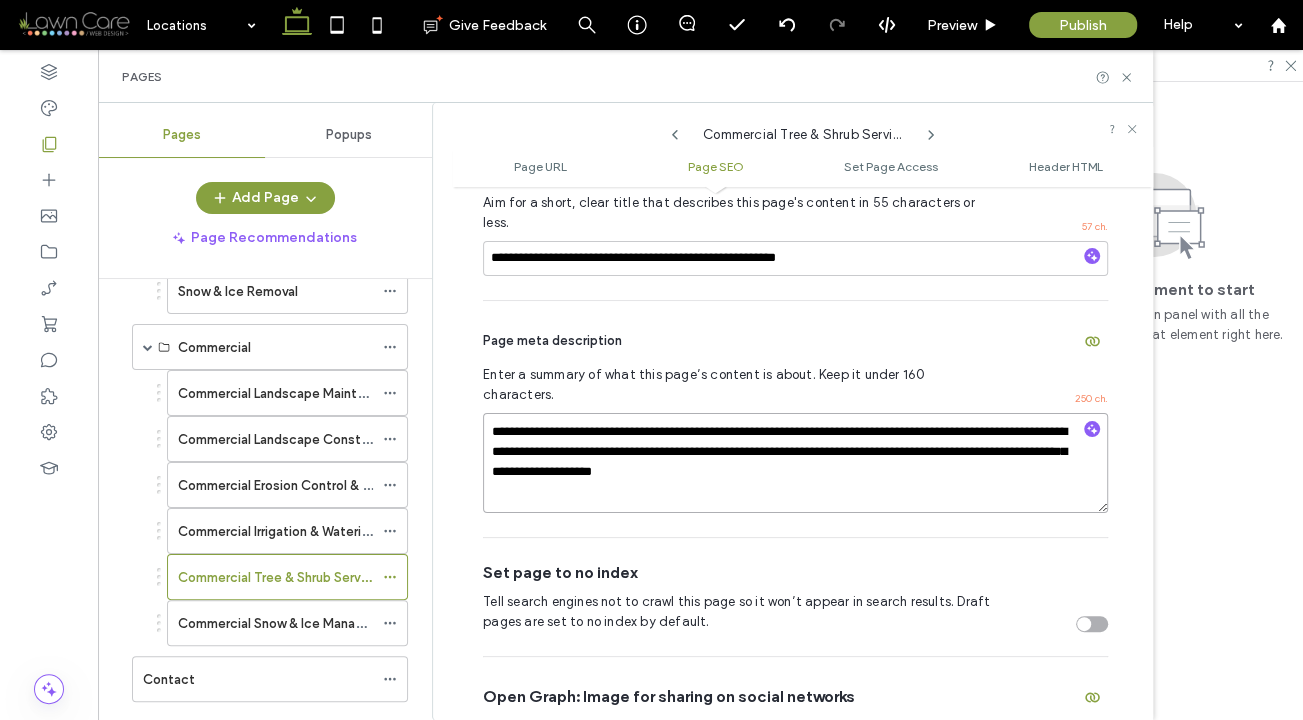 click on "**********" at bounding box center (795, 463) 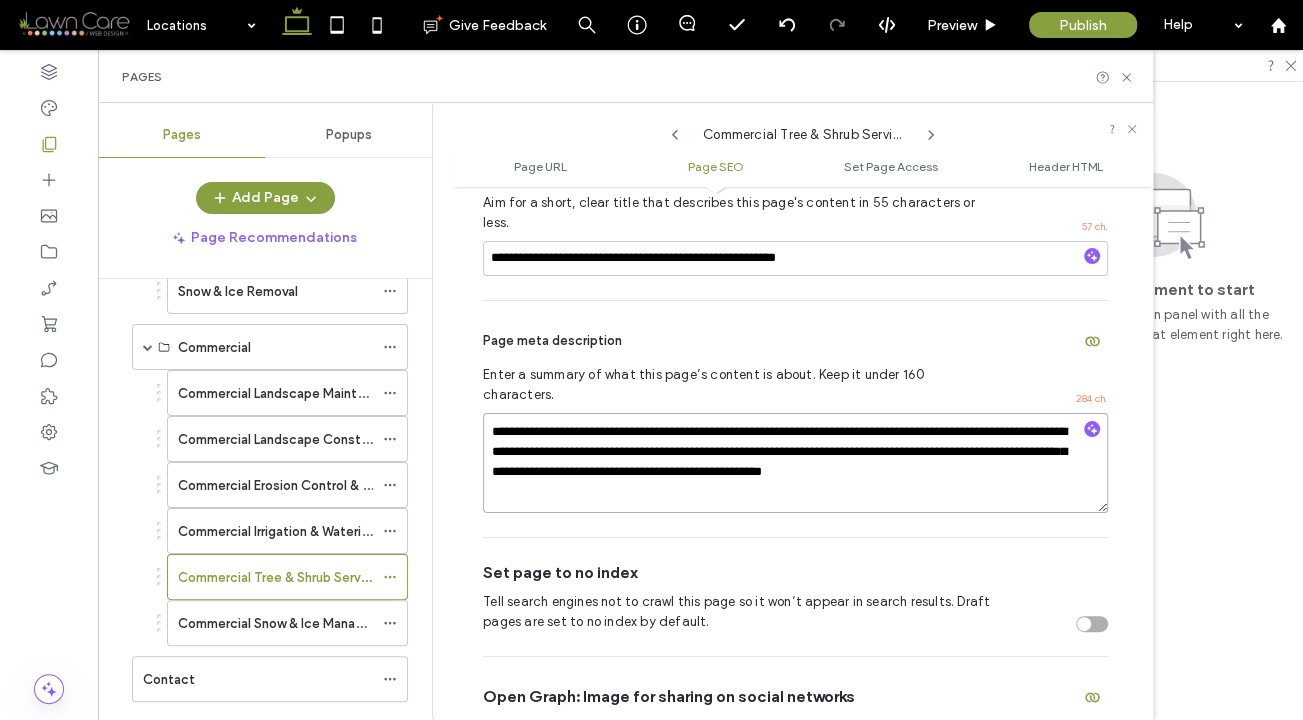 type on "**********" 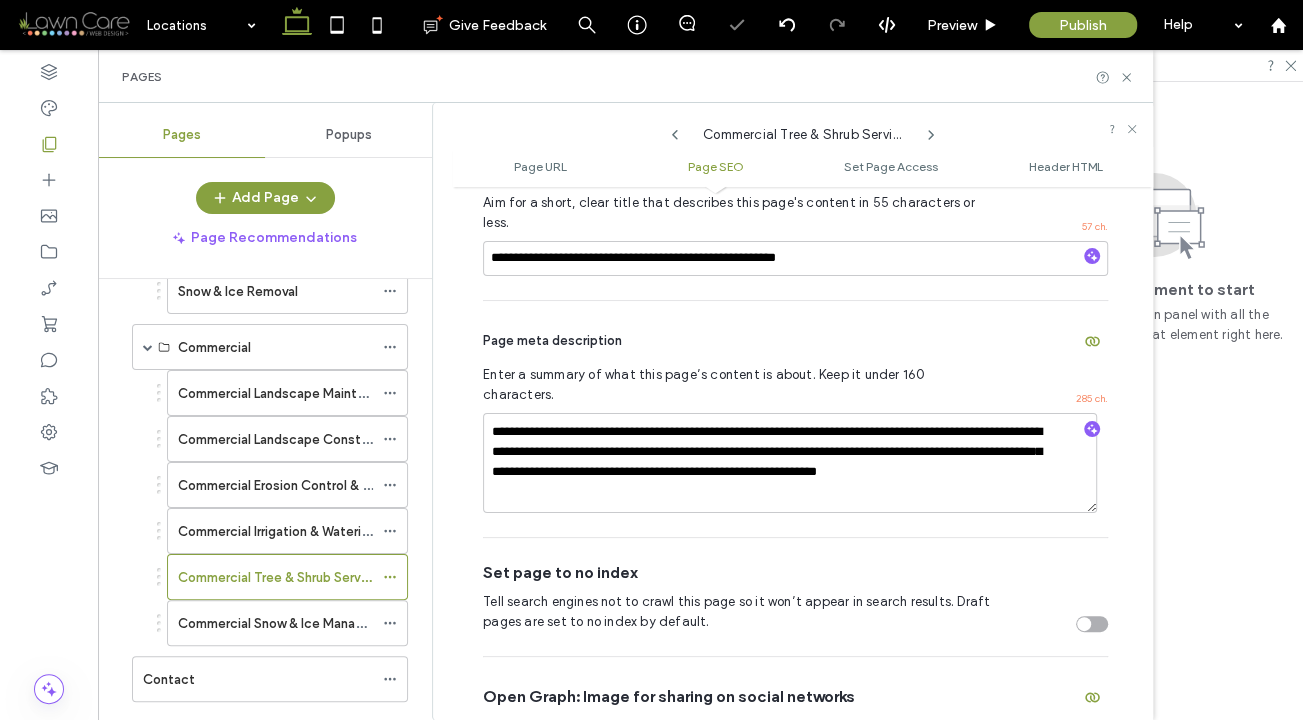 click 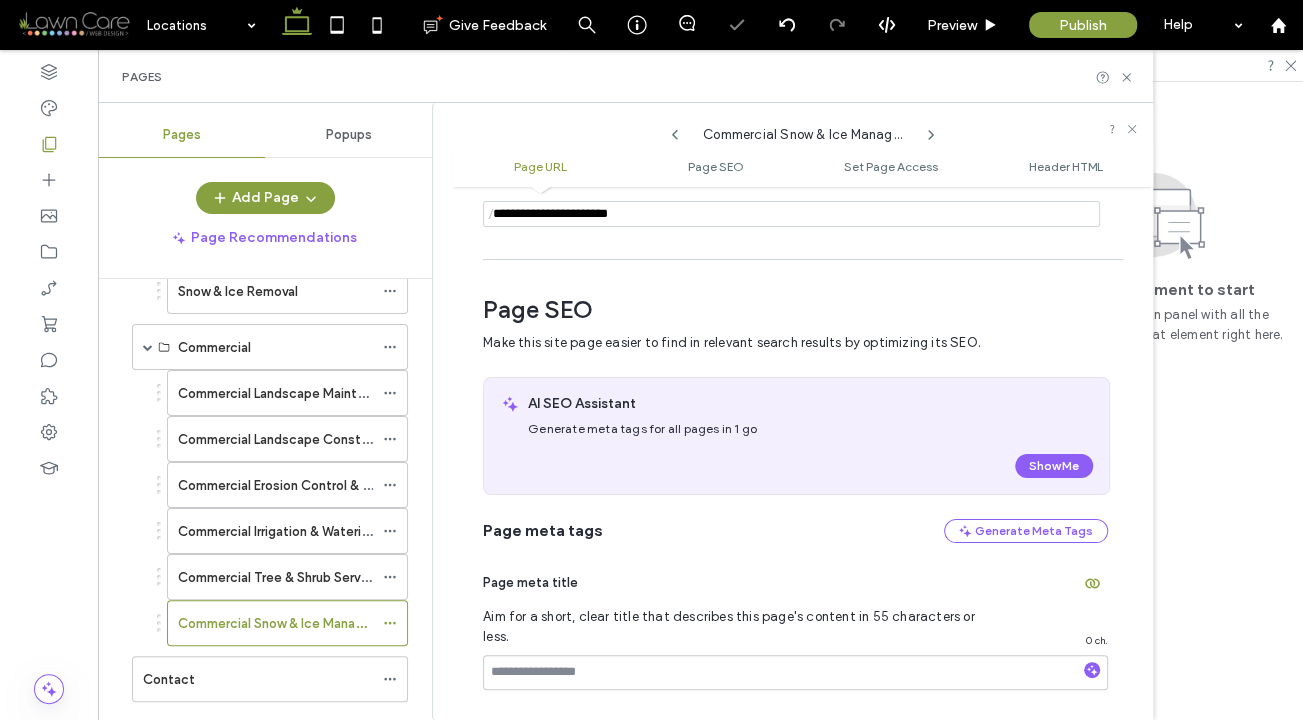 scroll, scrollTop: 282, scrollLeft: 0, axis: vertical 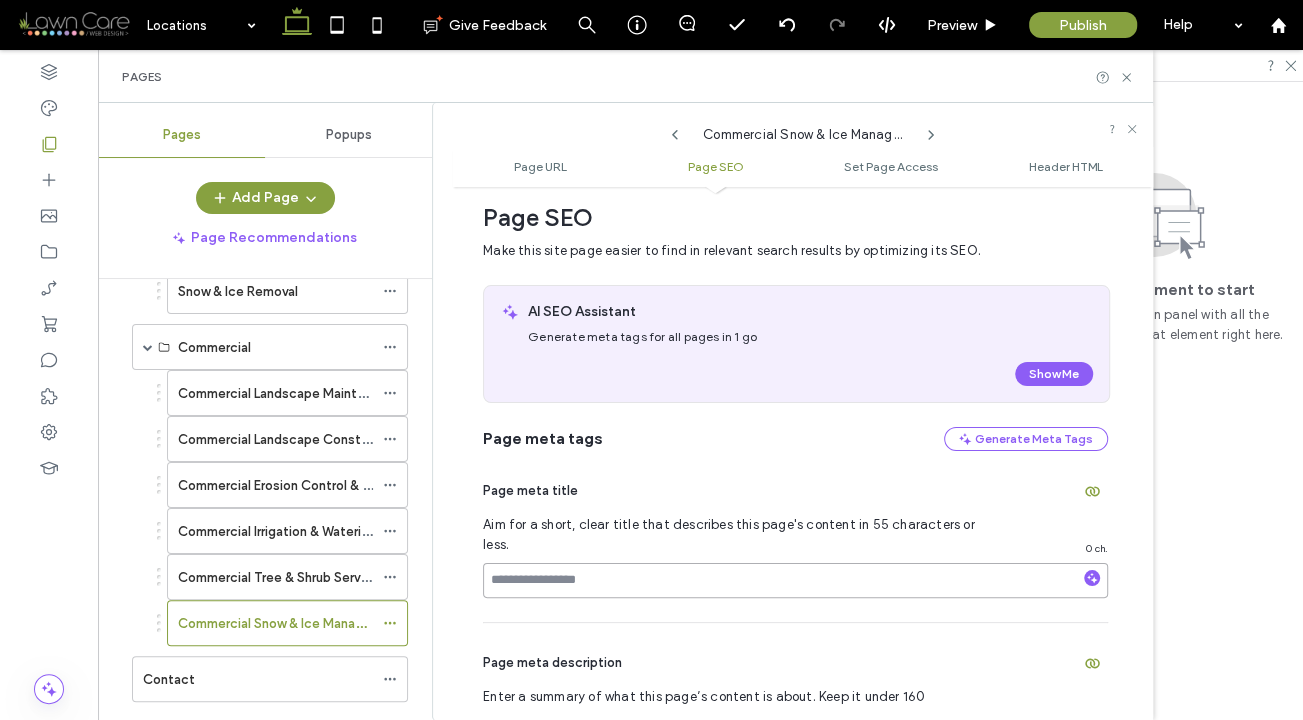 click at bounding box center (795, 580) 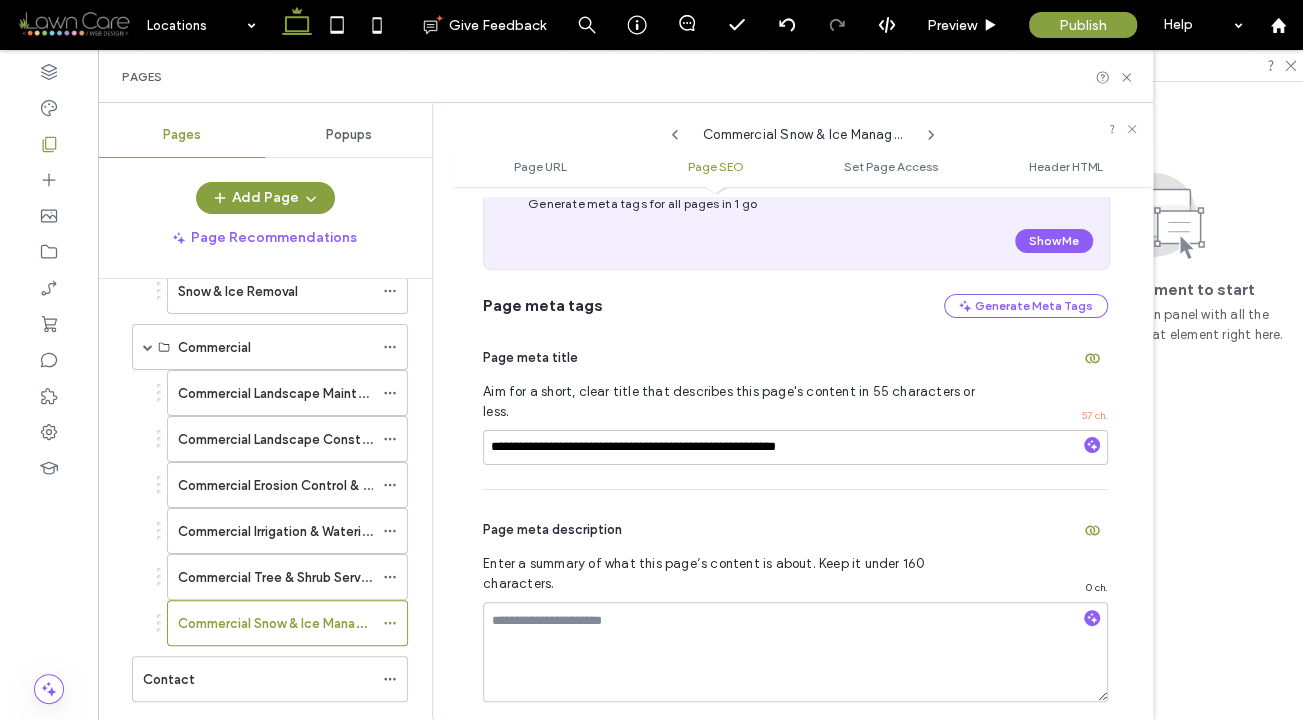 scroll, scrollTop: 428, scrollLeft: 0, axis: vertical 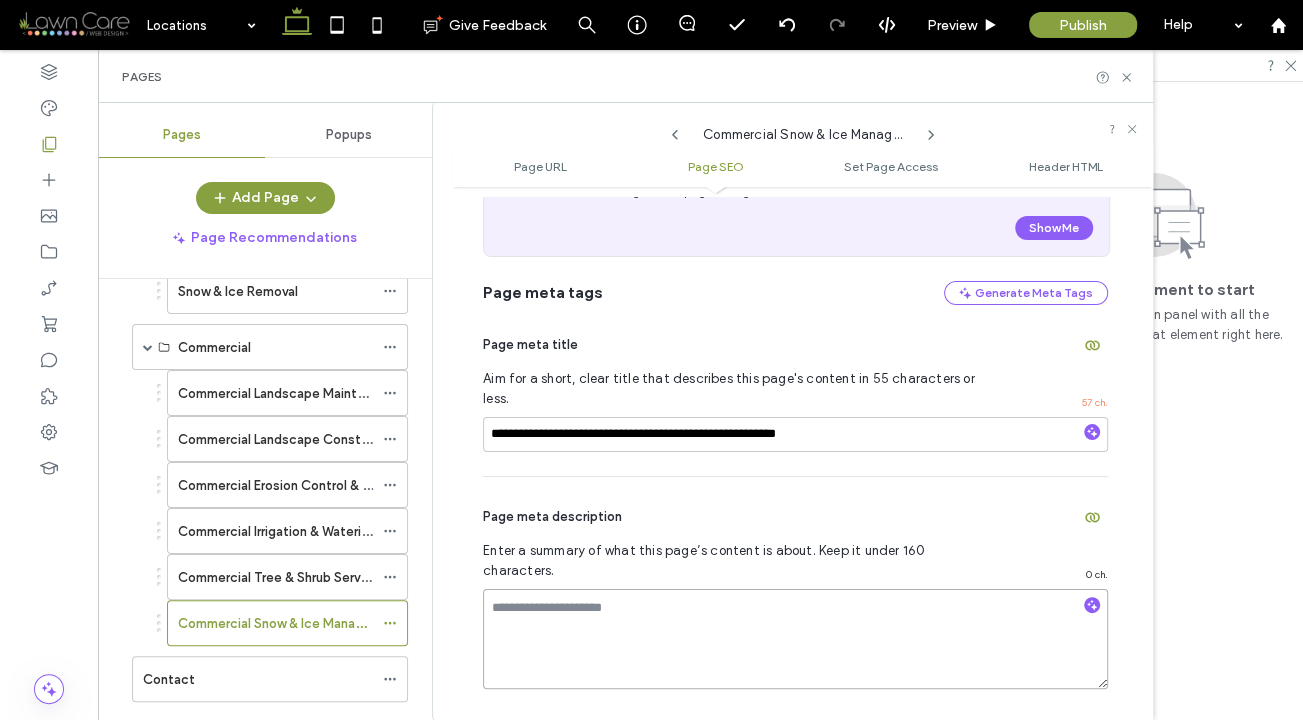 click at bounding box center [795, 639] 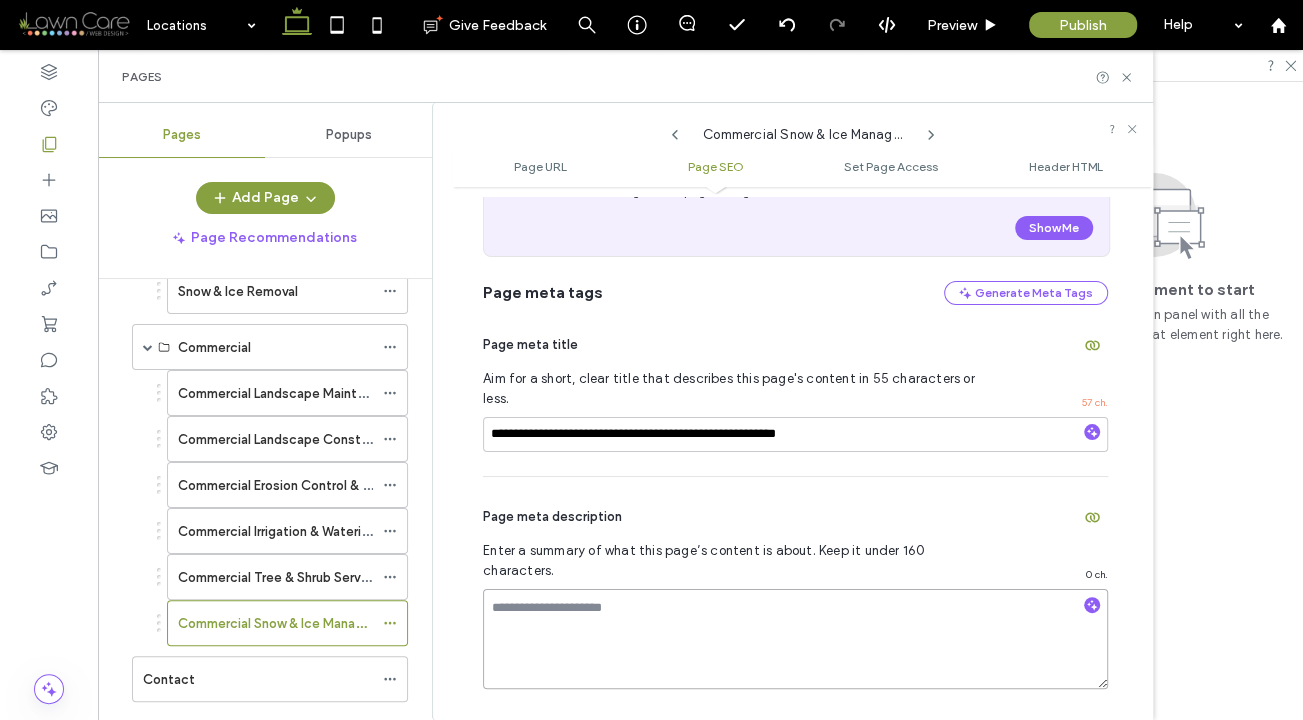 paste on "**********" 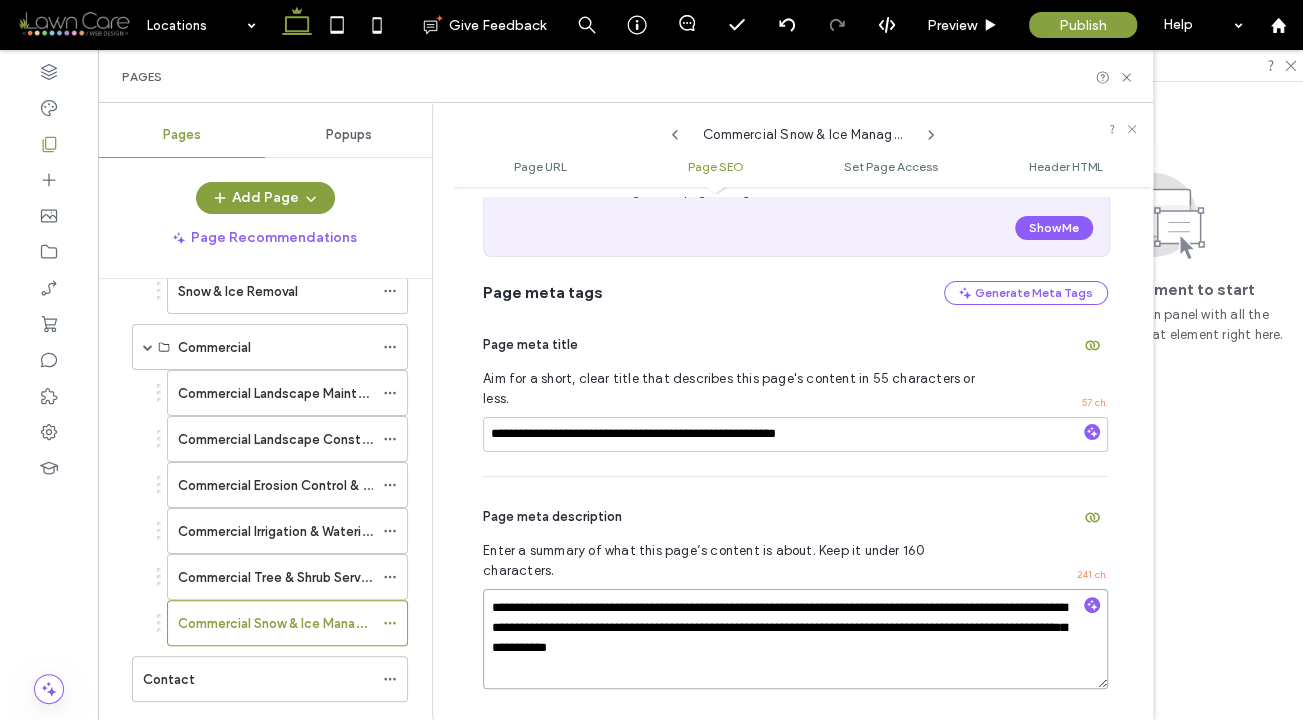 click on "**********" at bounding box center [795, 639] 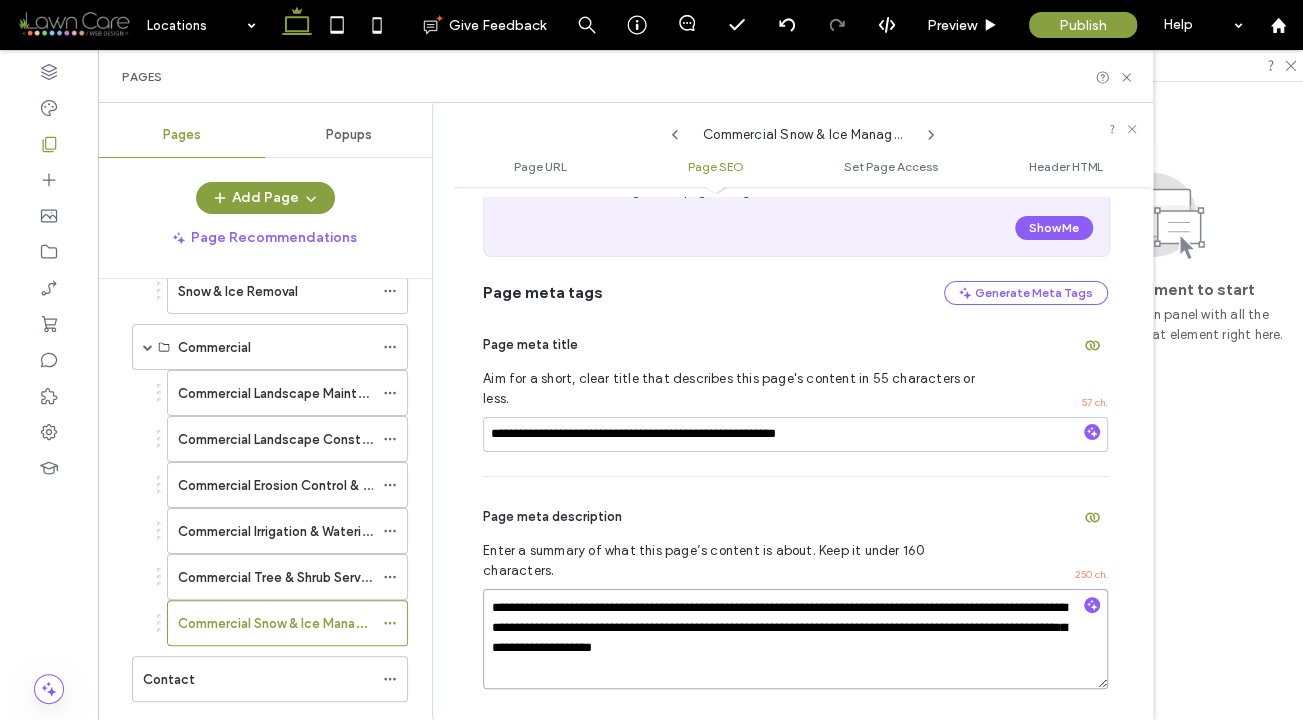 click on "**********" at bounding box center (795, 639) 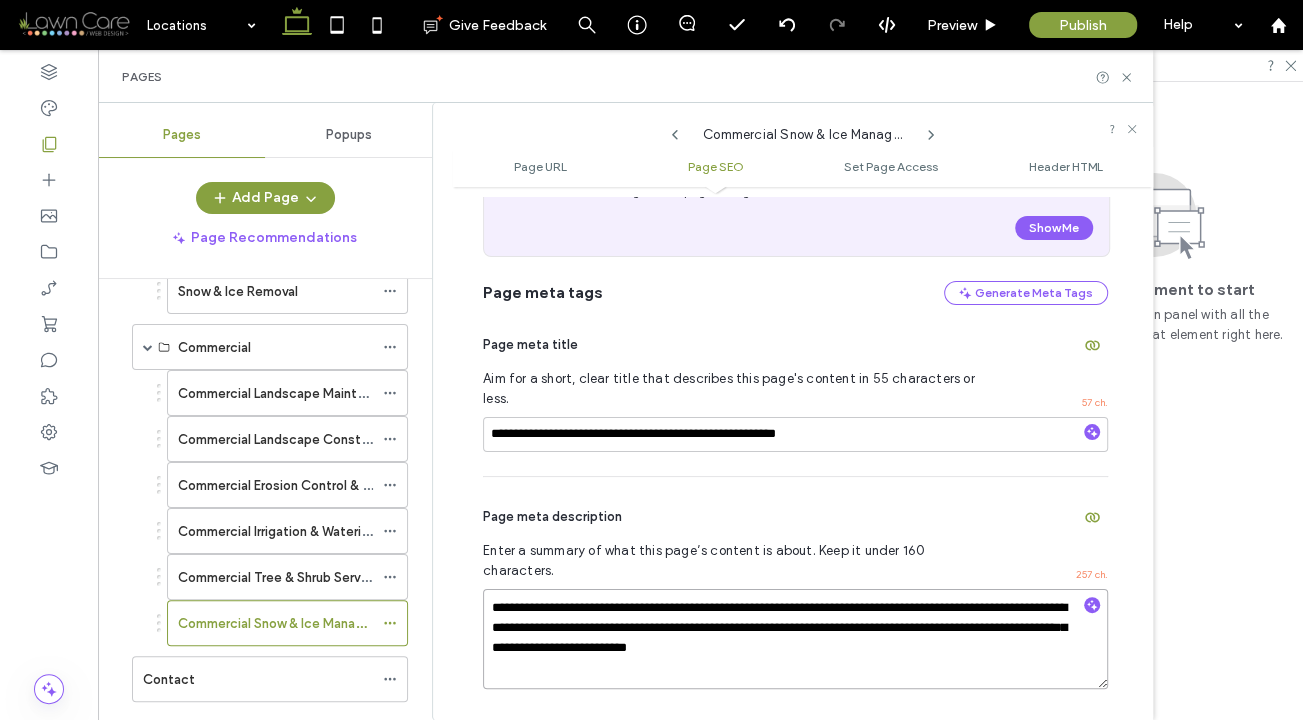 click on "**********" at bounding box center (795, 639) 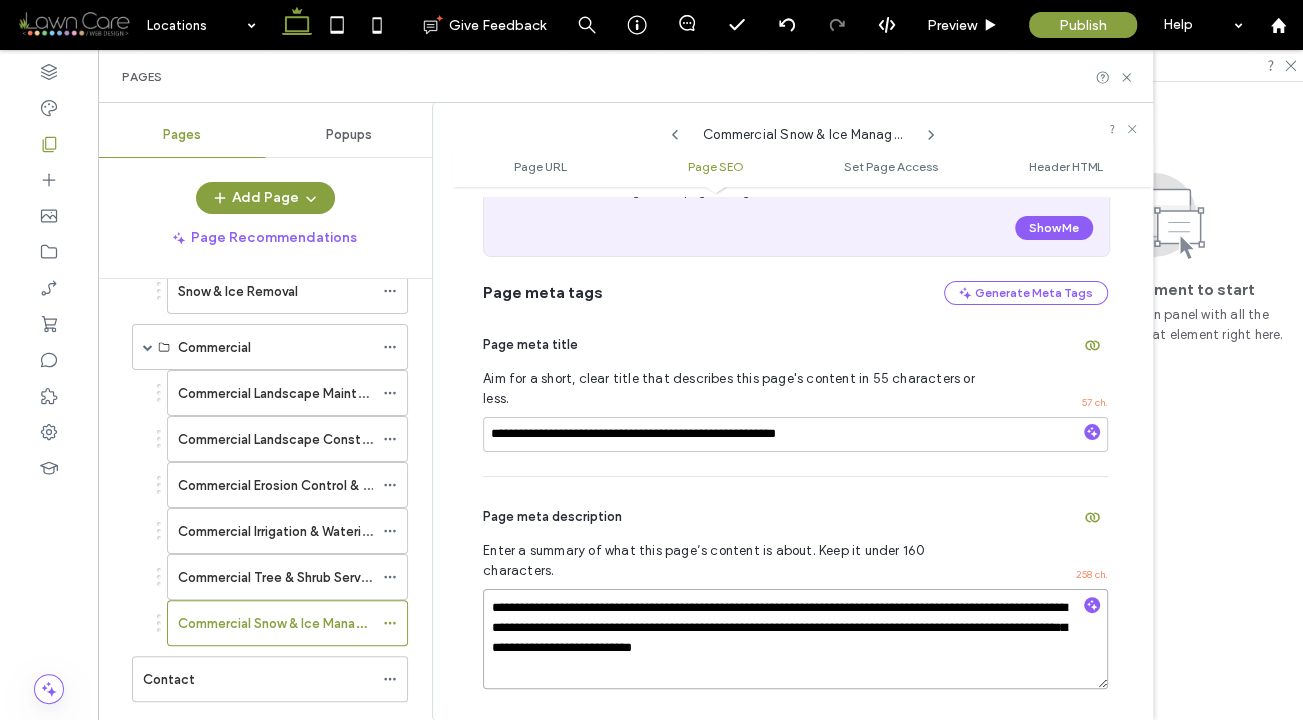 click on "**********" at bounding box center (795, 639) 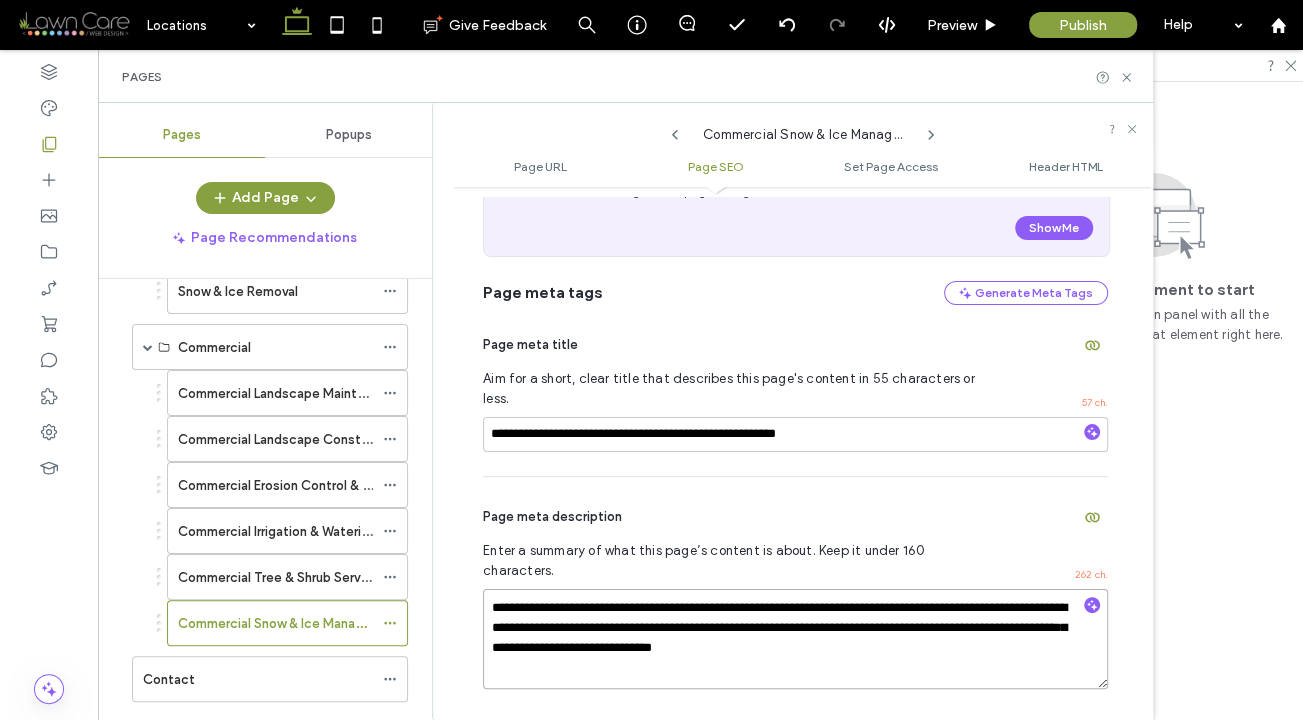 type on "**********" 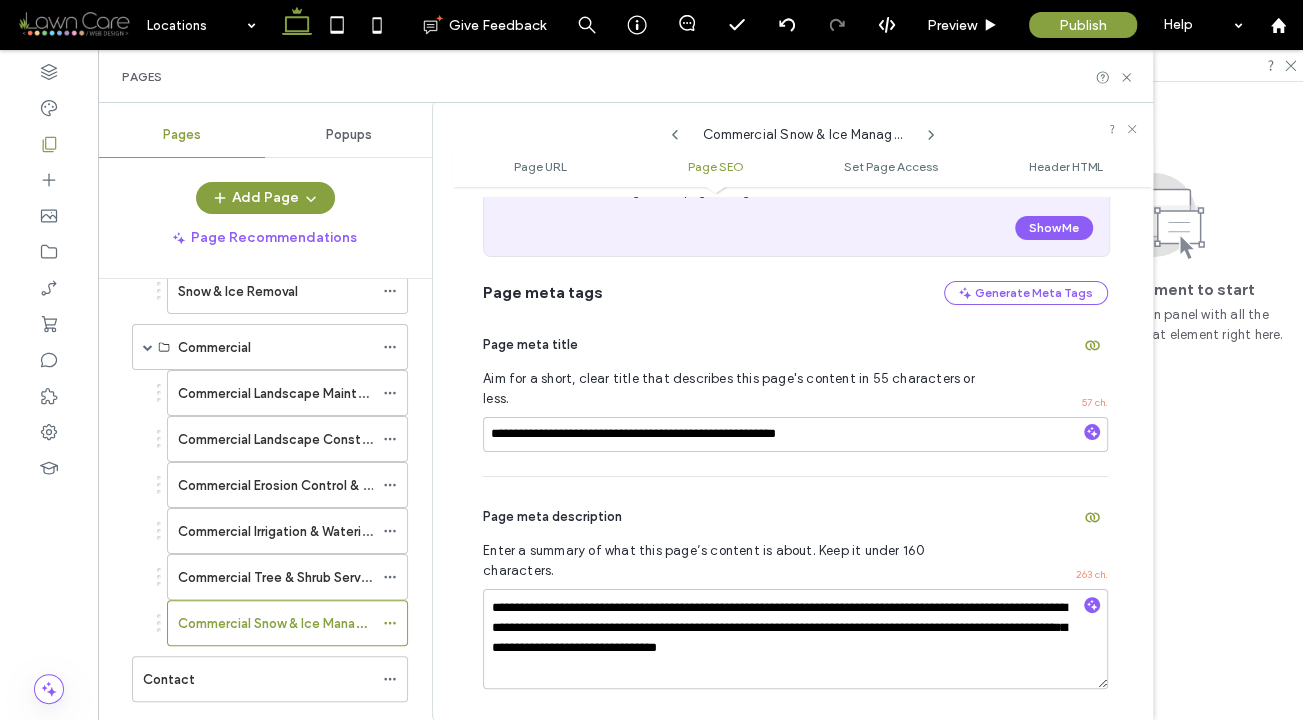 click 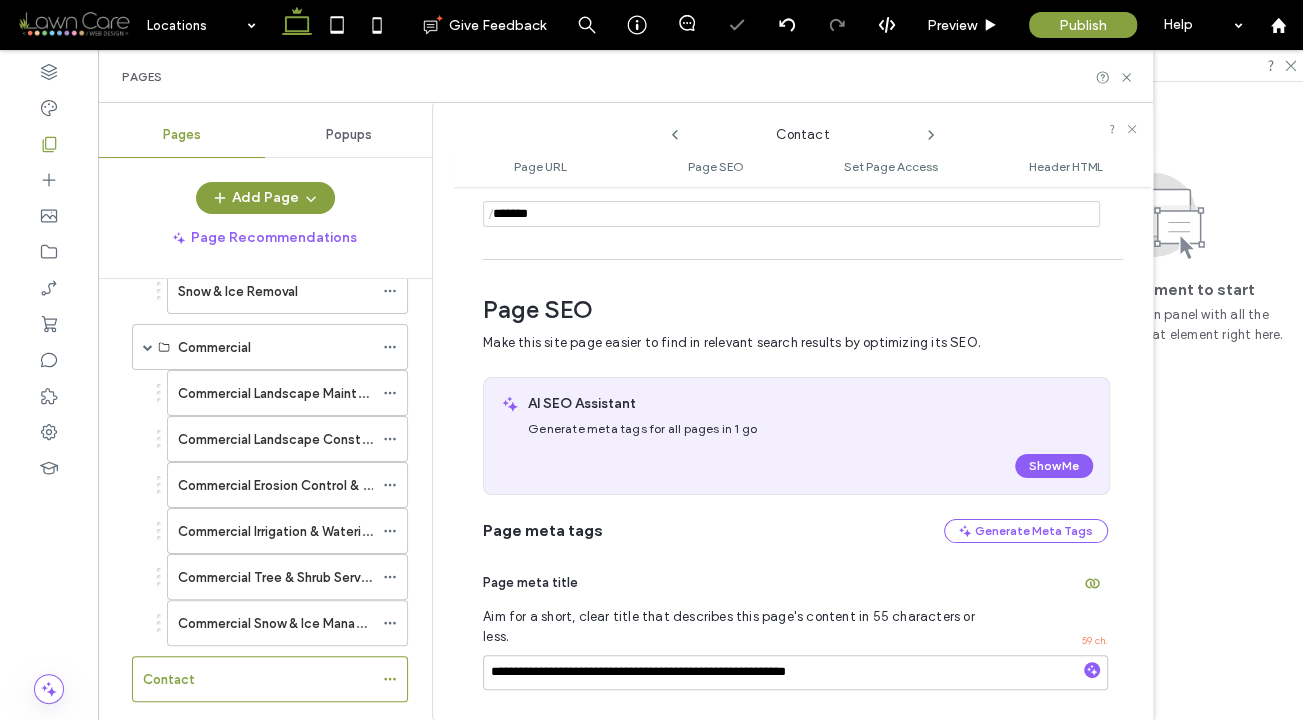 scroll, scrollTop: 282, scrollLeft: 0, axis: vertical 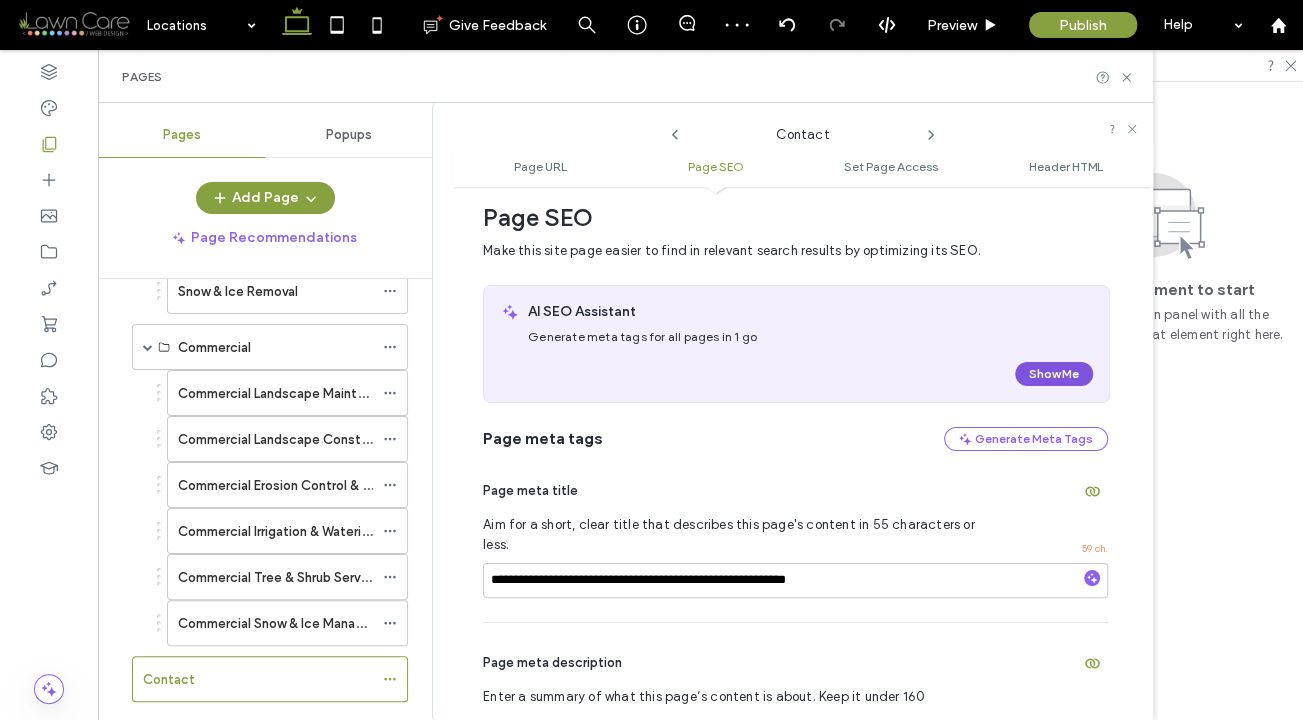 click on "Show Me" at bounding box center [1054, 374] 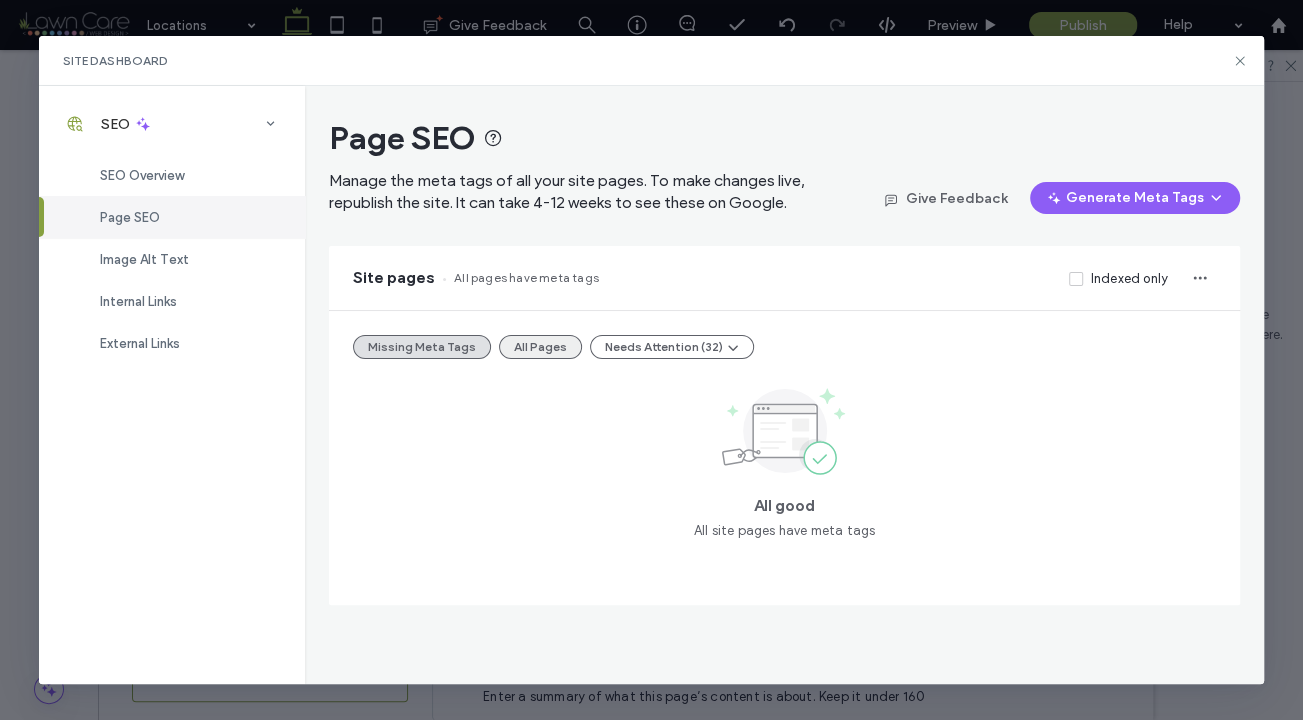 click on "All Pages" at bounding box center (540, 347) 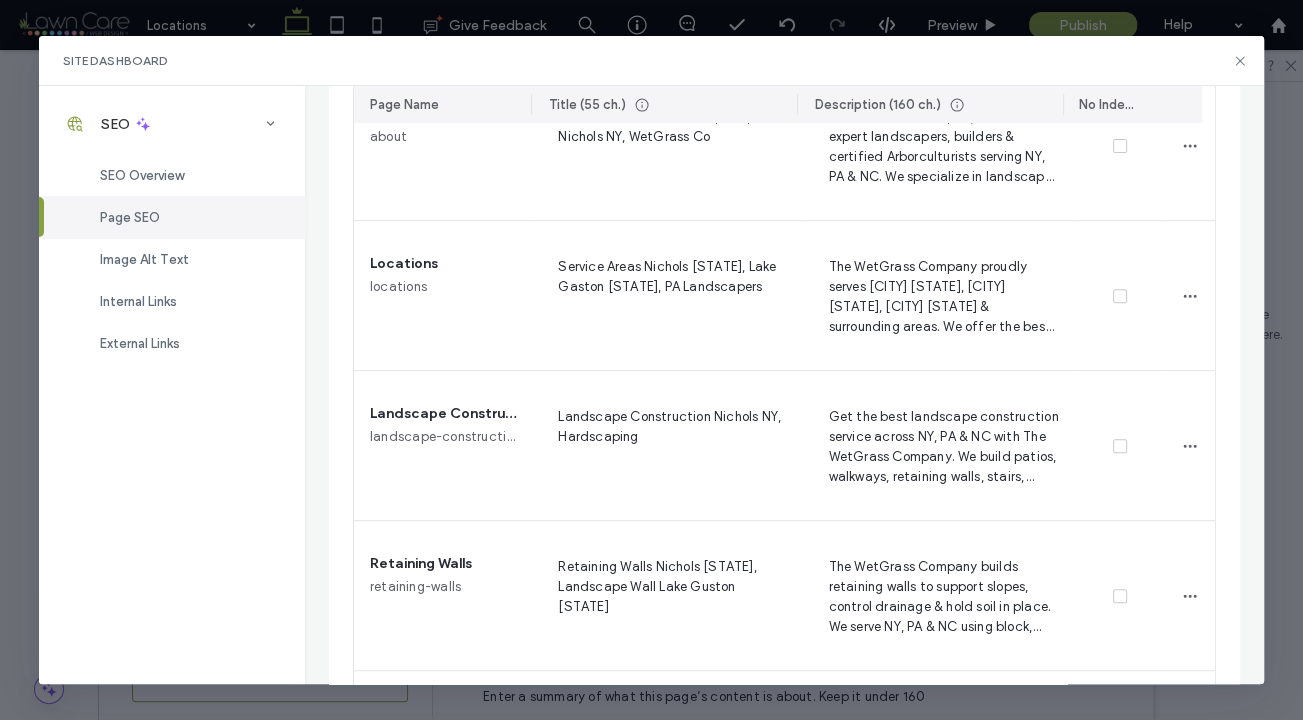 scroll, scrollTop: 0, scrollLeft: 0, axis: both 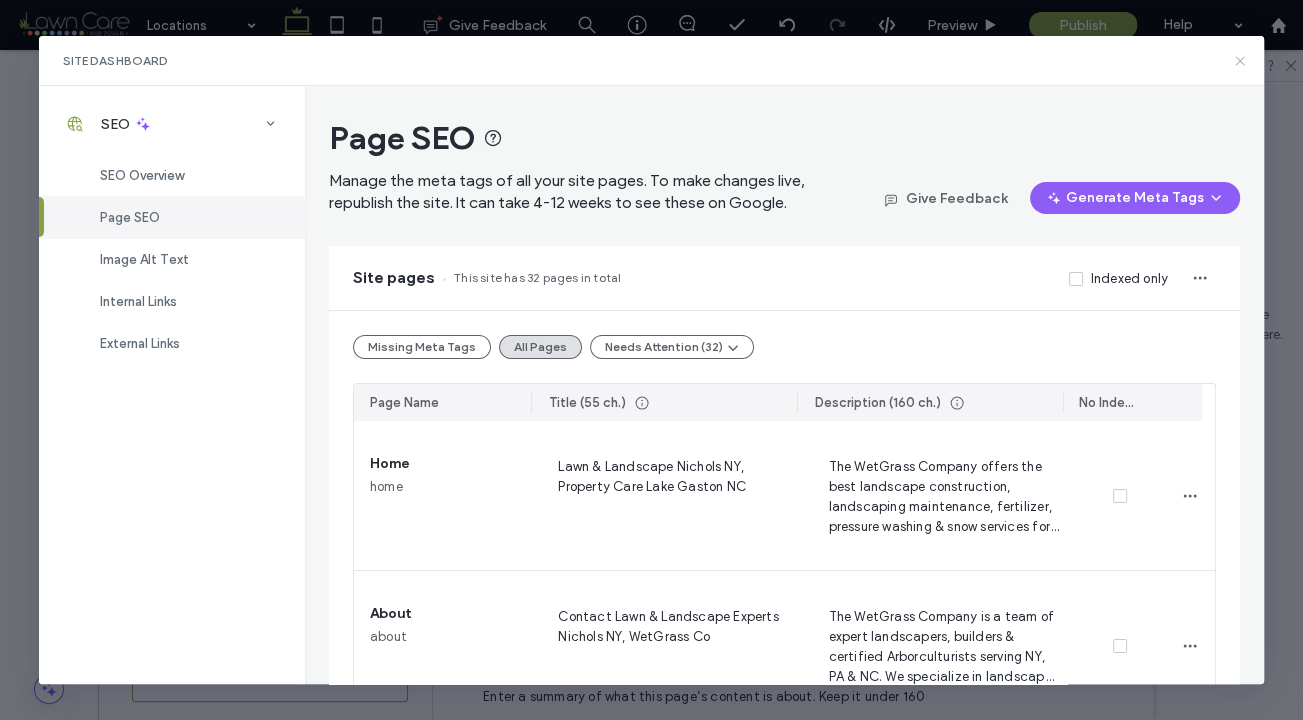 click 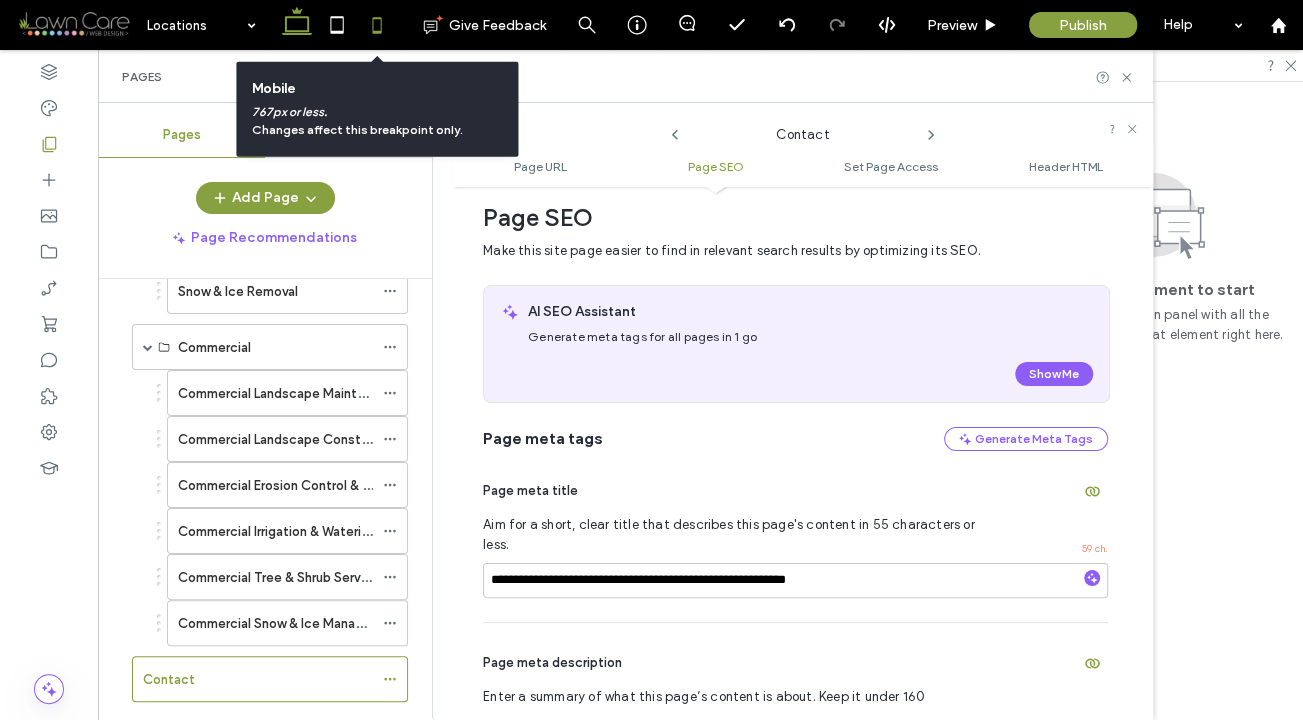 click 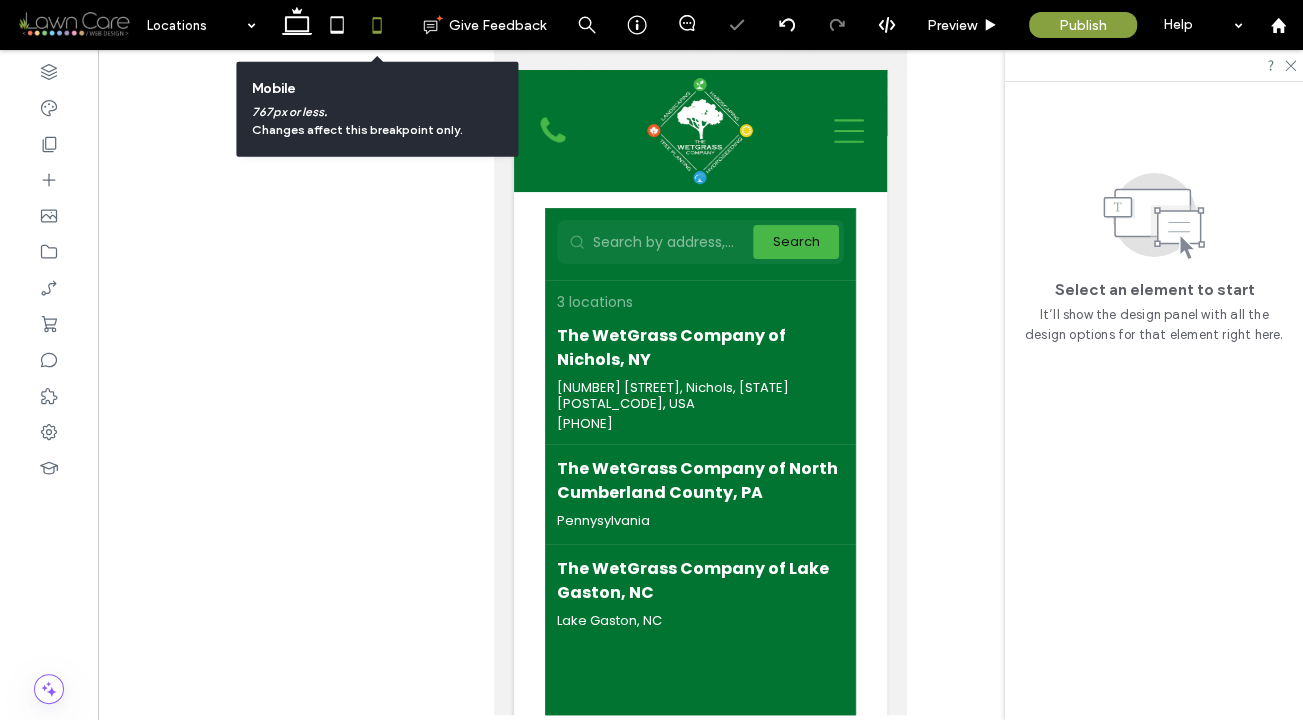 scroll, scrollTop: 340, scrollLeft: 0, axis: vertical 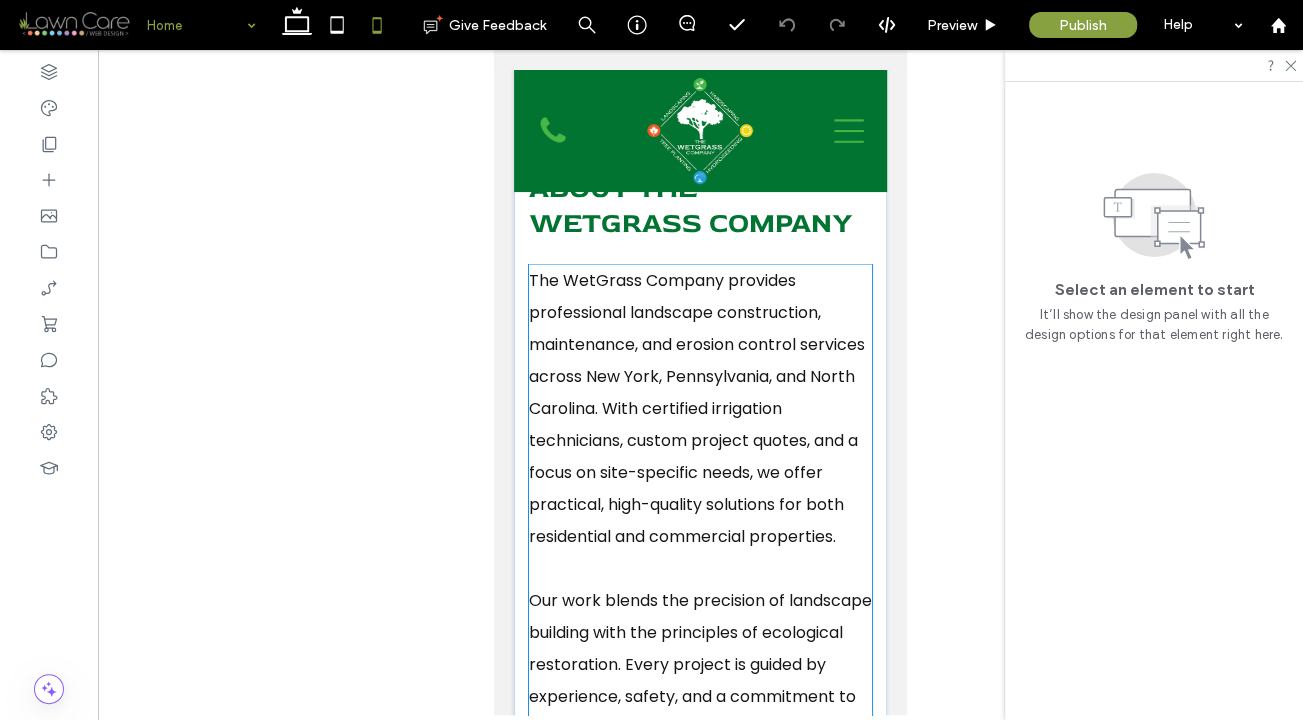 click on "The WetGrass Company provides professional landscape construction, maintenance, and erosion control services across New York, Pennsylvania, and North Carolina. With certified irrigation technicians, custom project quotes, and a focus on site-specific needs, we offer practical, high-quality solutions for both residential and commercial properties." at bounding box center (700, 408) 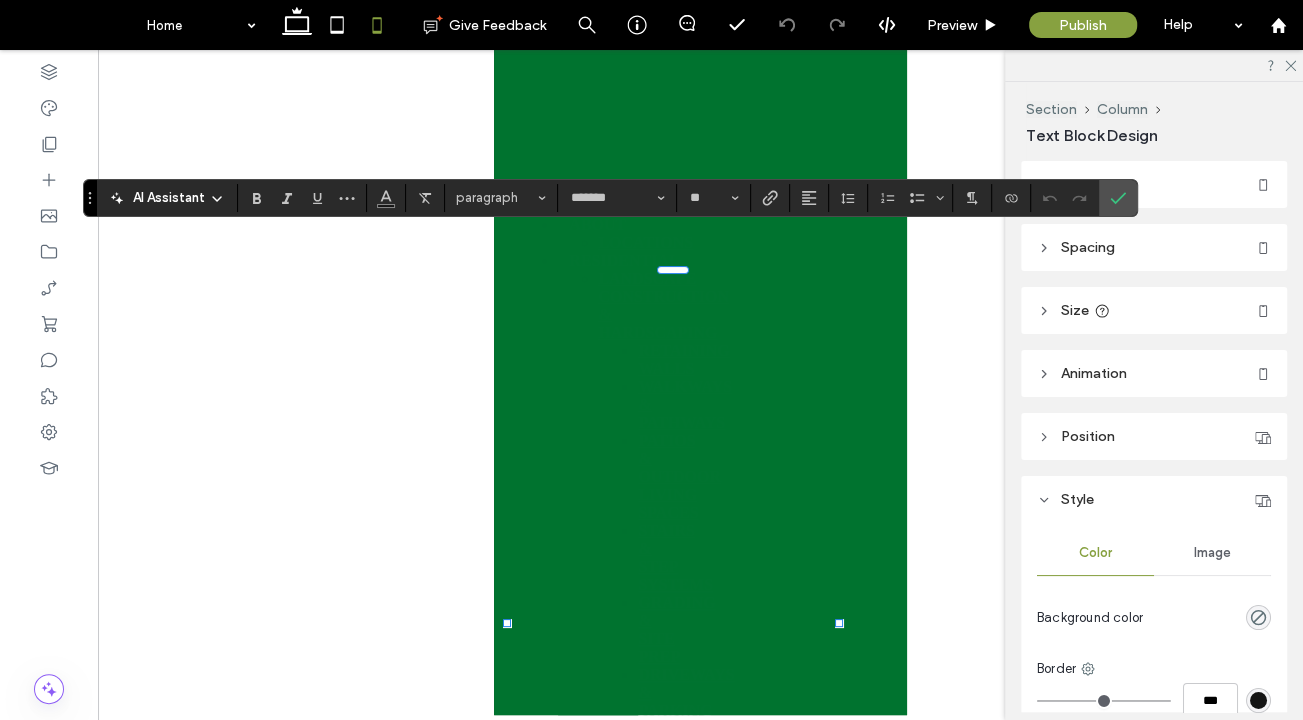 scroll, scrollTop: 2272, scrollLeft: 0, axis: vertical 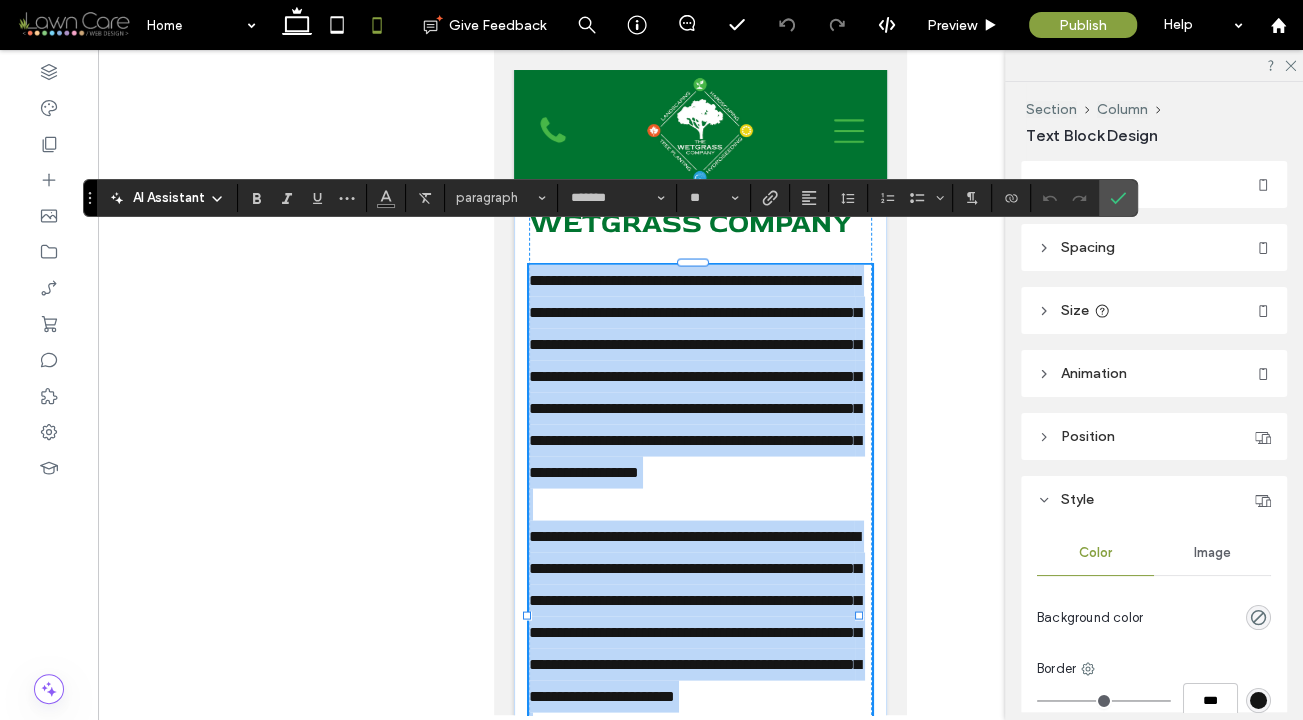 click on "**********" at bounding box center (695, 375) 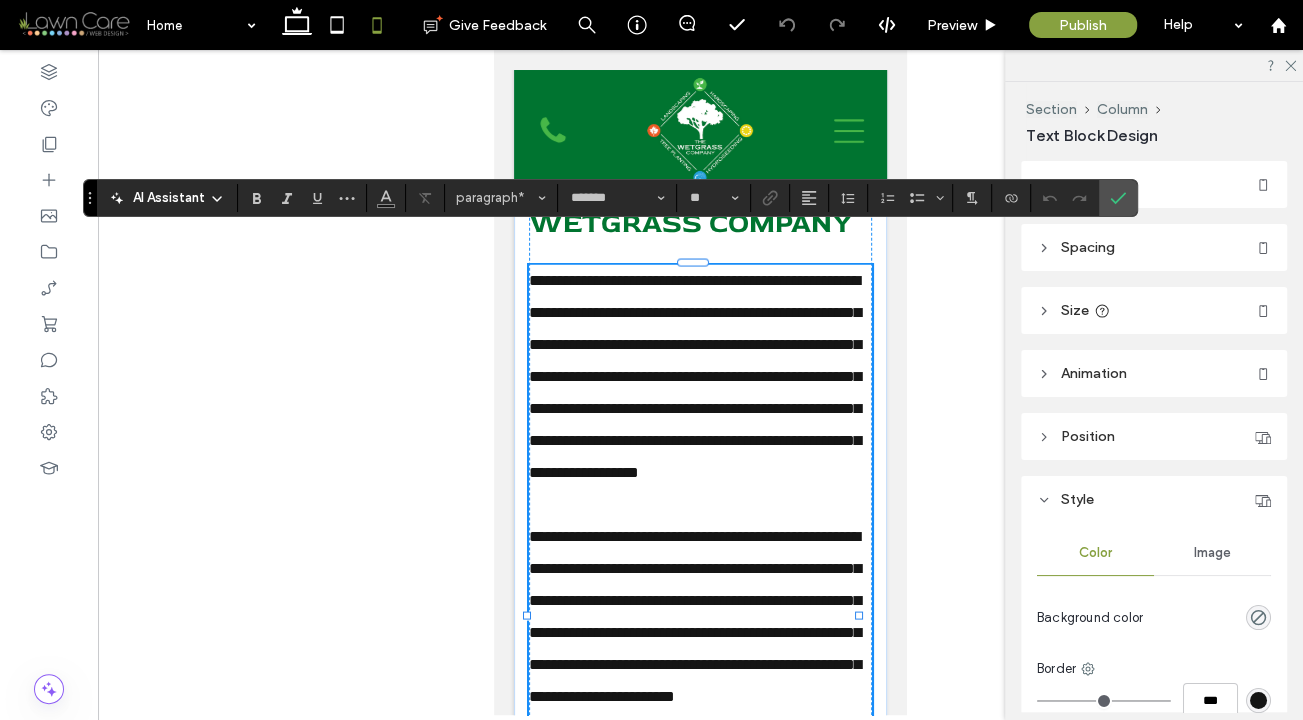 type 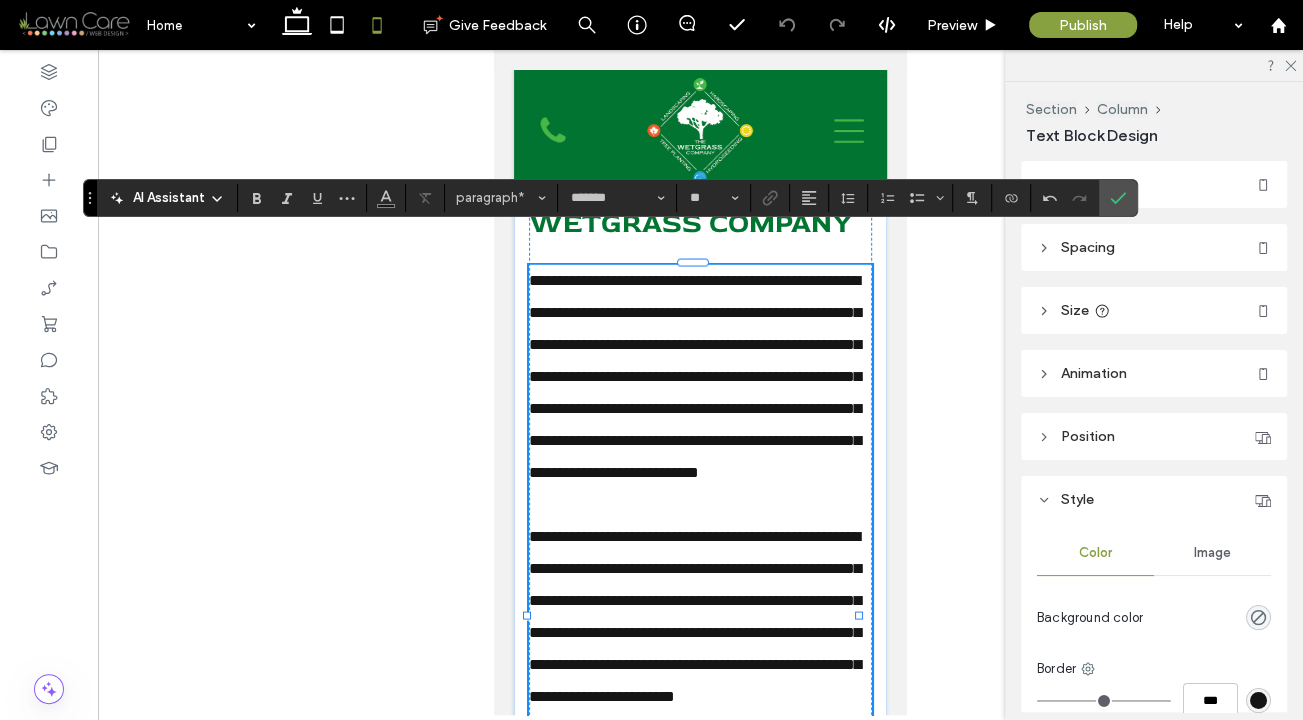 click on "**********" at bounding box center [695, 375] 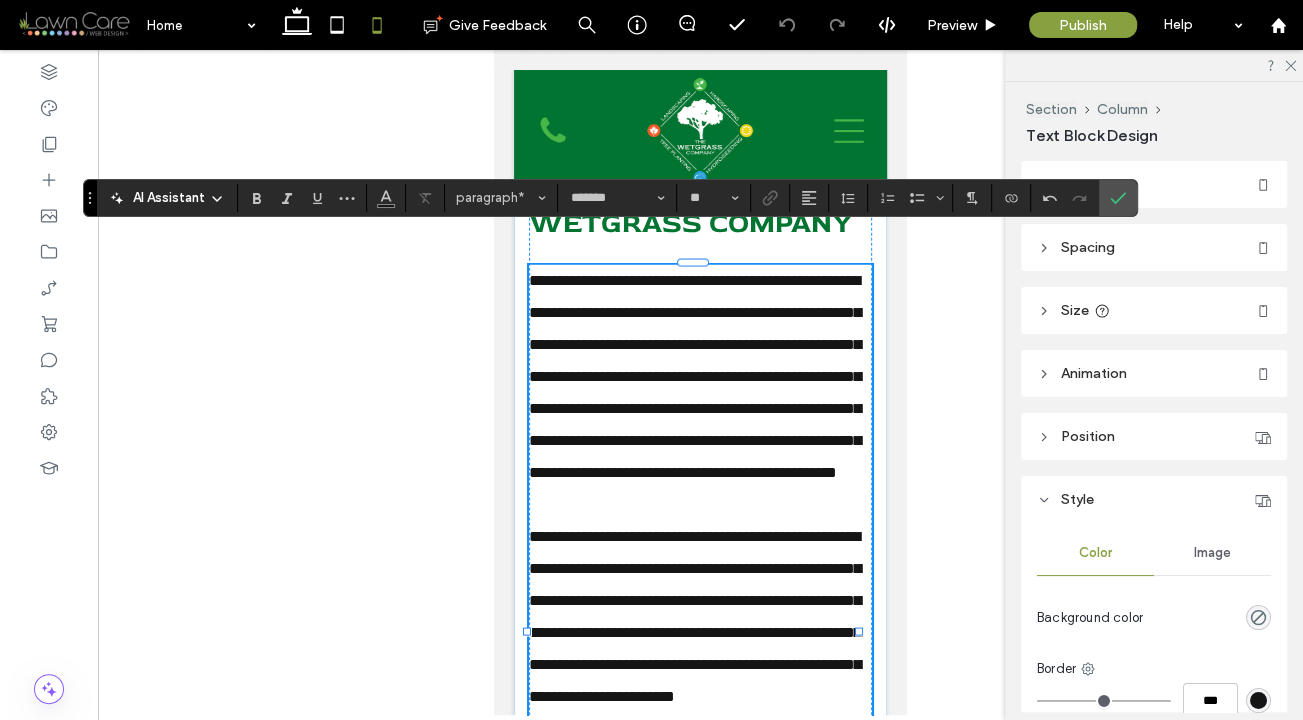 click on "**********" at bounding box center [695, 375] 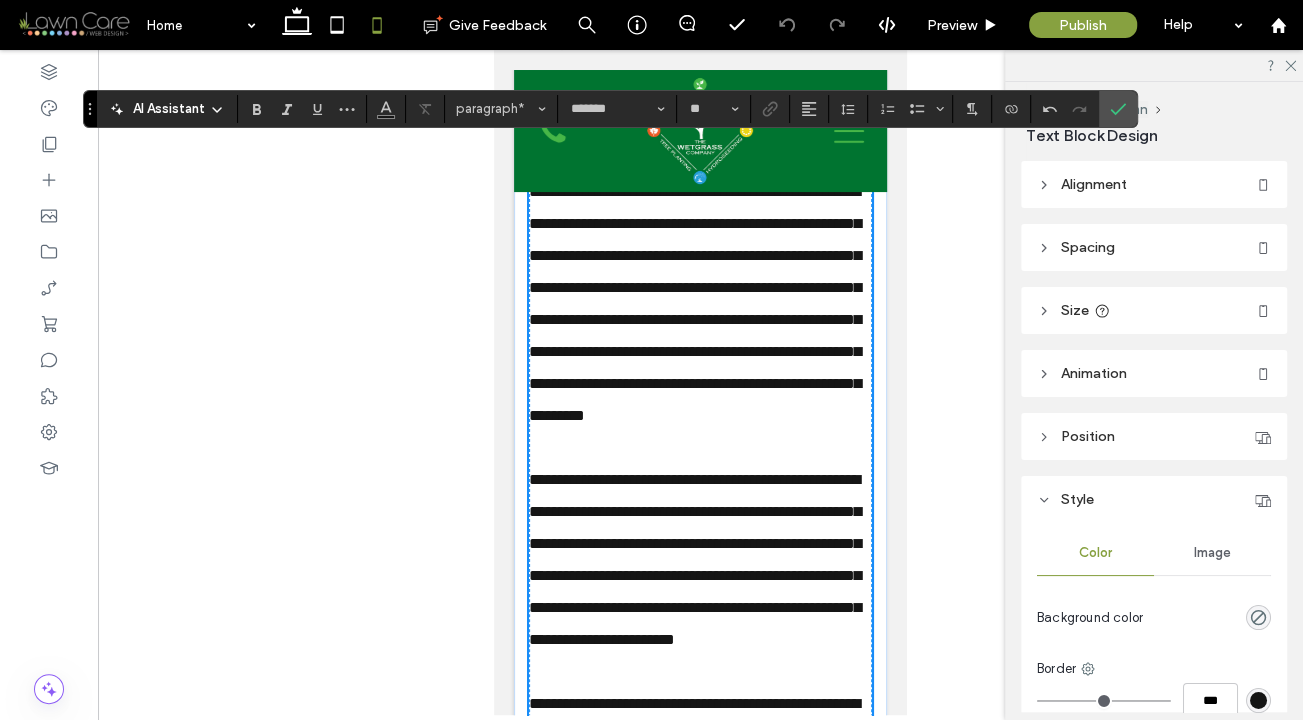 scroll, scrollTop: 2380, scrollLeft: 0, axis: vertical 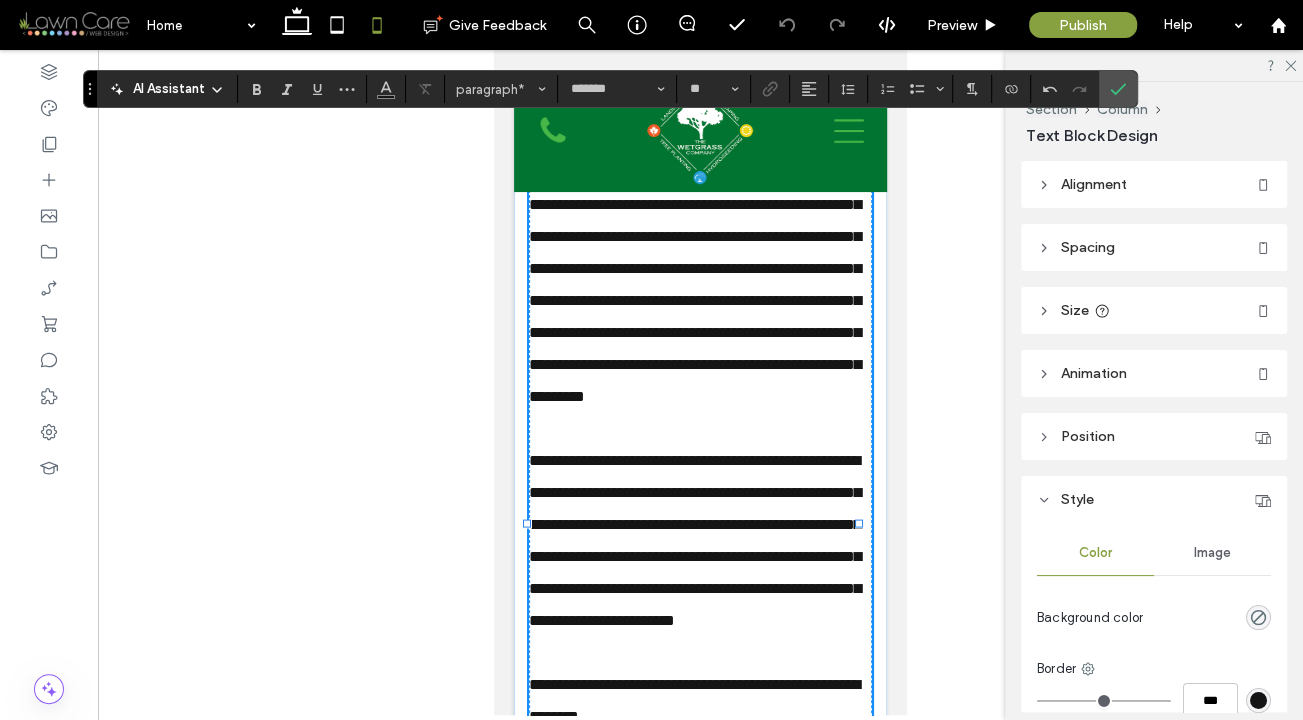 click on "**********" at bounding box center (695, 283) 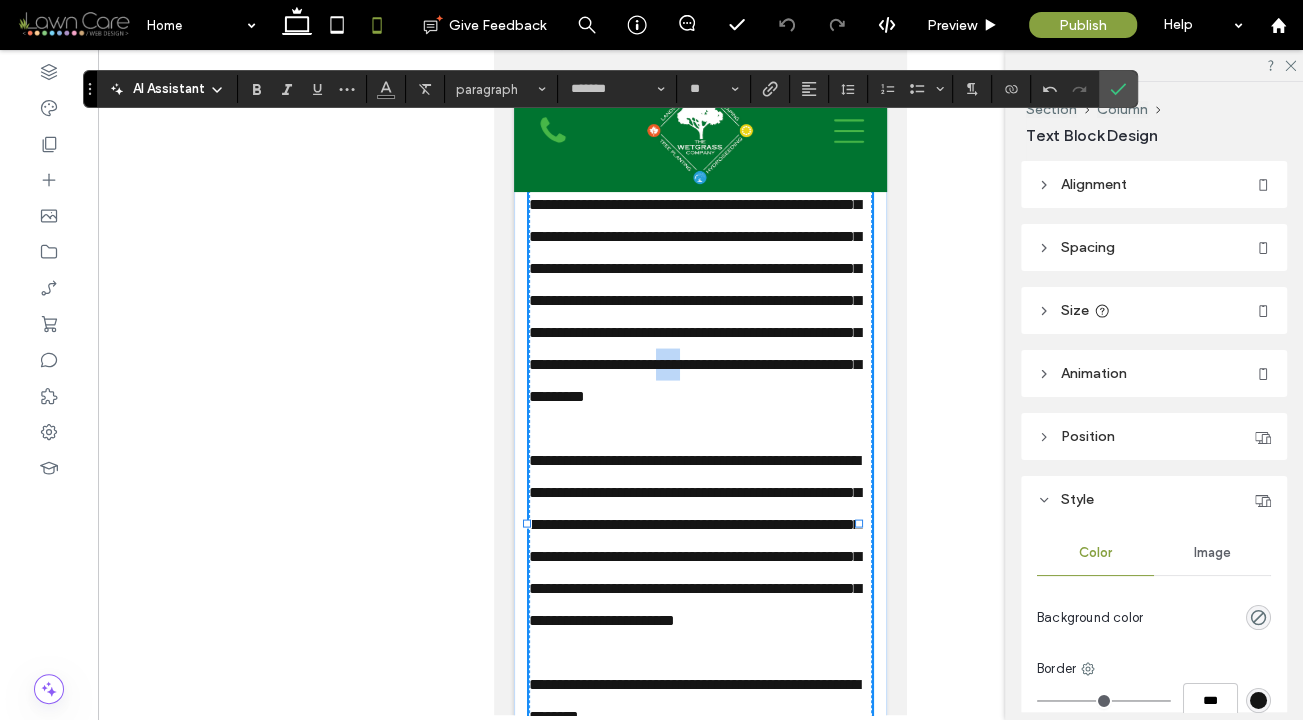 click on "**********" at bounding box center (695, 283) 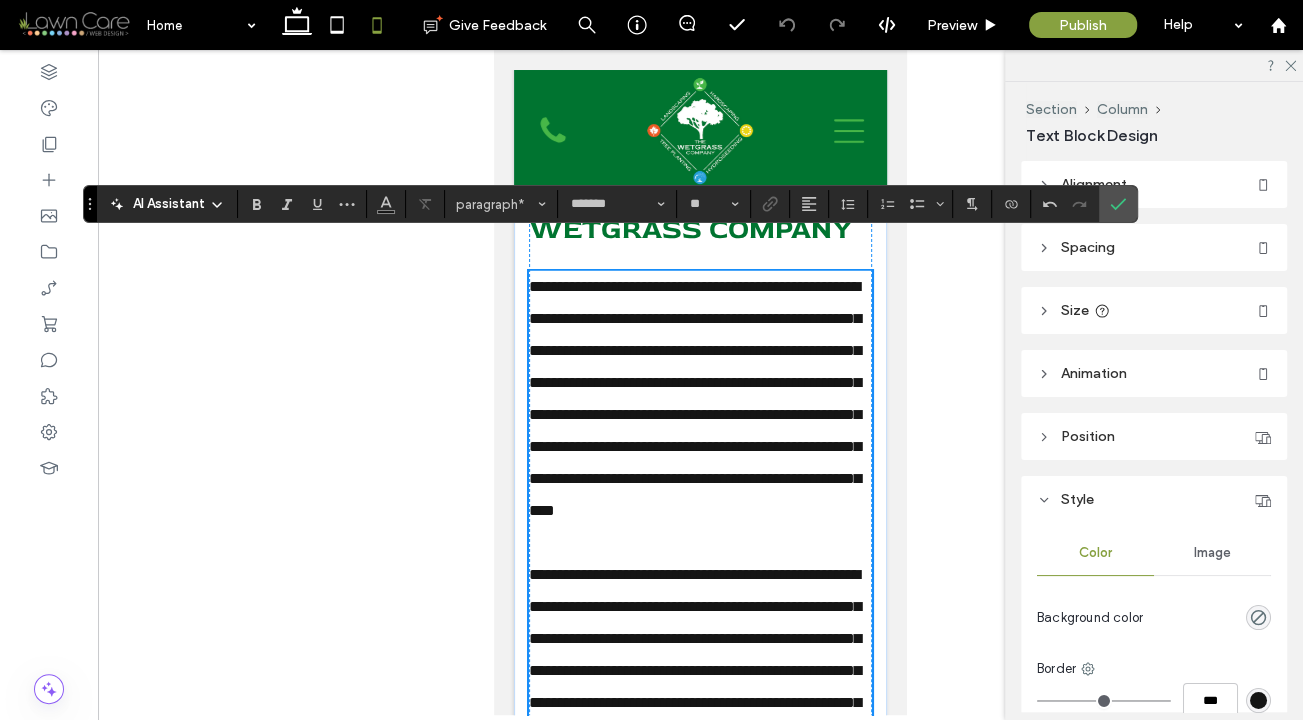 scroll, scrollTop: 2246, scrollLeft: 0, axis: vertical 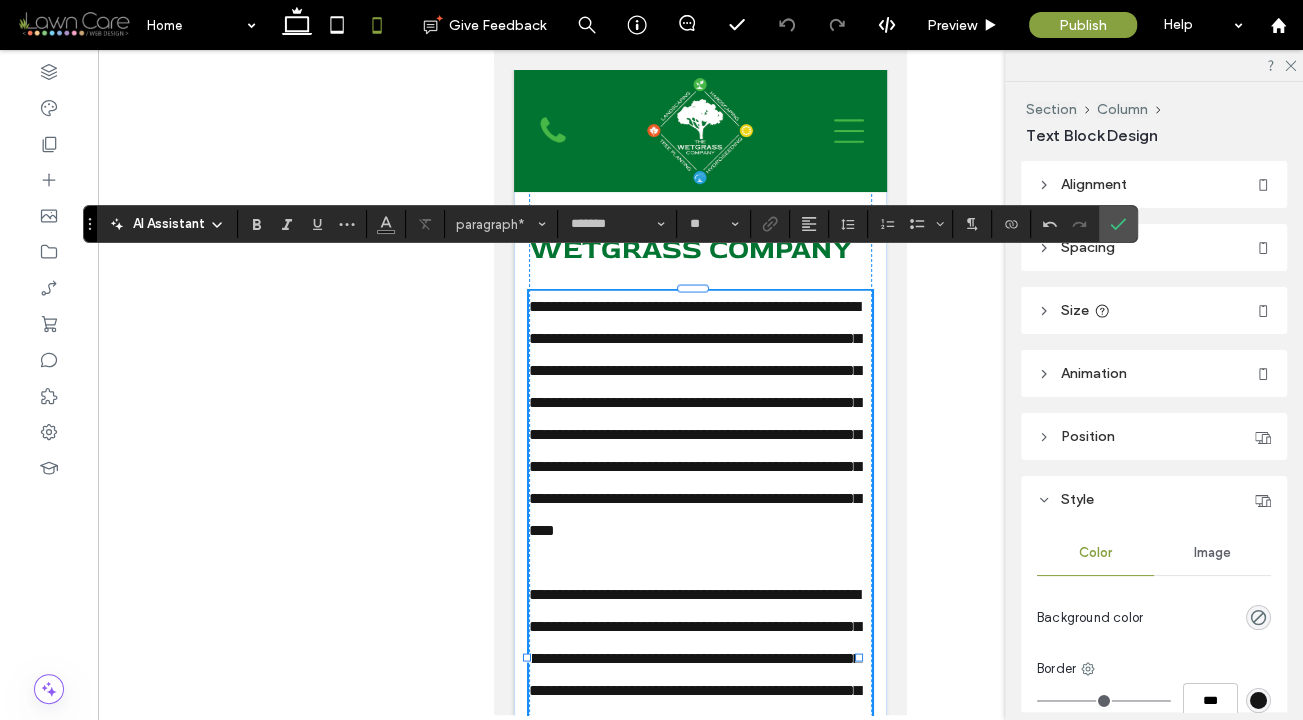 click on "**********" at bounding box center [695, 417] 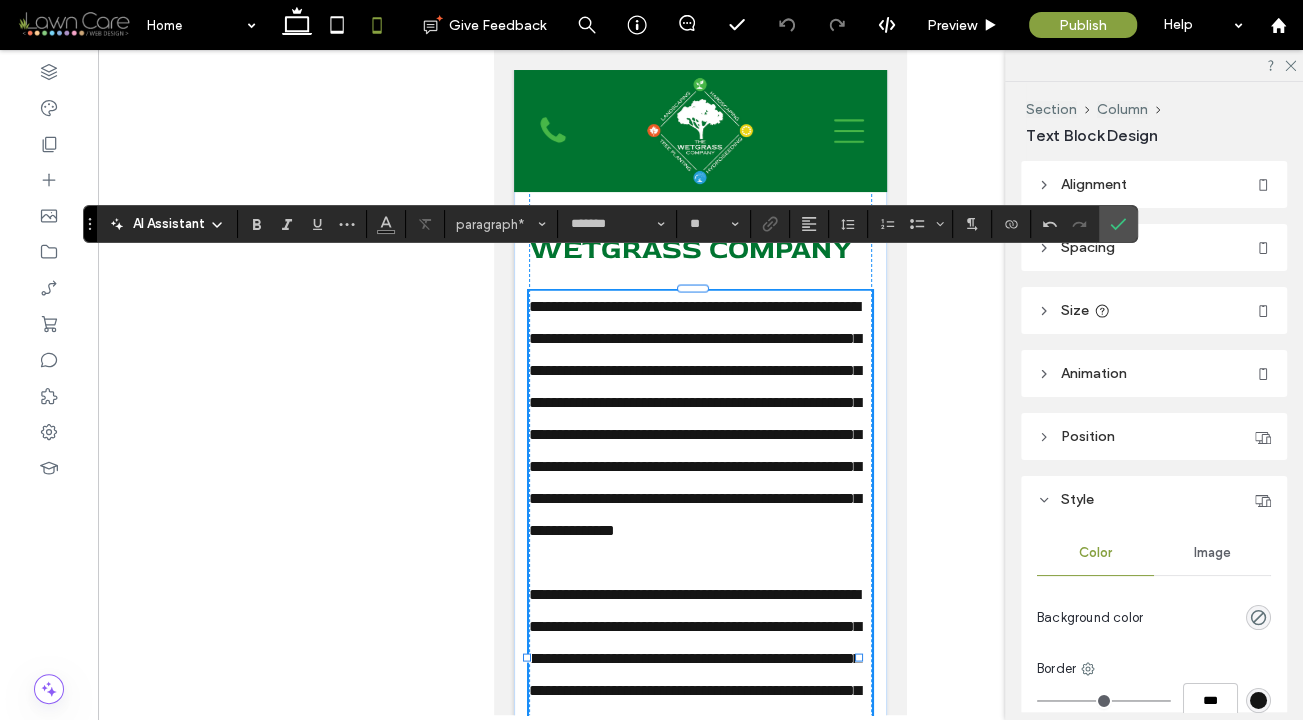 click on "**********" at bounding box center [695, 417] 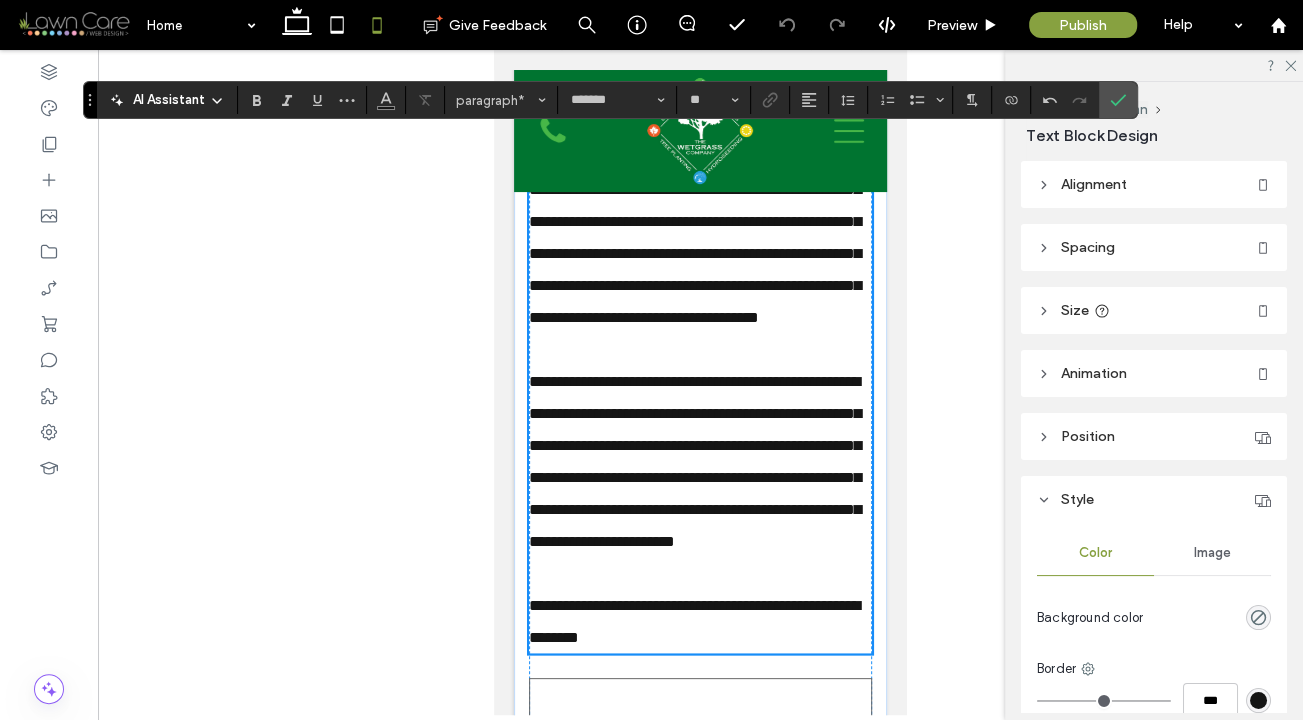scroll, scrollTop: 2621, scrollLeft: 0, axis: vertical 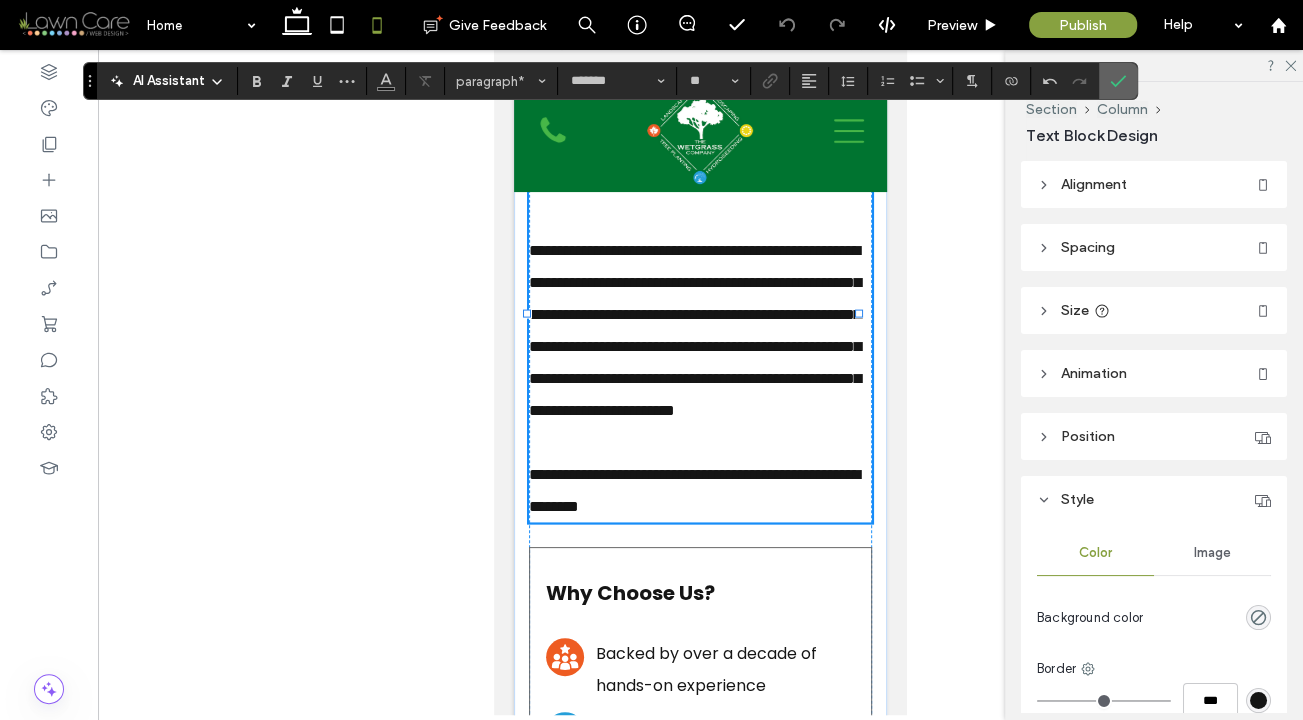 click 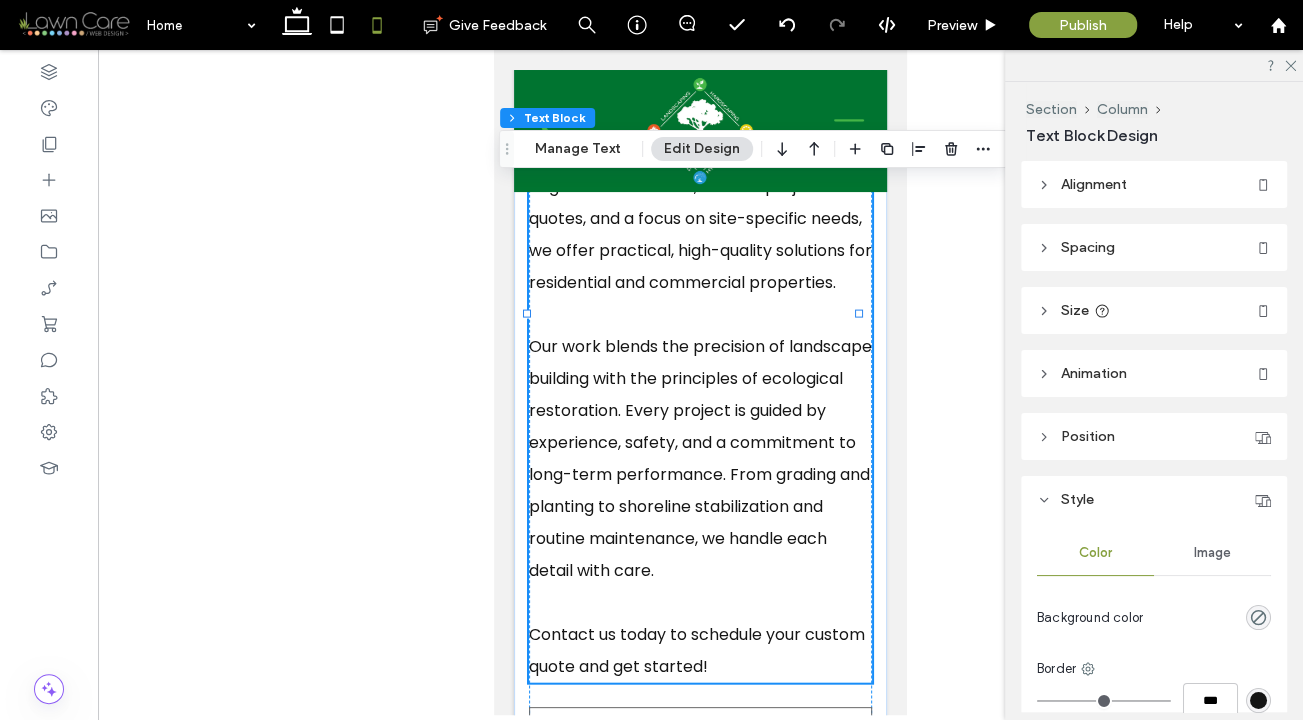 click 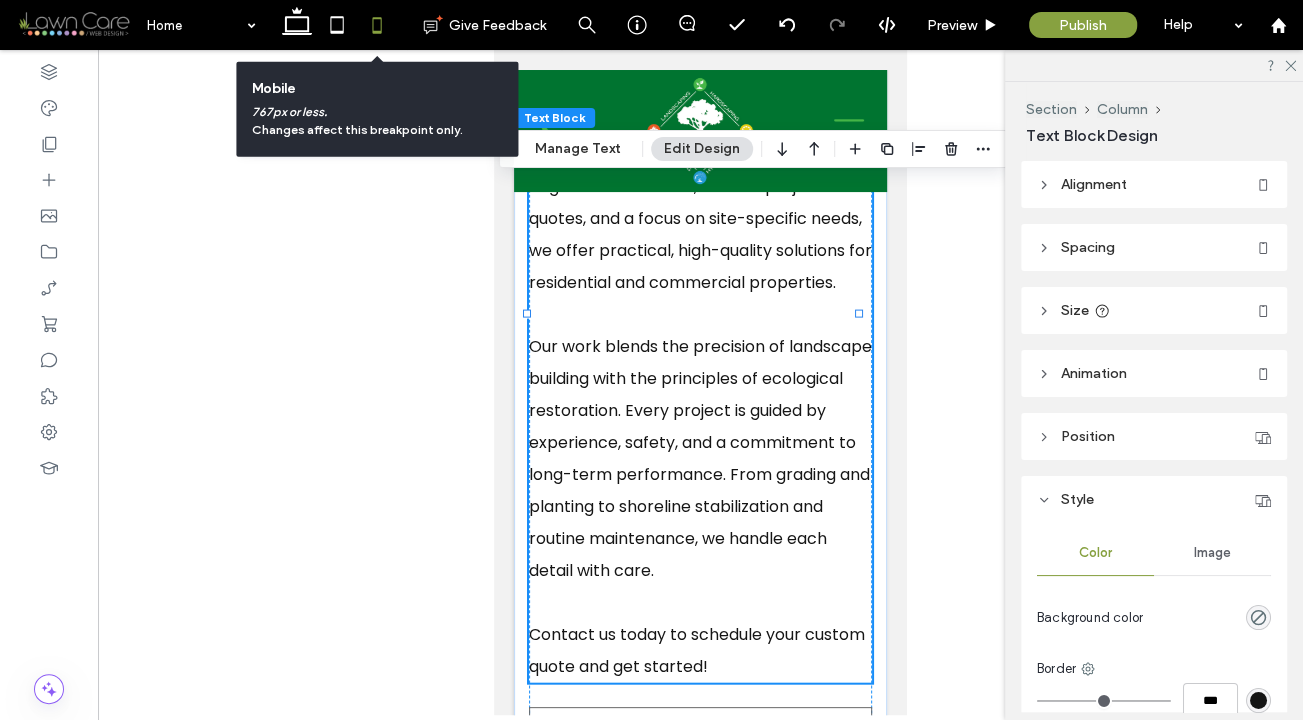 click 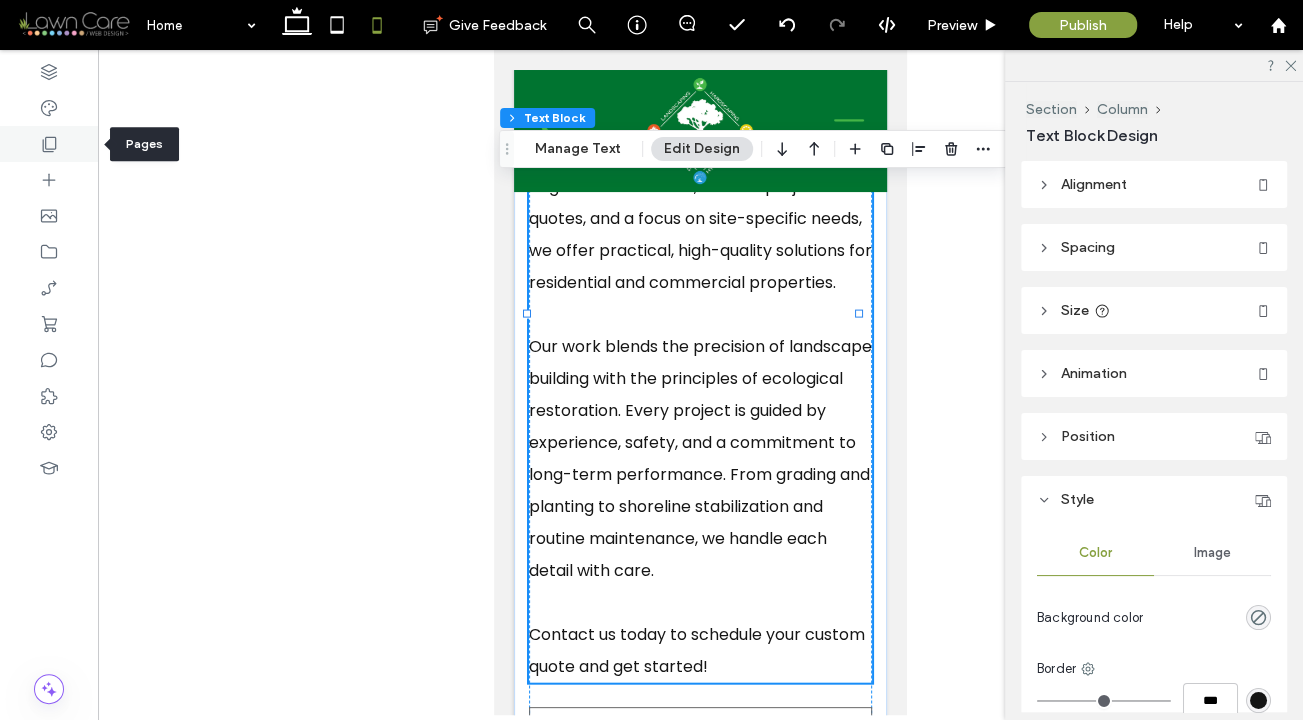 click 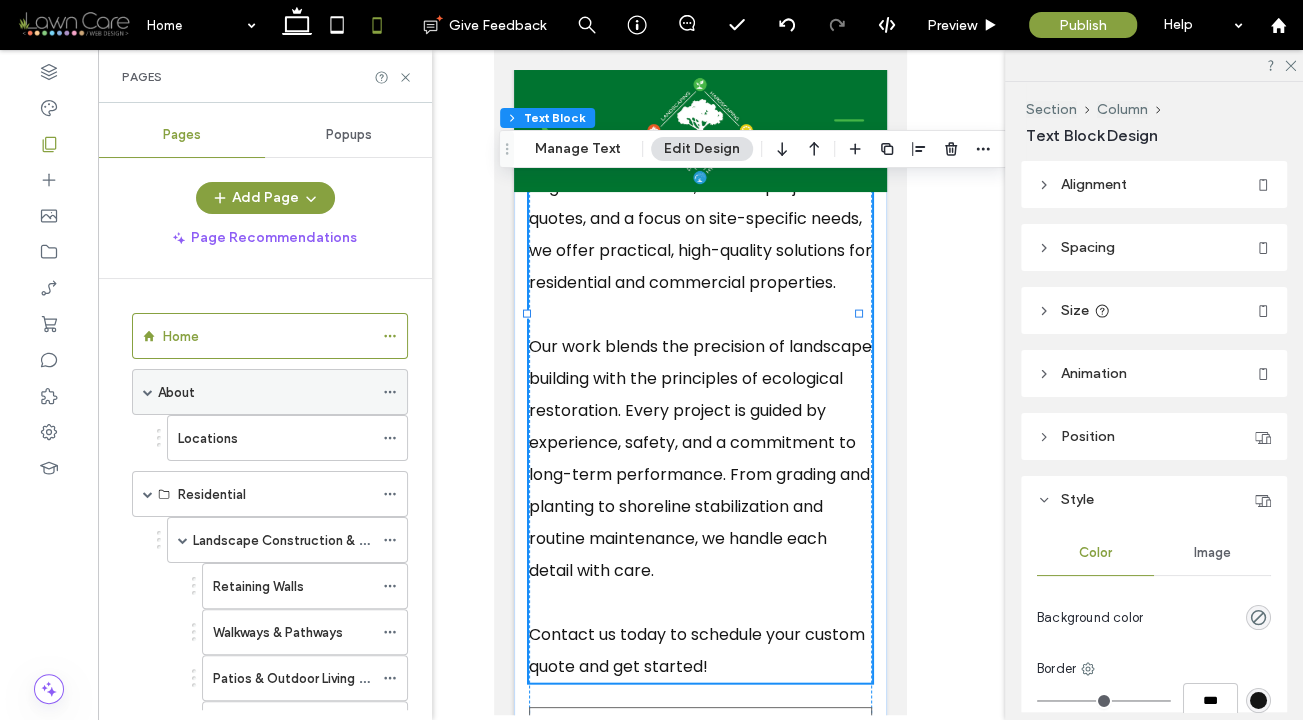 click on "About" at bounding box center (176, 392) 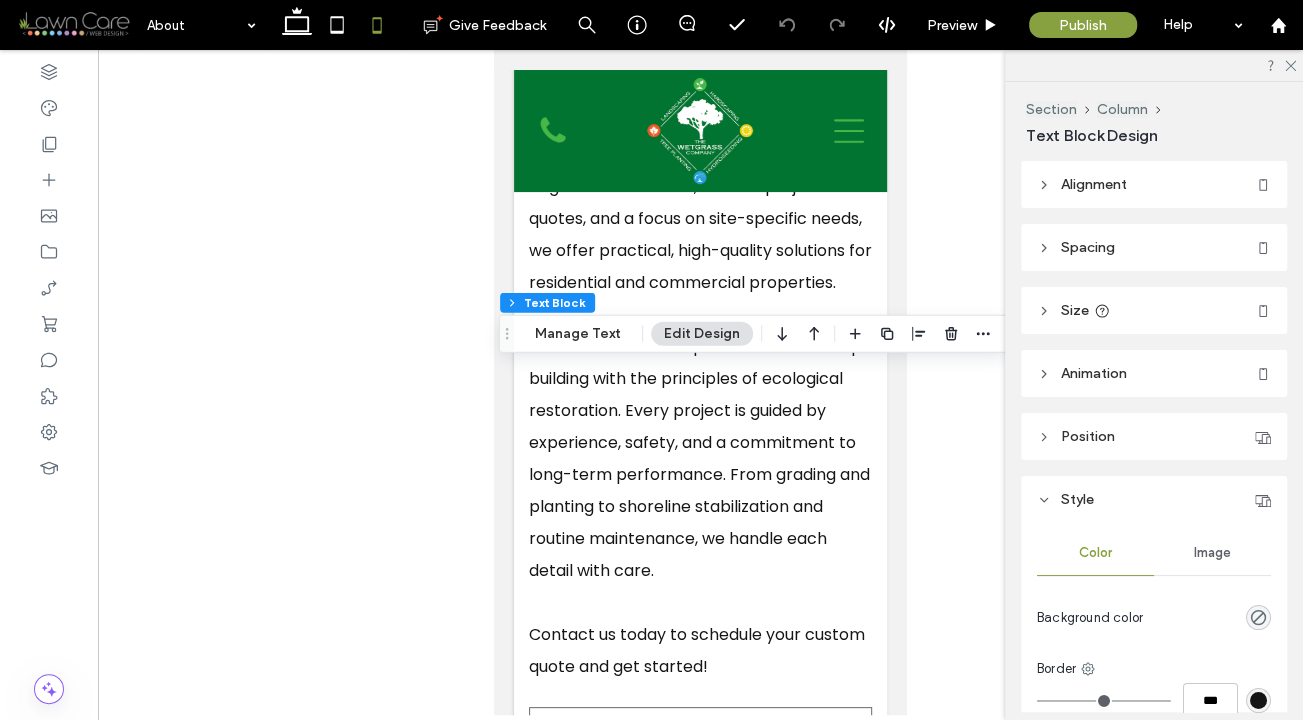 type on "*******" 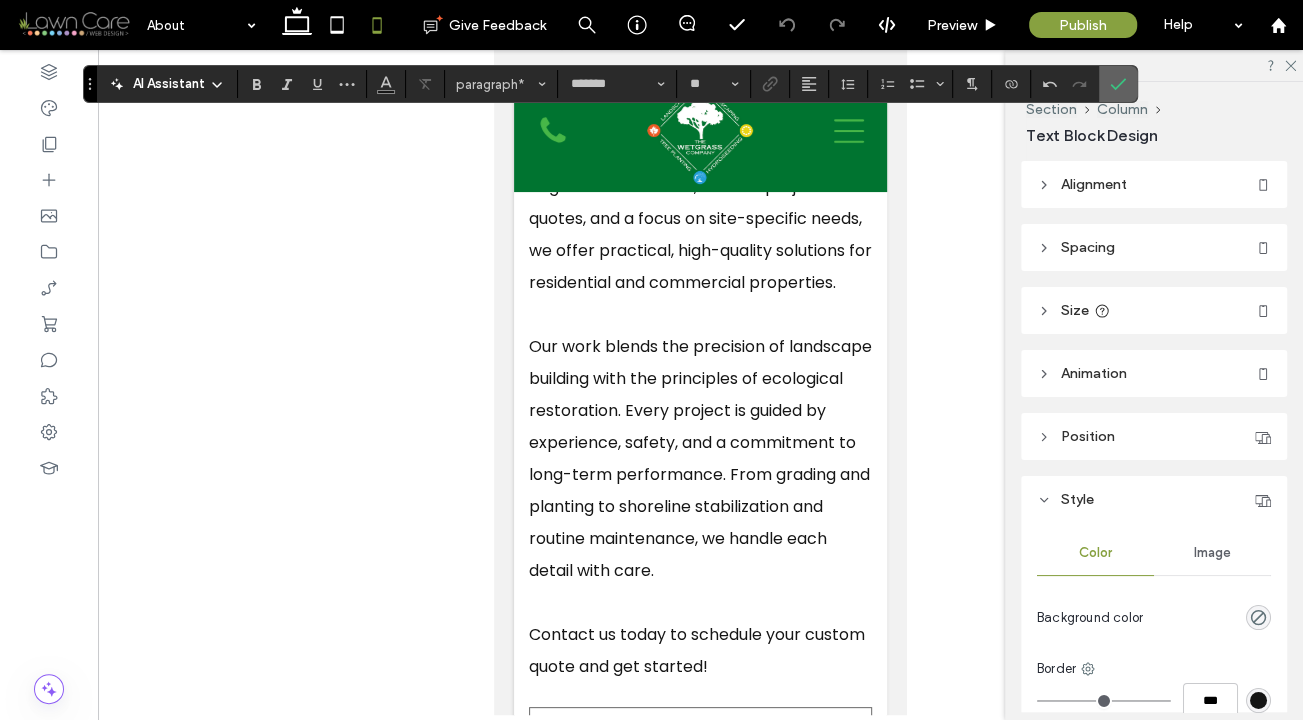 click 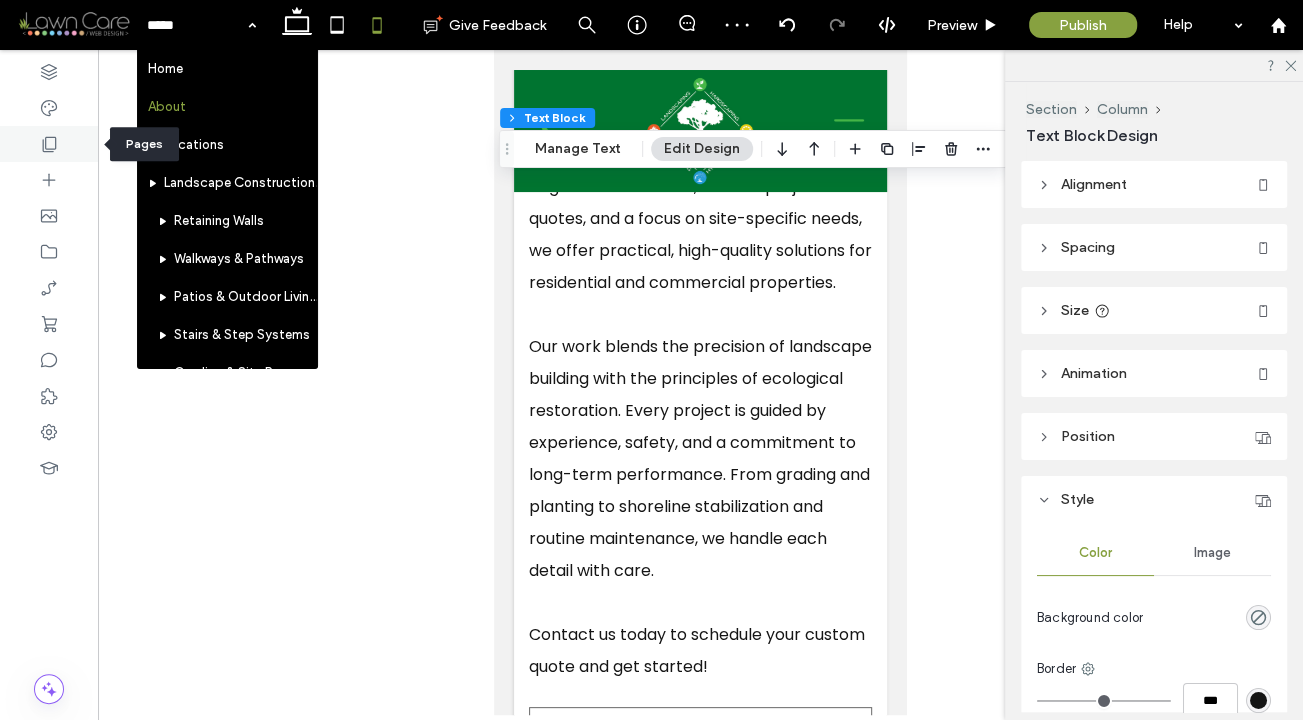 click 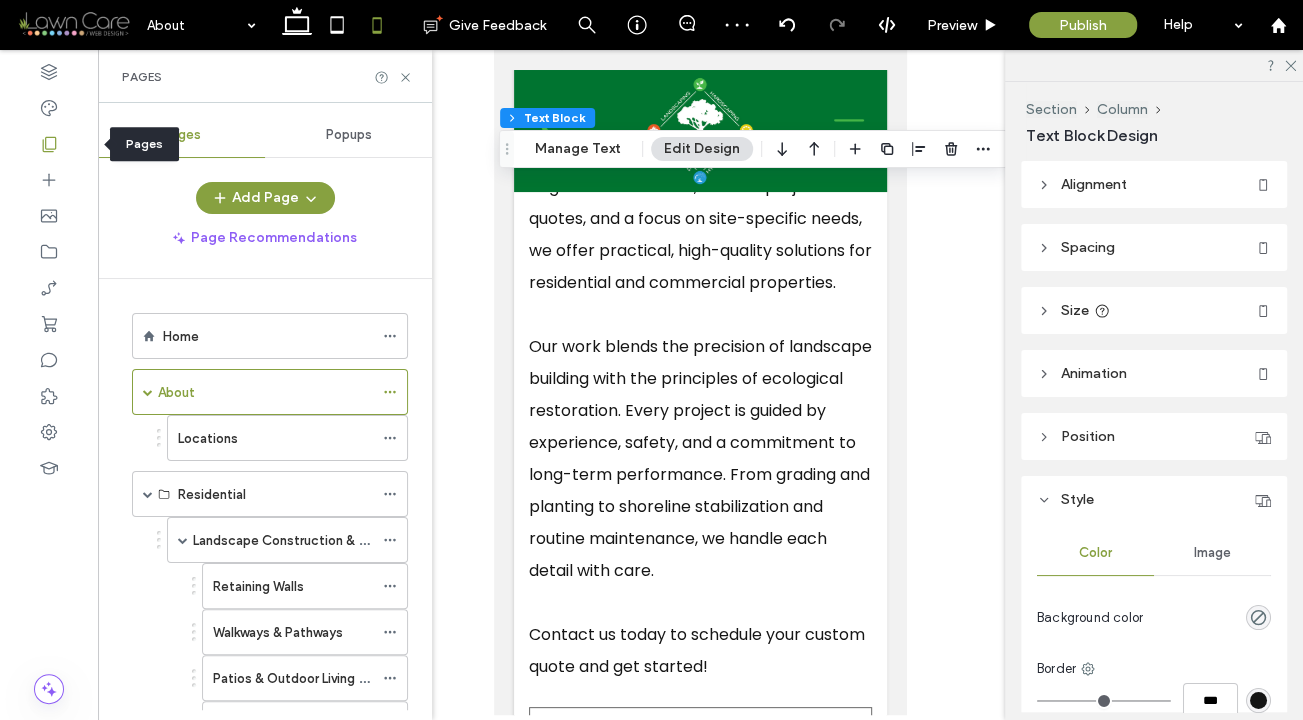 click 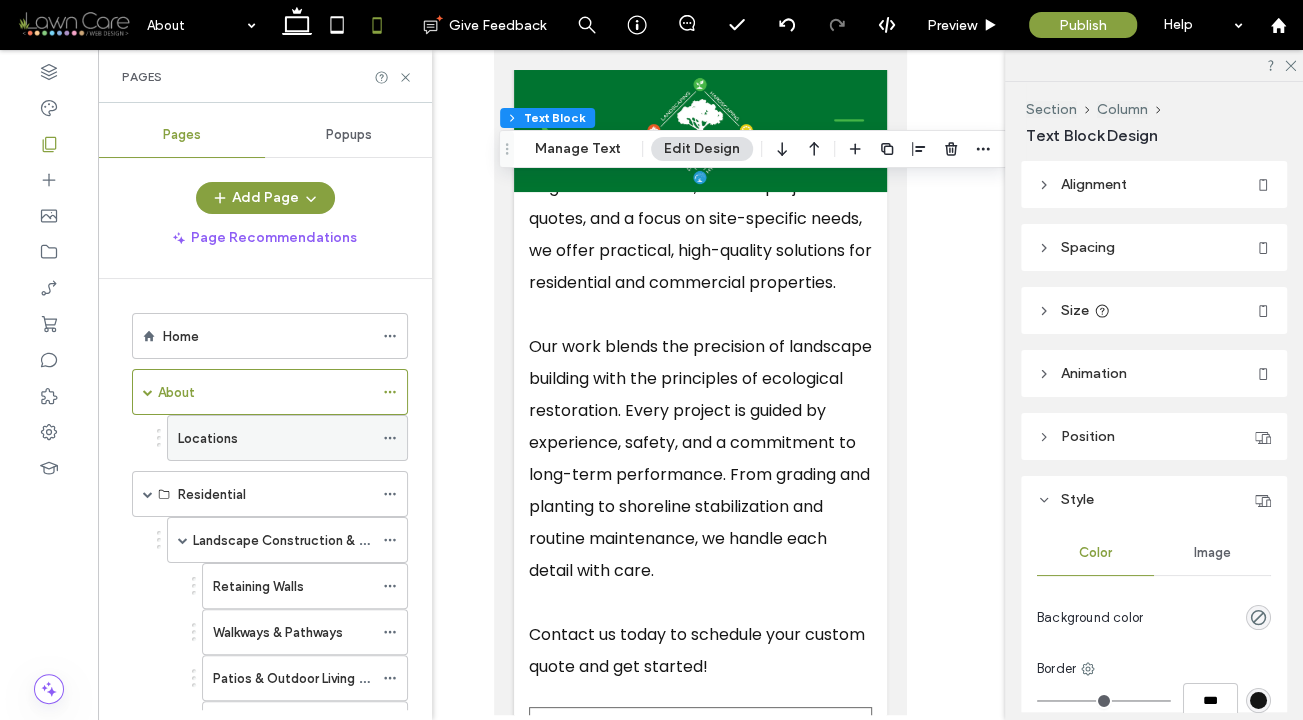 click on "Locations" at bounding box center (208, 438) 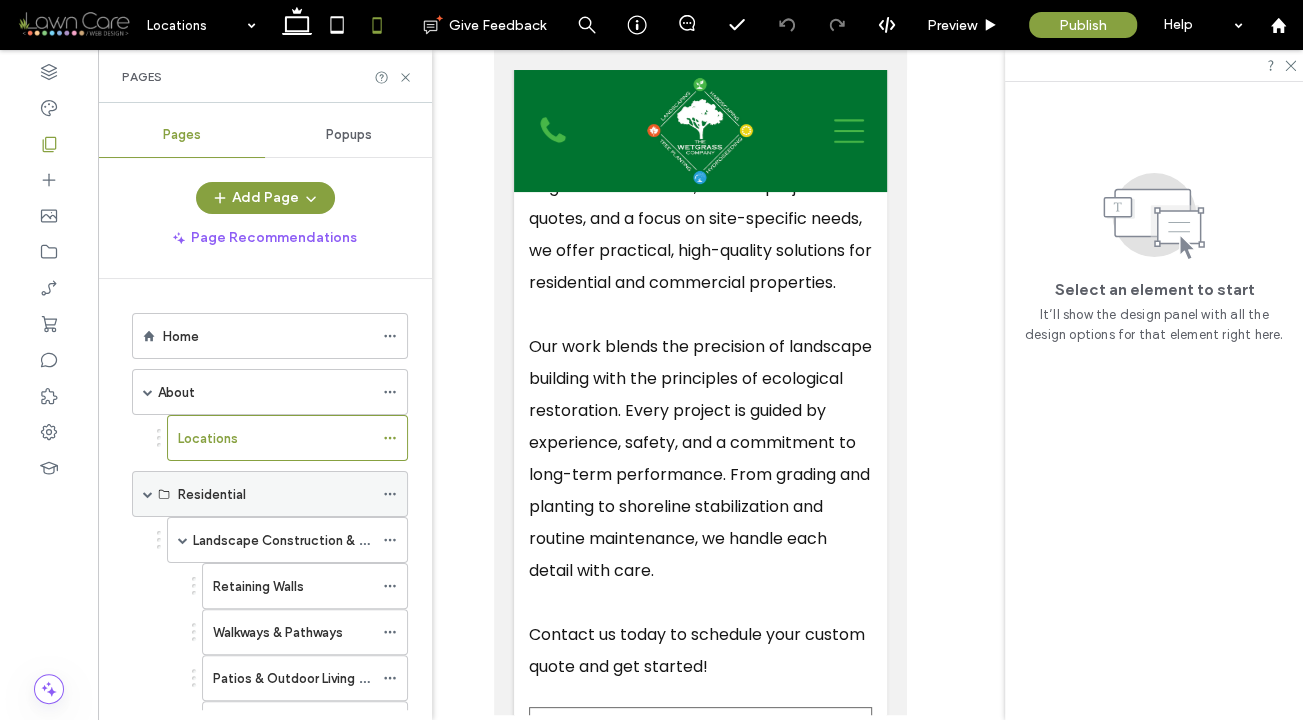 click on "Residential" at bounding box center [212, 494] 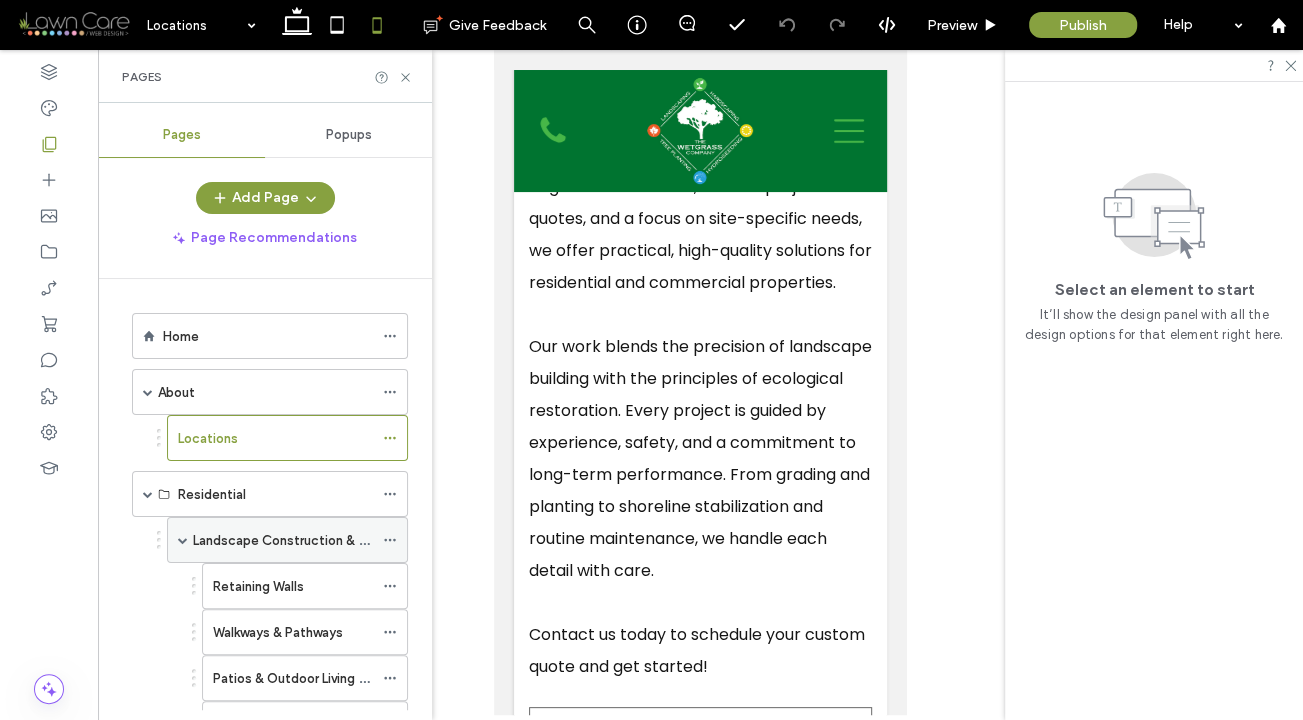 click at bounding box center (183, 540) 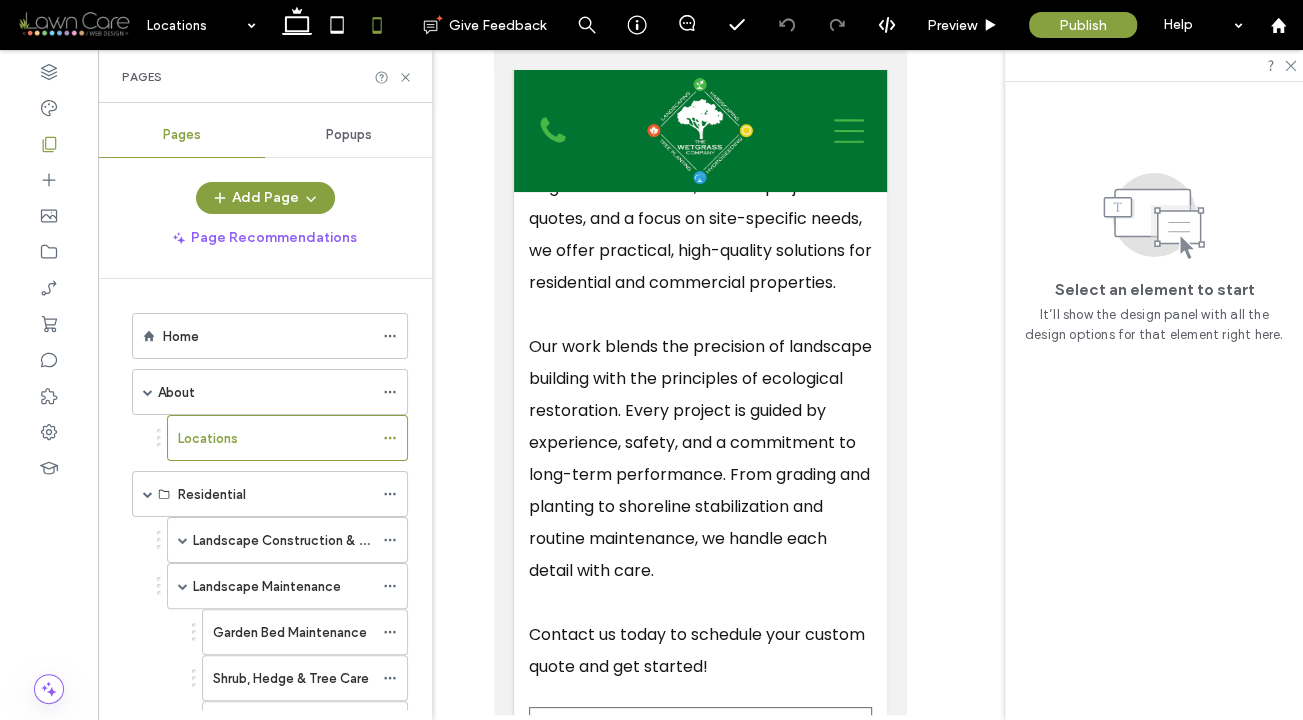 click on "Landscape Construction & Hardscaping" at bounding box center (313, 540) 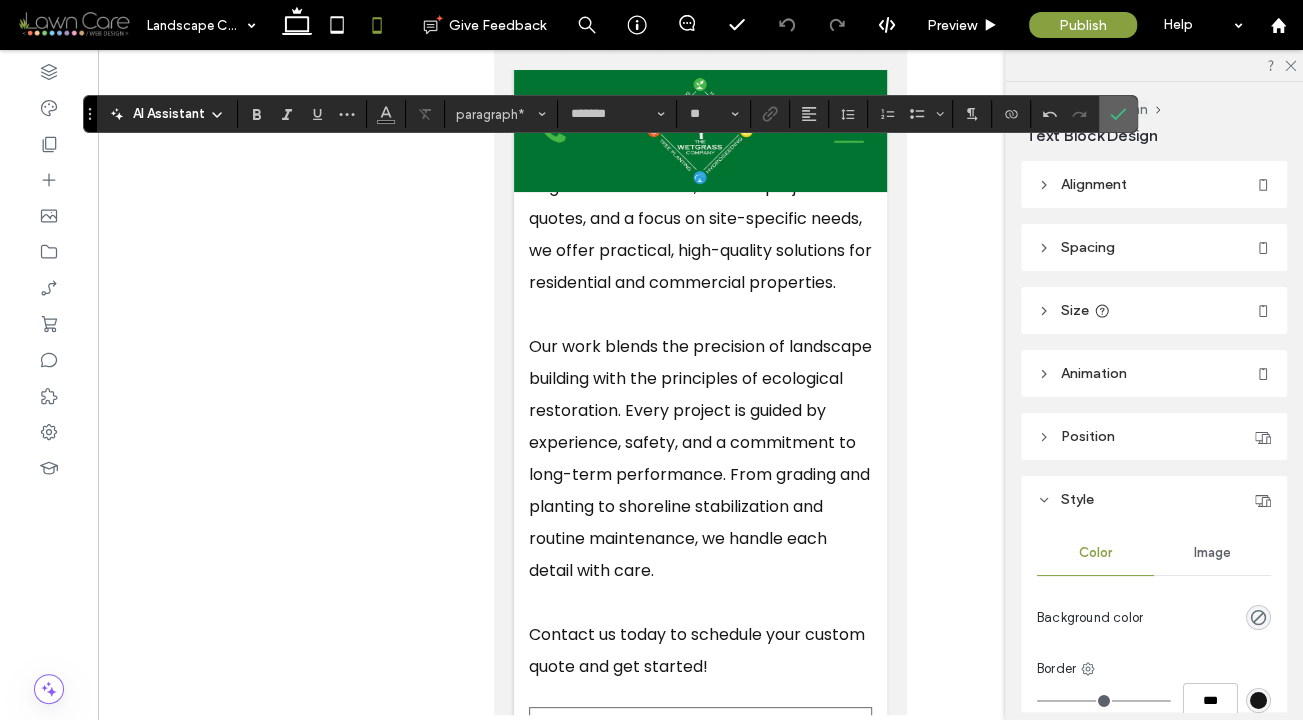 click at bounding box center [1118, 114] 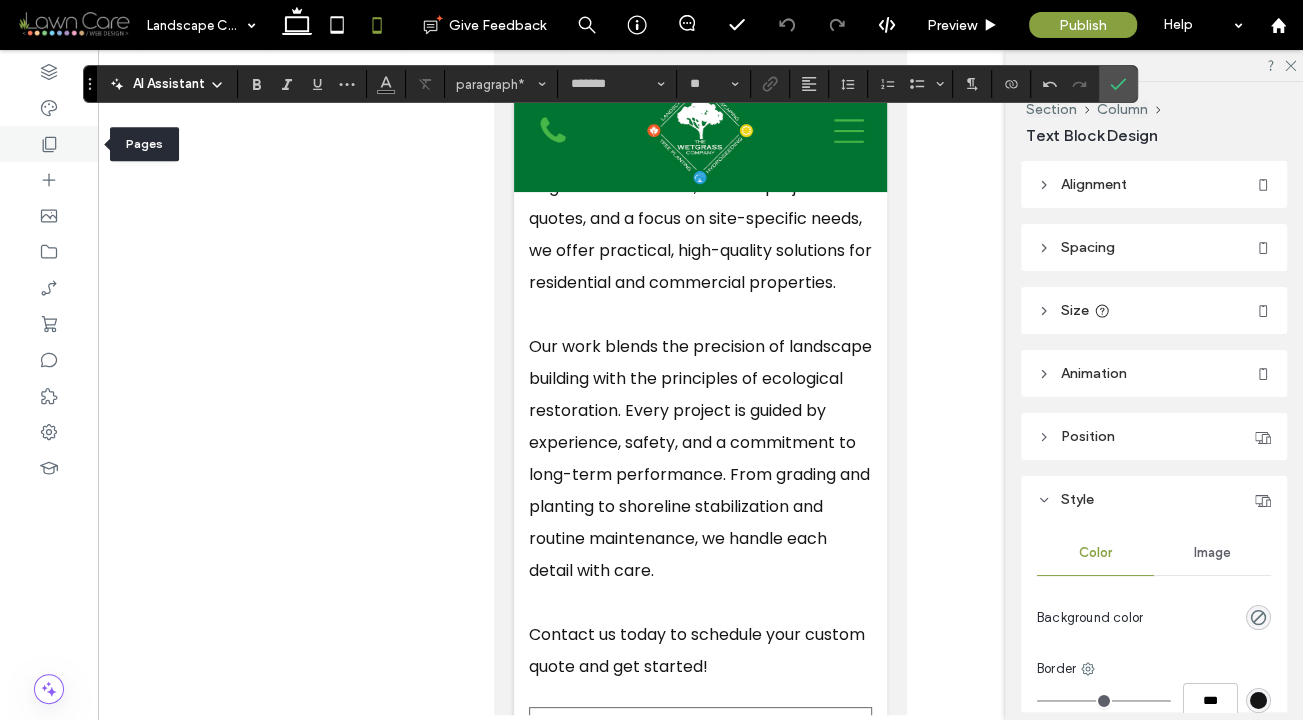 click 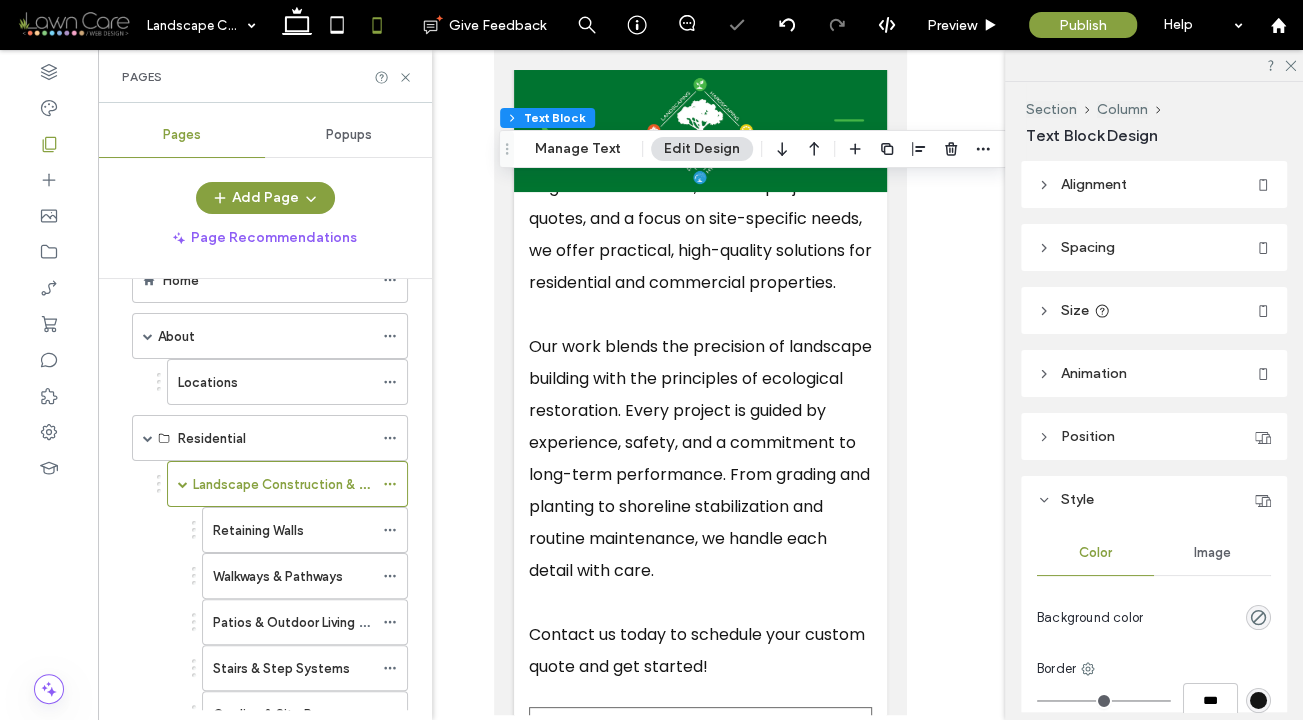 scroll, scrollTop: 88, scrollLeft: 0, axis: vertical 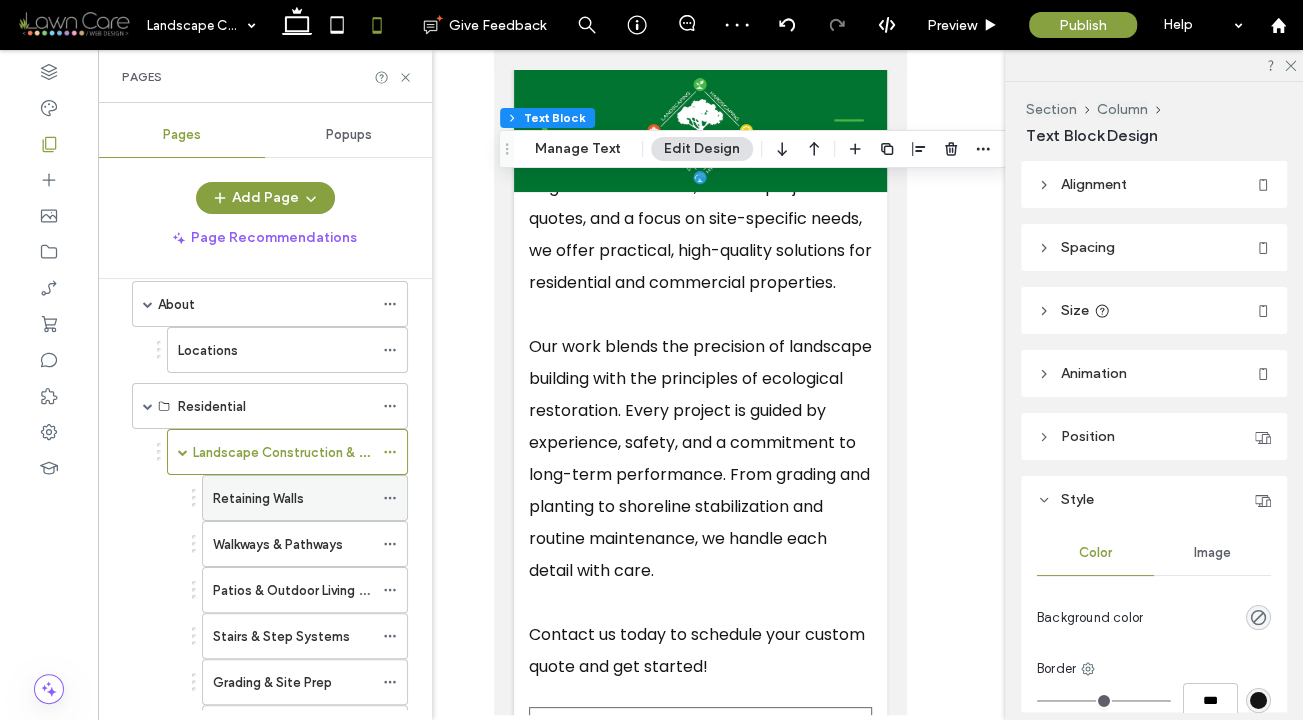 click on "Retaining Walls" at bounding box center [258, 498] 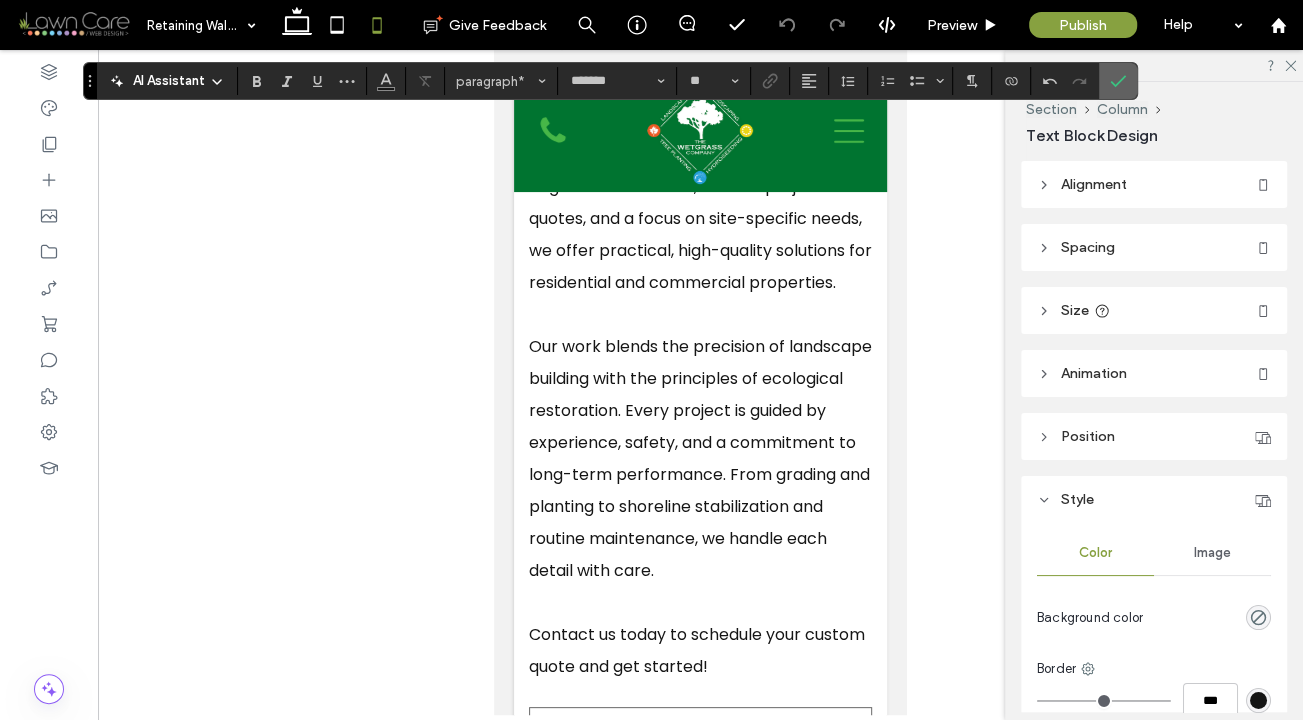 click 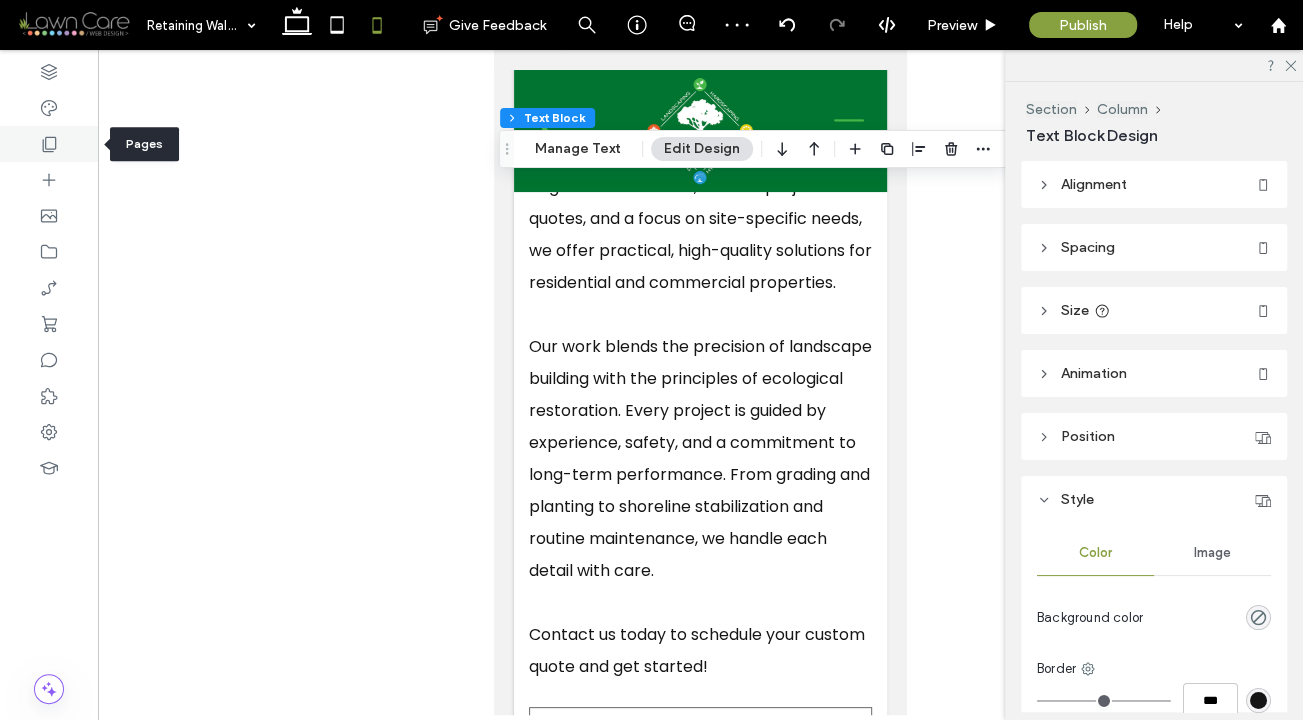 click 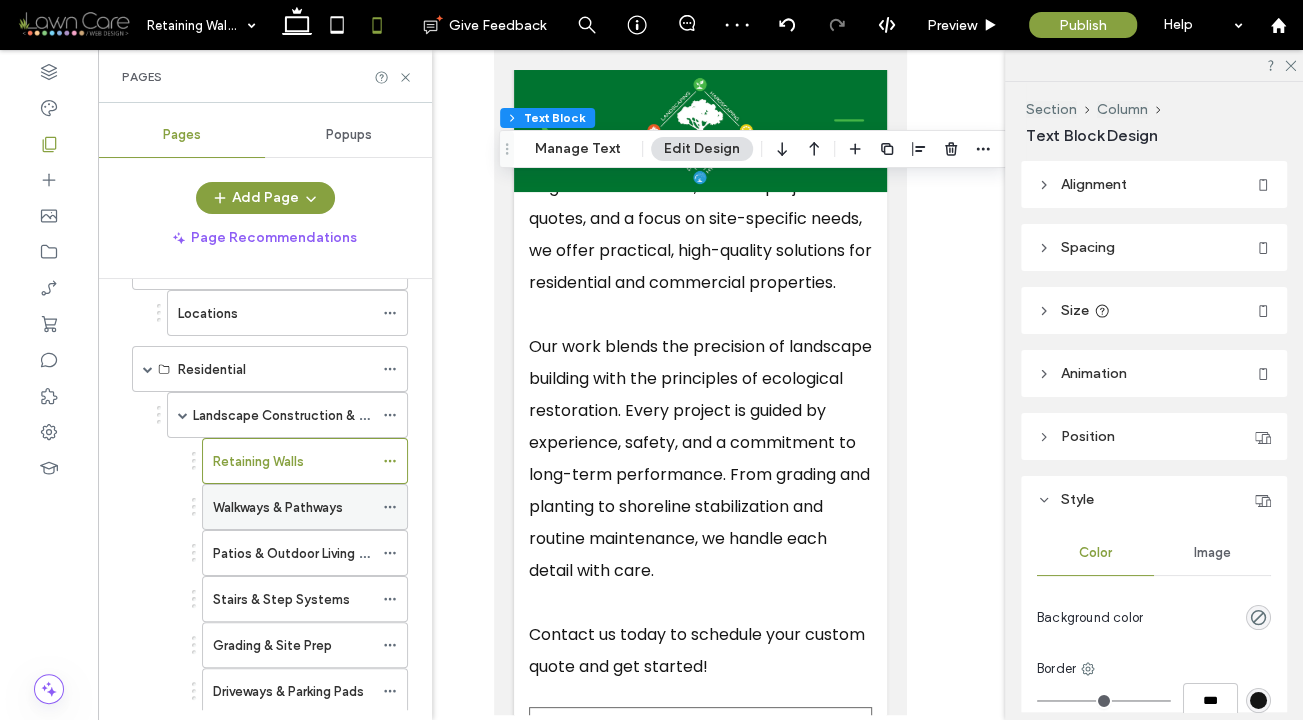 scroll, scrollTop: 131, scrollLeft: 0, axis: vertical 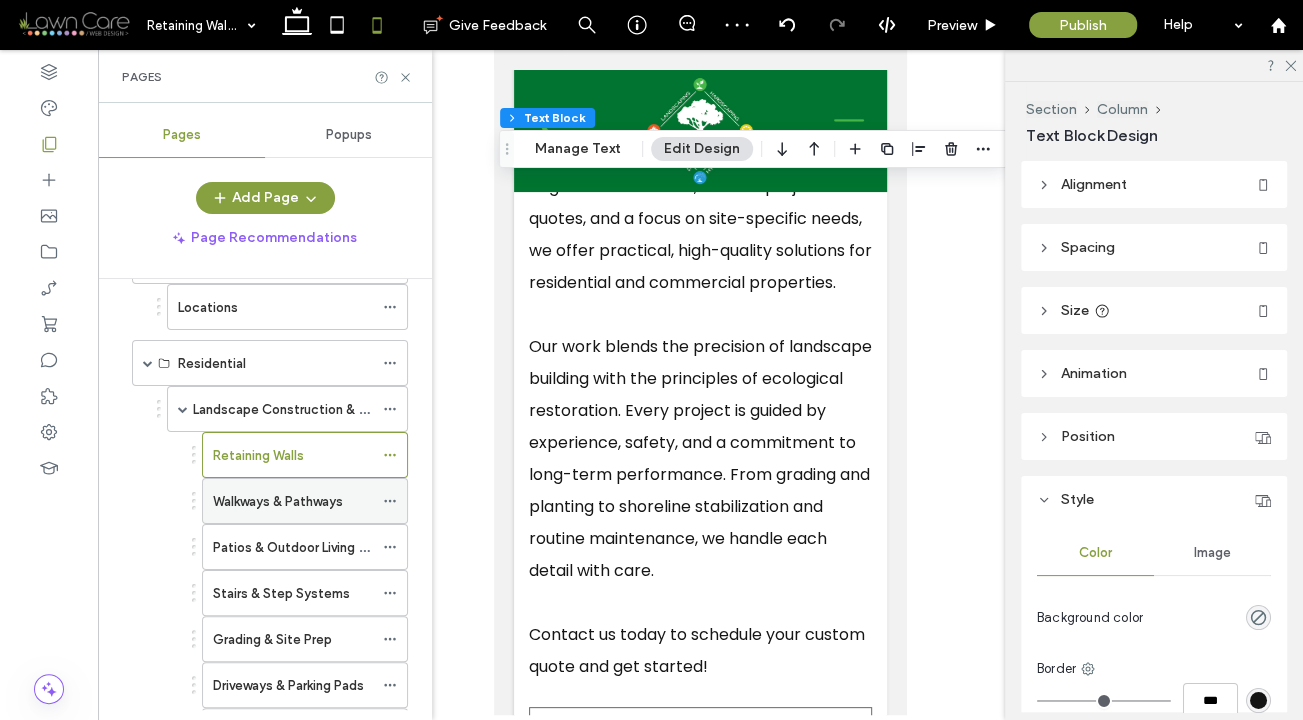 click on "Walkways & Pathways" at bounding box center [278, 501] 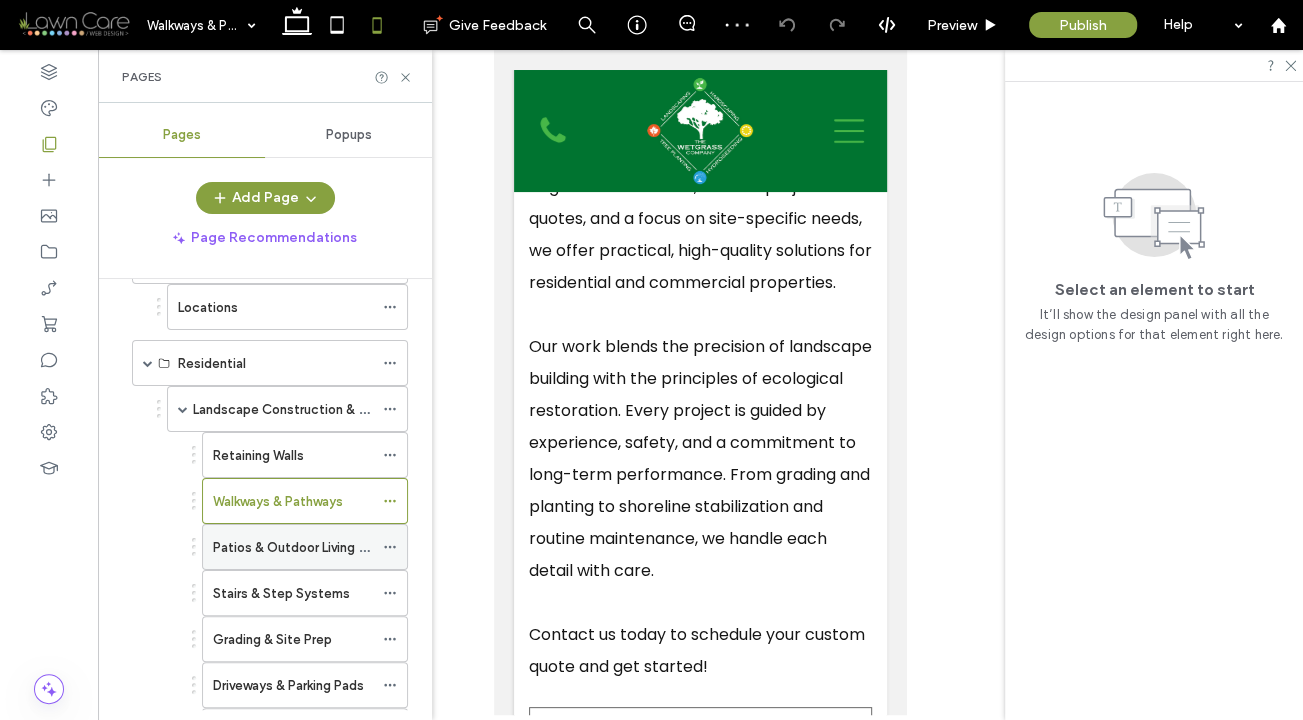 click on "Patios & Outdoor Living Spaces" at bounding box center (308, 547) 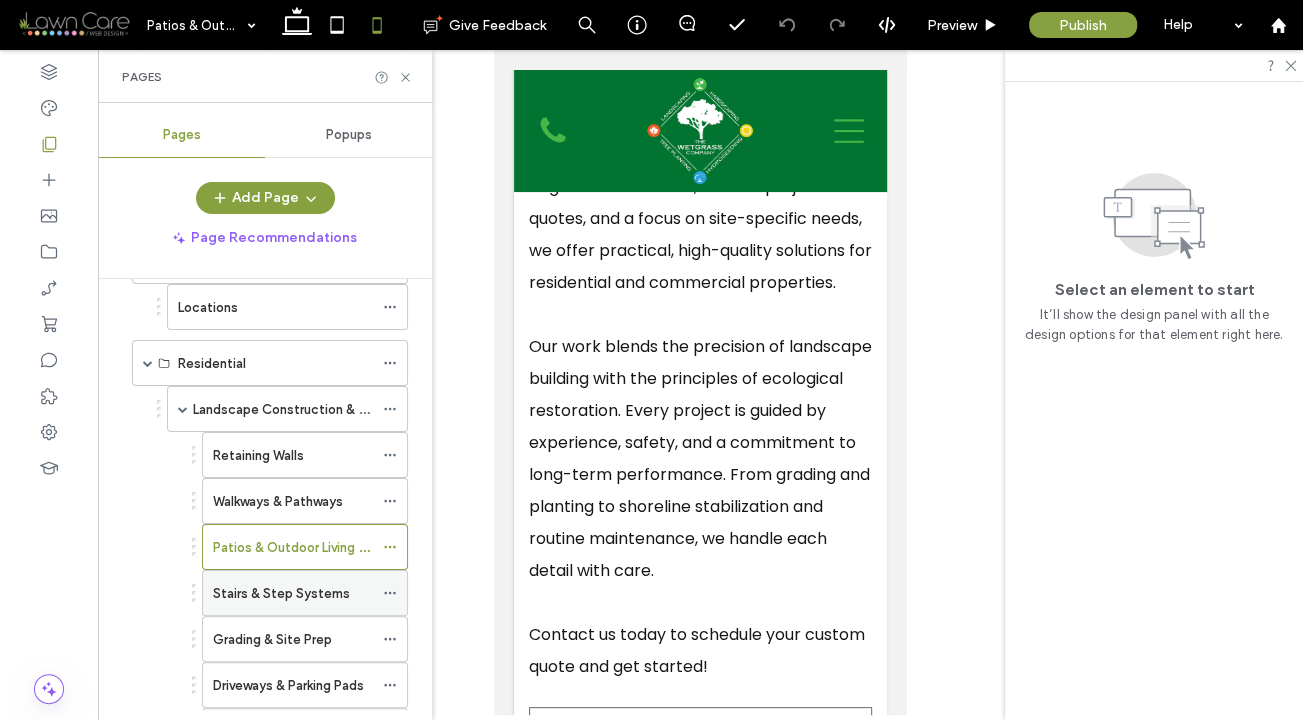 click on "Stairs & Step Systems" at bounding box center (281, 593) 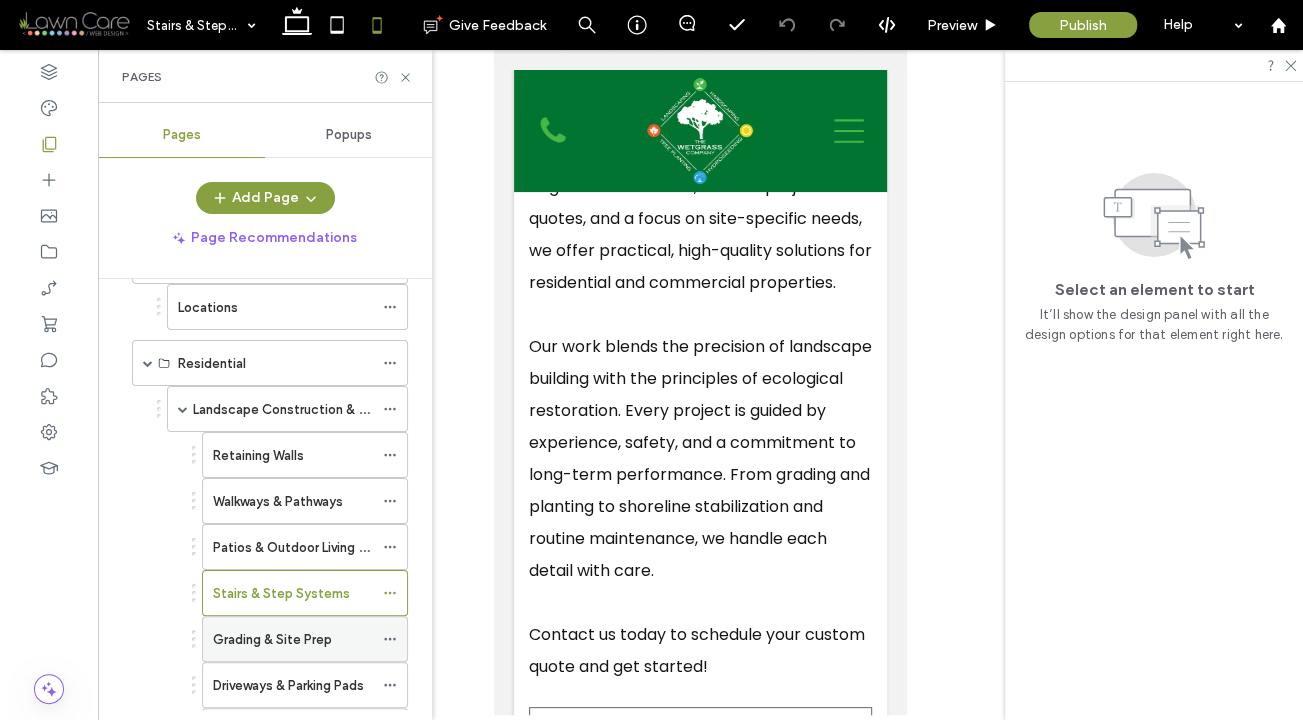 click on "Grading & Site Prep" at bounding box center [272, 639] 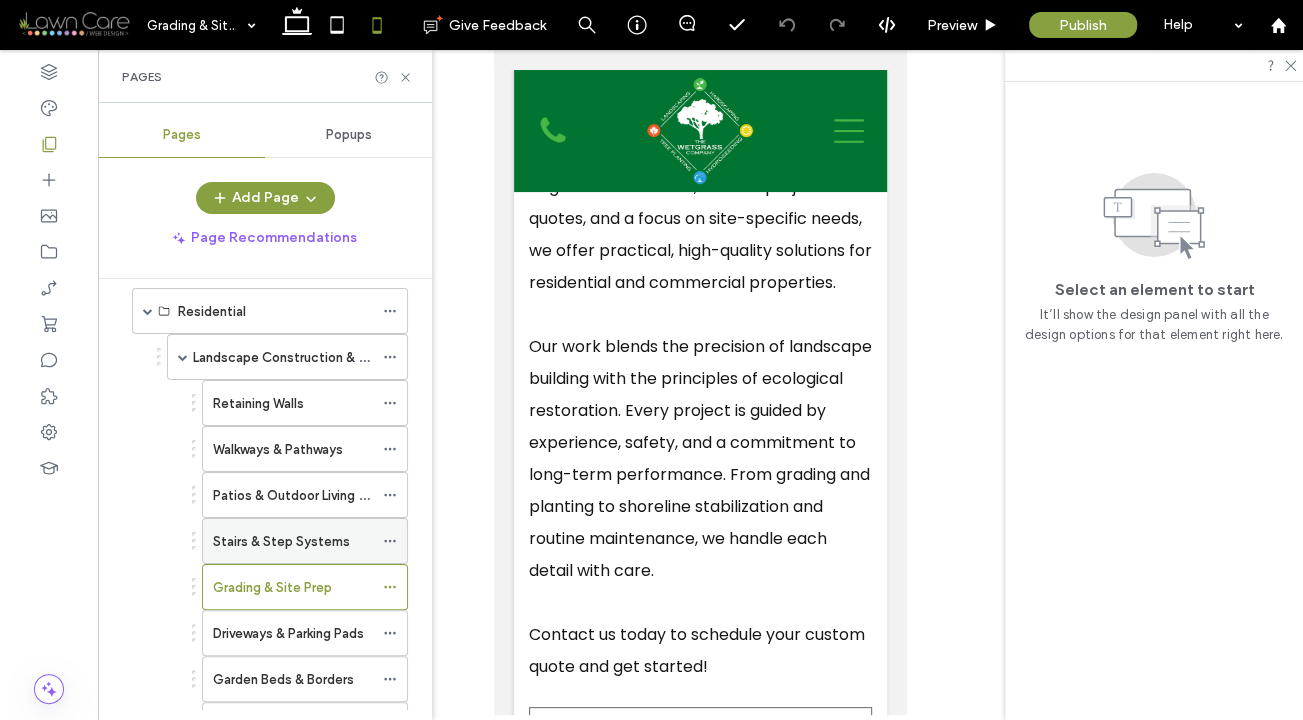 scroll, scrollTop: 222, scrollLeft: 0, axis: vertical 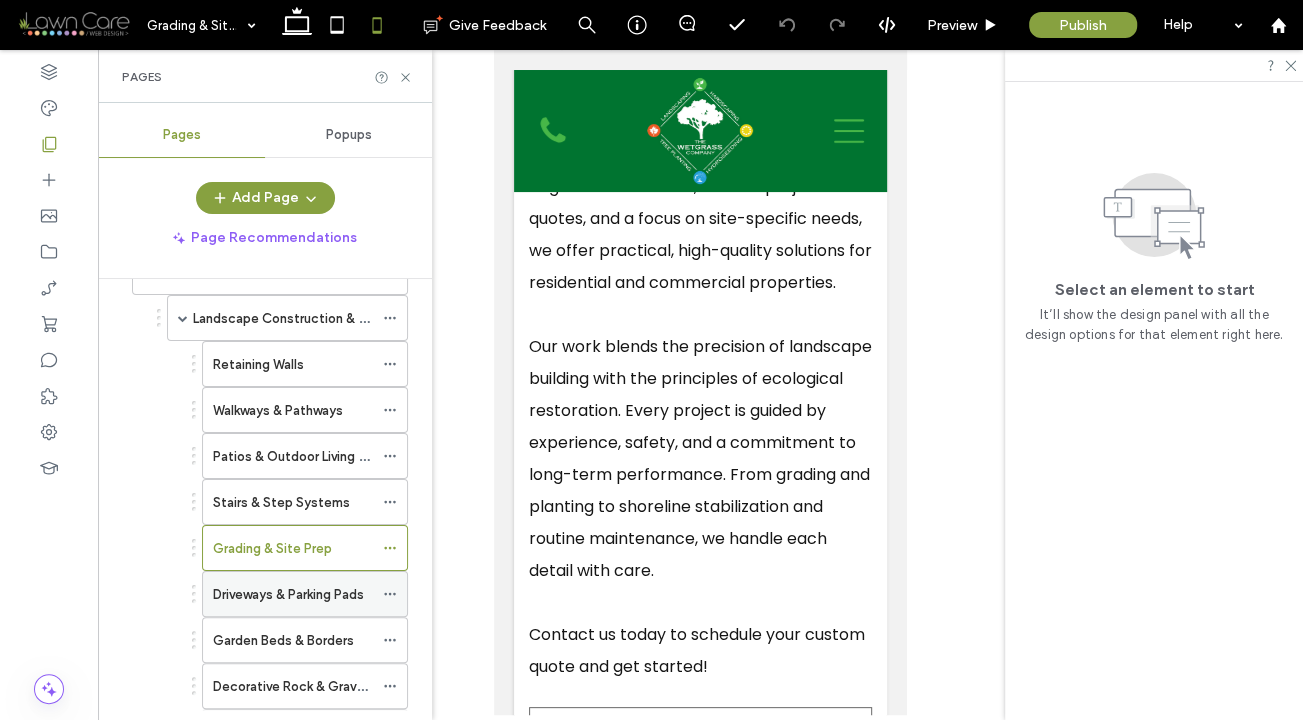 click on "Driveways & Parking Pads" at bounding box center [288, 594] 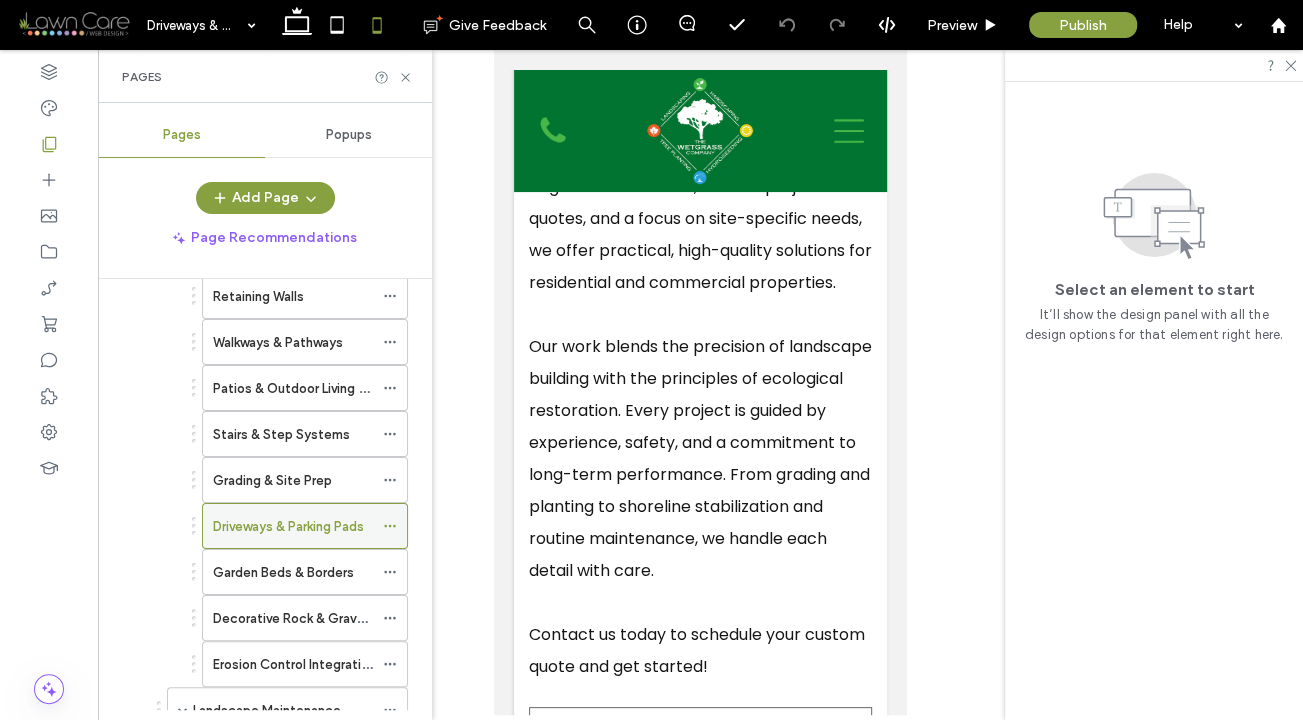 scroll, scrollTop: 325, scrollLeft: 0, axis: vertical 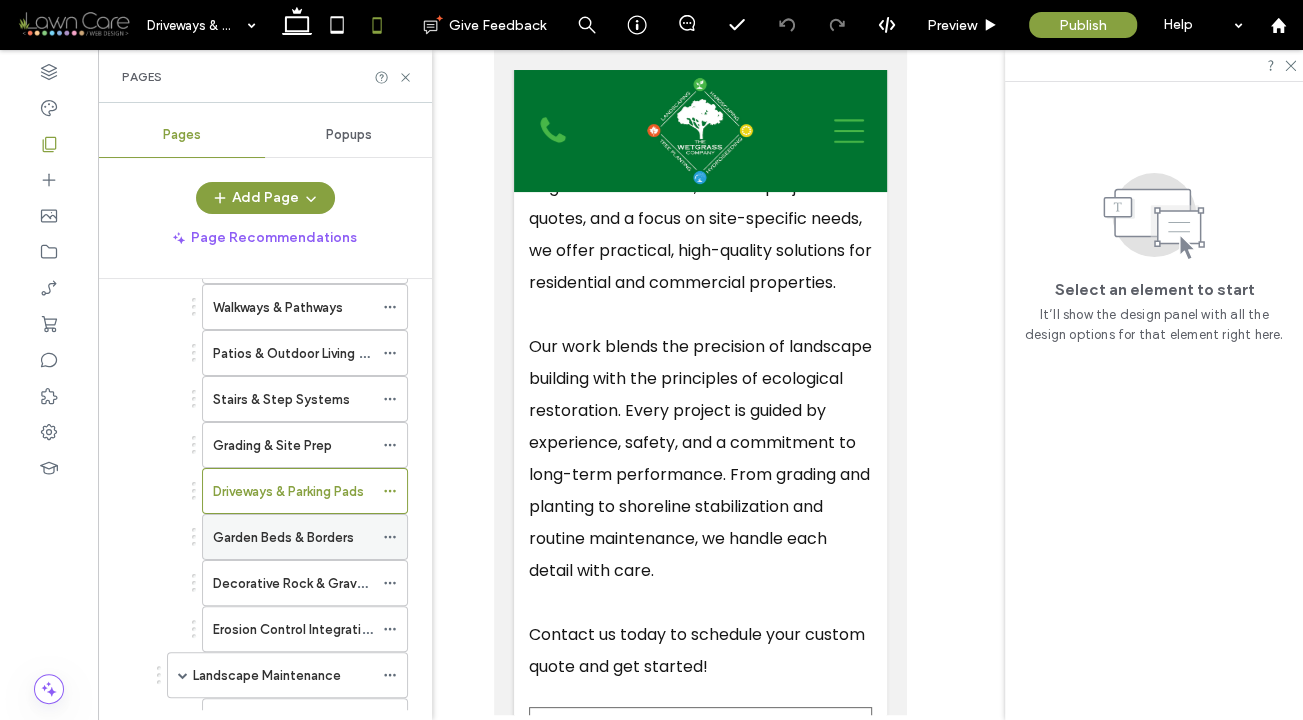 click on "Garden Beds & Borders" at bounding box center [283, 537] 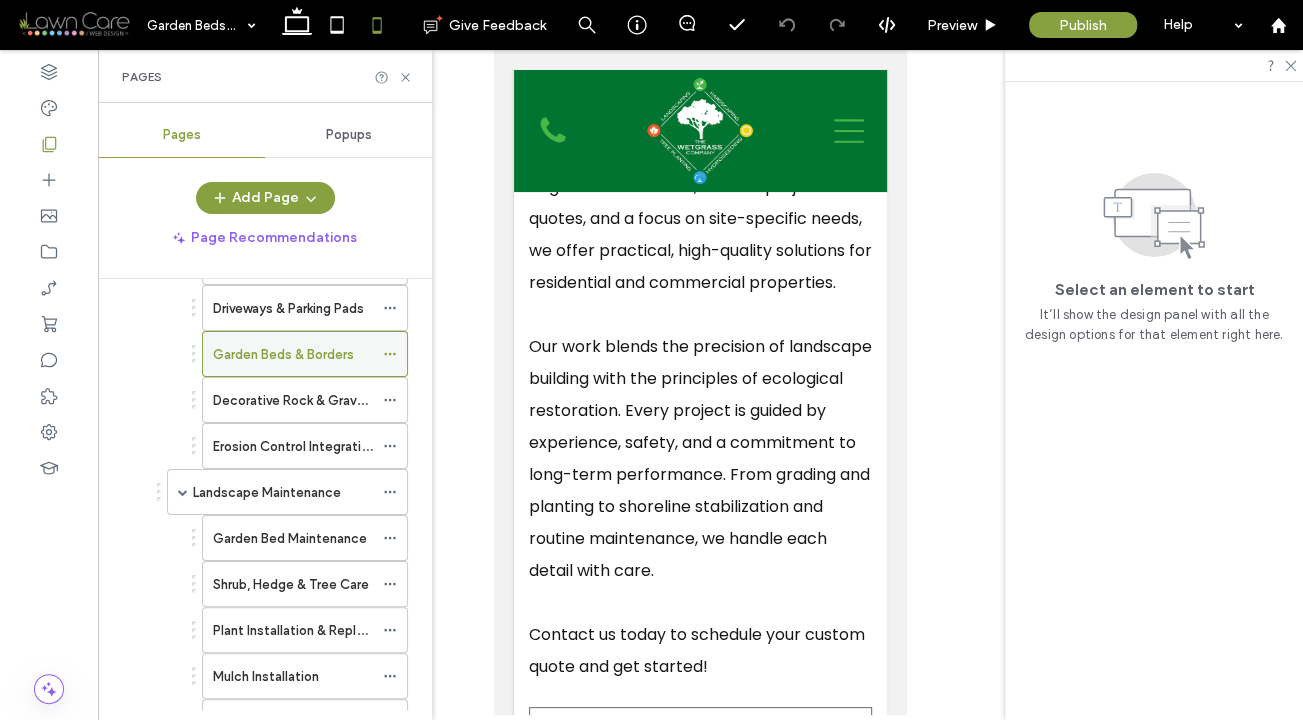 scroll, scrollTop: 512, scrollLeft: 0, axis: vertical 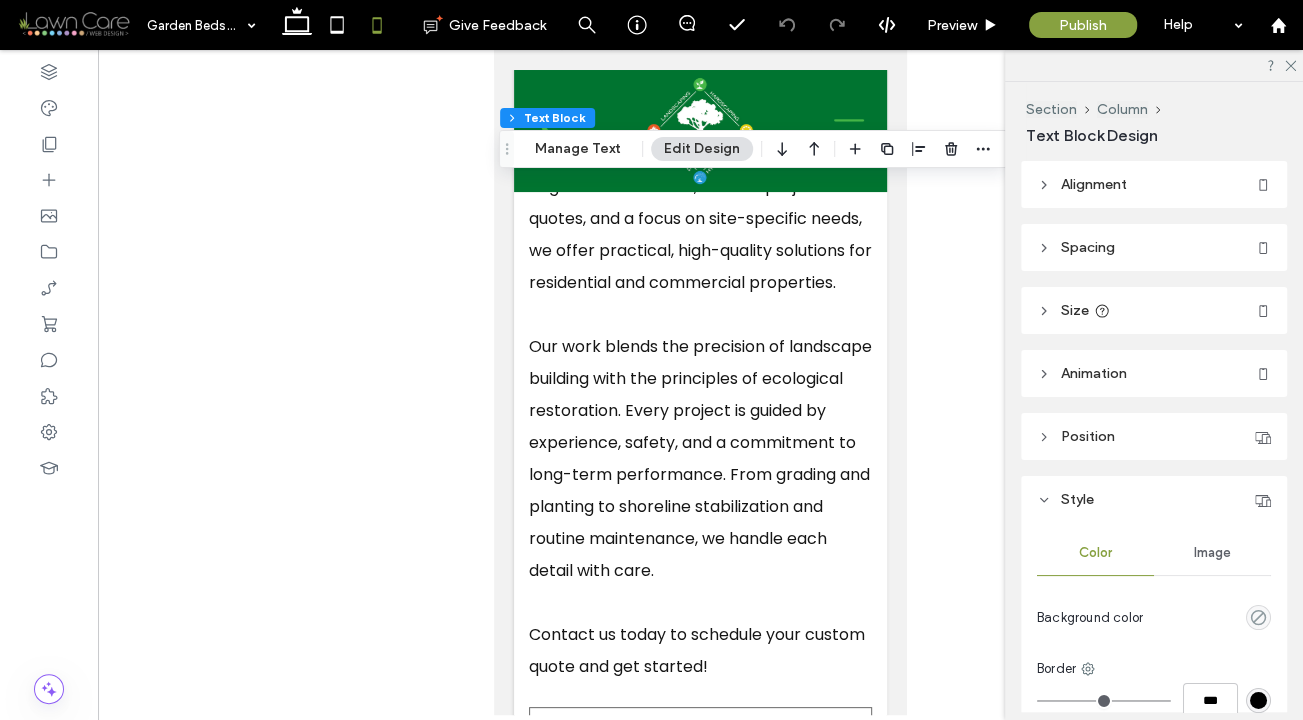 type on "*******" 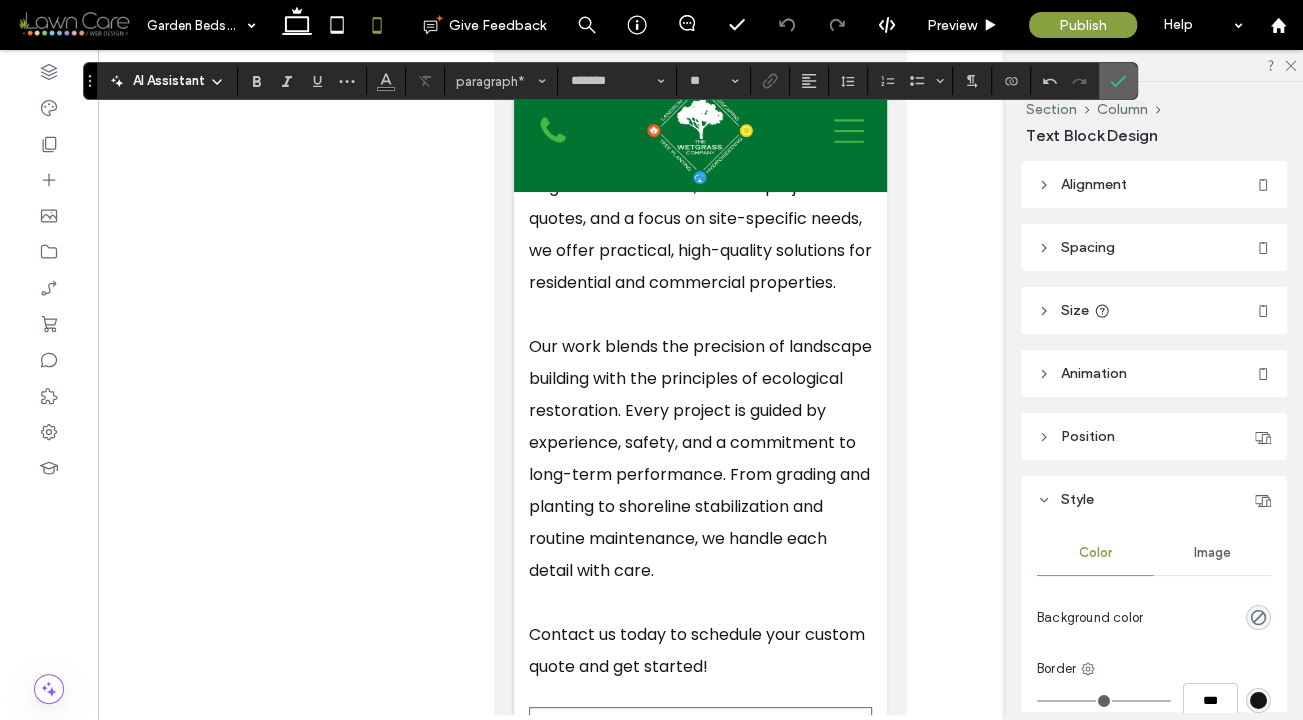 click 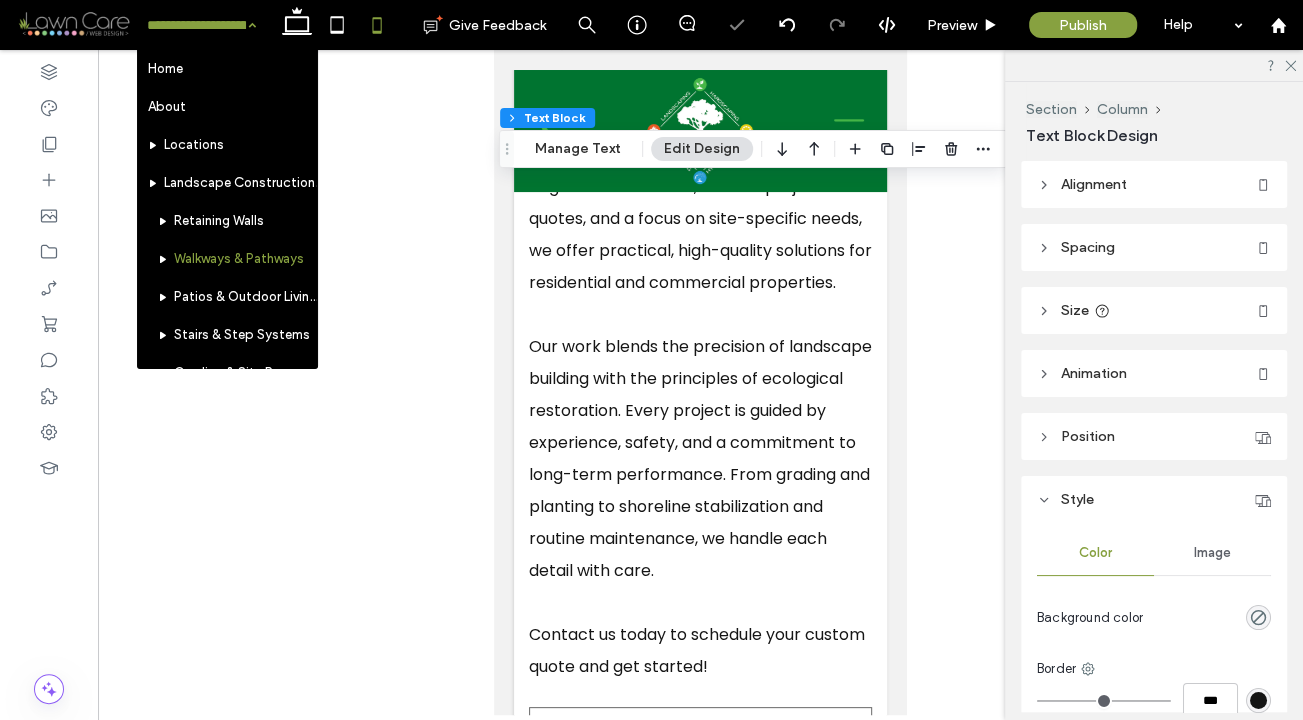 scroll, scrollTop: 360, scrollLeft: 0, axis: vertical 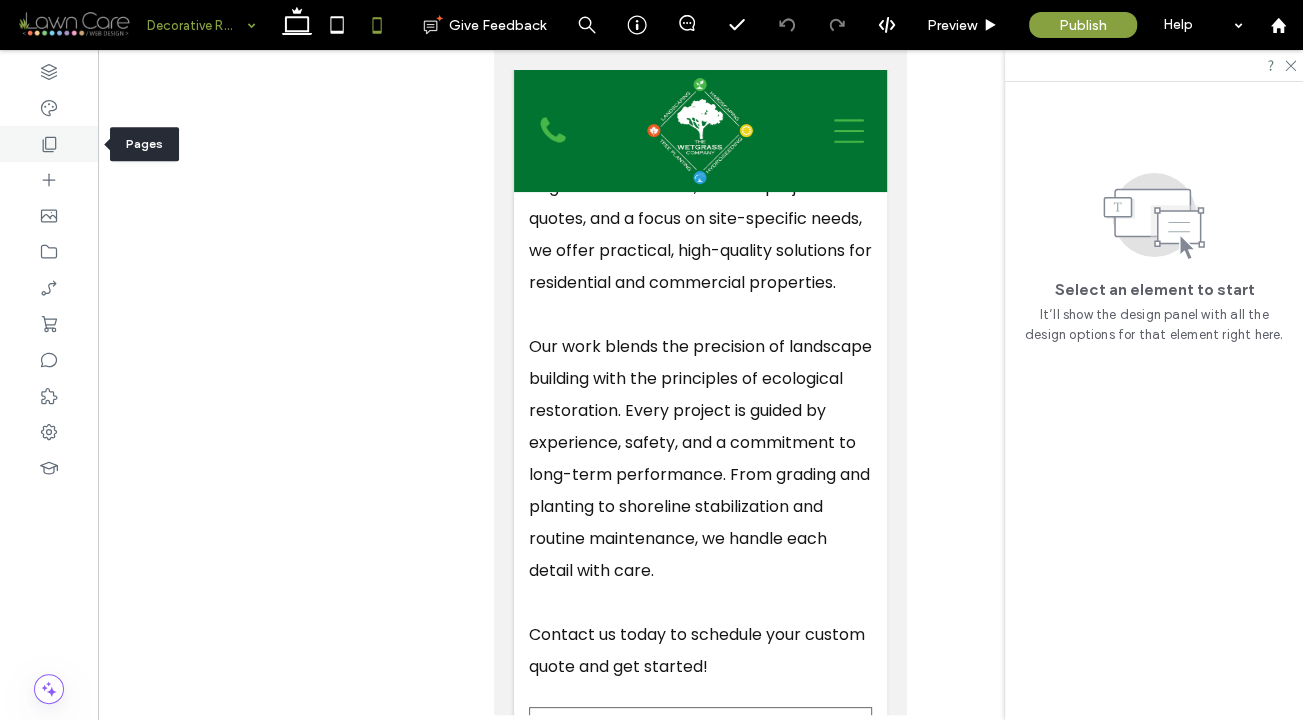 click 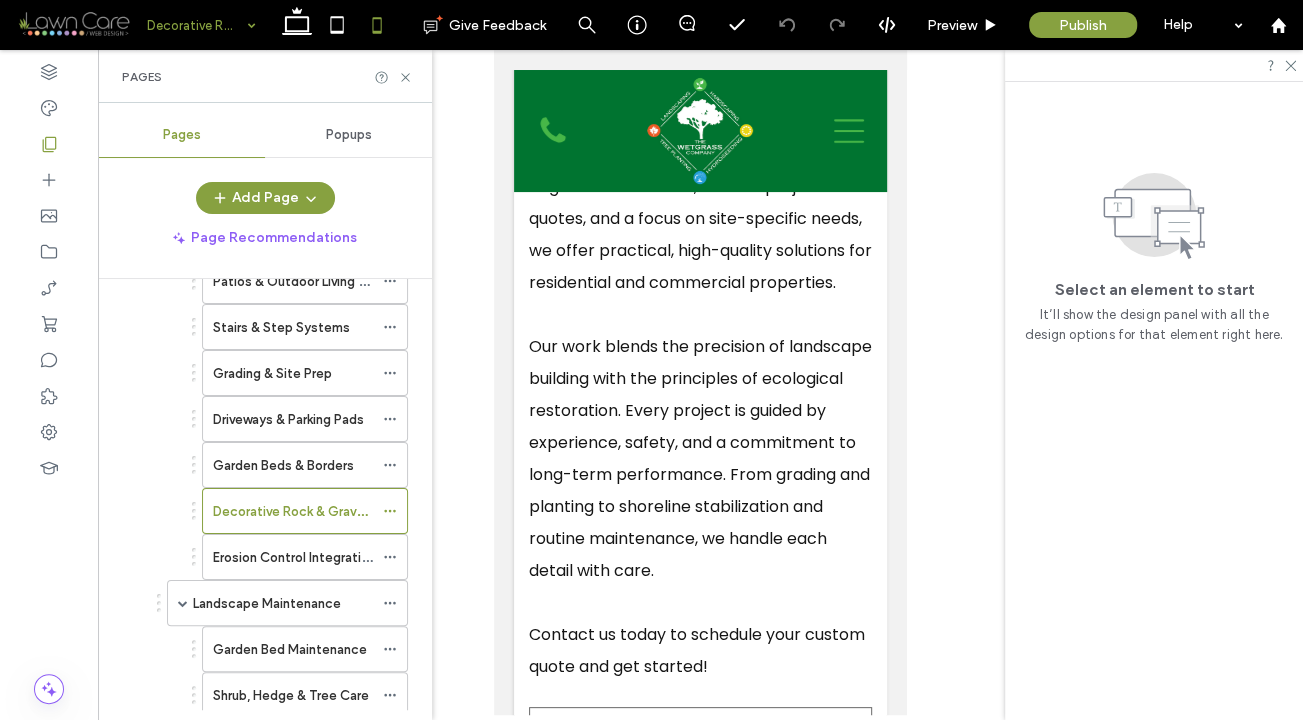 scroll, scrollTop: 415, scrollLeft: 0, axis: vertical 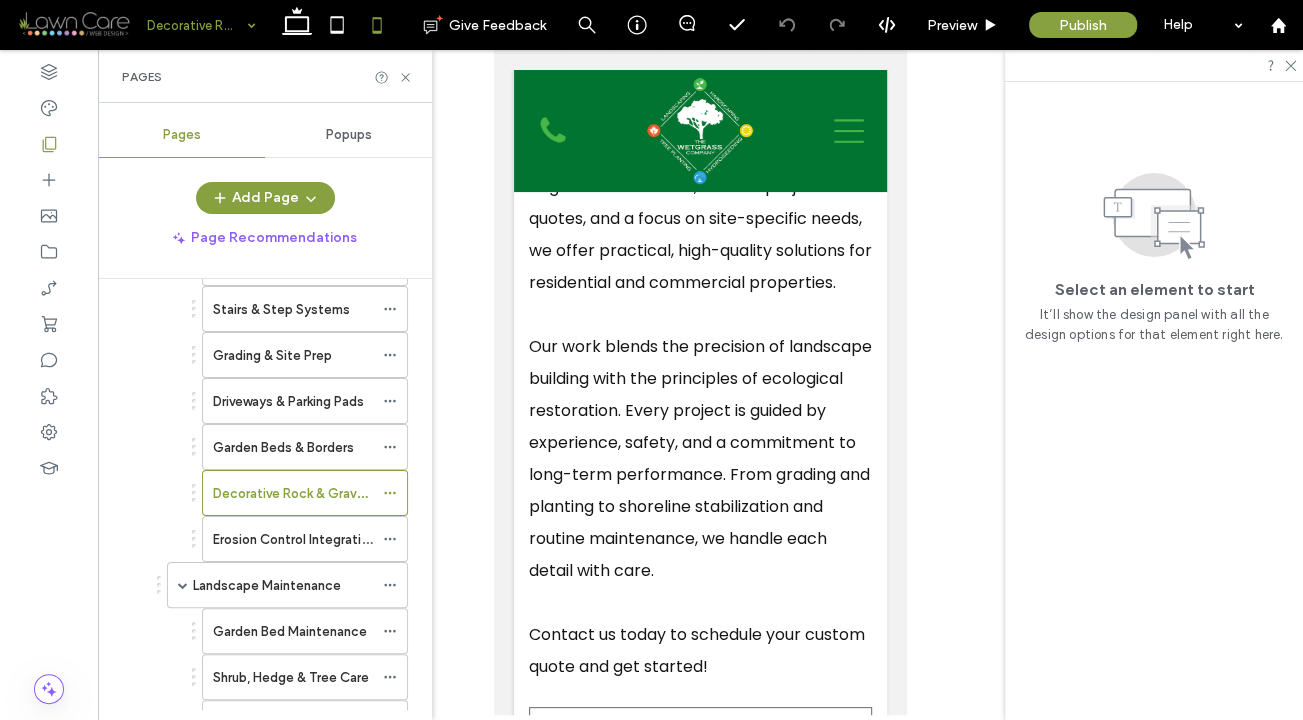 click on "Erosion Control Integration" at bounding box center (294, 539) 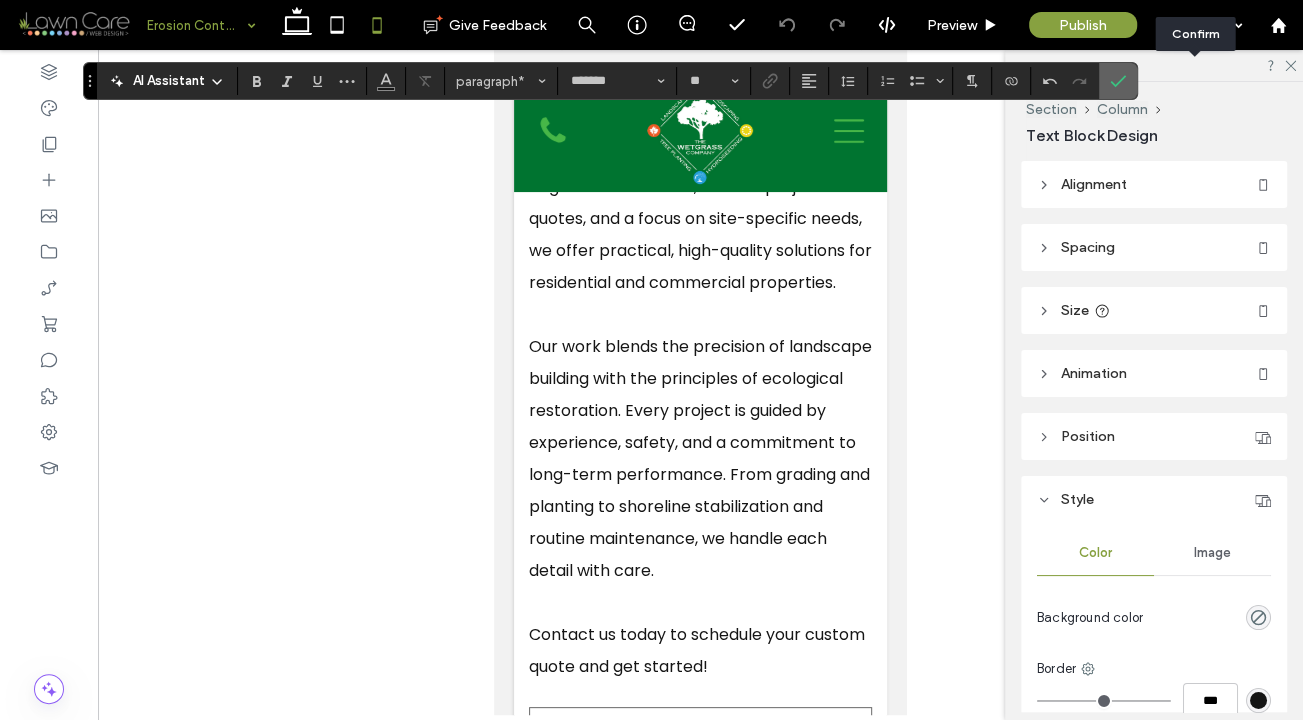 click at bounding box center (1118, 81) 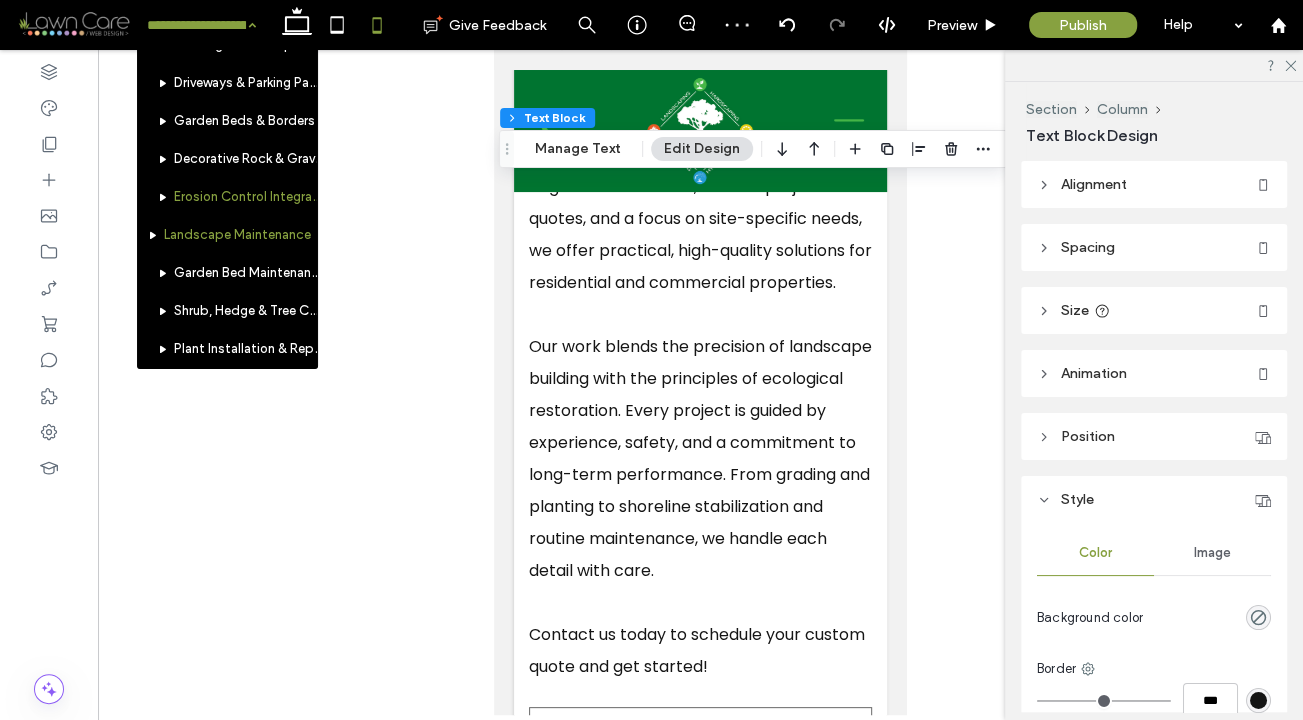 scroll, scrollTop: 329, scrollLeft: 0, axis: vertical 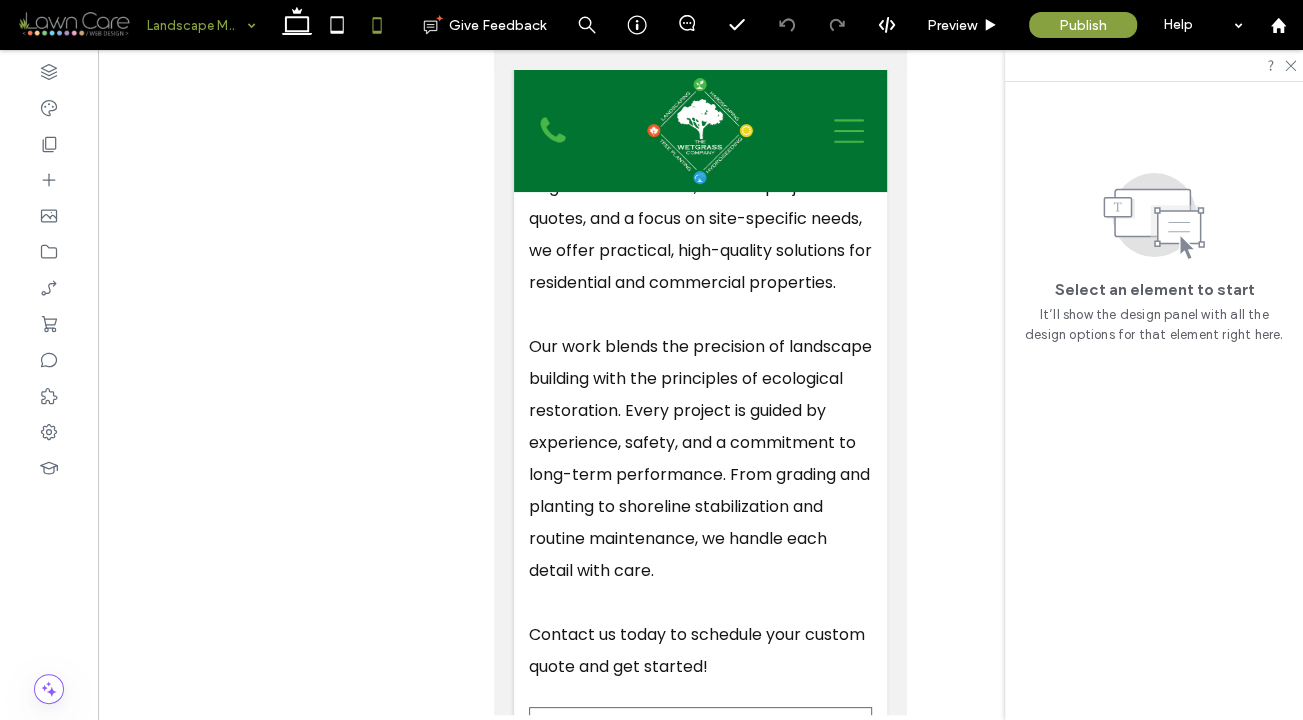 click at bounding box center [196, 25] 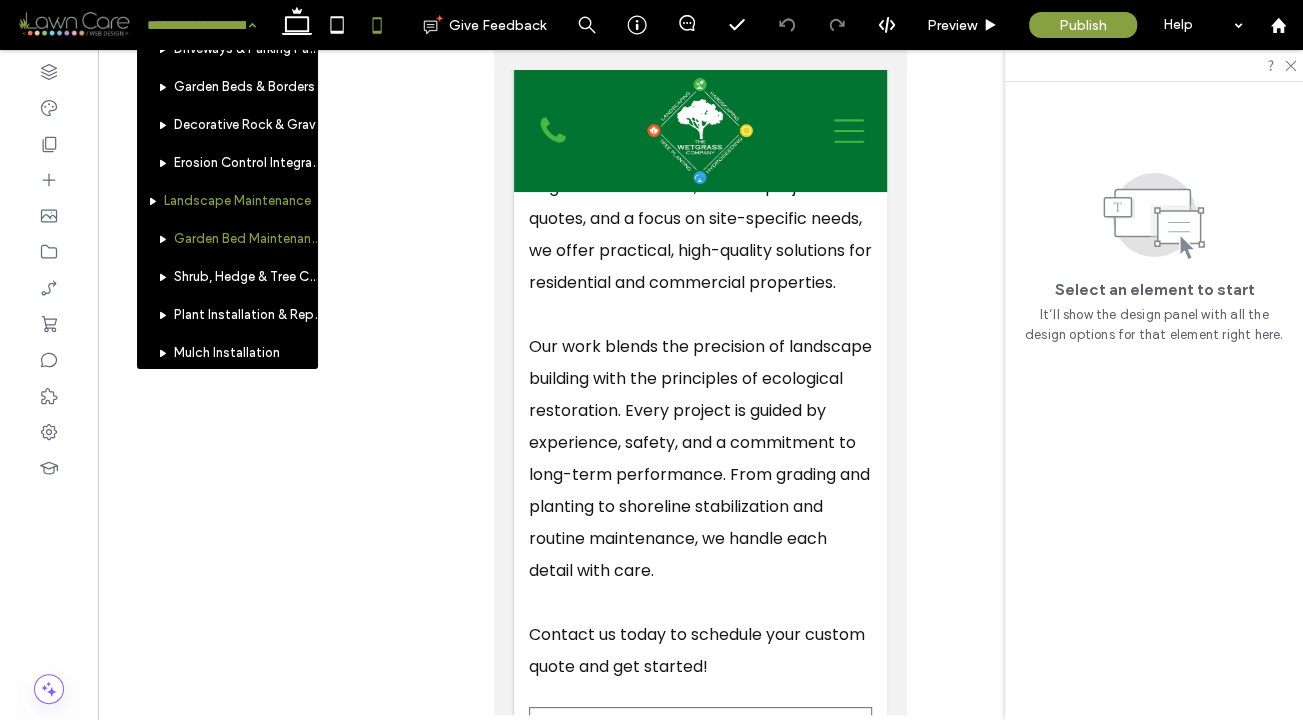 scroll, scrollTop: 384, scrollLeft: 0, axis: vertical 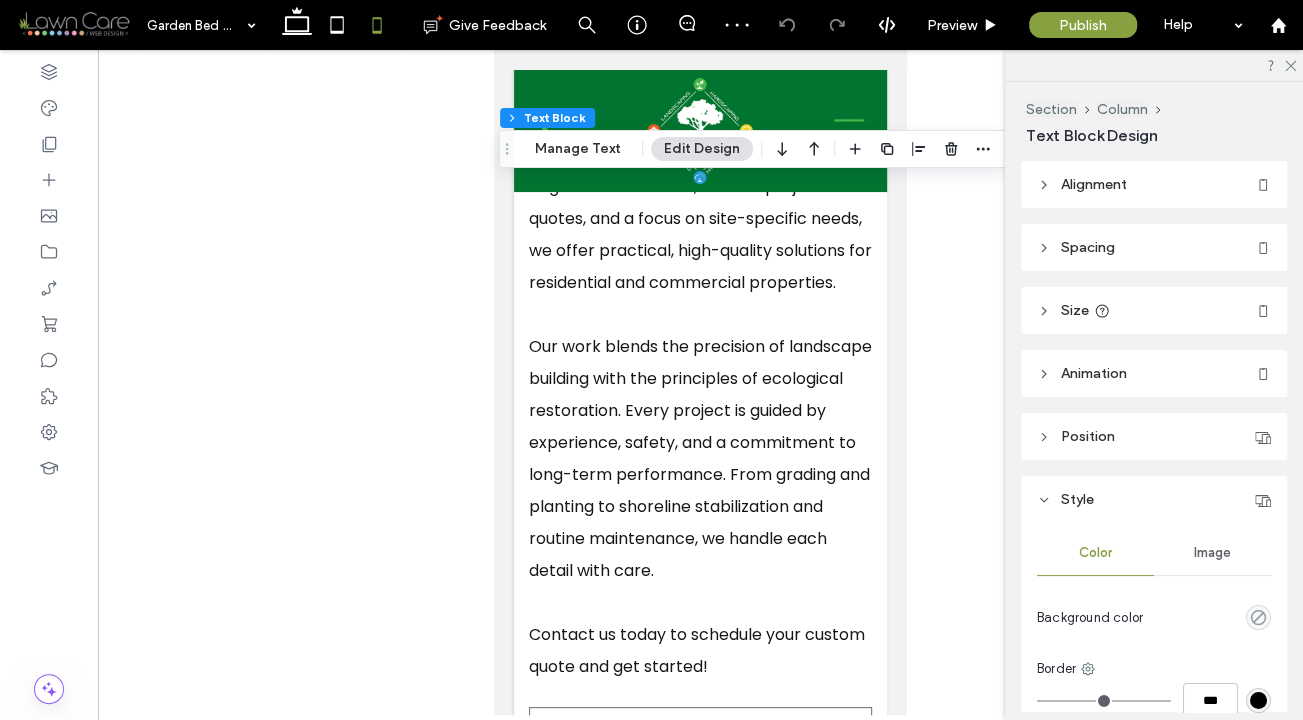 type on "*******" 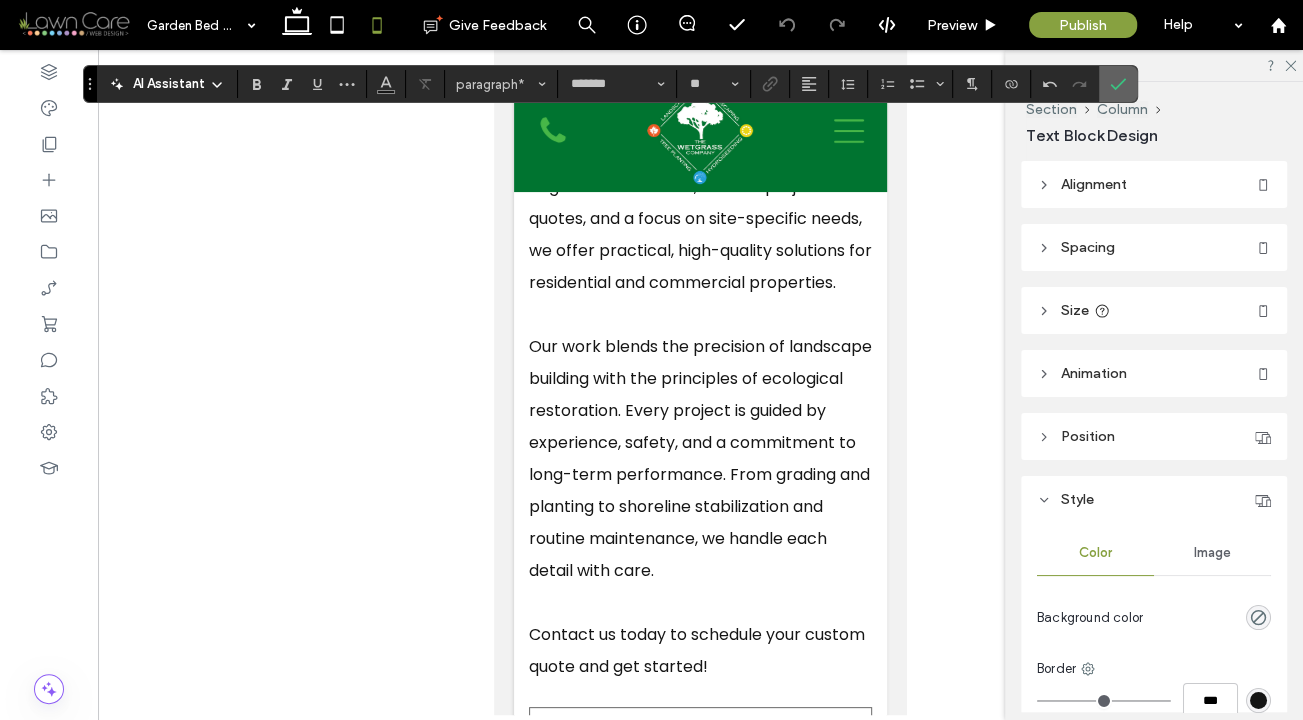 click 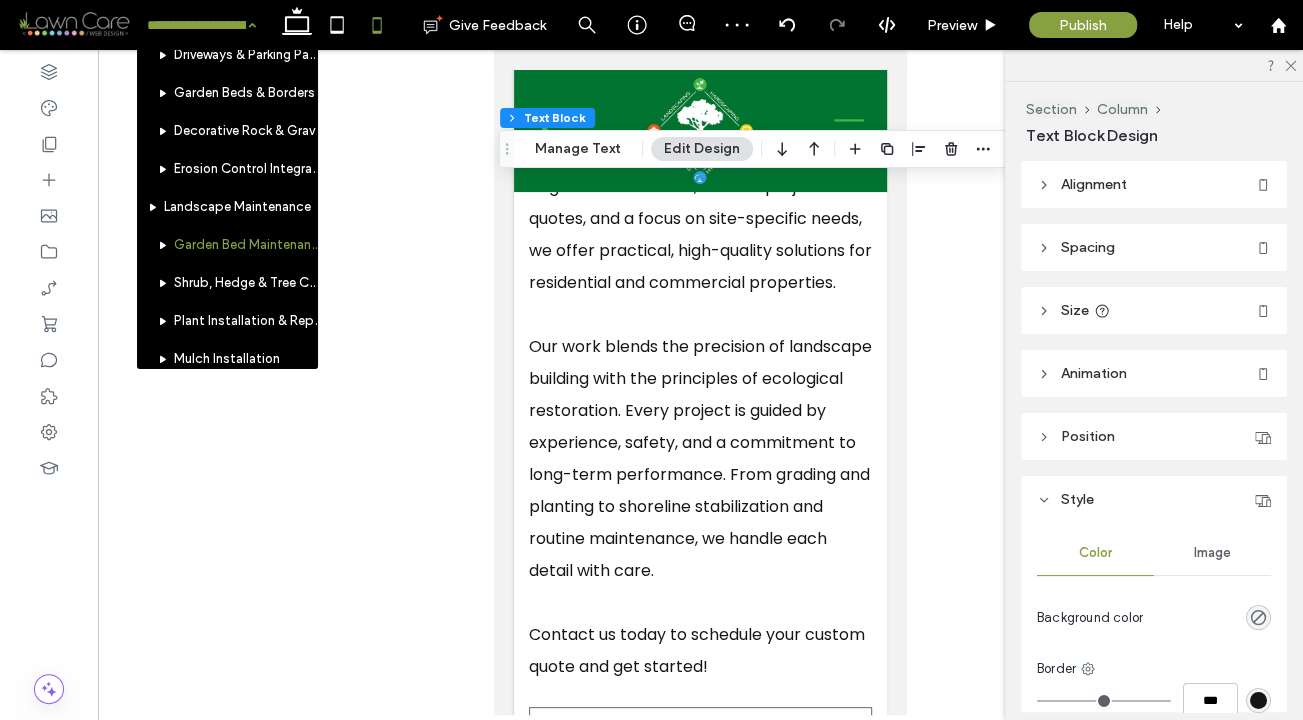 scroll, scrollTop: 409, scrollLeft: 0, axis: vertical 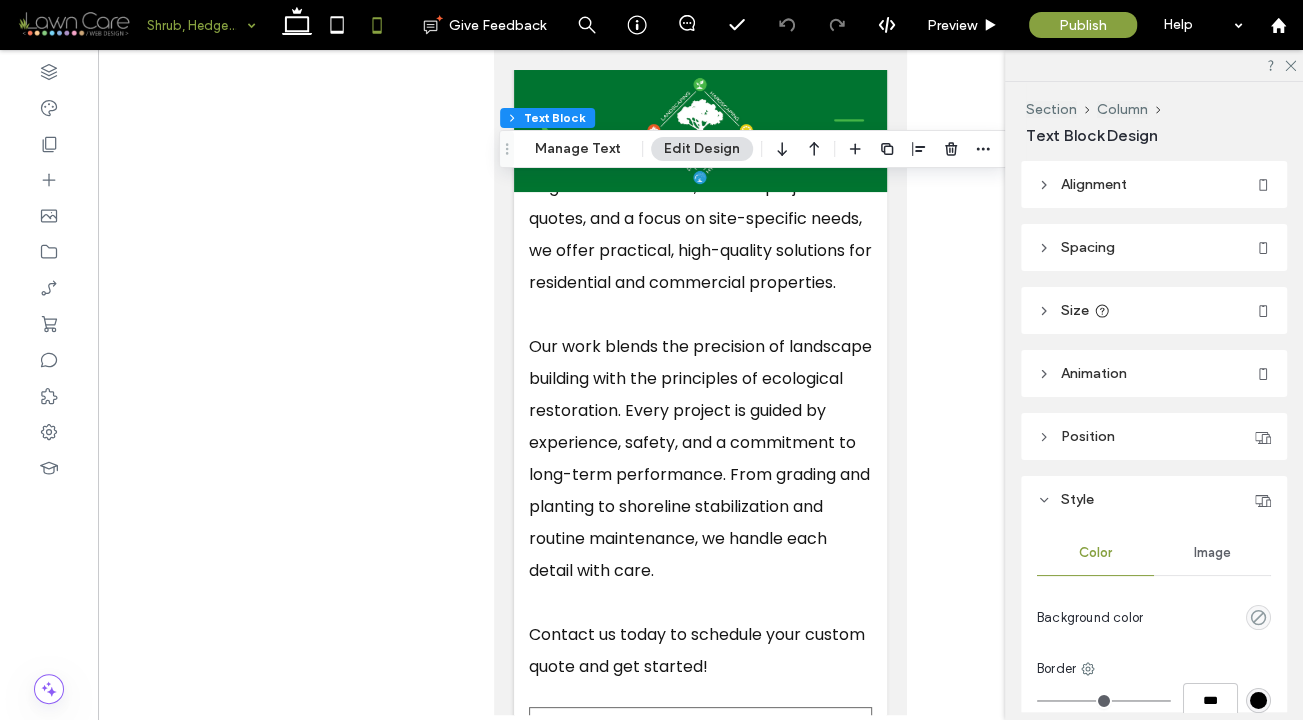 type on "*******" 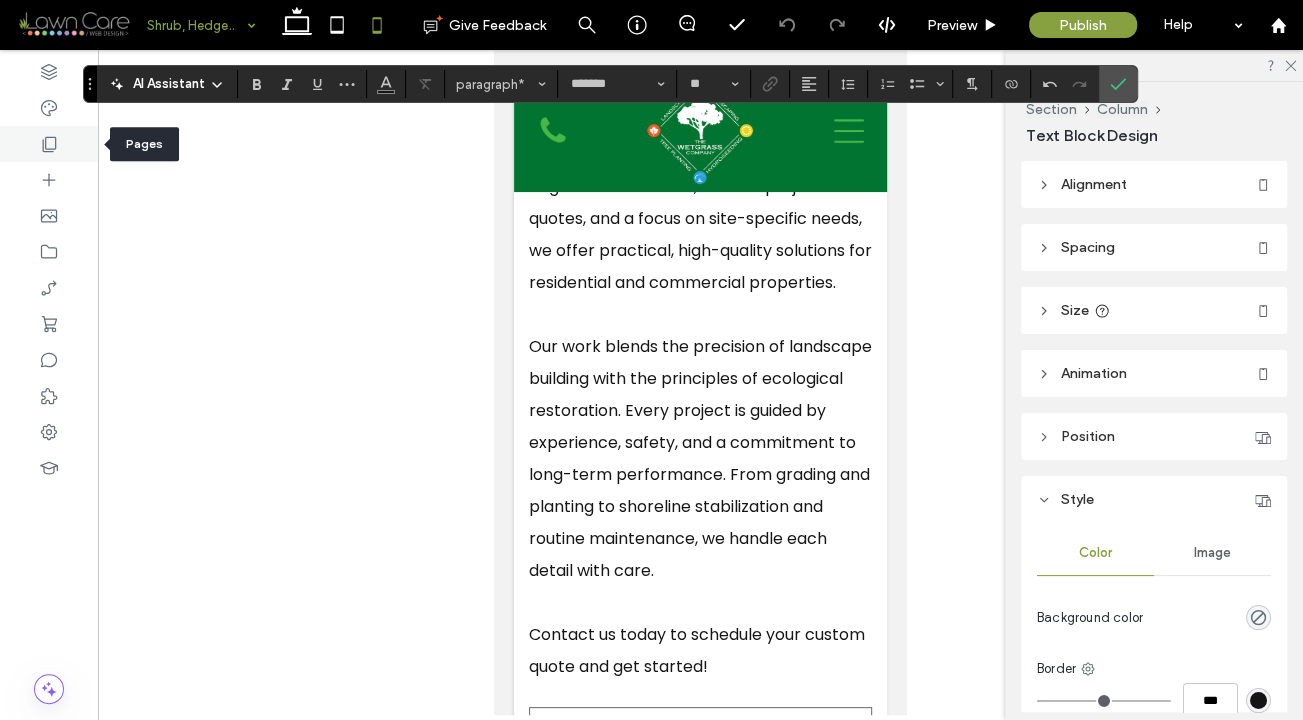 click 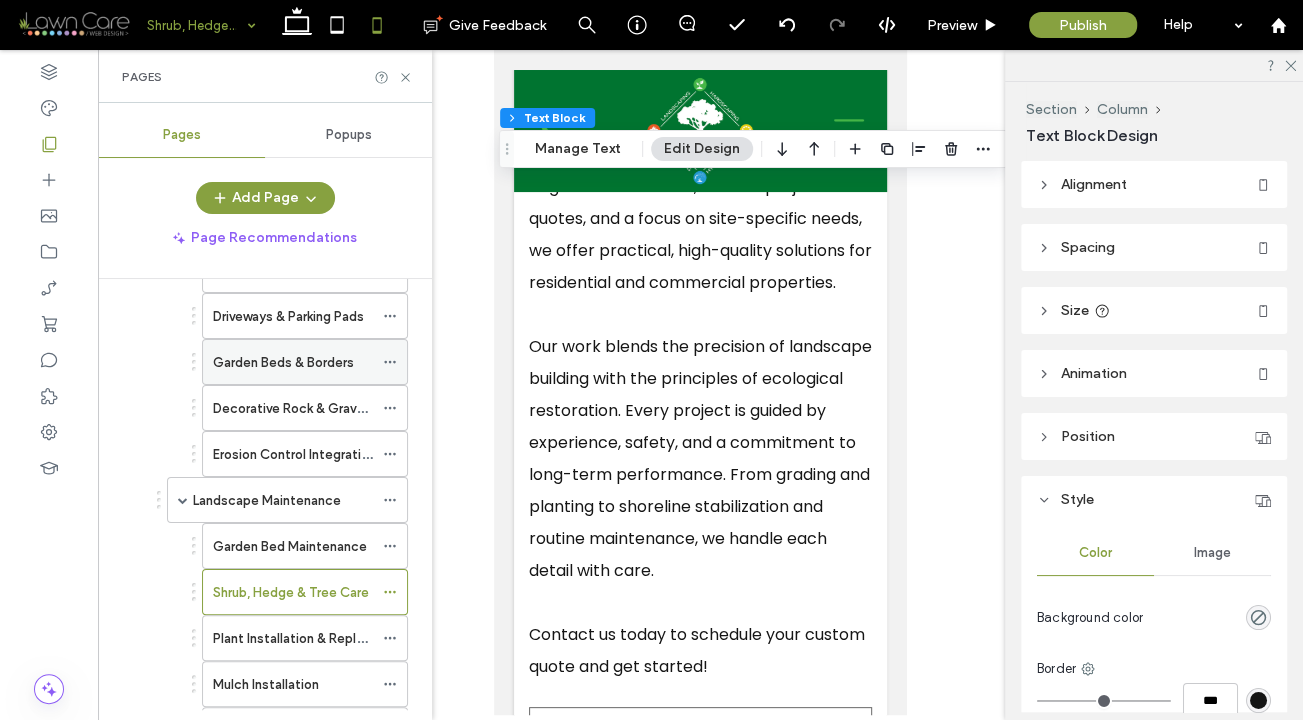 scroll, scrollTop: 592, scrollLeft: 0, axis: vertical 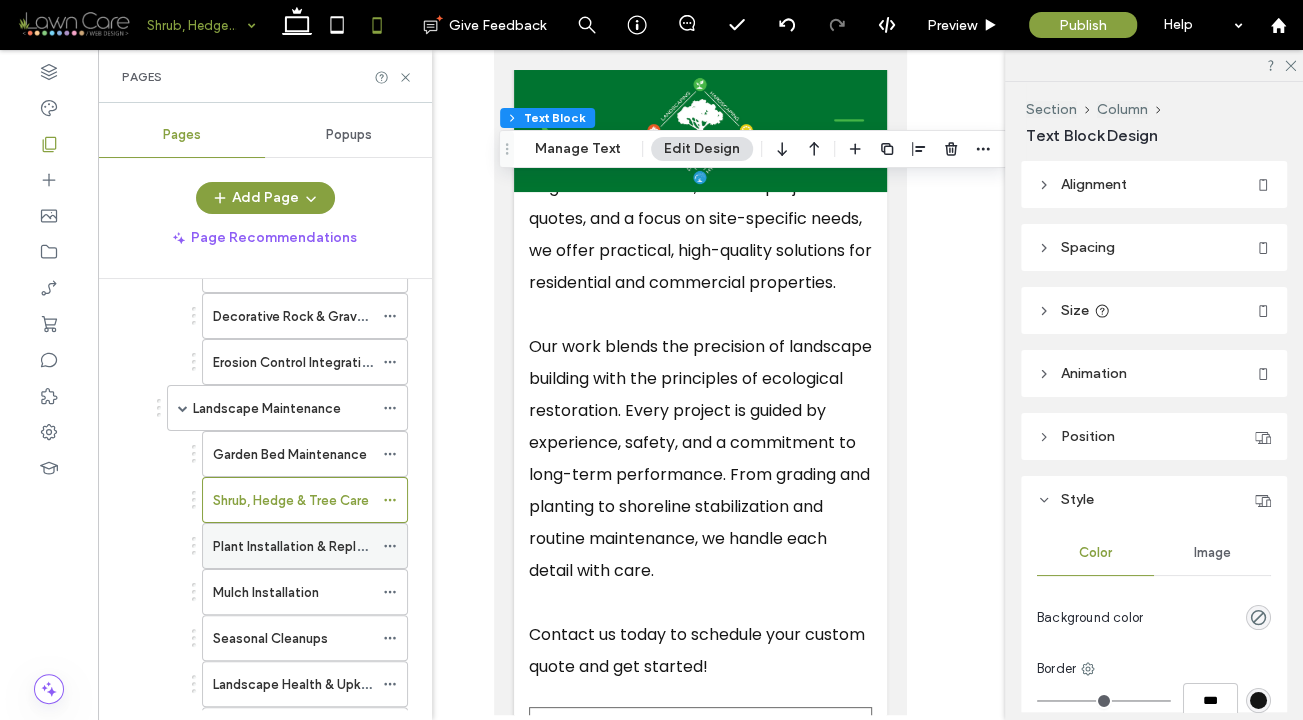 click on "Plant Installation & Replacement" at bounding box center [312, 546] 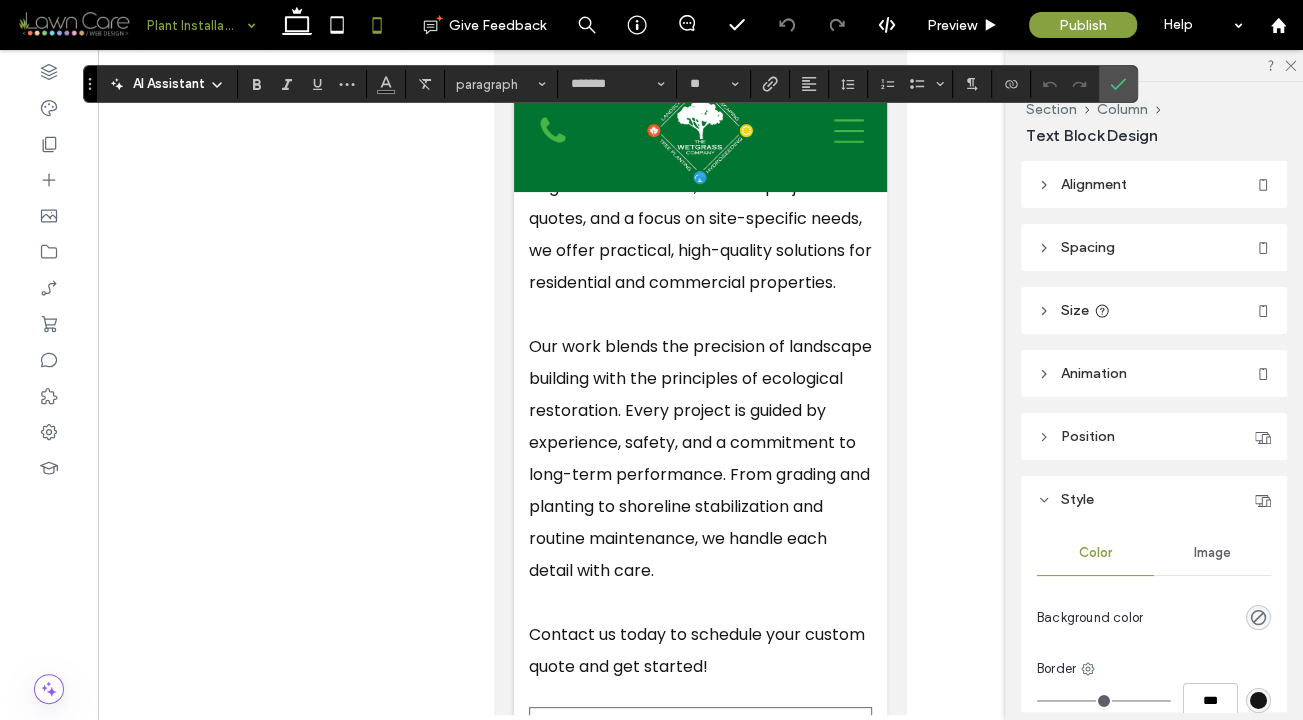 type on "*******" 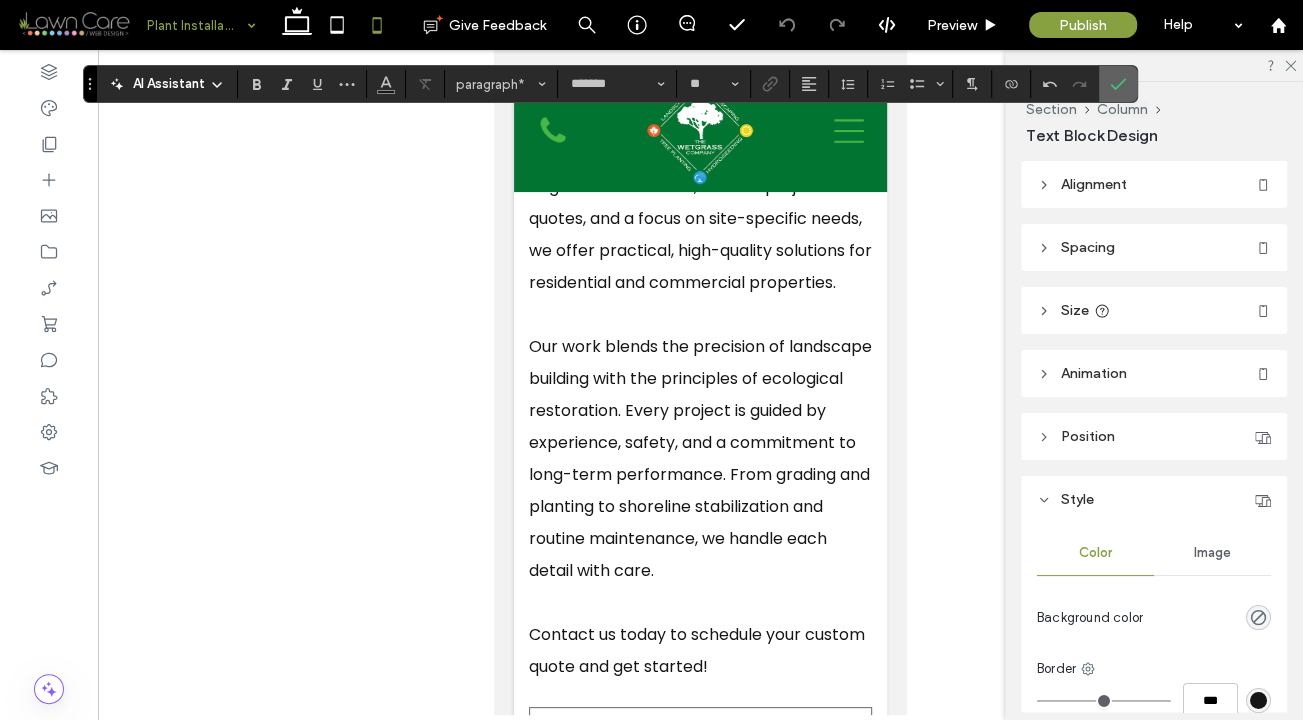 click 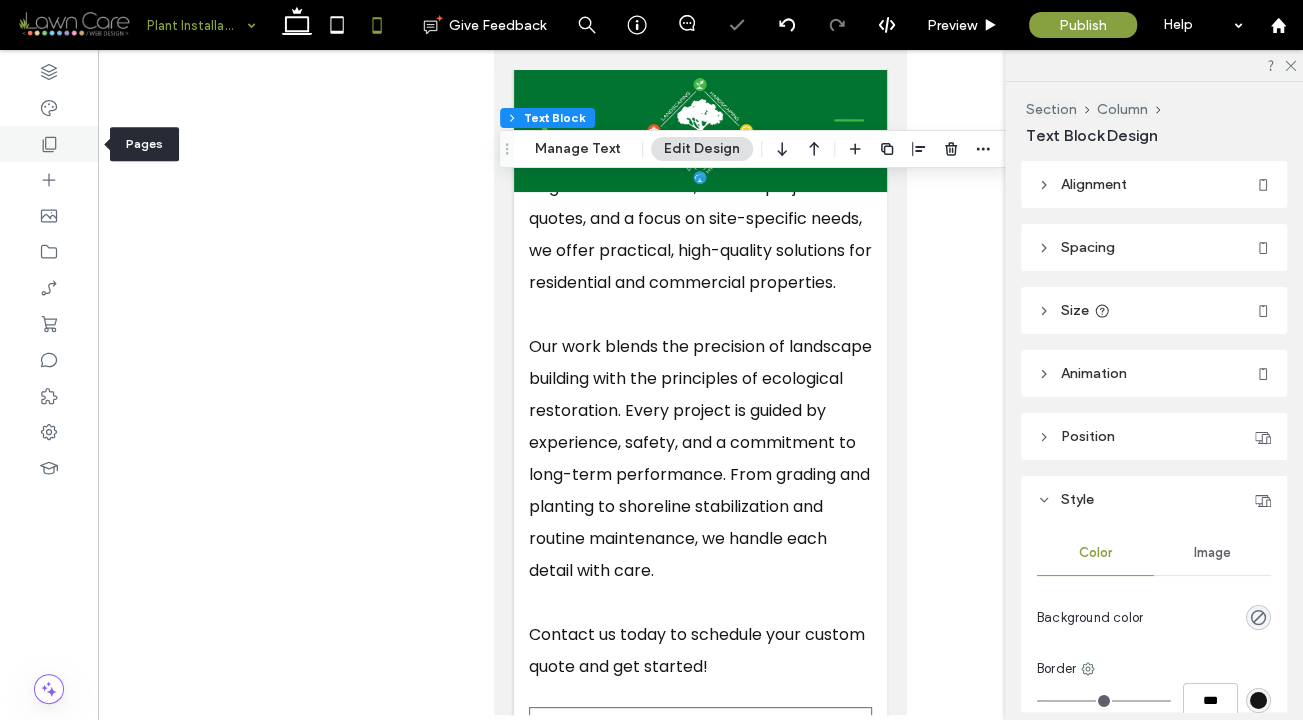 click 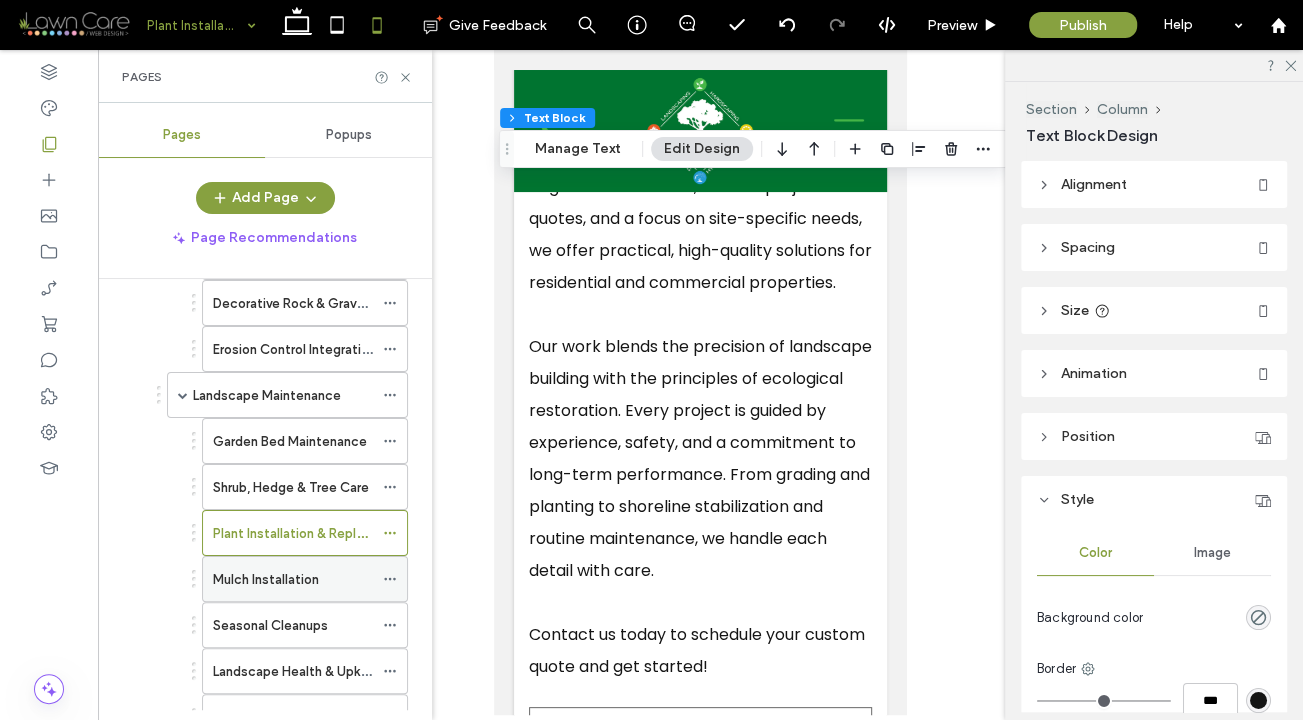 scroll, scrollTop: 606, scrollLeft: 0, axis: vertical 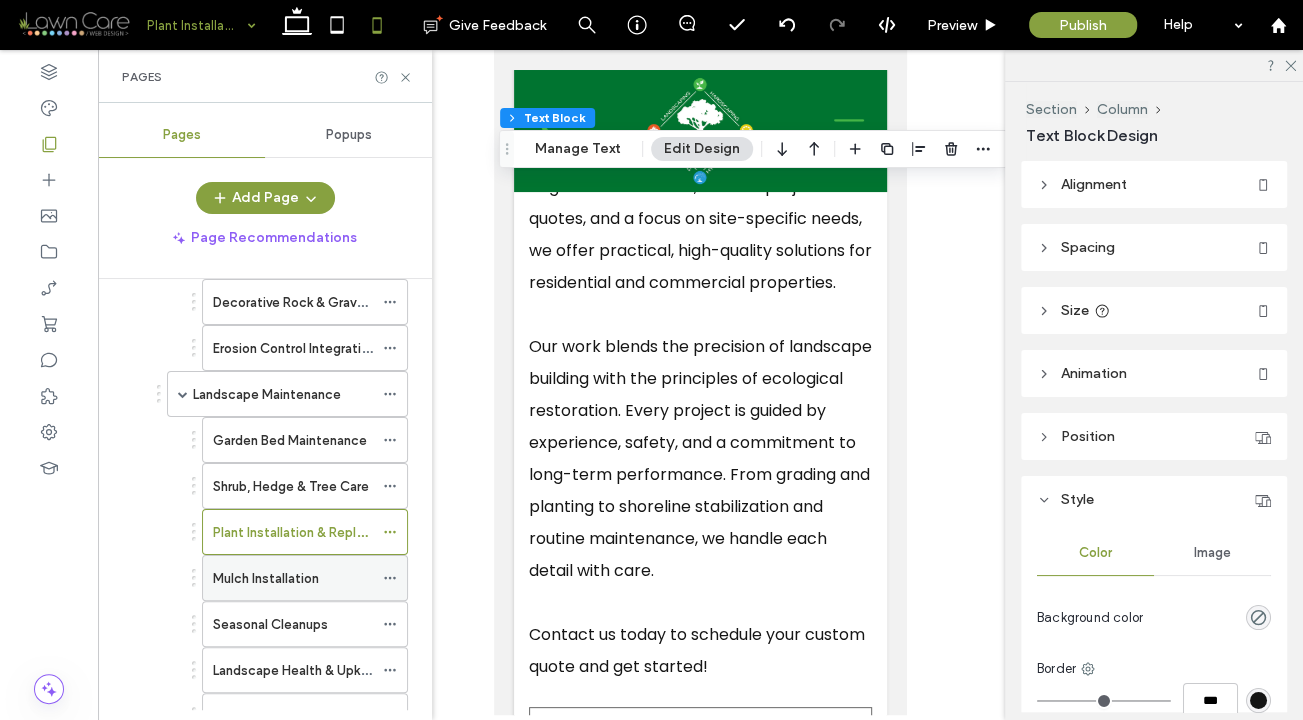 click on "Mulch Installation" at bounding box center [266, 578] 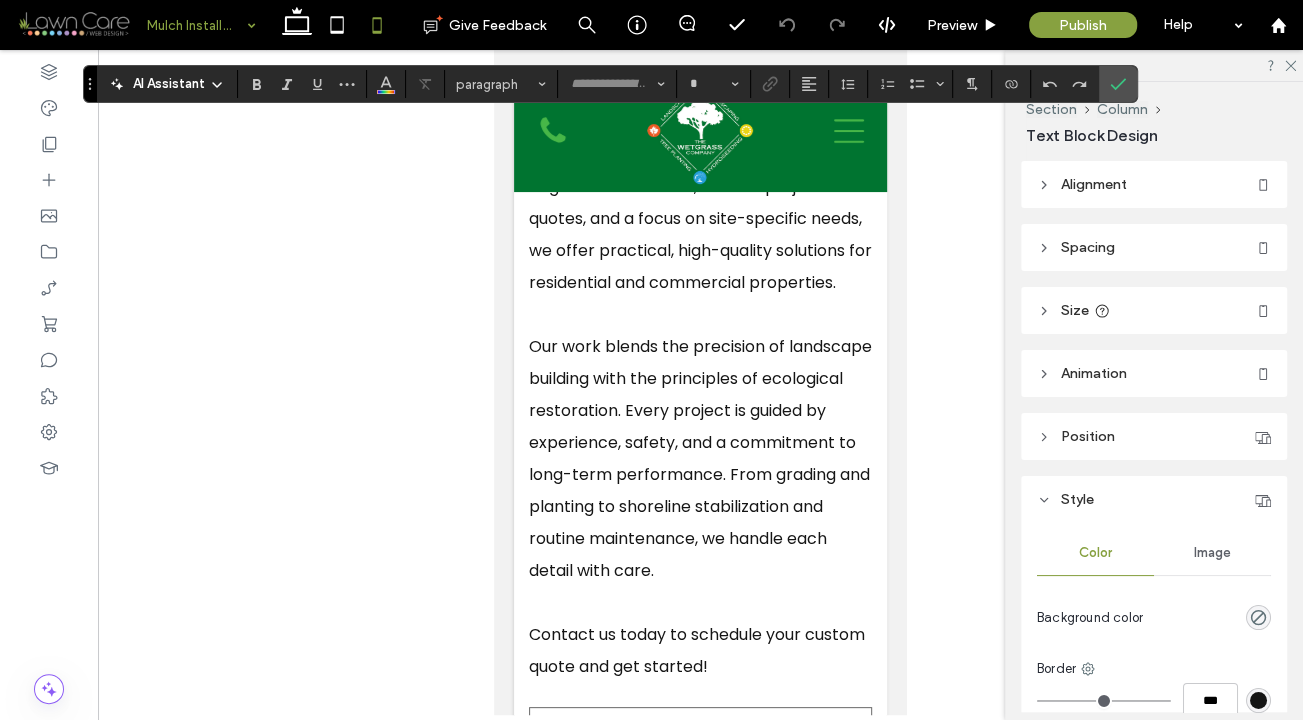 type on "*******" 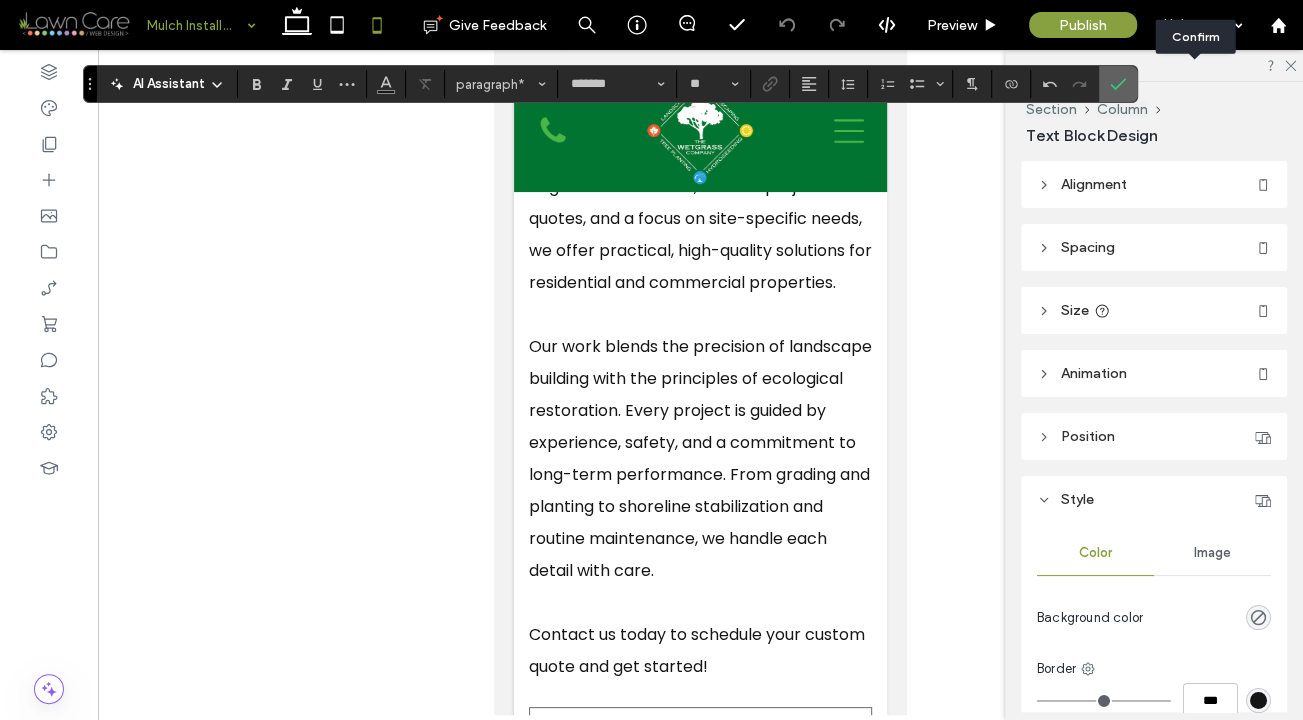 click 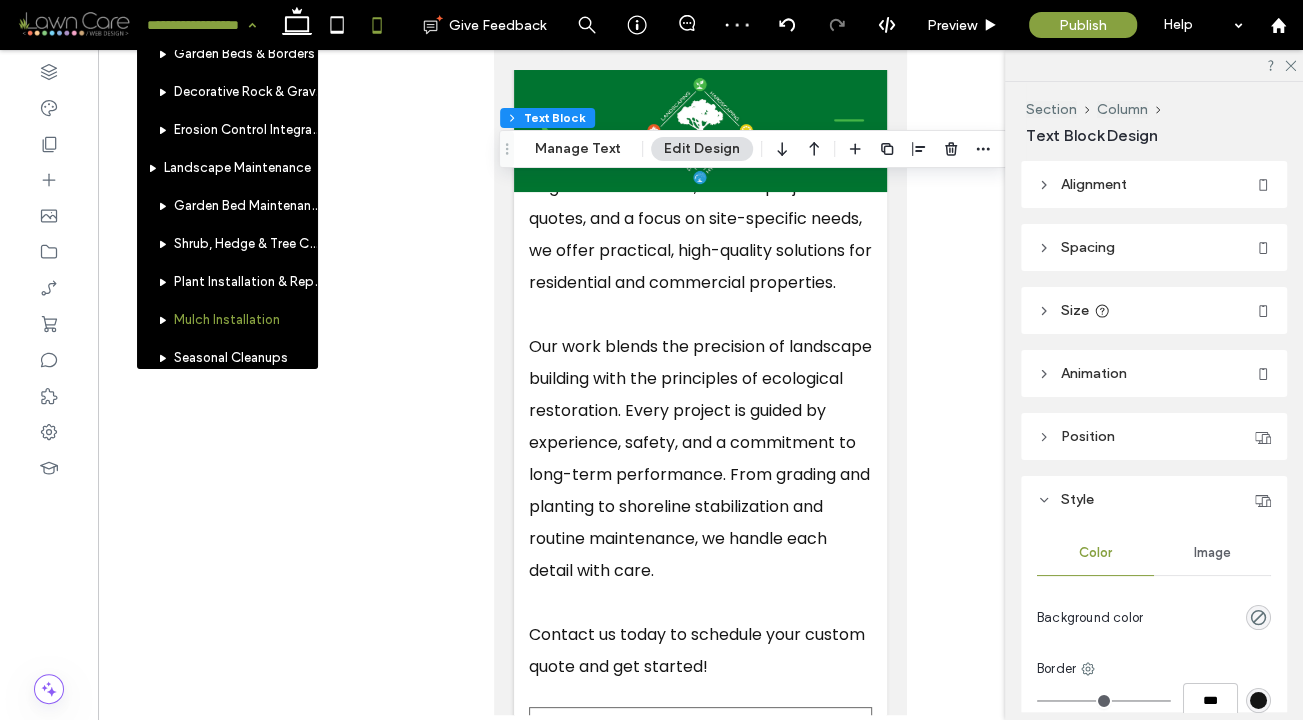 scroll, scrollTop: 546, scrollLeft: 0, axis: vertical 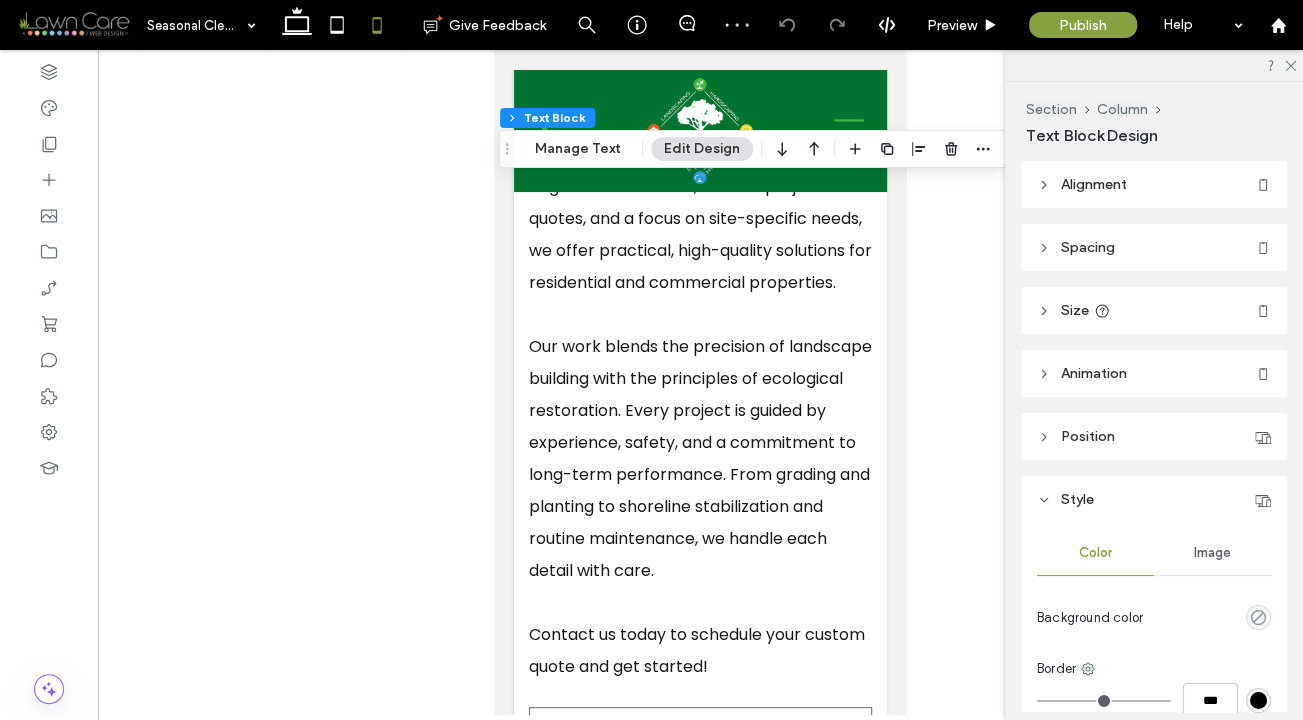 type on "*******" 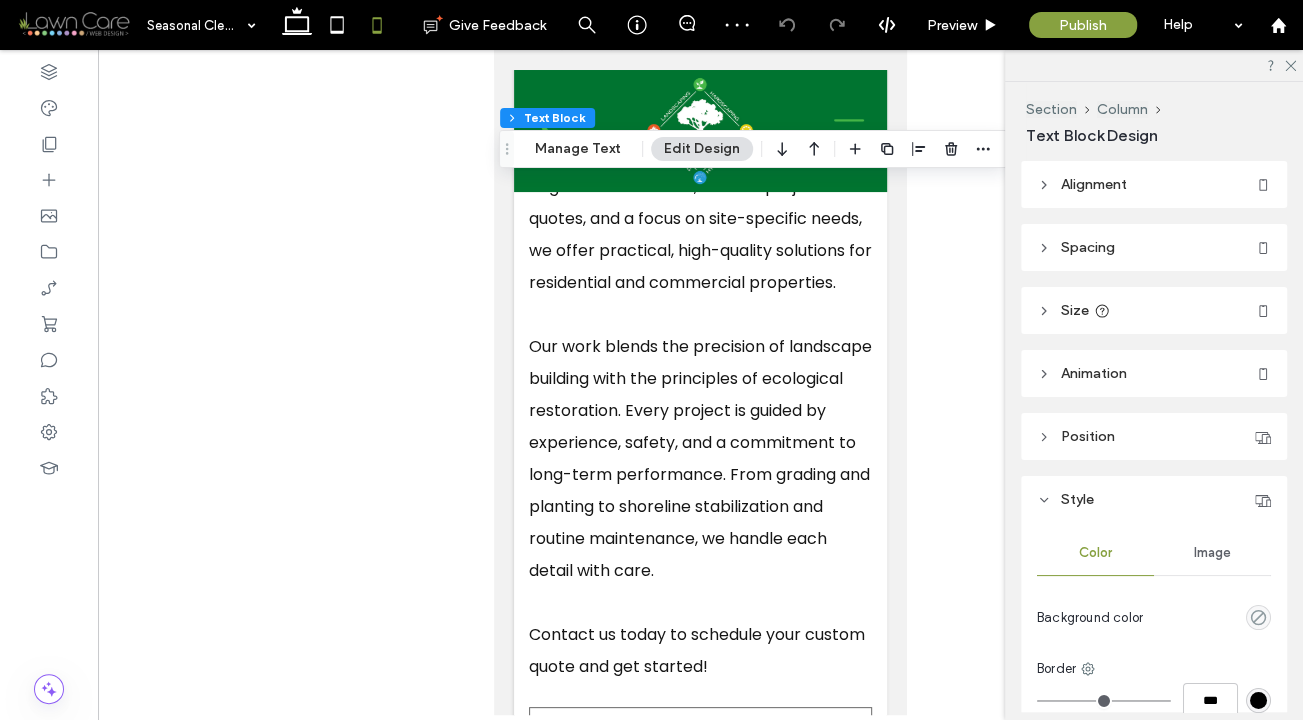 type on "**" 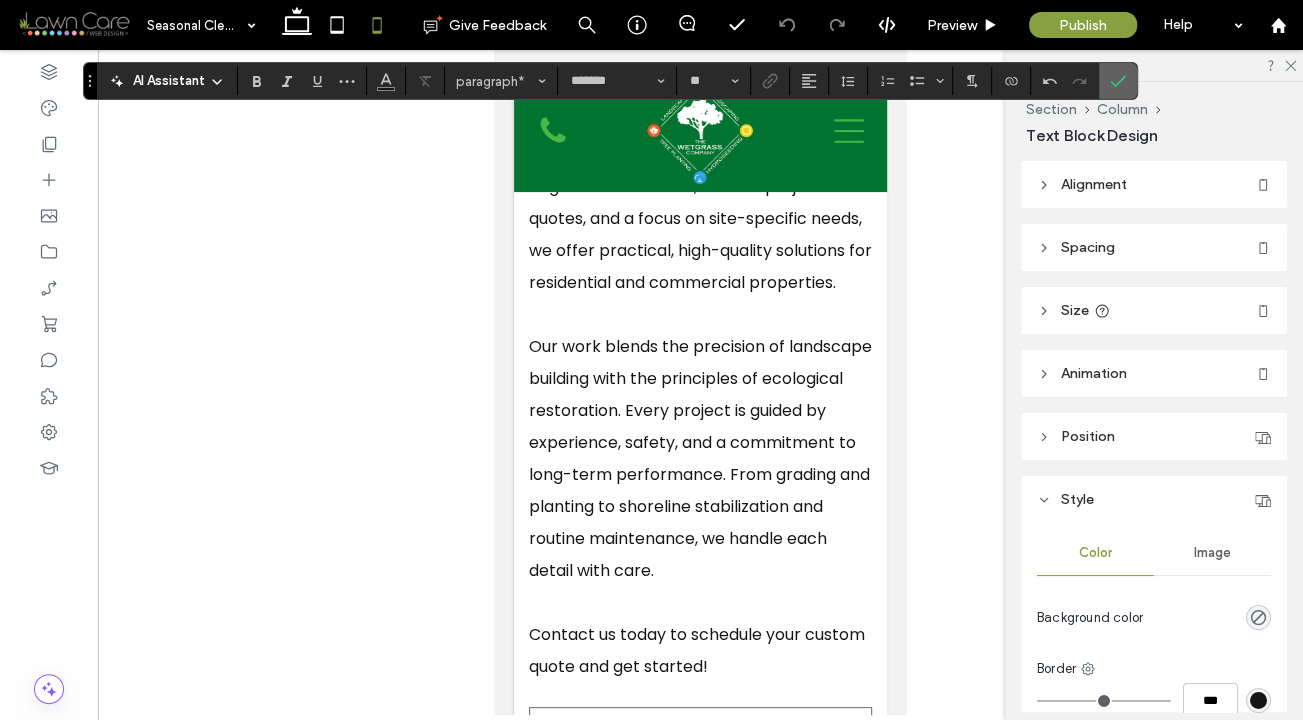 click 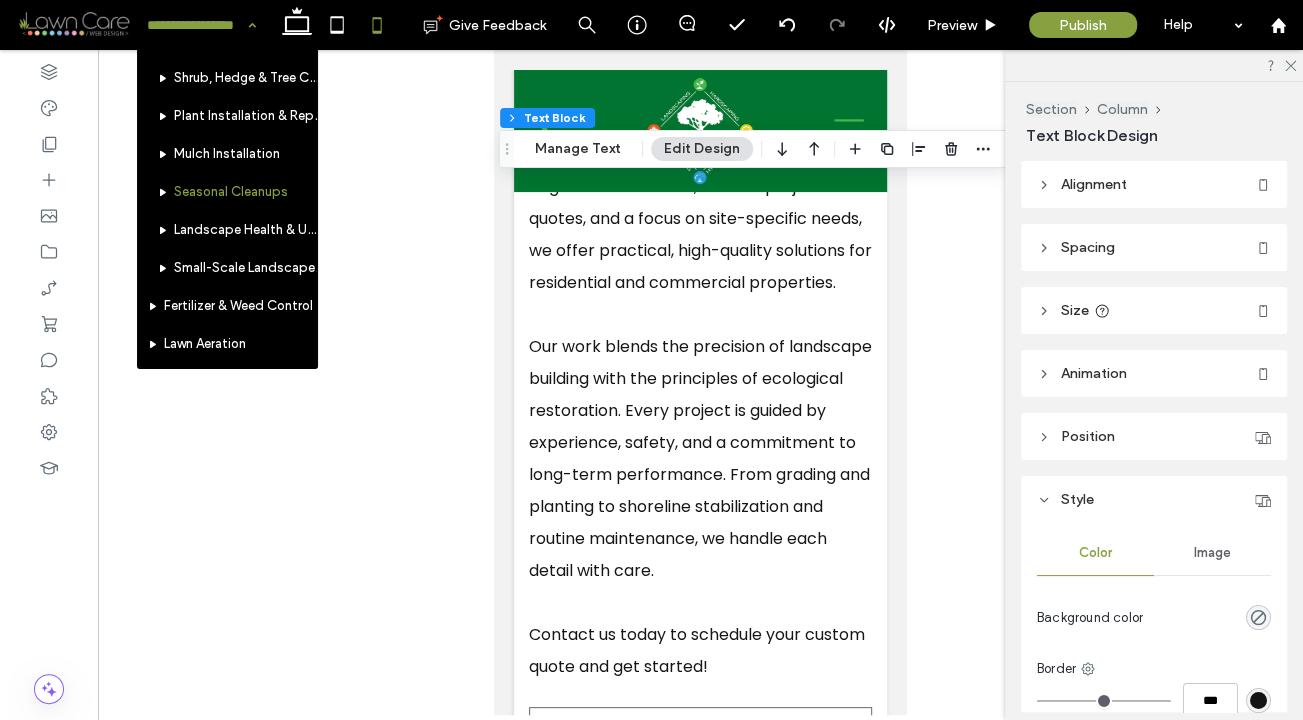 scroll, scrollTop: 564, scrollLeft: 0, axis: vertical 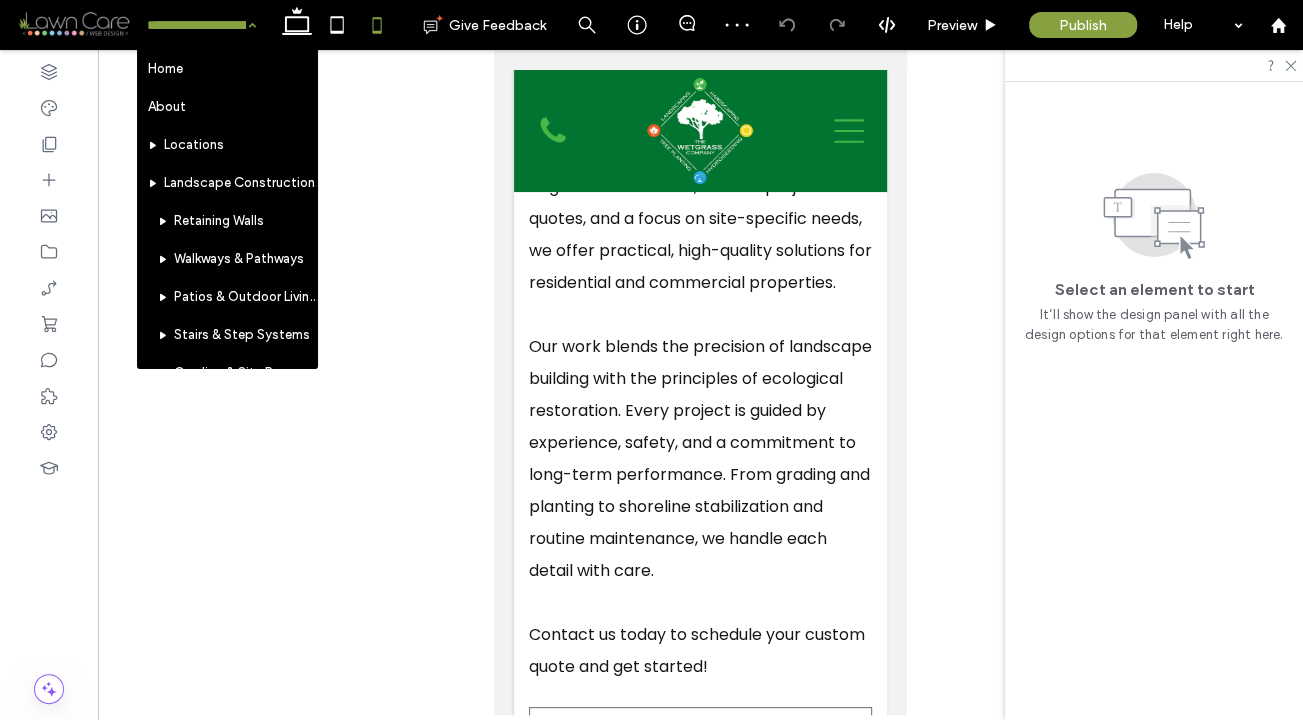 click at bounding box center (196, 25) 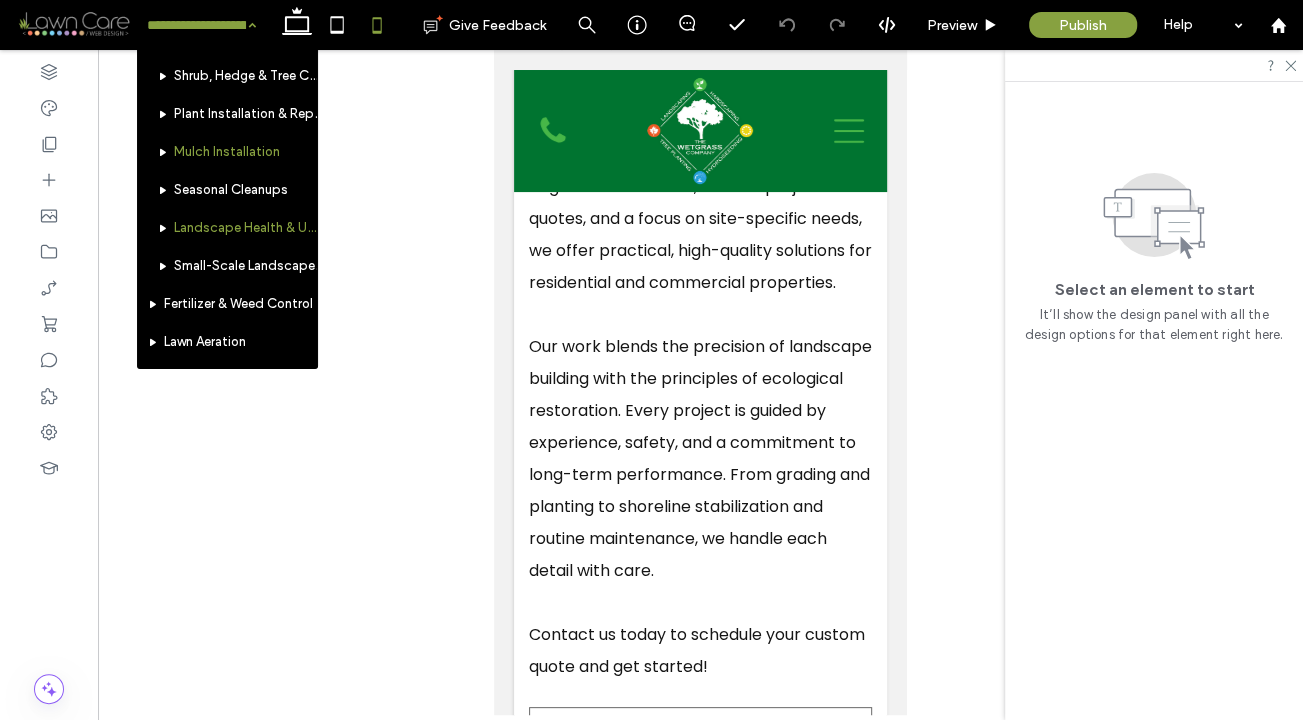 scroll, scrollTop: 564, scrollLeft: 0, axis: vertical 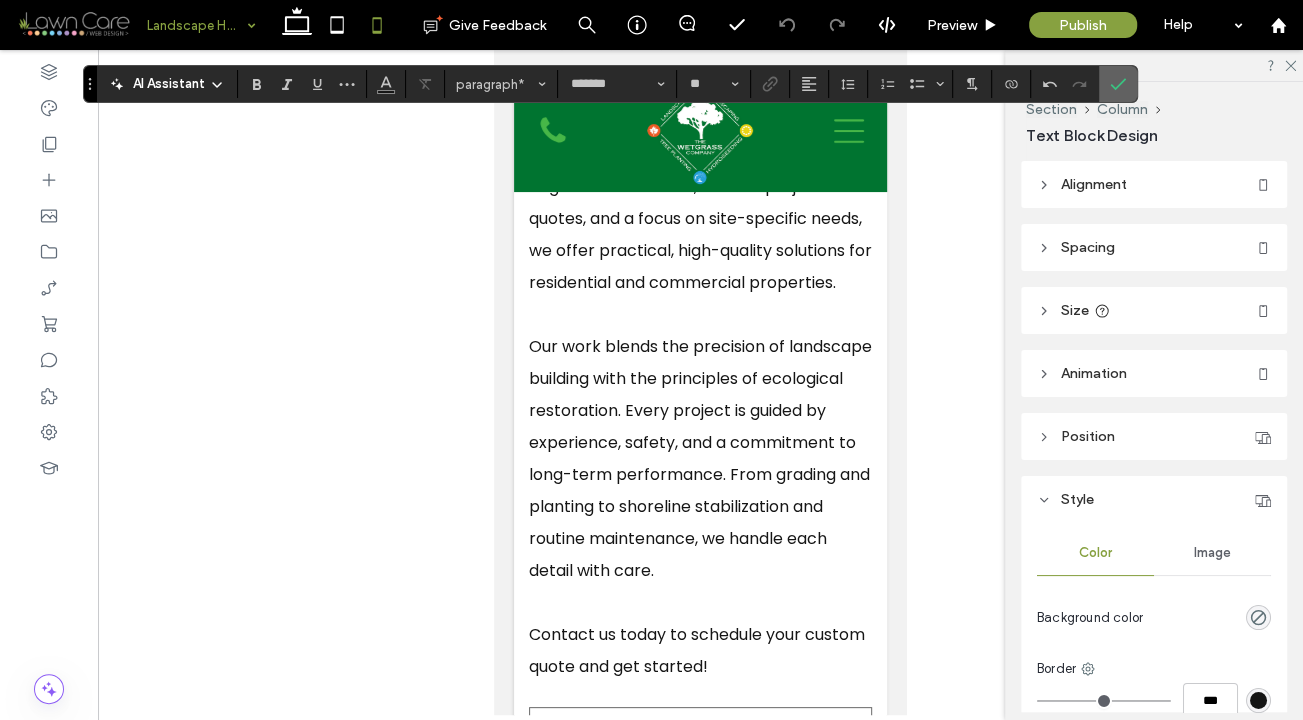 click 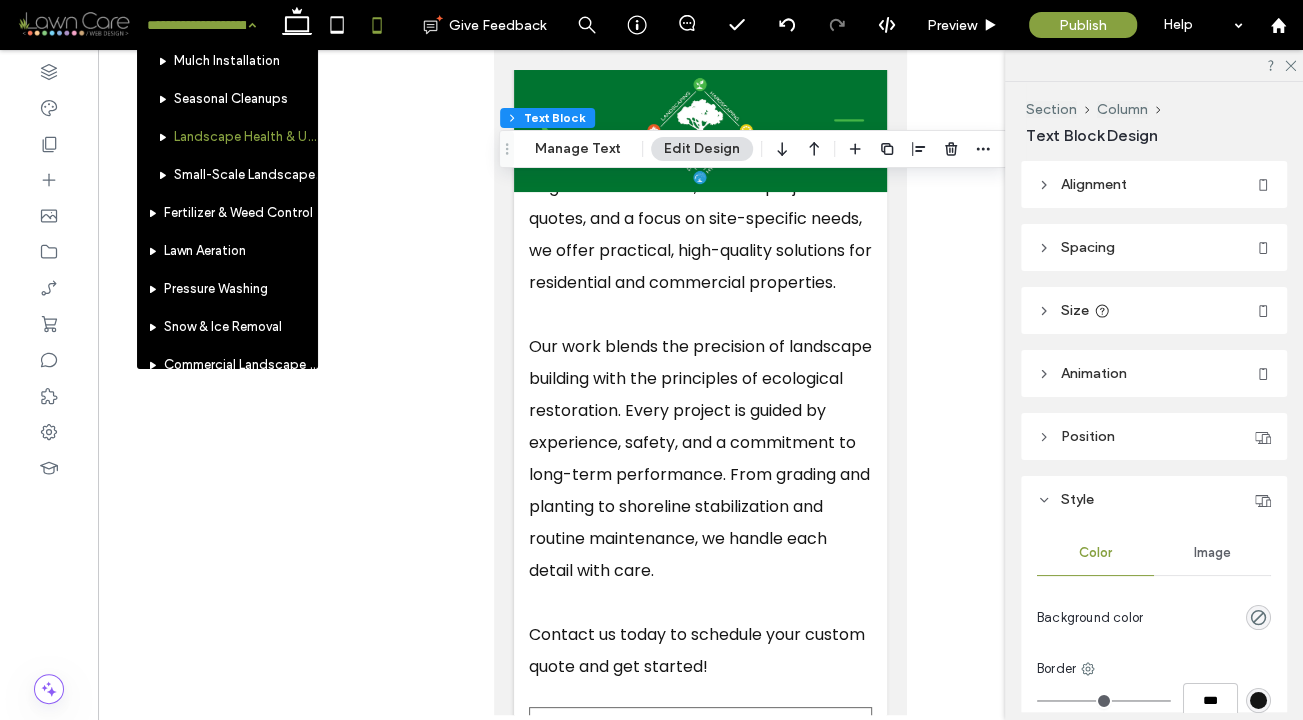 scroll, scrollTop: 622, scrollLeft: 0, axis: vertical 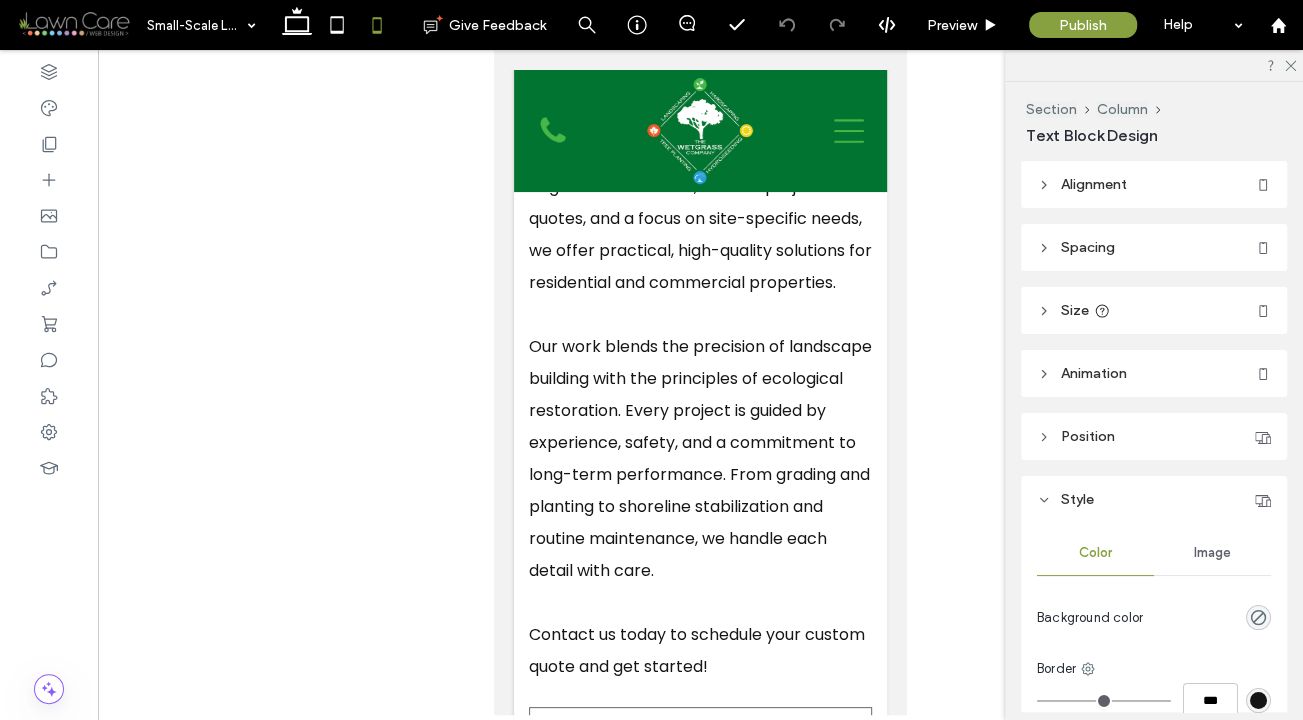 type on "*******" 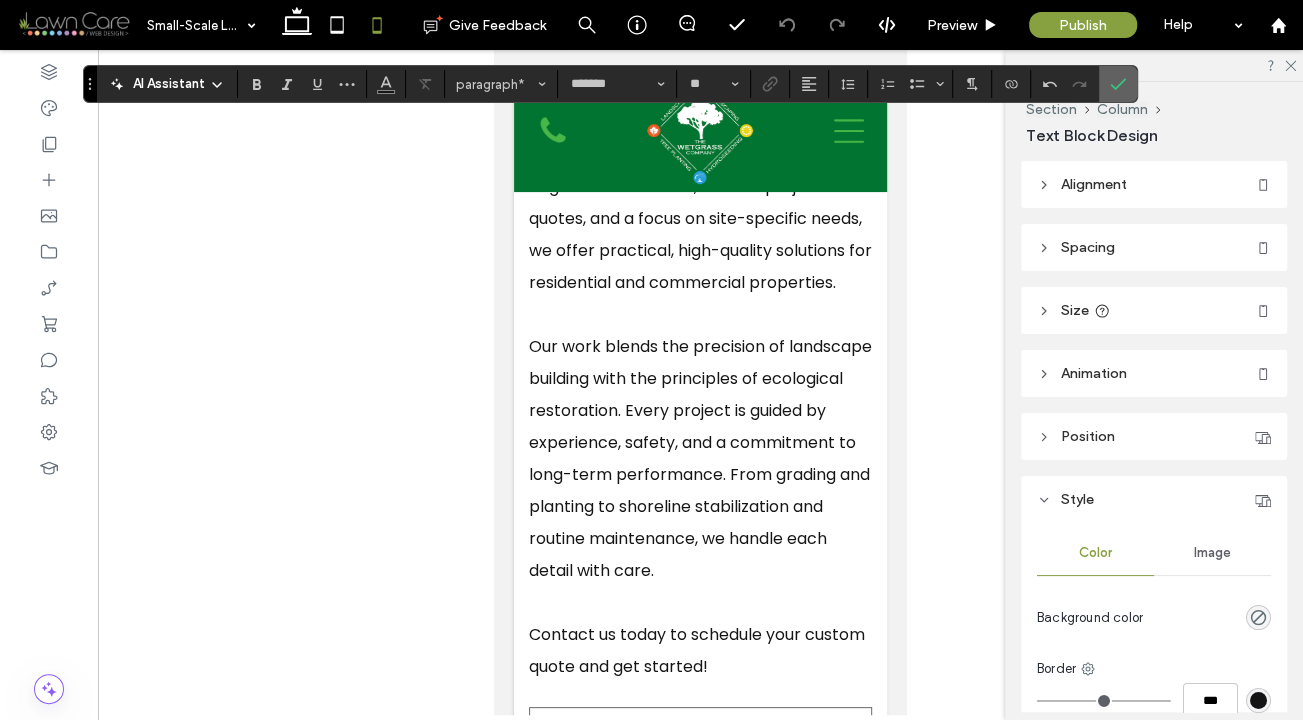click 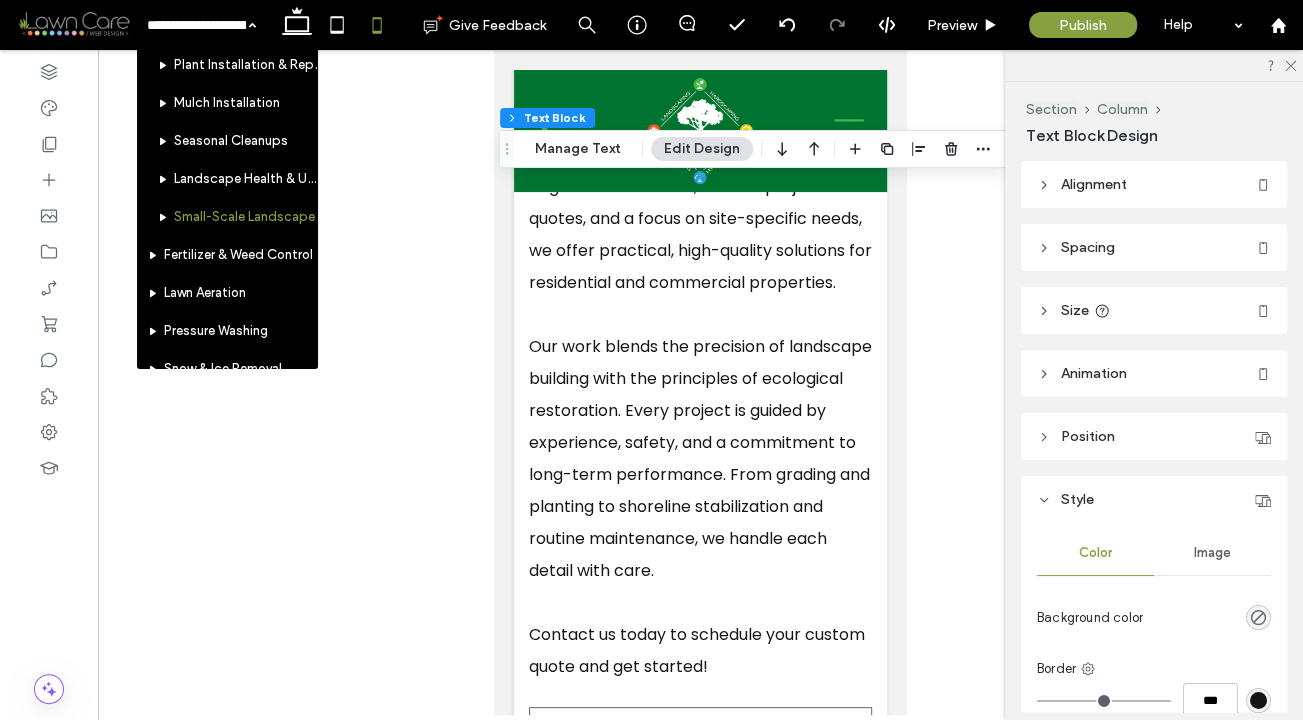 scroll, scrollTop: 630, scrollLeft: 0, axis: vertical 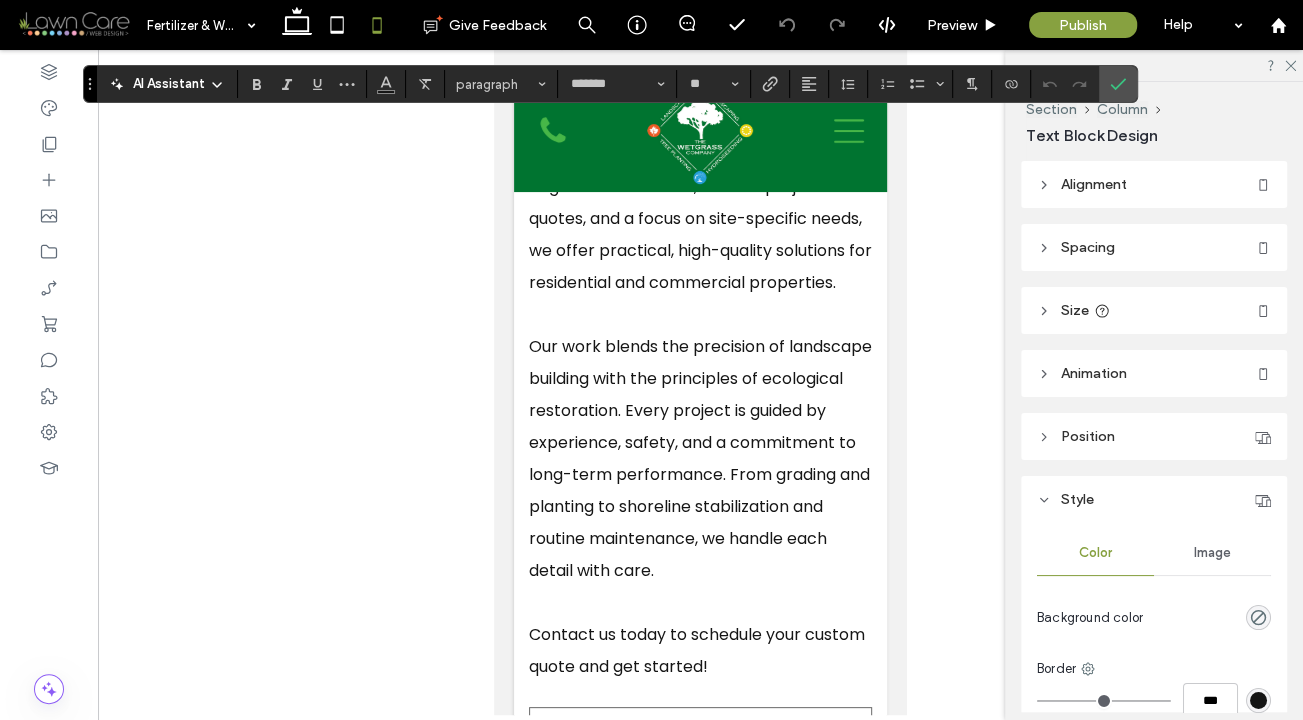 type on "*******" 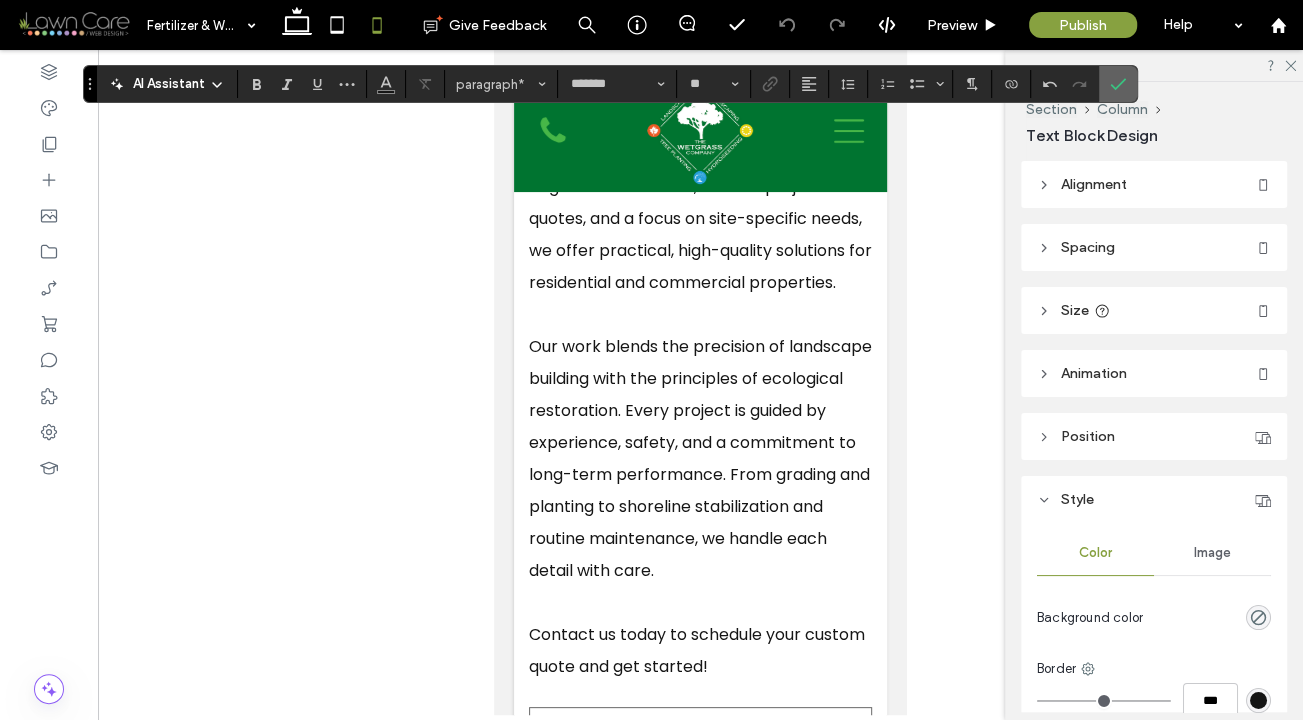 click 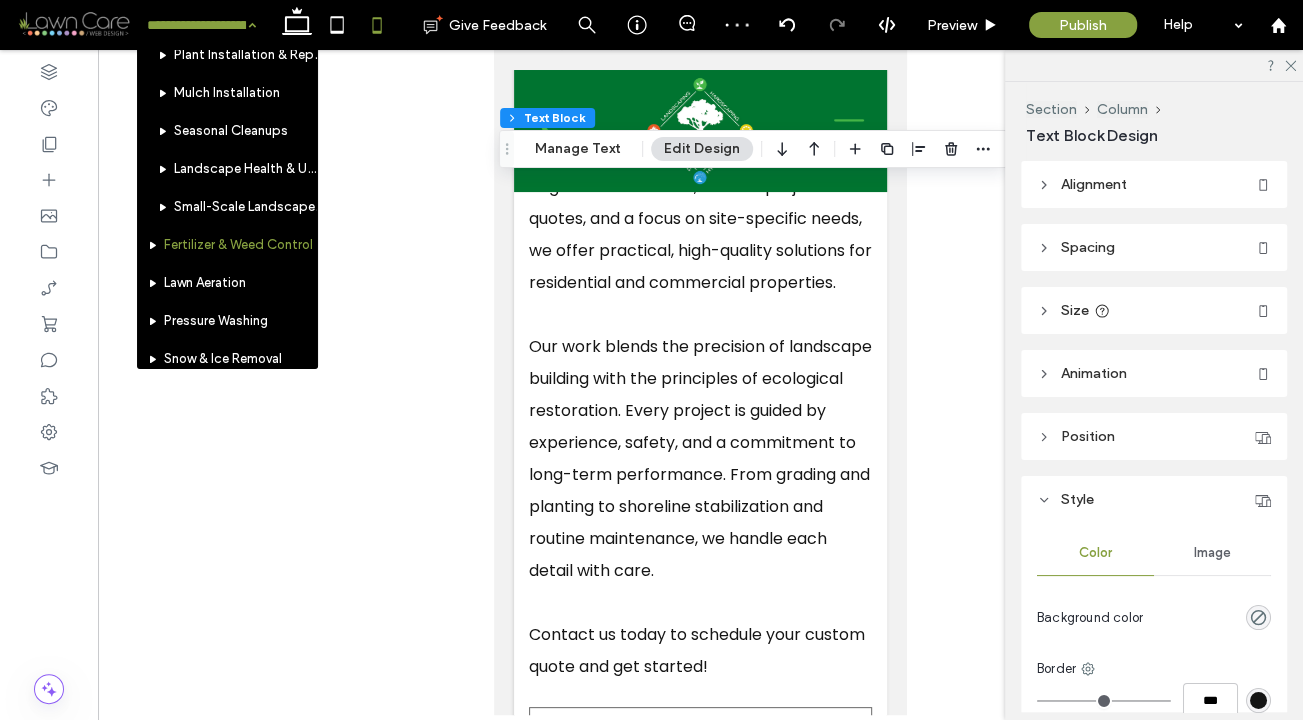 scroll, scrollTop: 668, scrollLeft: 0, axis: vertical 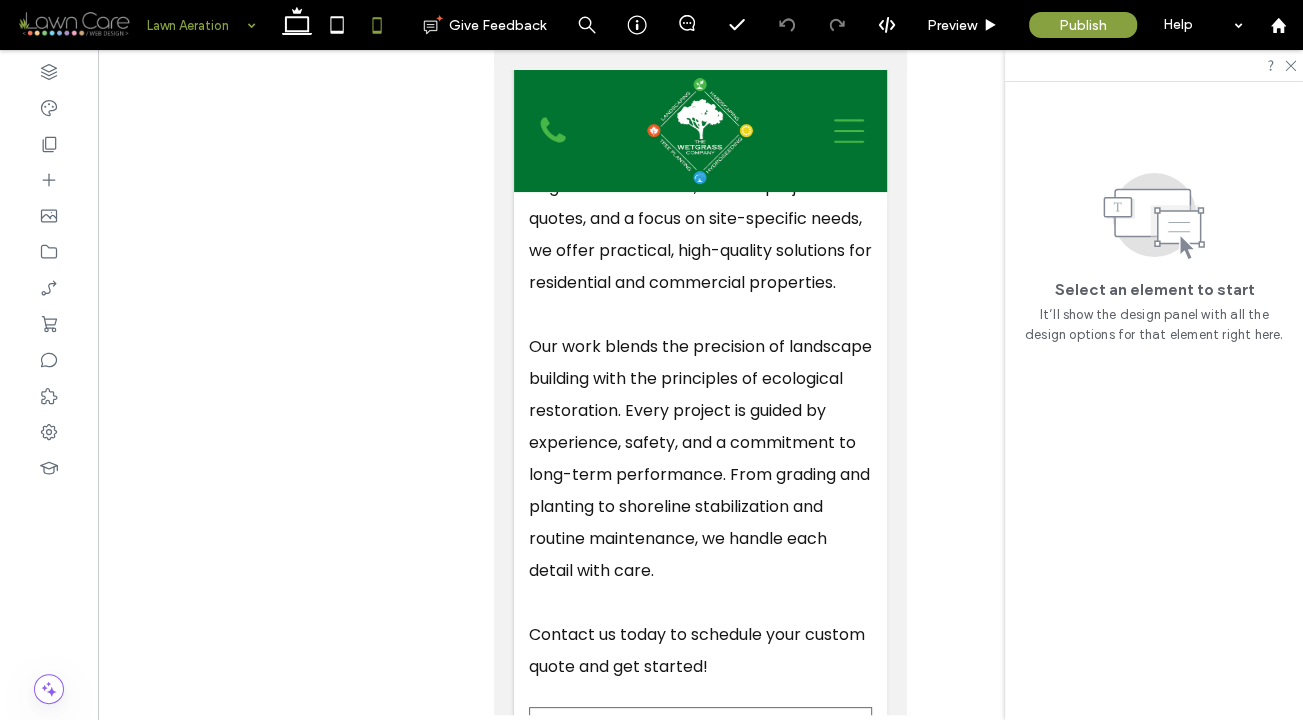 click at bounding box center (196, 25) 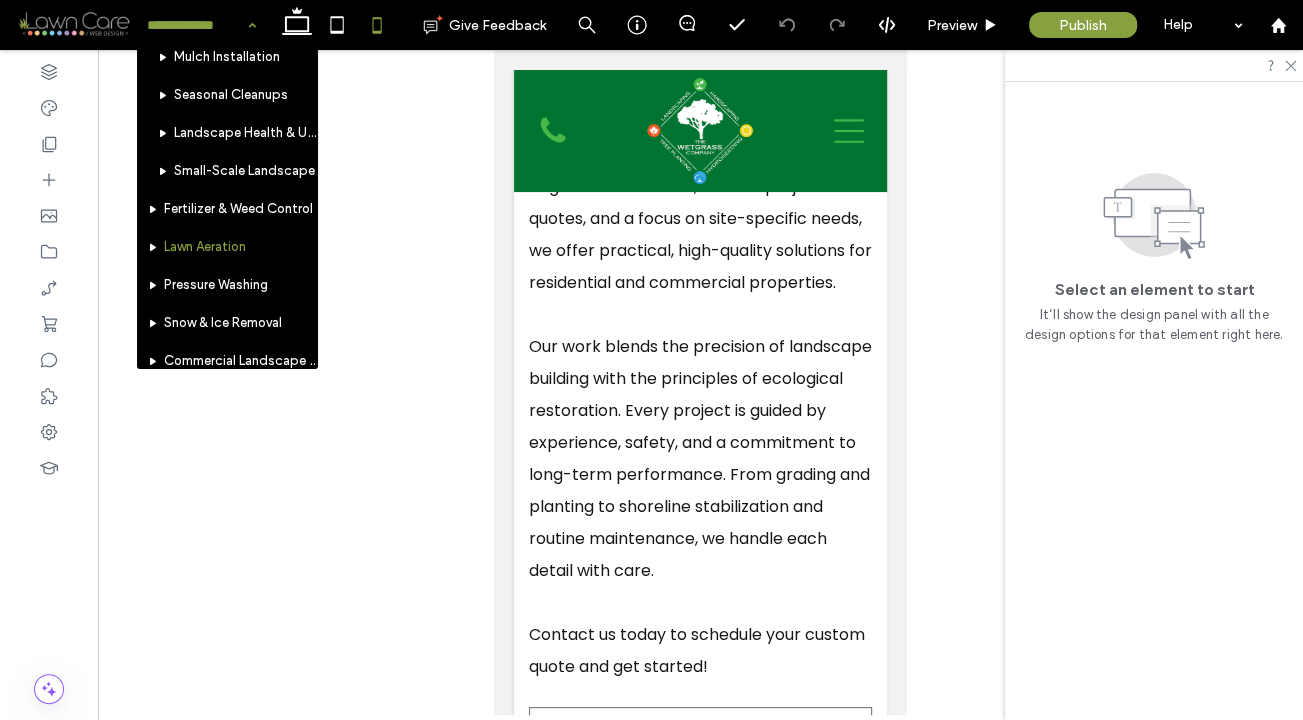 scroll, scrollTop: 665, scrollLeft: 0, axis: vertical 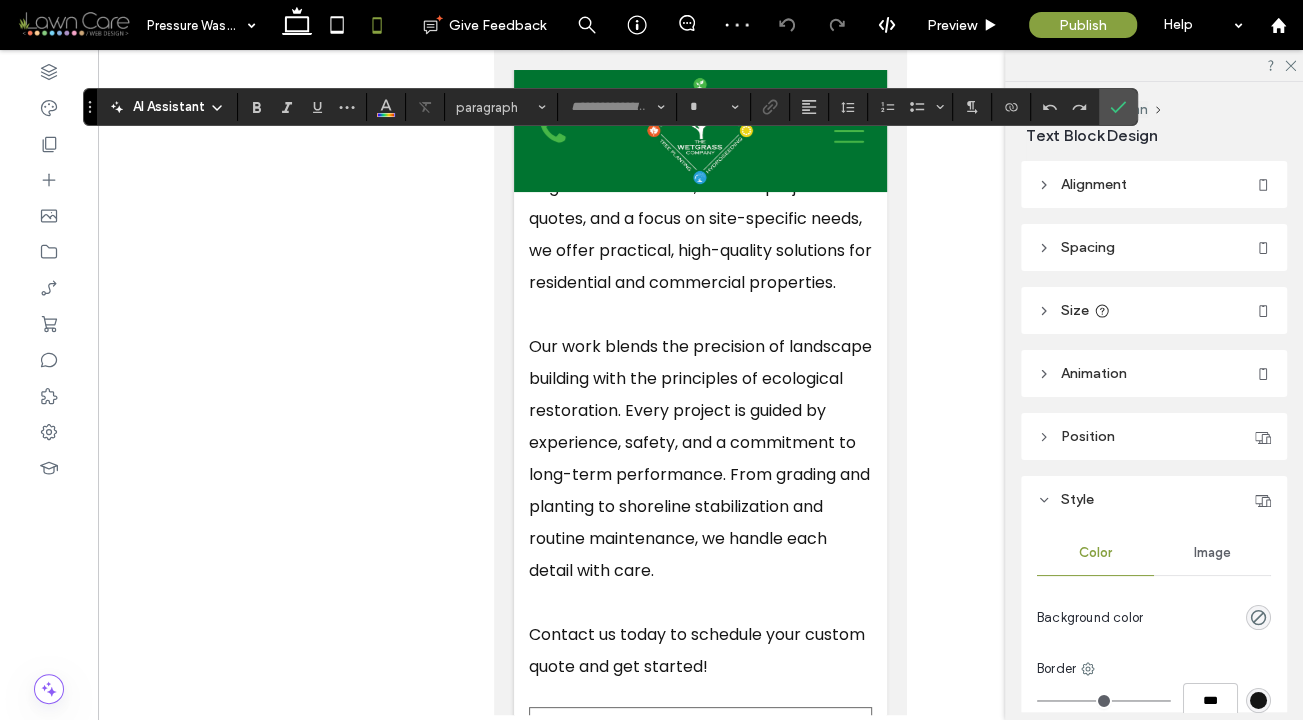 type on "*******" 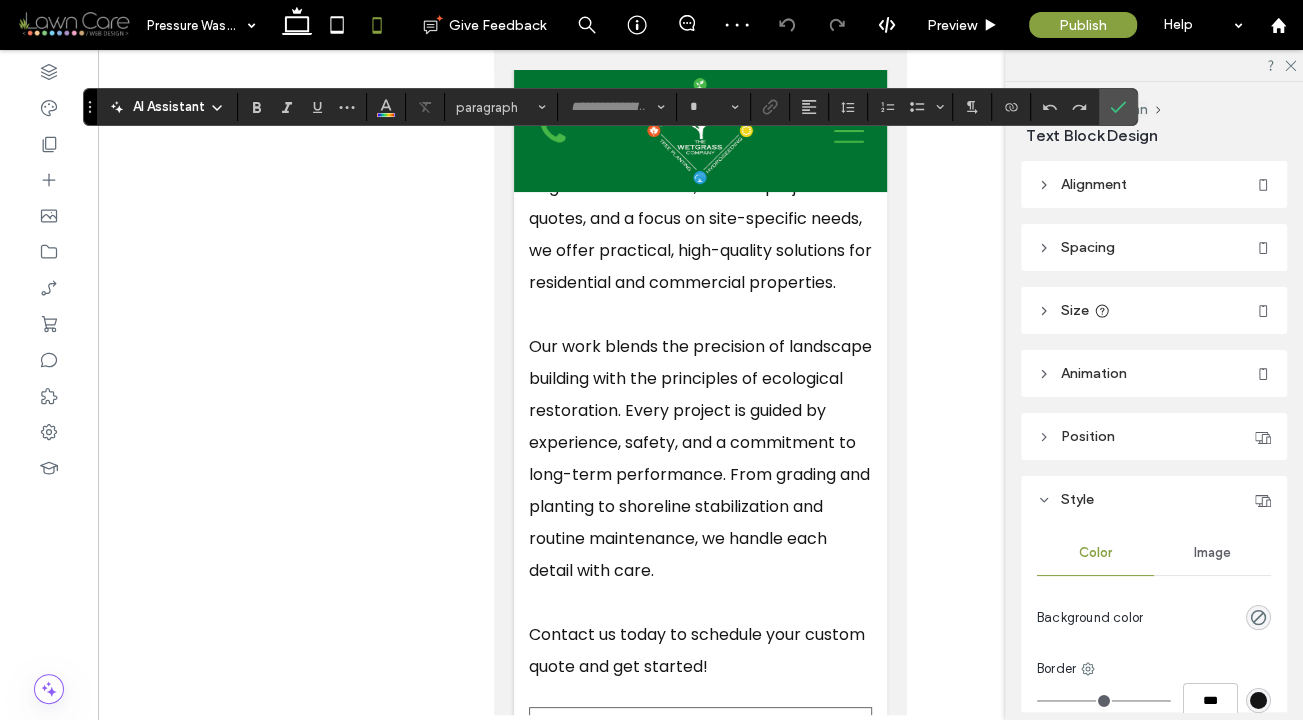type on "**" 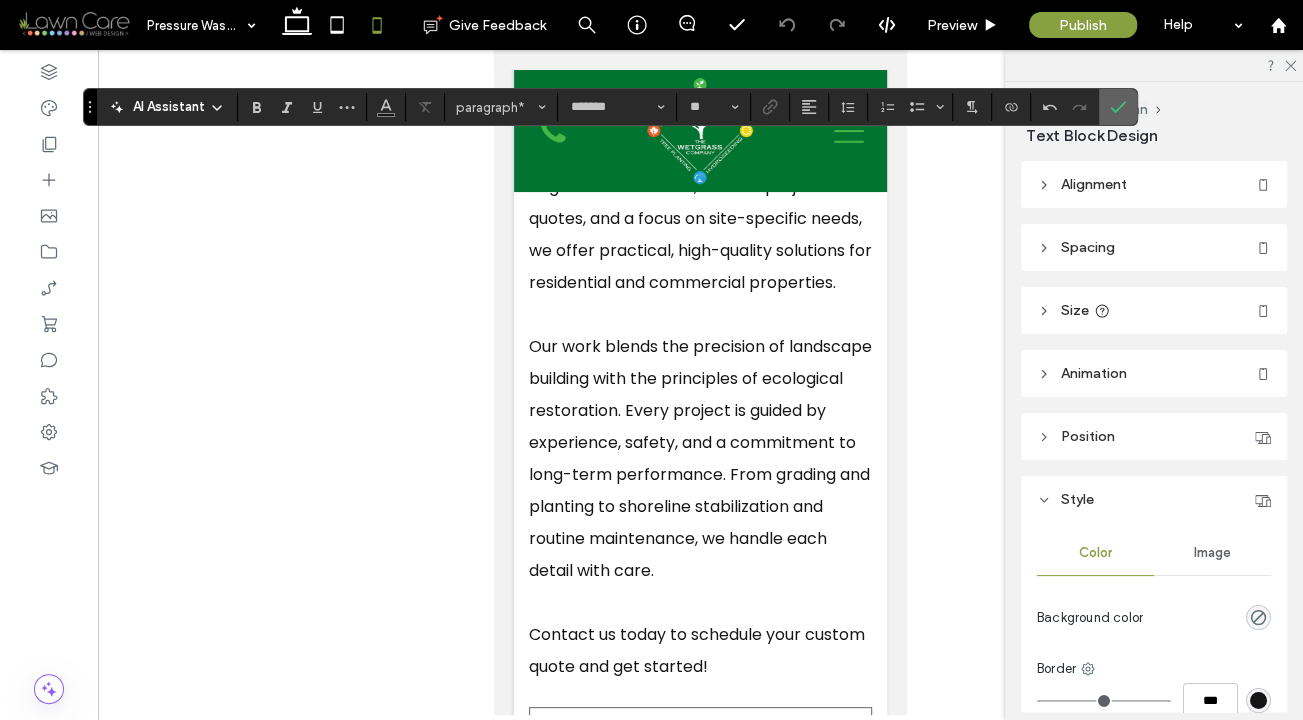 click 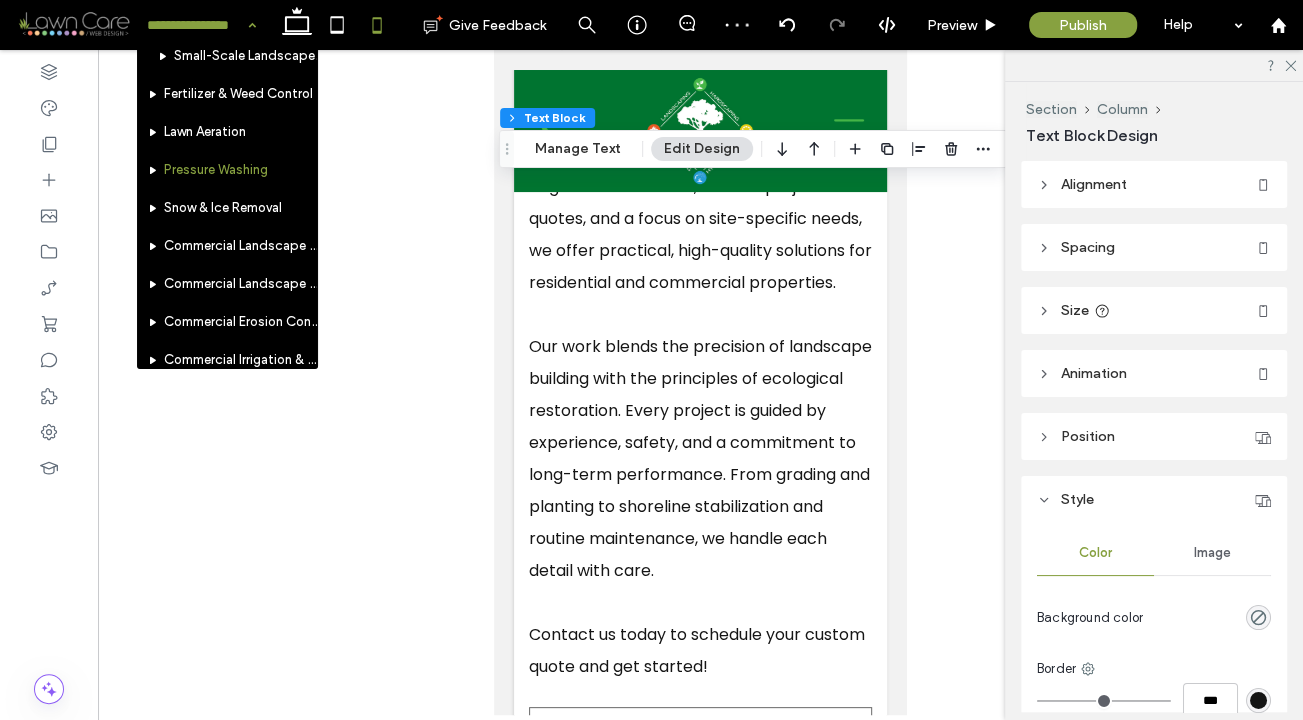 scroll, scrollTop: 795, scrollLeft: 0, axis: vertical 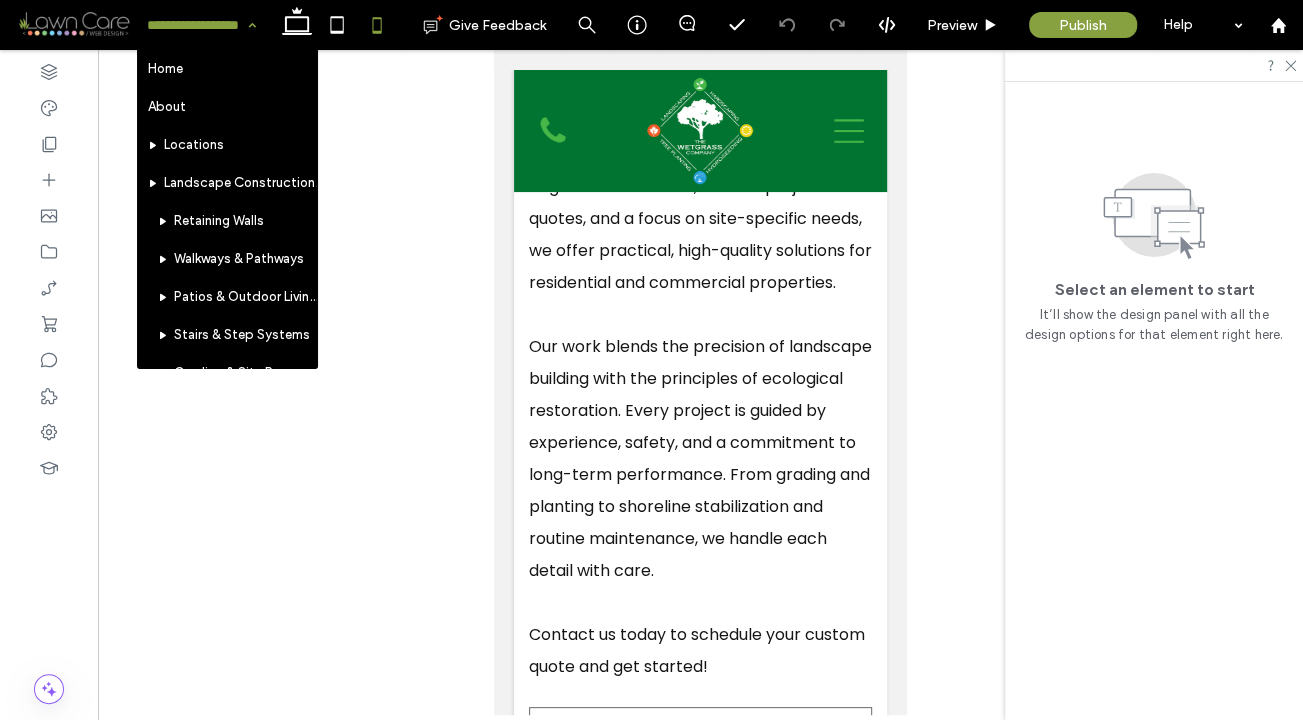 click at bounding box center (196, 25) 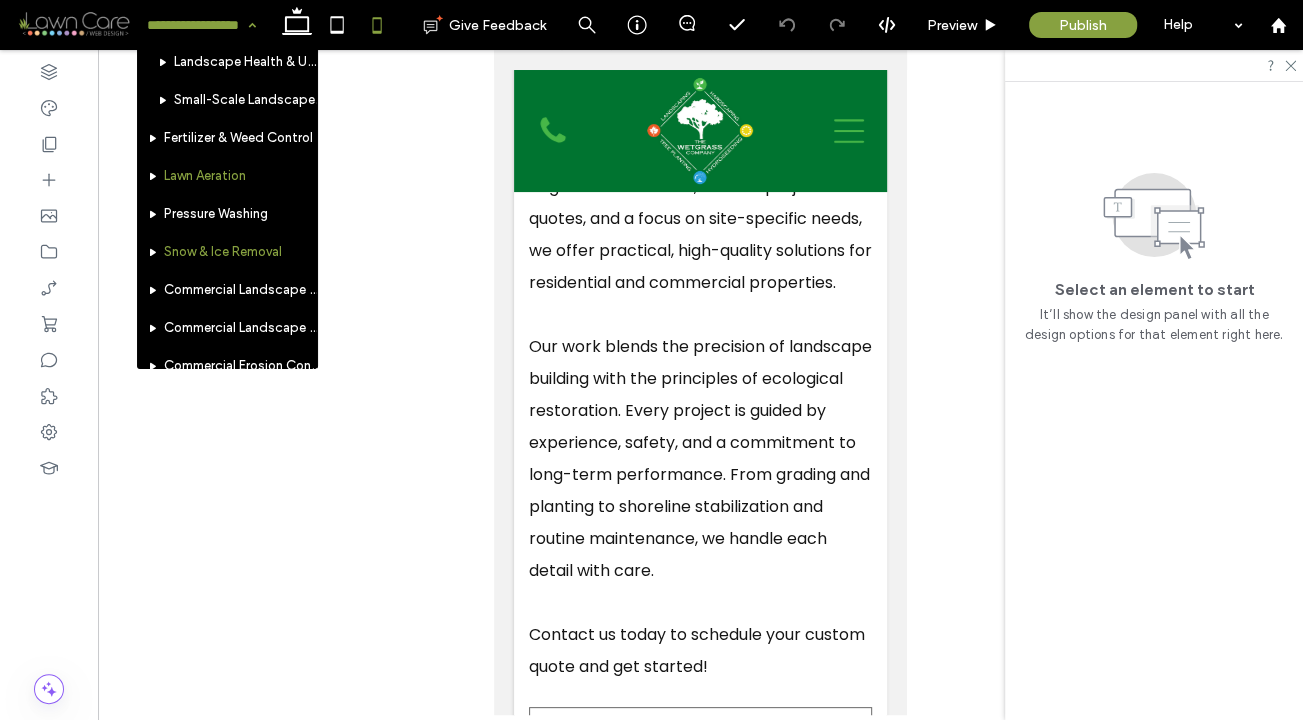 scroll, scrollTop: 792, scrollLeft: 0, axis: vertical 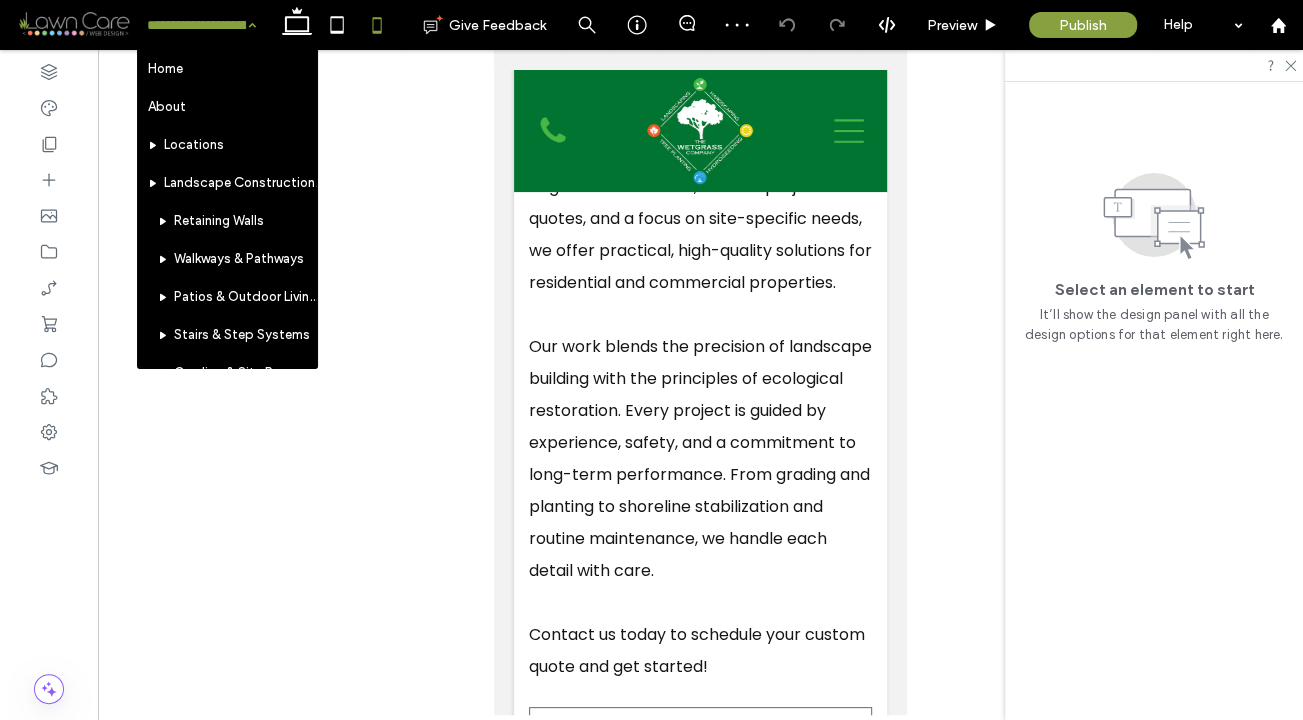 click at bounding box center [196, 25] 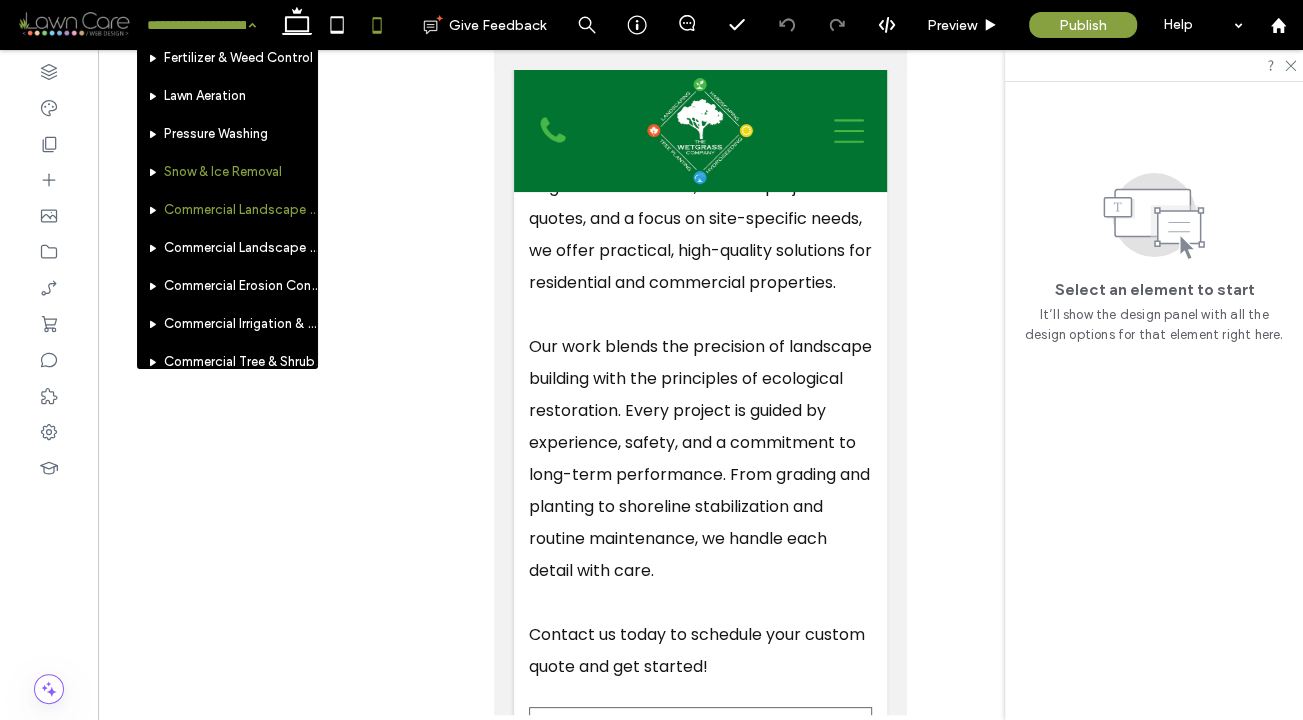 scroll, scrollTop: 837, scrollLeft: 0, axis: vertical 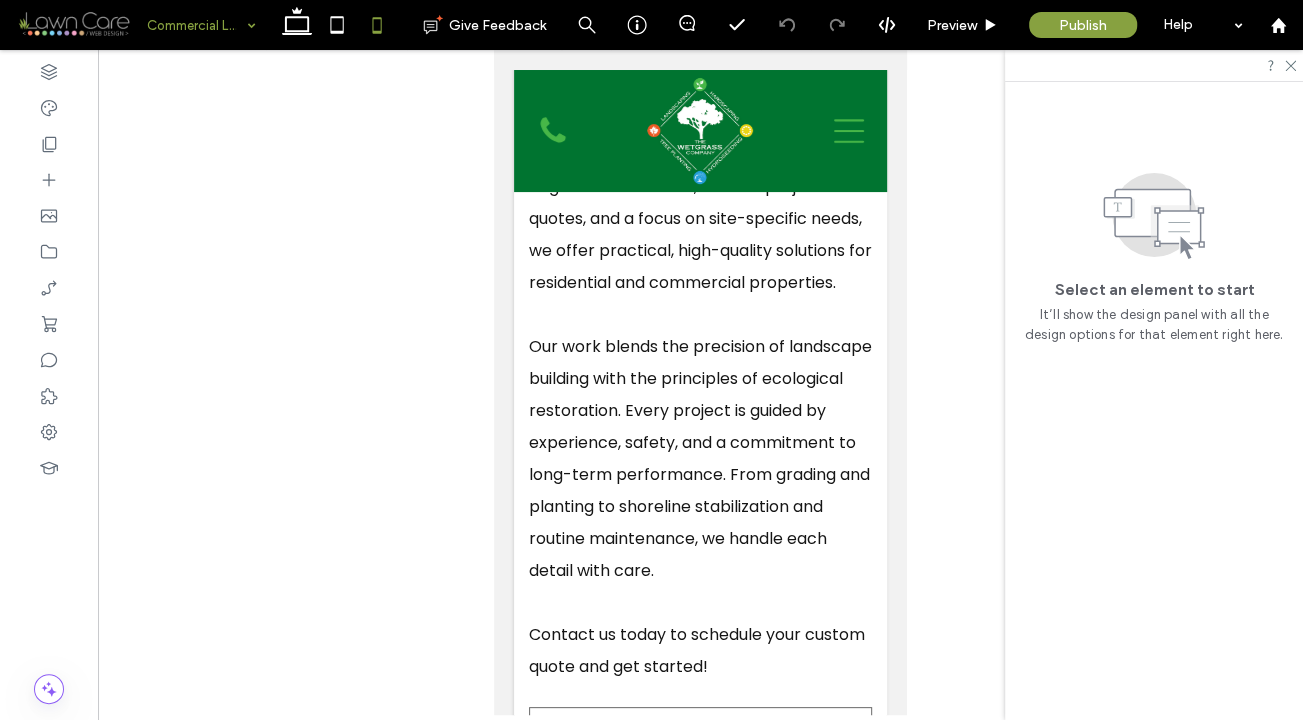 click at bounding box center [196, 25] 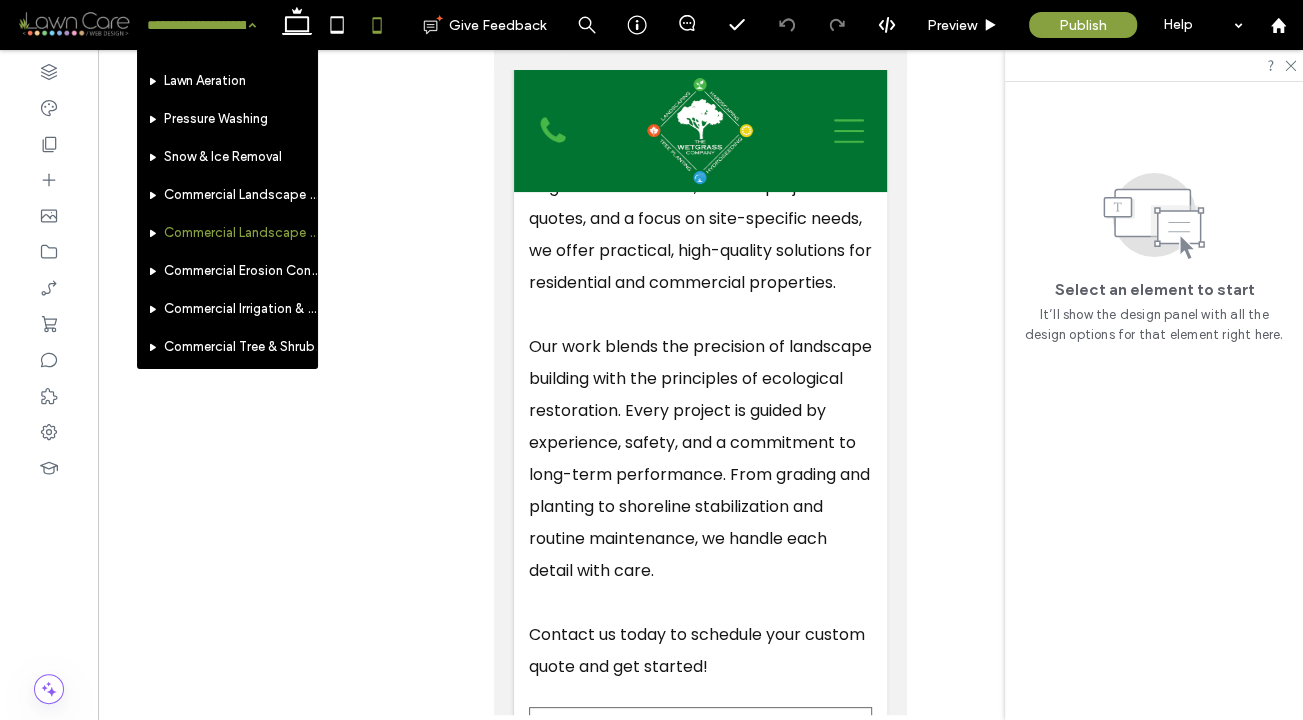scroll, scrollTop: 850, scrollLeft: 0, axis: vertical 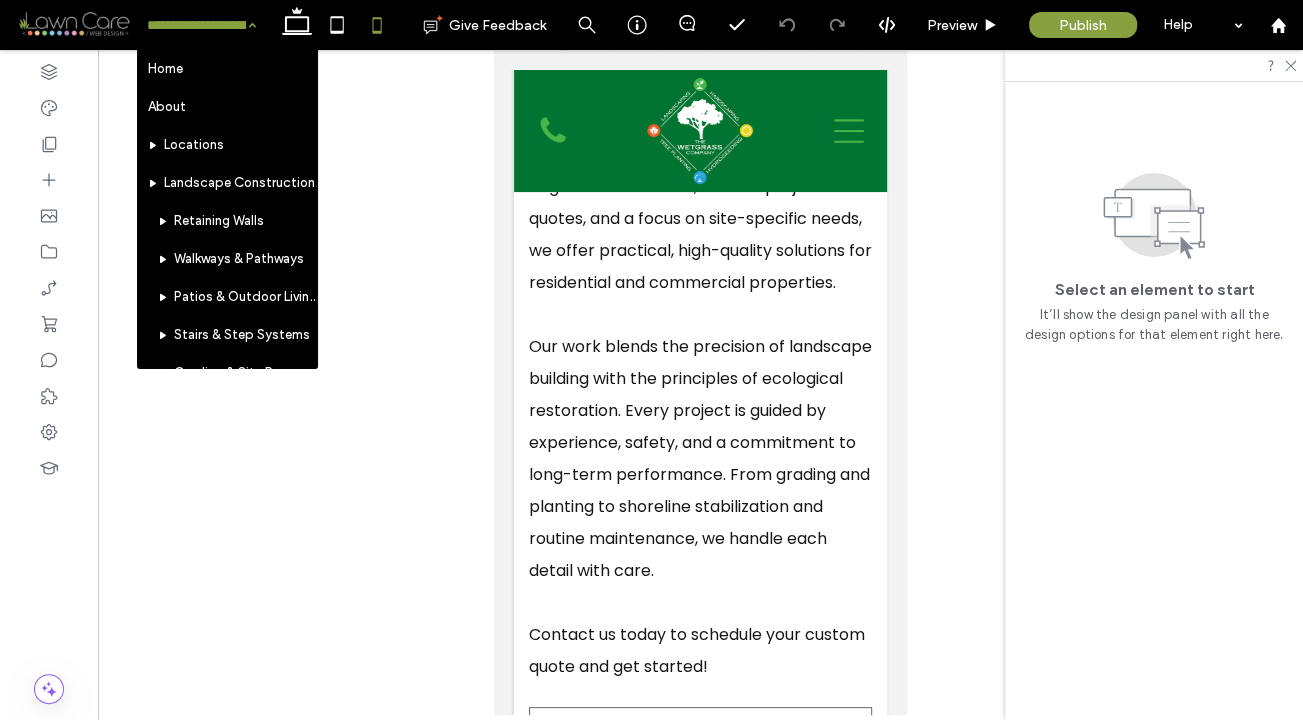 click at bounding box center (196, 25) 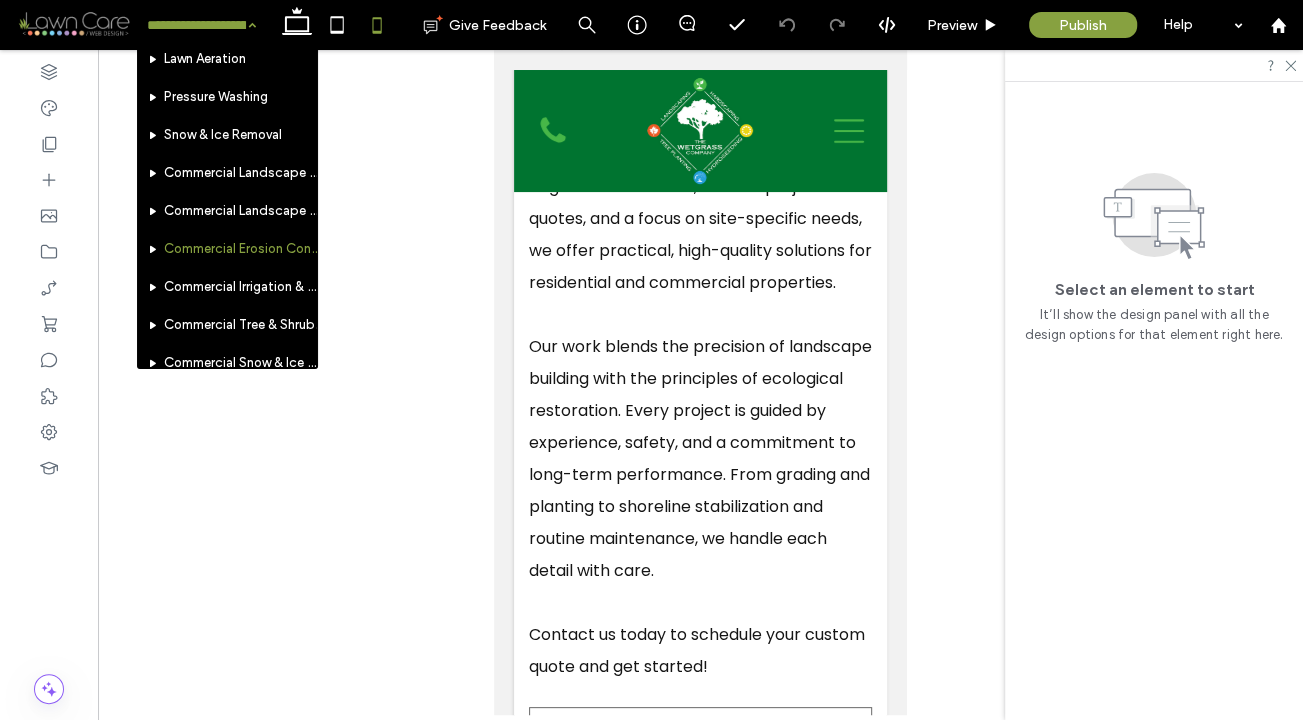 scroll, scrollTop: 900, scrollLeft: 0, axis: vertical 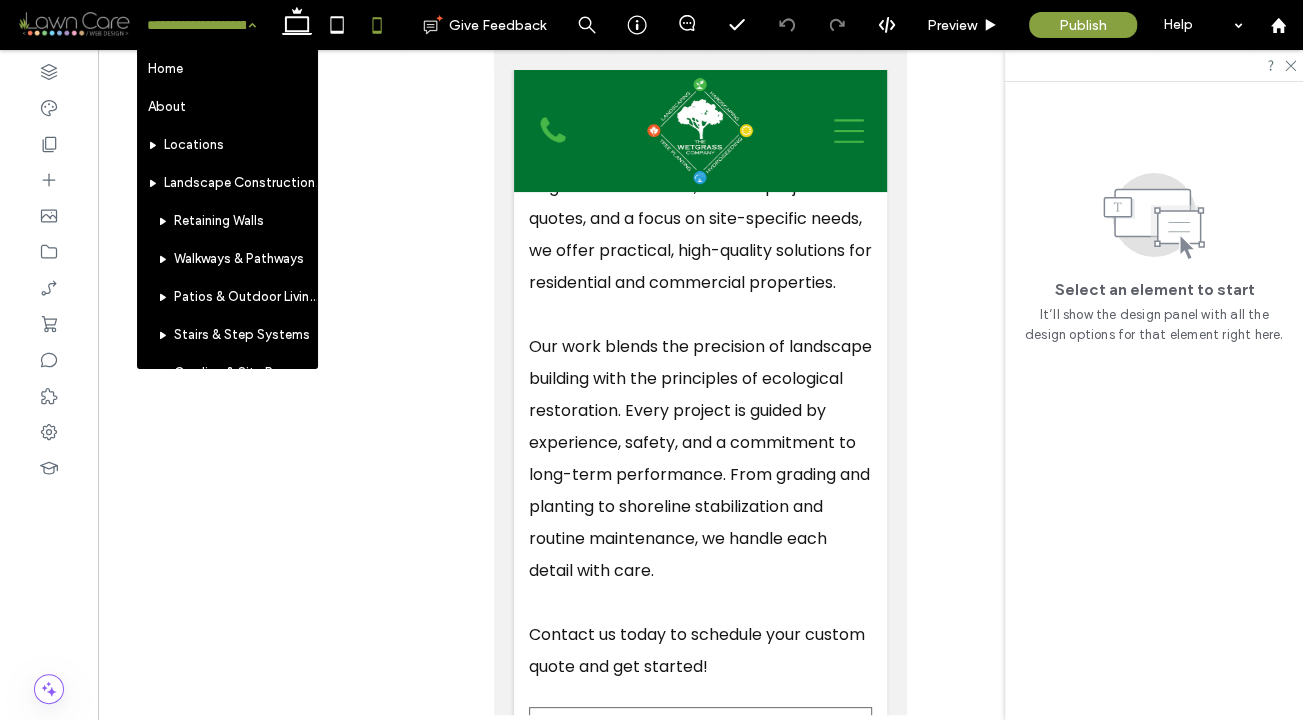click on "Home About Locations Landscape Construction & Hardscaping Retaining Walls Walkways & Pathways Patios & Outdoor Living Spaces Stairs & Step Systems Grading & Site Prep Driveways & Parking Pads Garden Beds & Borders Decorative Rock & Gravel Installation Erosion Control Integration Landscape Maintenance Garden Bed Maintenance Shrub, Hedge & Tree Care Plant Installation & Replacement Mulch Installation Seasonal Cleanups Landscape Health & Upkeep Small-Scale Landscape Enhancements Fertilizer & Weed Control Lawn Aeration Pressure Washing Snow & Ice Removal Commercial Landscape Maintenance & Enhancements Commercial Landscape Construction Commercial Erosion Control & Slope Stabilization Commercial Irrigation & Watering Solutions Commercial Tree & Shrub Services Commercial Snow & Ice Management Contact" at bounding box center (201, 25) 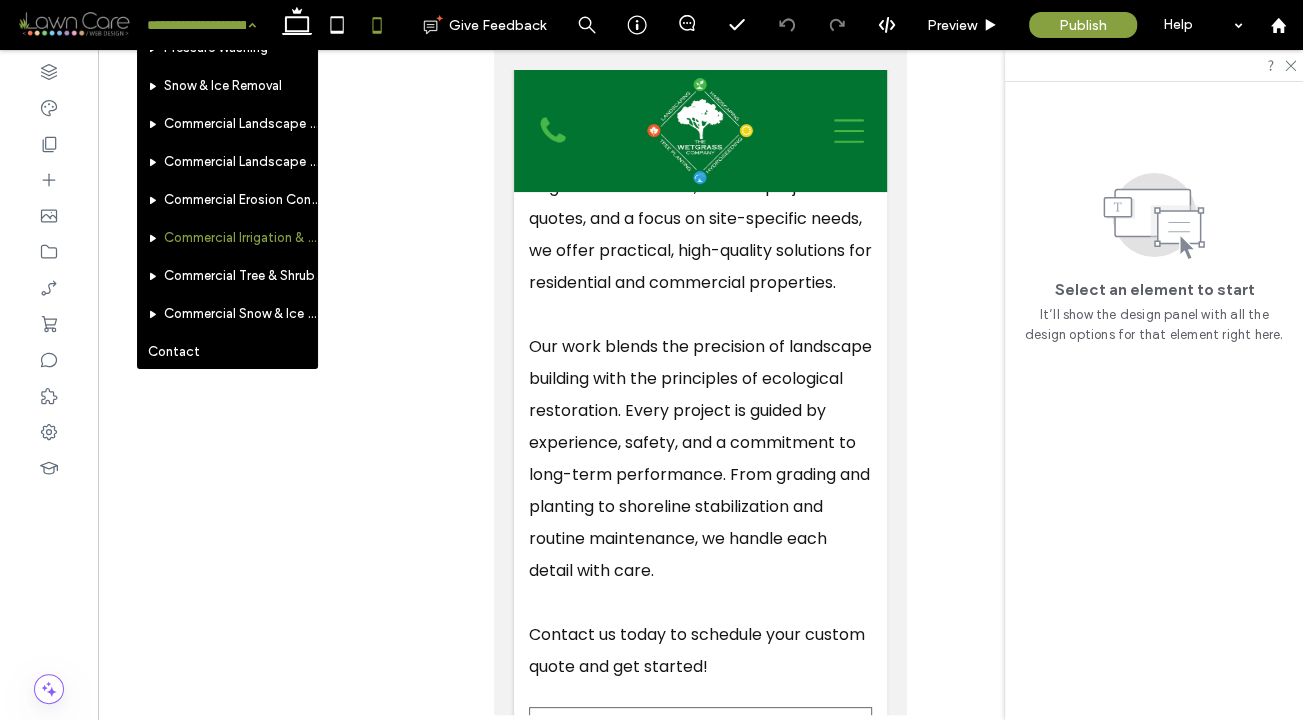 scroll, scrollTop: 935, scrollLeft: 0, axis: vertical 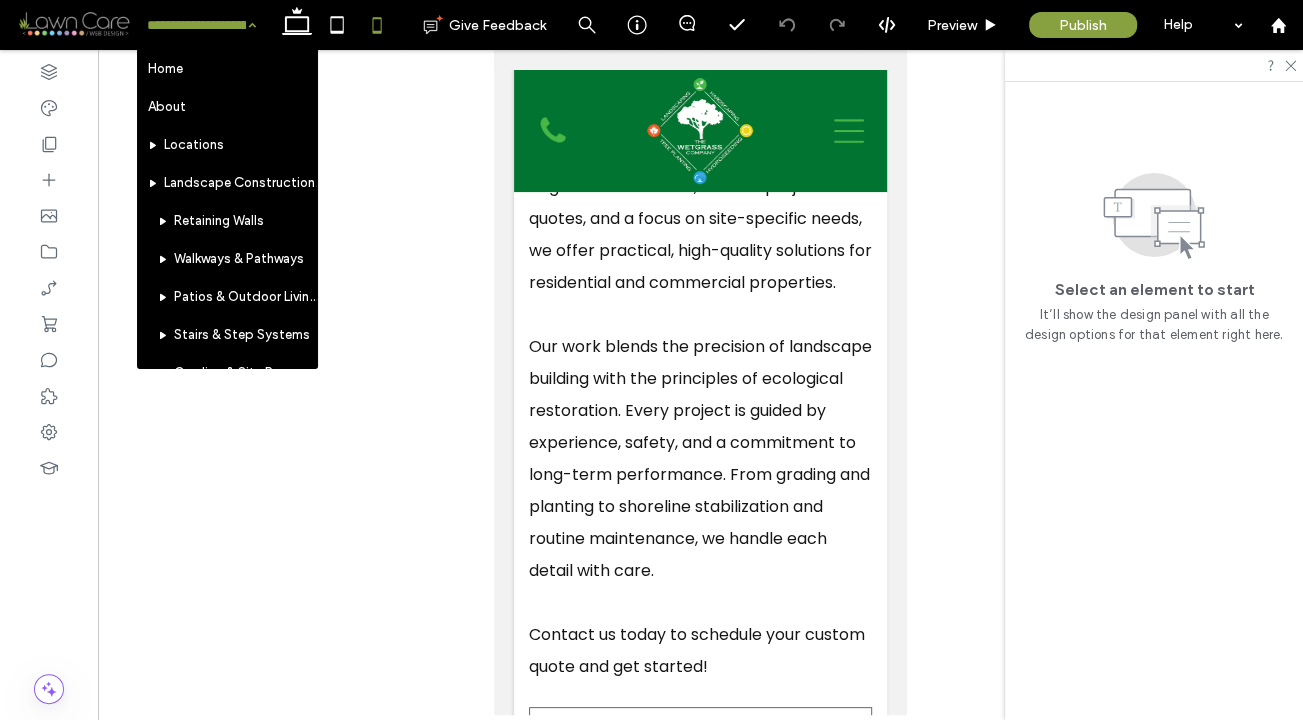 click on "Home About Locations Landscape Construction & Hardscaping Retaining Walls Walkways & Pathways Patios & Outdoor Living Spaces Stairs & Step Systems Grading & Site Prep Driveways & Parking Pads Garden Beds & Borders Decorative Rock & Gravel Installation Erosion Control Integration Landscape Maintenance Garden Bed Maintenance Shrub, Hedge & Tree Care Plant Installation & Replacement Mulch Installation Seasonal Cleanups Landscape Health & Upkeep Small-Scale Landscape Enhancements Fertilizer & Weed Control Lawn Aeration Pressure Washing Snow & Ice Removal Commercial Landscape Maintenance & Enhancements Commercial Landscape Construction Commercial Erosion Control & Slope Stabilization Commercial Irrigation & Watering Solutions Commercial Tree & Shrub Services Commercial Snow & Ice Management Contact" at bounding box center [201, 25] 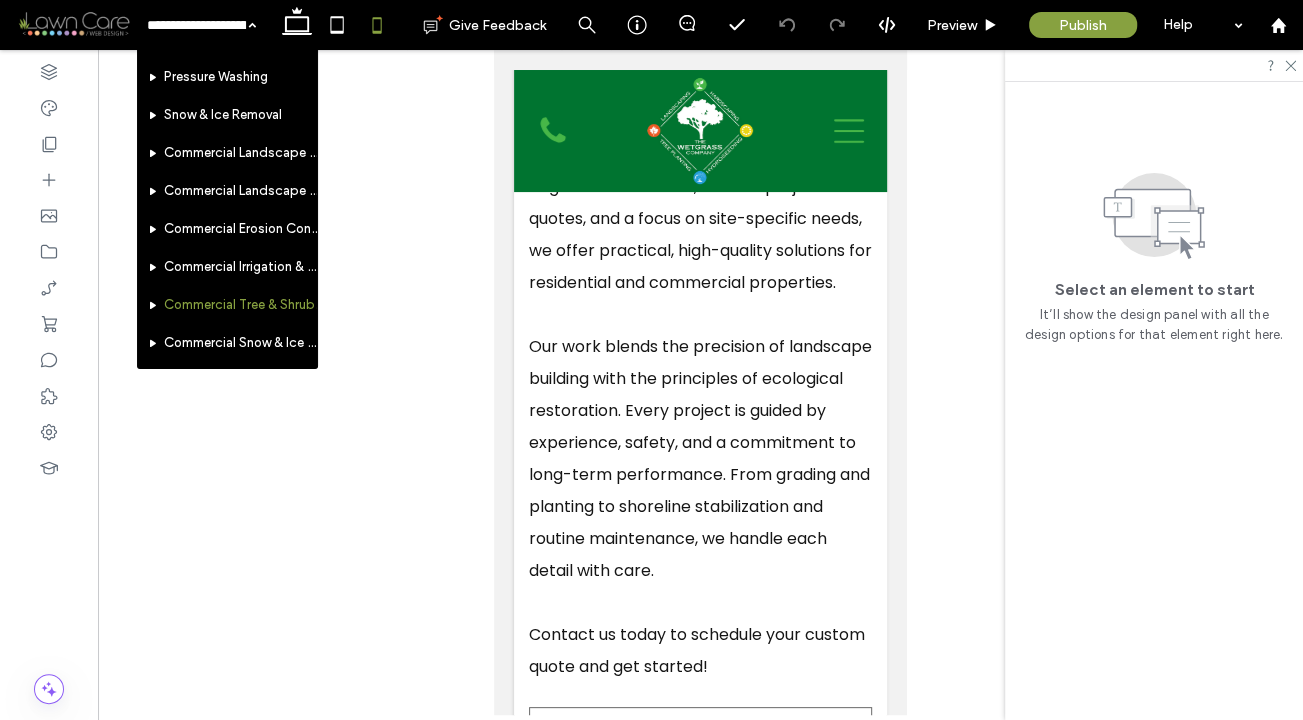 scroll, scrollTop: 935, scrollLeft: 0, axis: vertical 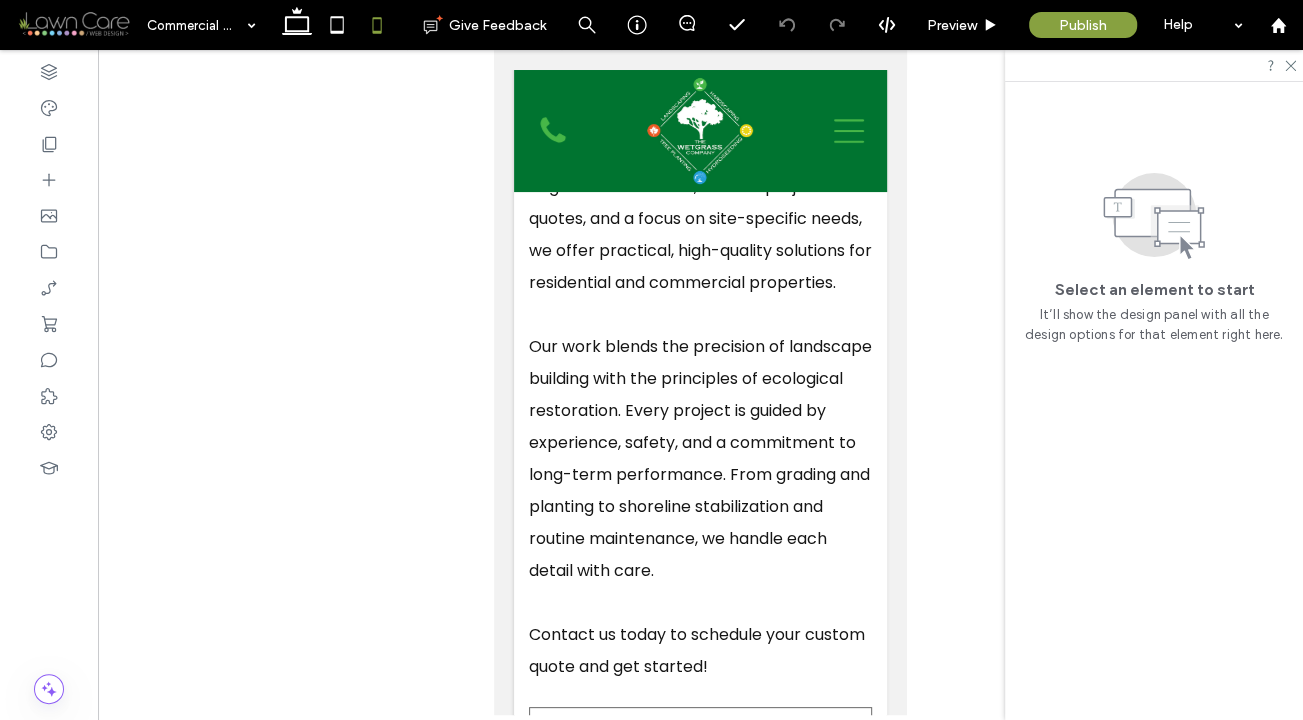 click at bounding box center [196, 25] 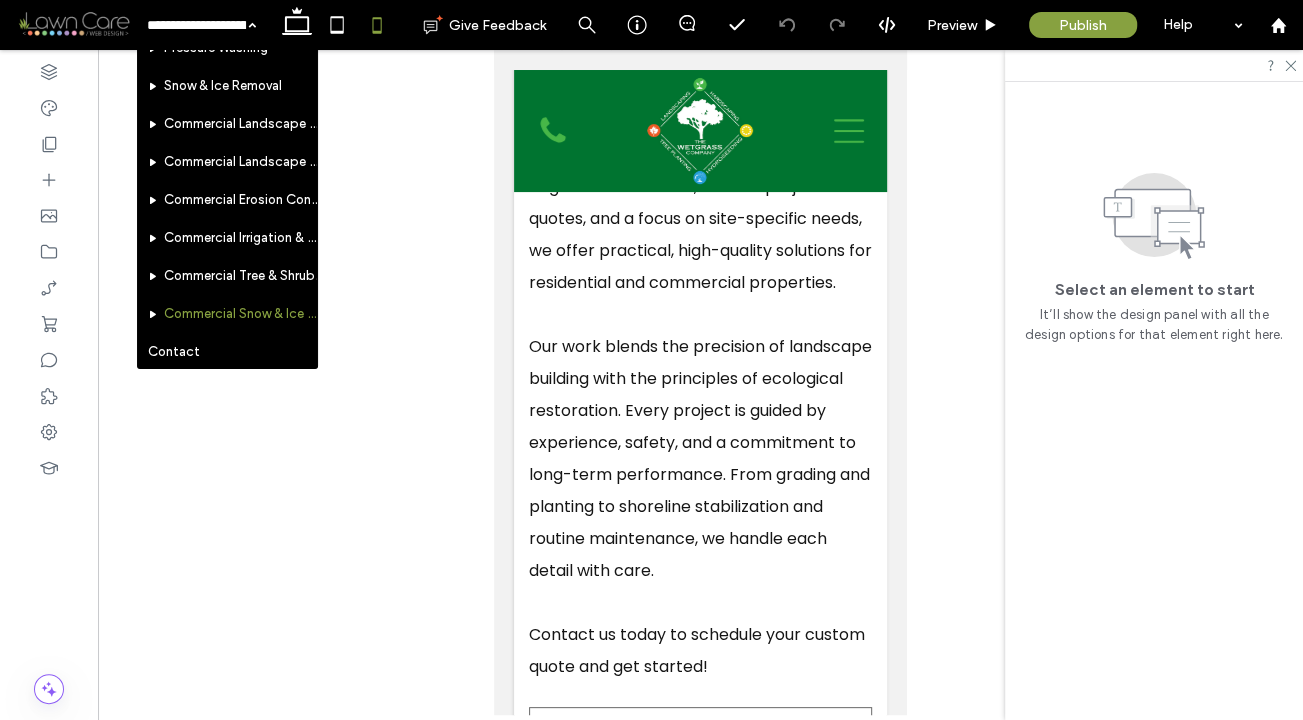 scroll, scrollTop: 935, scrollLeft: 0, axis: vertical 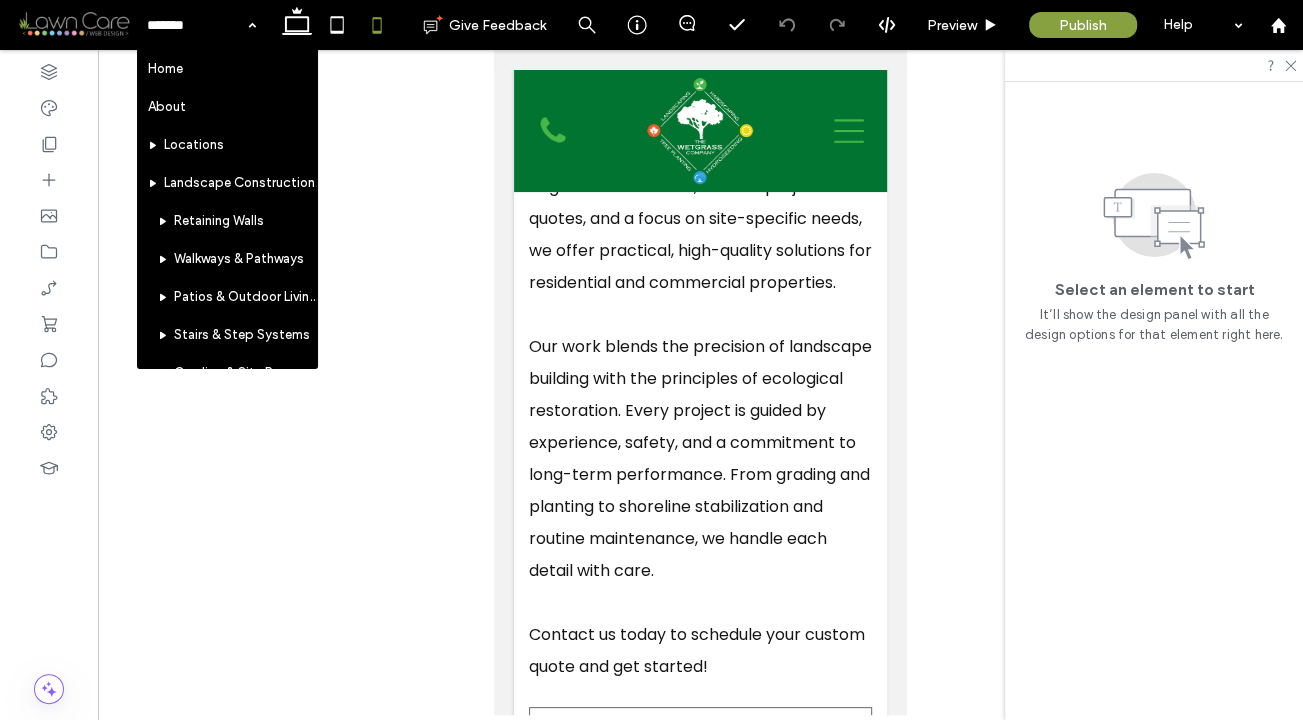 click on "Home About Locations Landscape Construction & Hardscaping Retaining Walls Walkways & Pathways Patios & Outdoor Living Spaces Stairs & Step Systems Grading & Site Prep Driveways & Parking Pads Garden Beds & Borders Decorative Rock & Gravel Installation Erosion Control Integration Landscape Maintenance Garden Bed Maintenance Shrub, Hedge & Tree Care Plant Installation & Replacement Mulch Installation Seasonal Cleanups Landscape Health & Upkeep Small-Scale Landscape Enhancements Fertilizer & Weed Control Lawn Aeration Pressure Washing Snow & Ice Removal Commercial Landscape Maintenance & Enhancements Commercial Landscape Construction Commercial Erosion Control & Slope Stabilization Commercial Irrigation & Watering Solutions Commercial Tree & Shrub Services Commercial Snow & Ice Management Contact" at bounding box center (201, 25) 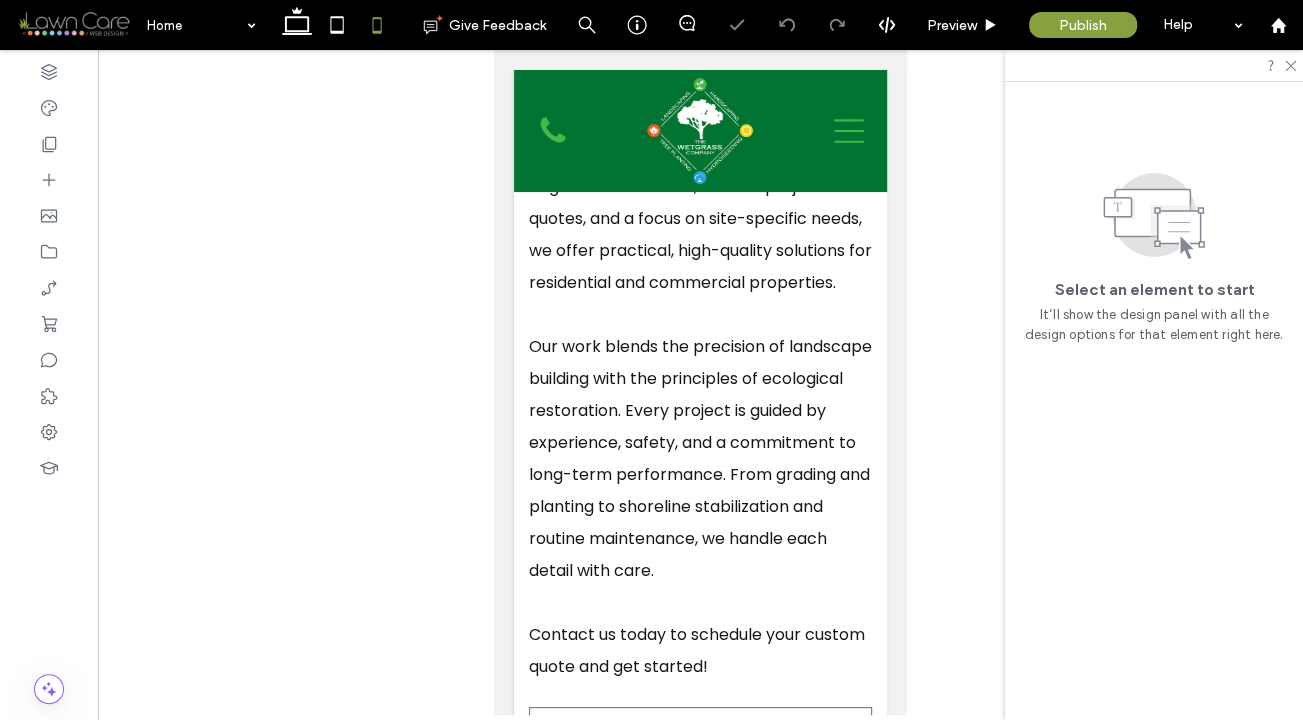 click on "Home" at bounding box center [201, 25] 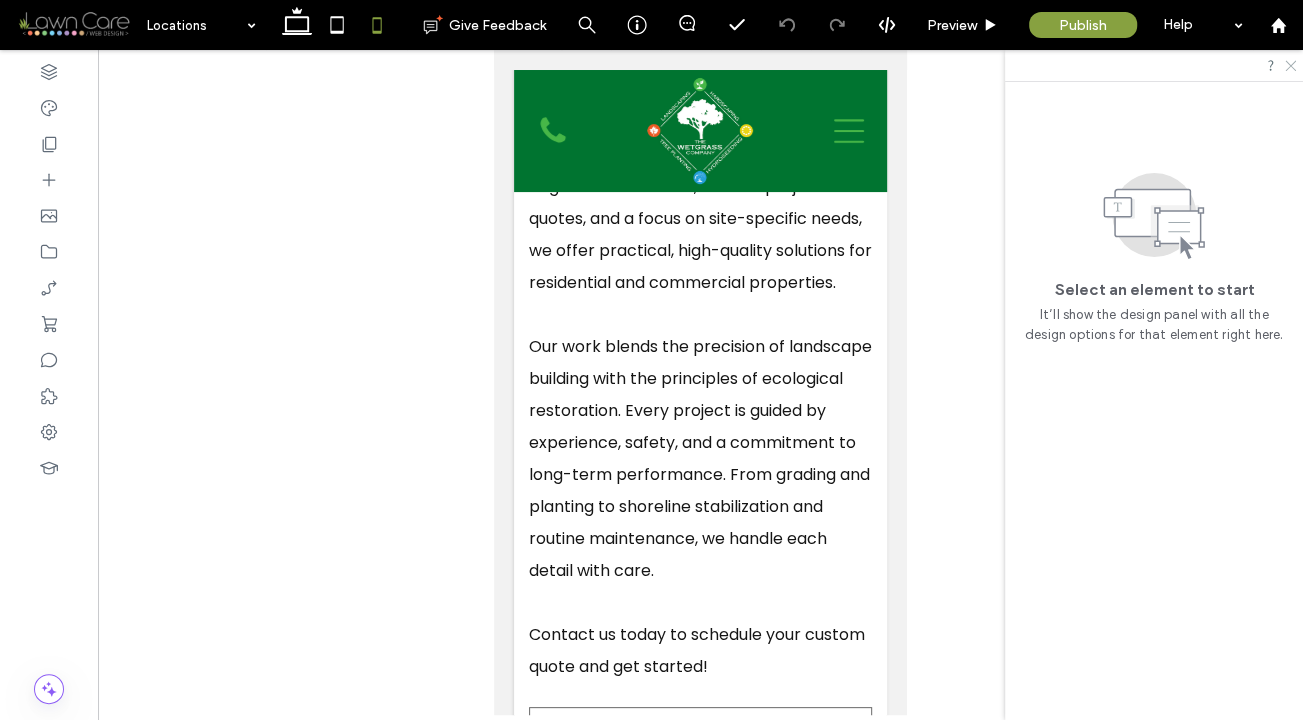 click 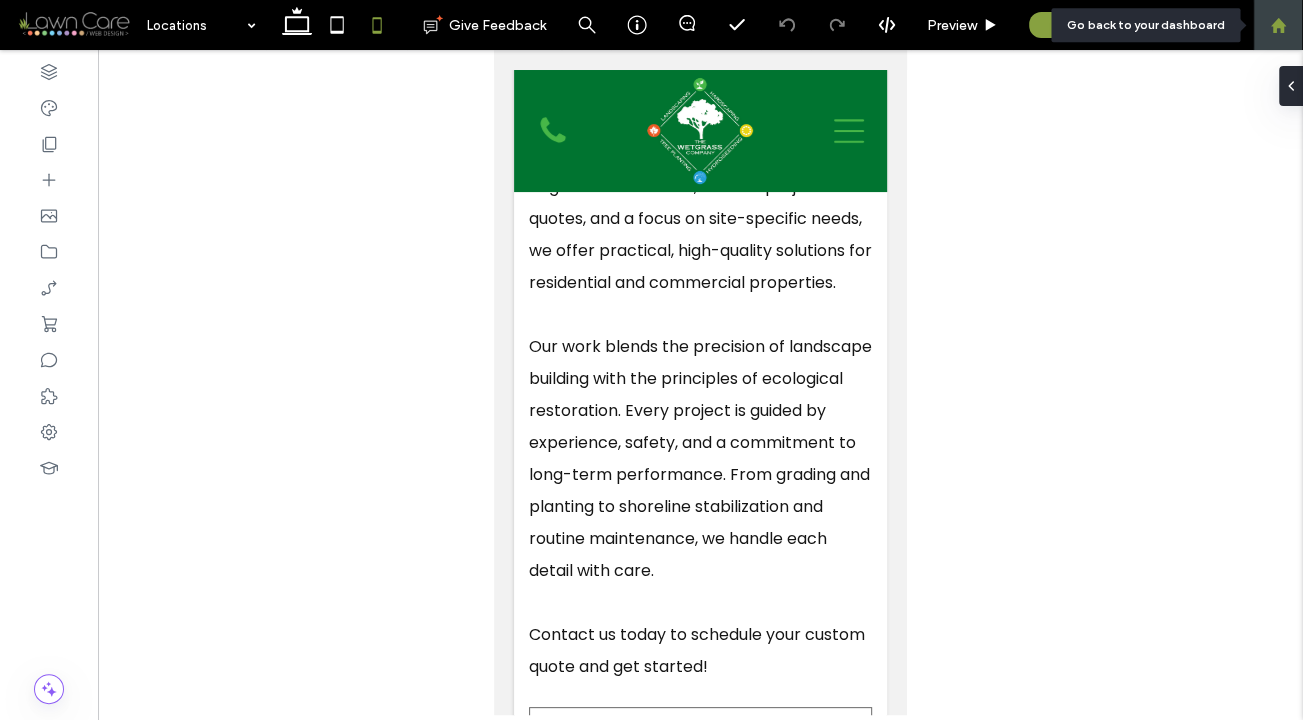 click 